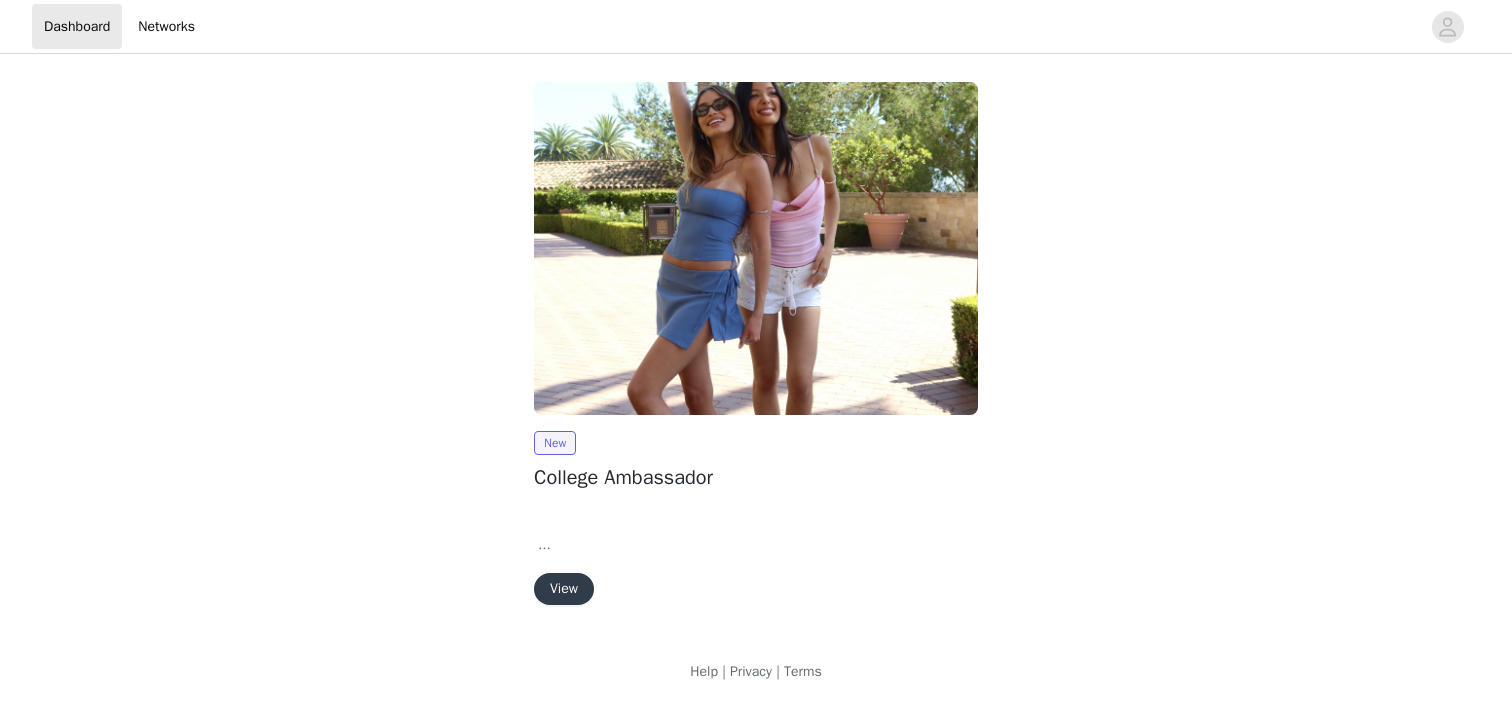 scroll, scrollTop: 0, scrollLeft: 0, axis: both 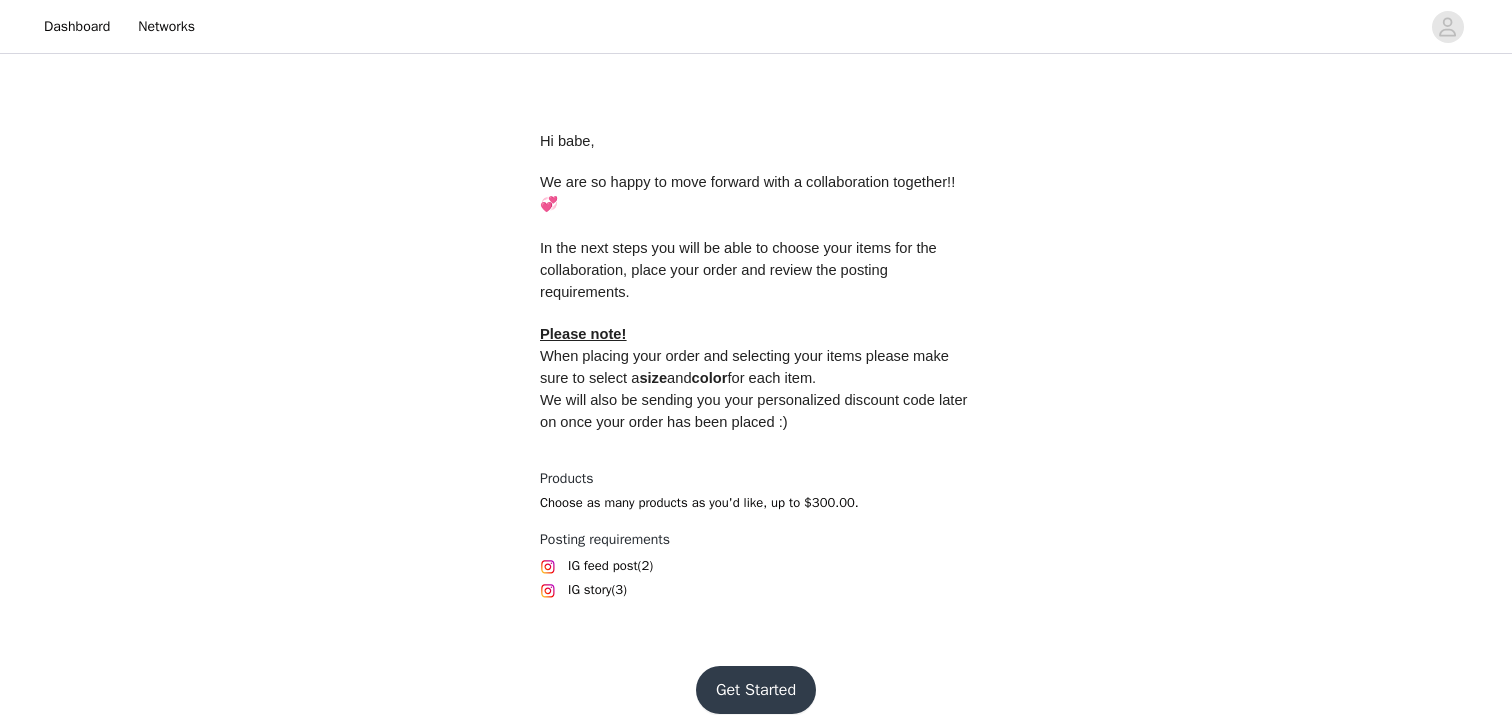 click on "Get Started" at bounding box center [756, 690] 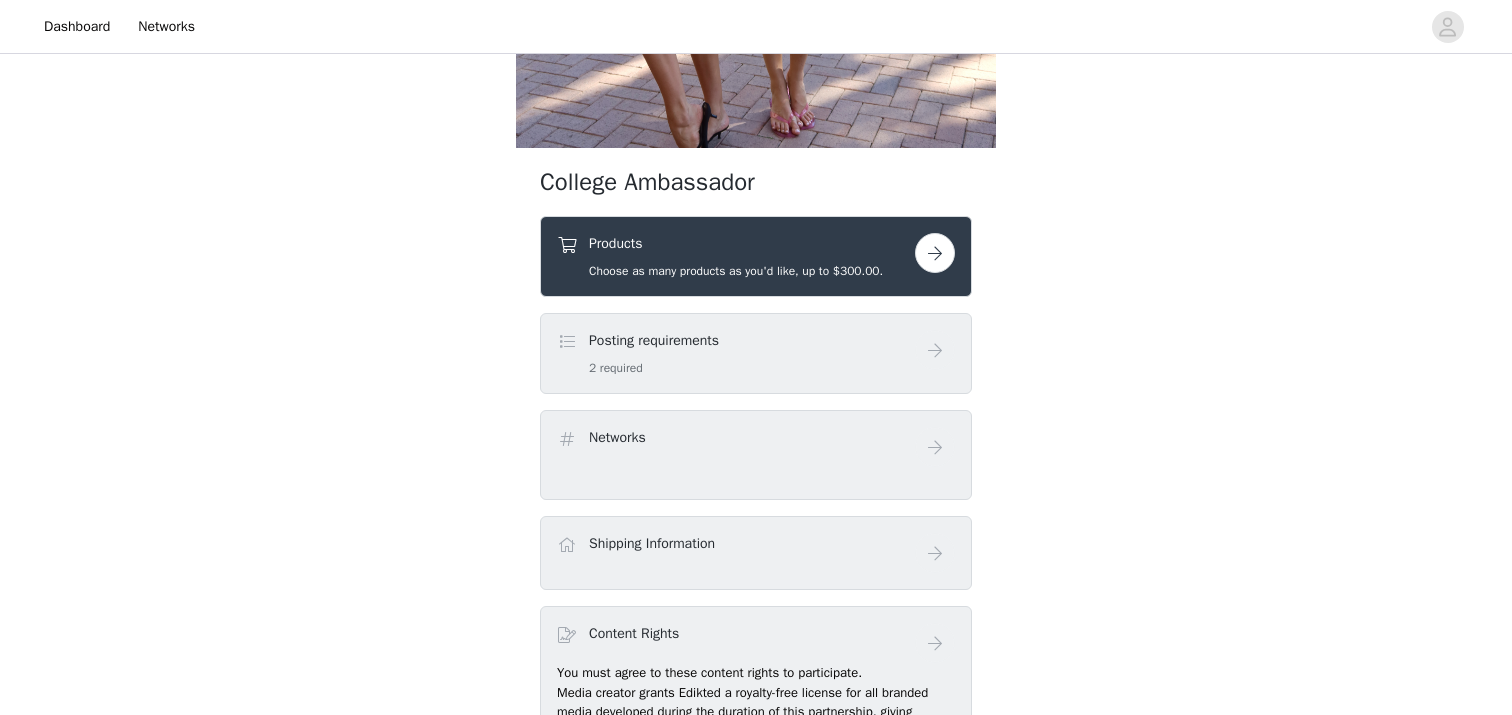 scroll, scrollTop: 522, scrollLeft: 0, axis: vertical 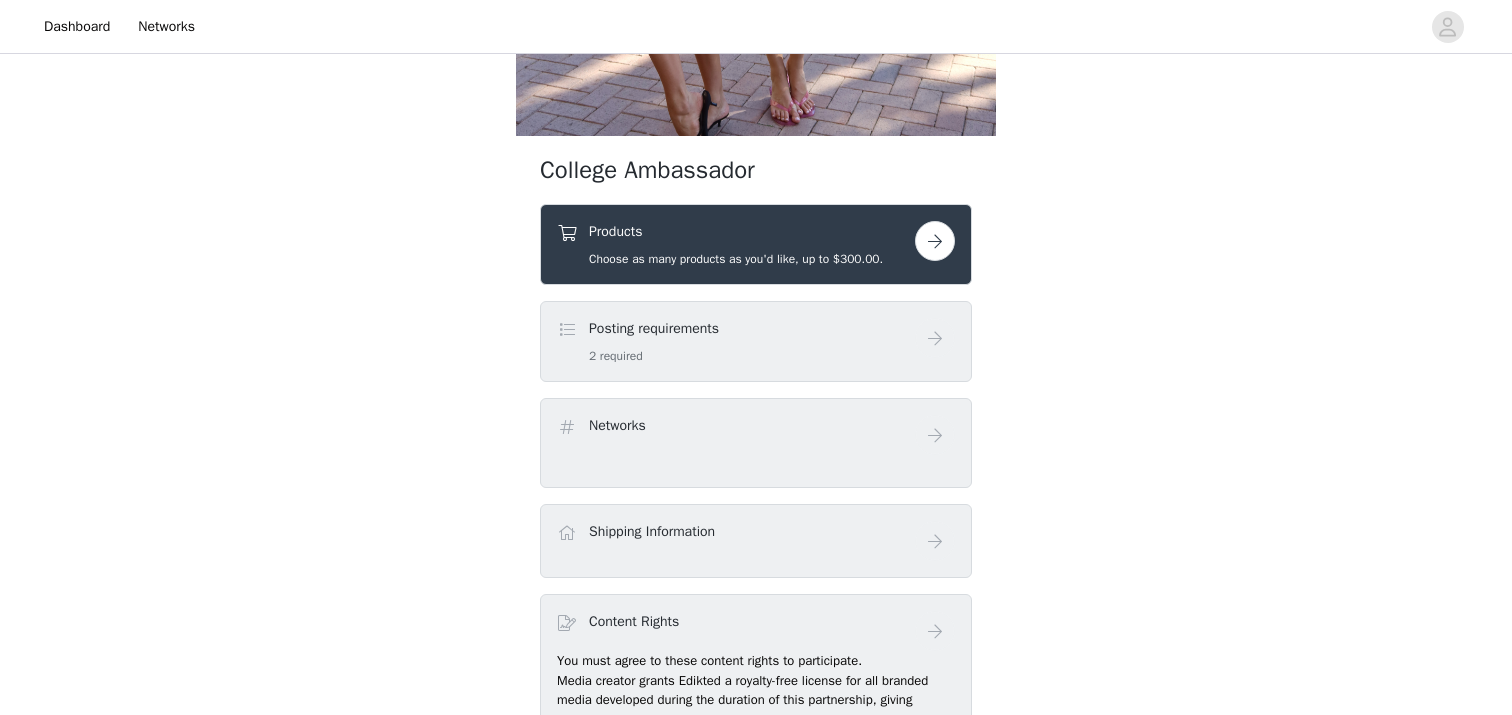 click at bounding box center (935, 241) 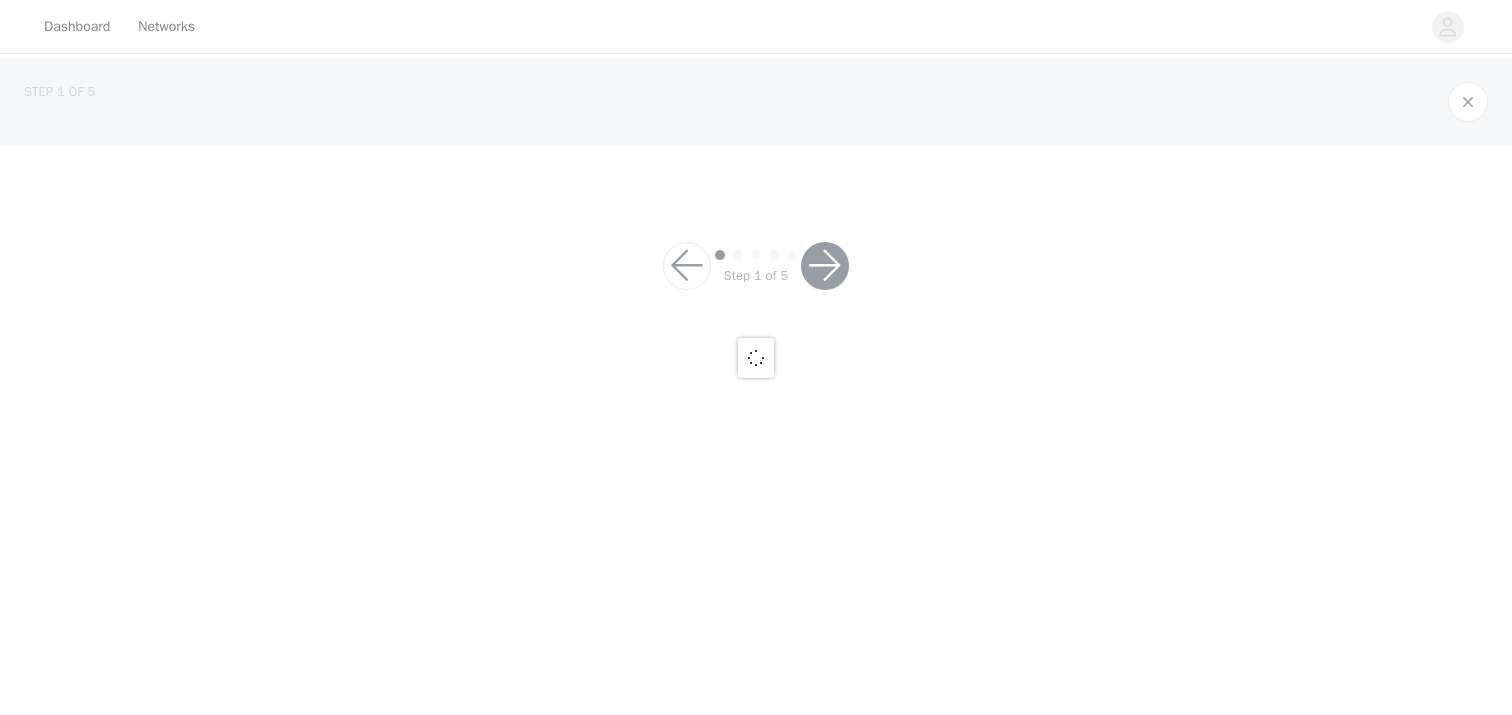scroll, scrollTop: 0, scrollLeft: 0, axis: both 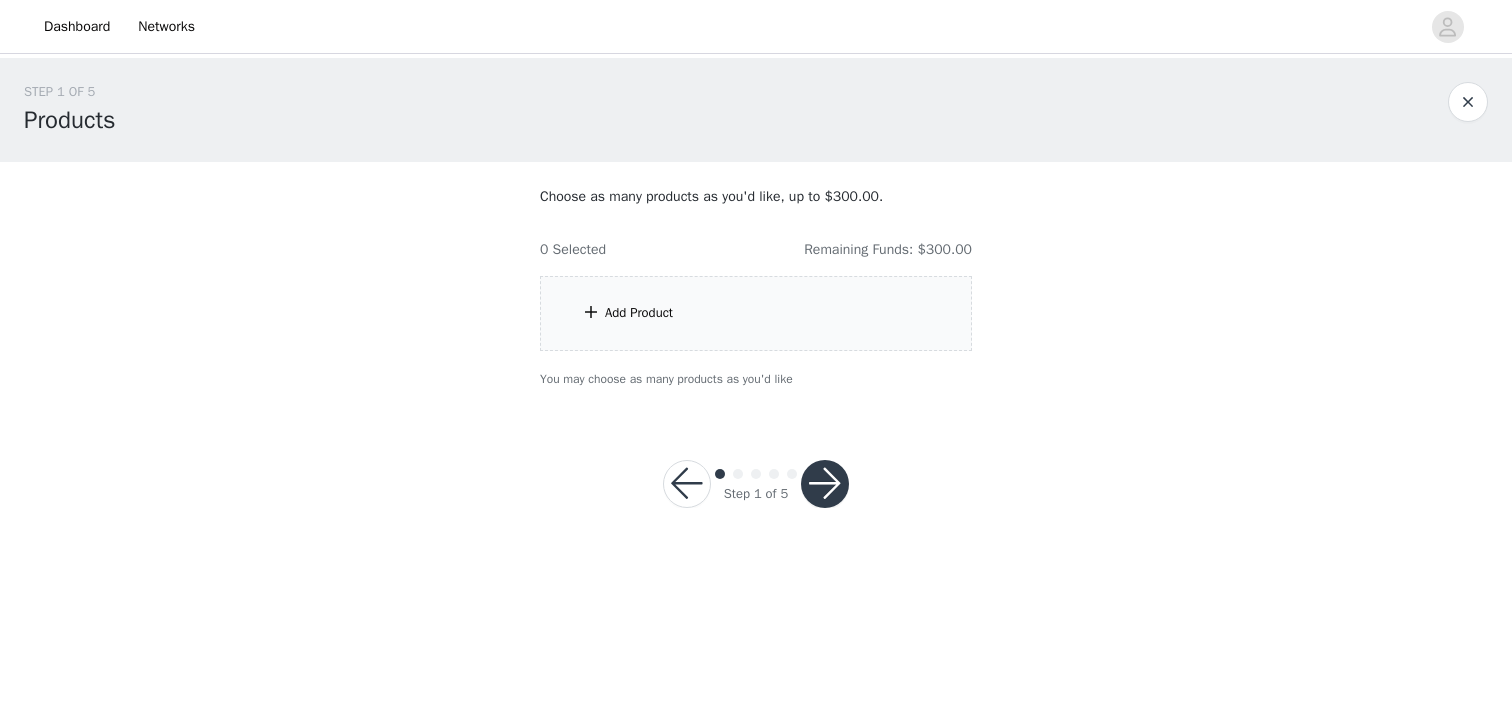 click at bounding box center (1468, 102) 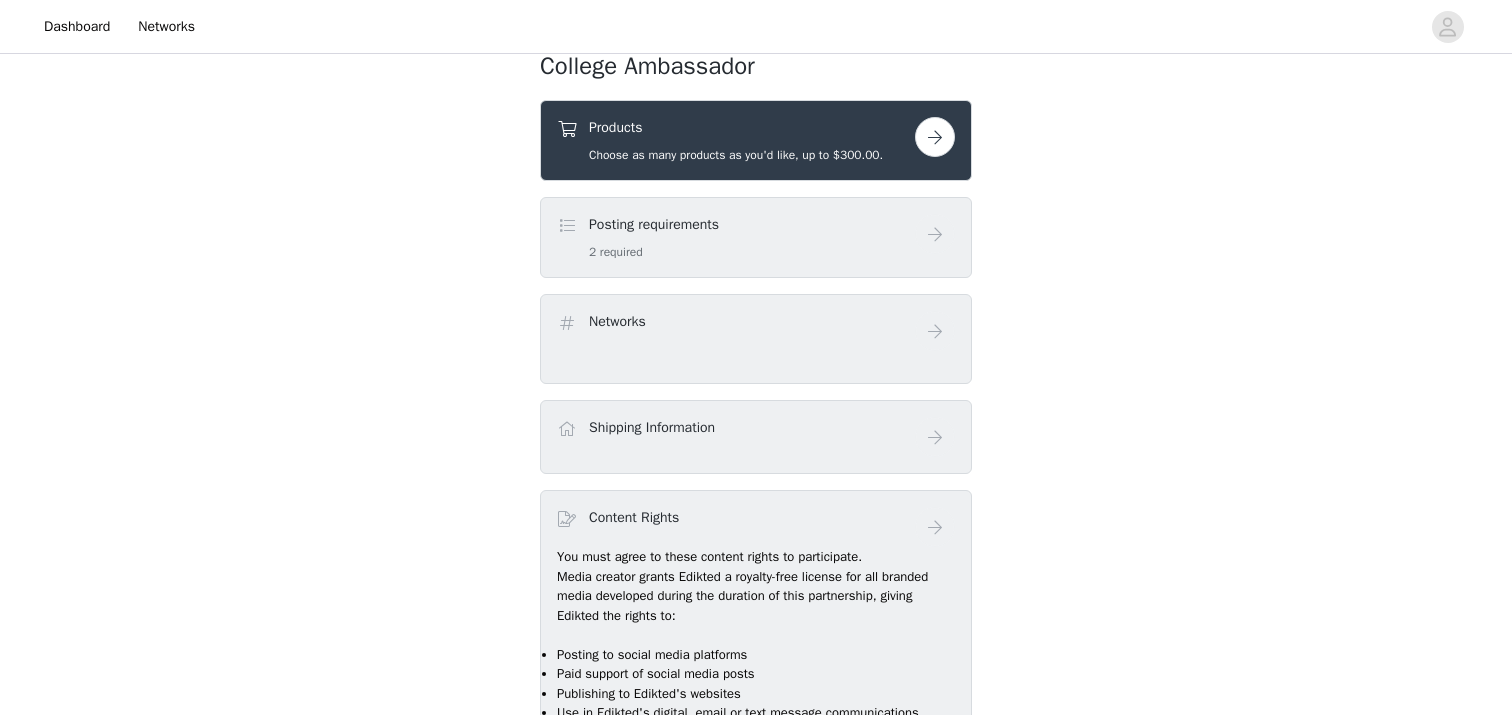 scroll, scrollTop: 641, scrollLeft: 0, axis: vertical 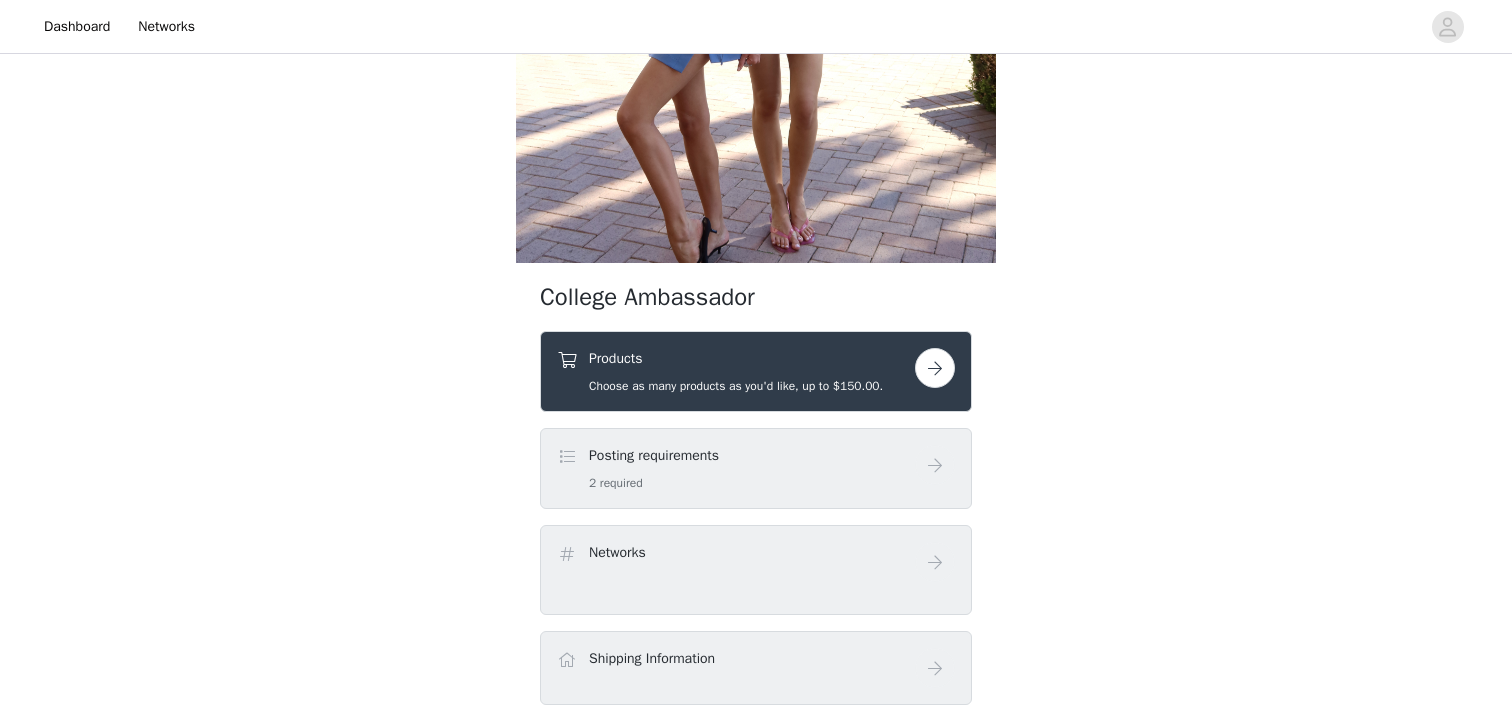 click at bounding box center [935, 368] 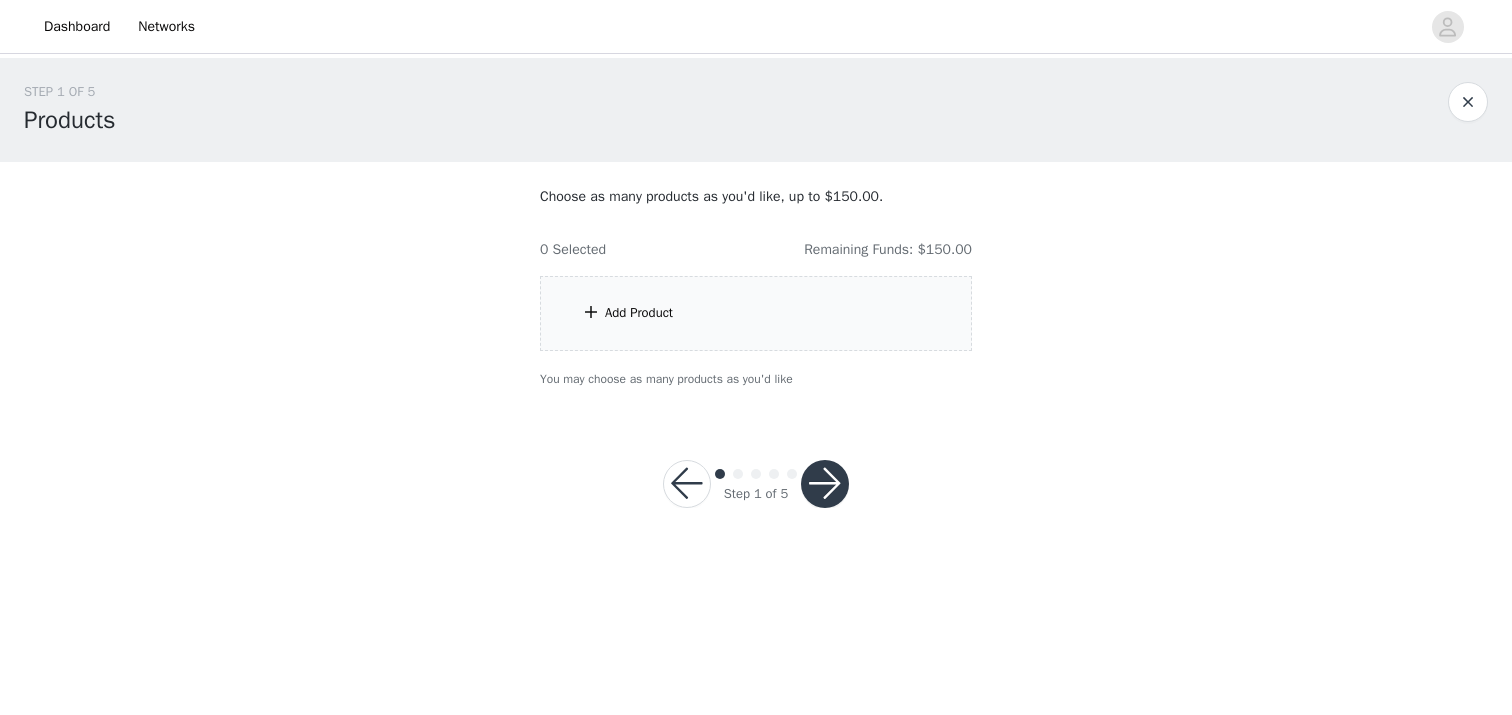 click on "Add Product" at bounding box center (756, 313) 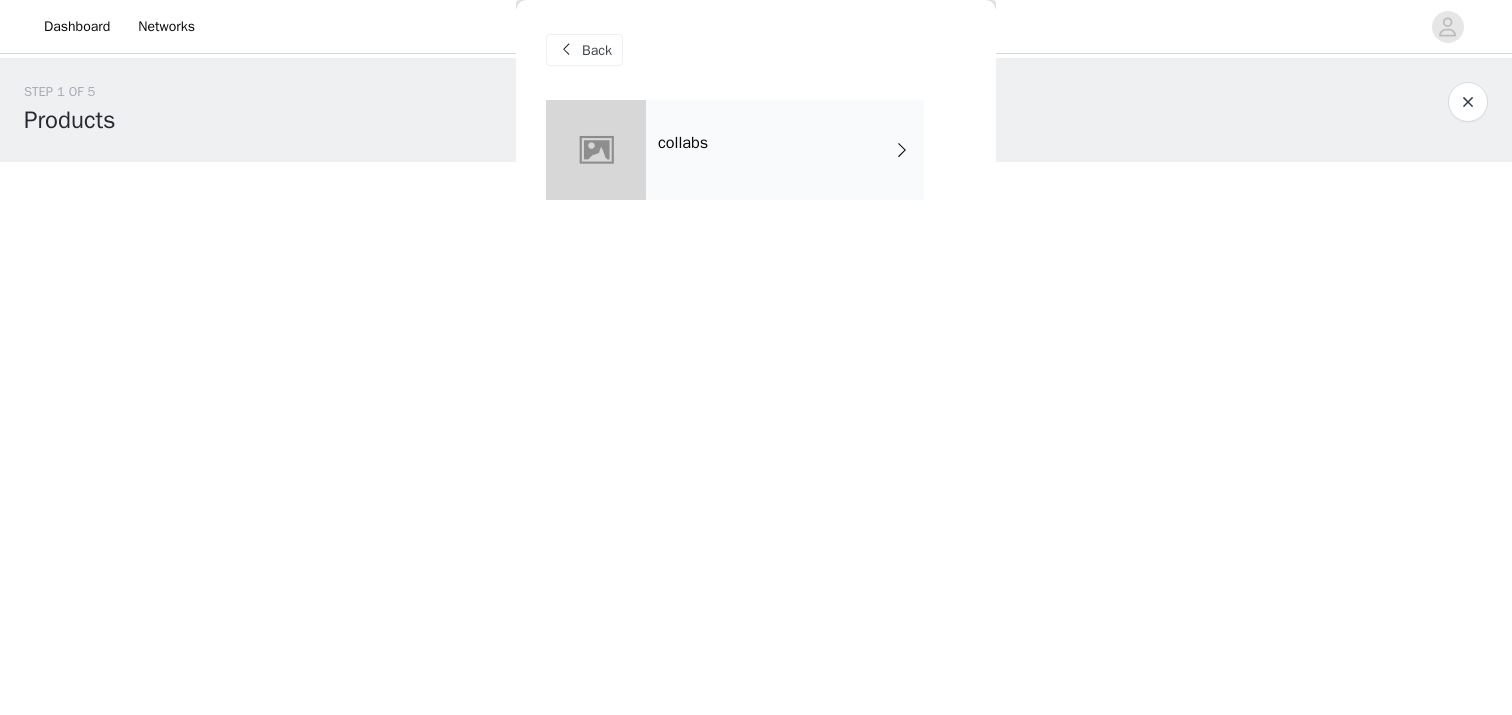 click on "collabs" at bounding box center (785, 150) 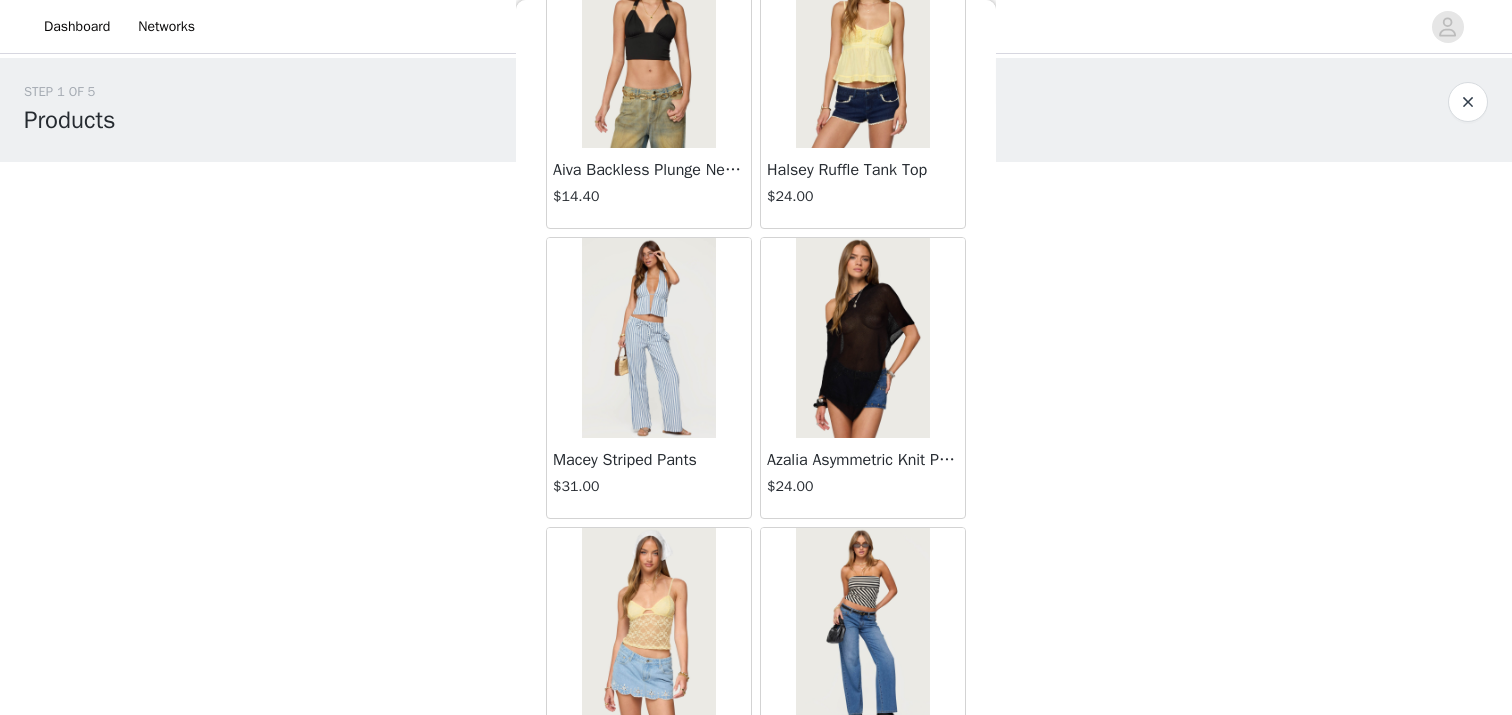 scroll, scrollTop: 2345, scrollLeft: 0, axis: vertical 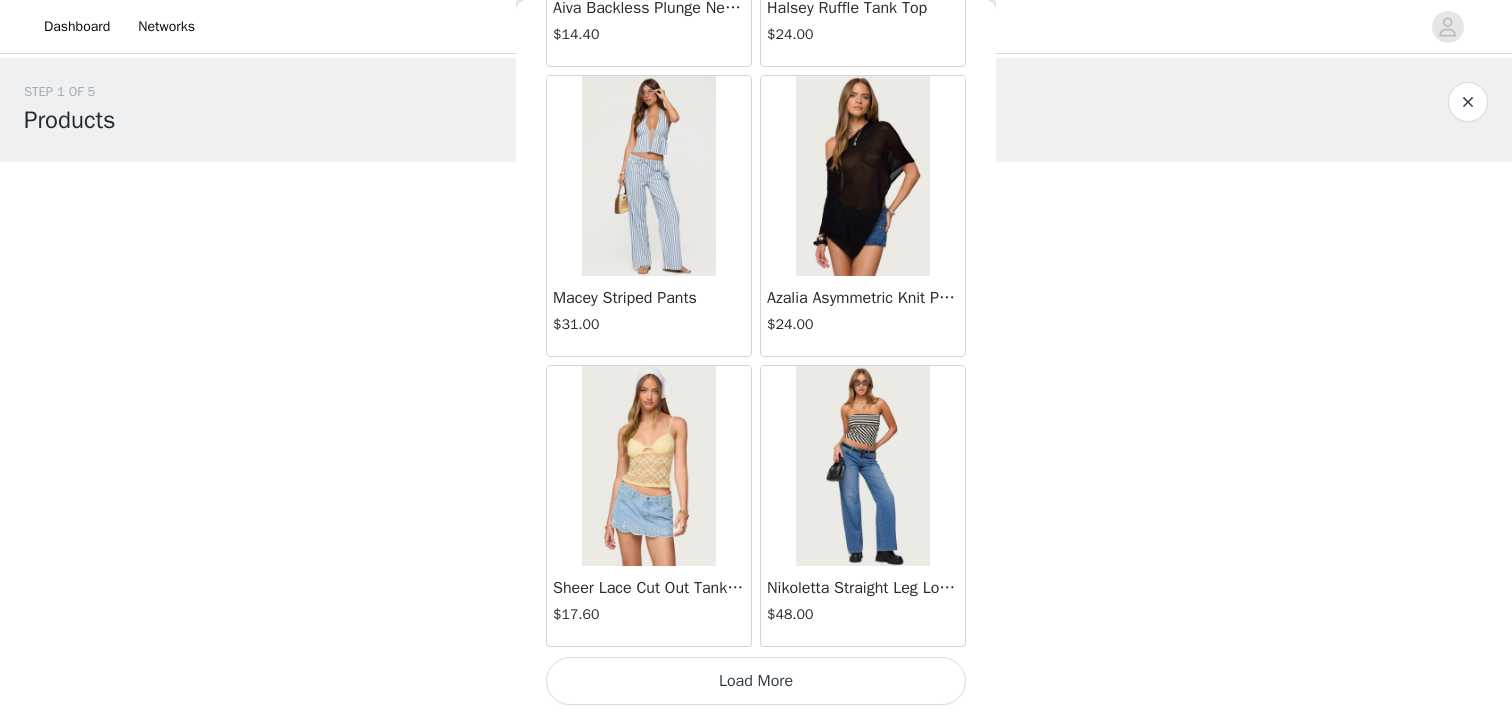 click on "STEP 1 OF 5
Products
Choose as many products as you'd like, up to $150.00.       0 Selected   Remaining Funds: $150.00         Add Product     You may choose as many products as you'd like     Back       Jaynee Halter Top   $7.60       Tropical Fruits Graphic T Shirt   $19.00       Patti Floral Mini Dress   $27.20       Starrie Panel Stitch Low Rise Jeans   $53.00       Fringe Sequin Crochet Poncho   $39.00       Macee Gingham Romper   $34.00       Malena Asymmetric Halter Top   $9.20       Clementina Eyelet Bodysuit   $18.40       Edikted LA Hoodie   $44.00       Keryn Striped Asymmetric Top   $14.40       Helsa Grommet T Shirt   $18.40       Dragon Lily Layered Chiffon Halter top   $24.00       Khalia Backless Cut Out Halter Top   $22.00       Floral Split Low Rise Jeans   $42.40       Aiva Backless Plunge Neck Halter Top   $14.40       Halsey Ruffle Tank Top   $24.00       Macey Striped Pants   $31.00" at bounding box center (756, 307) 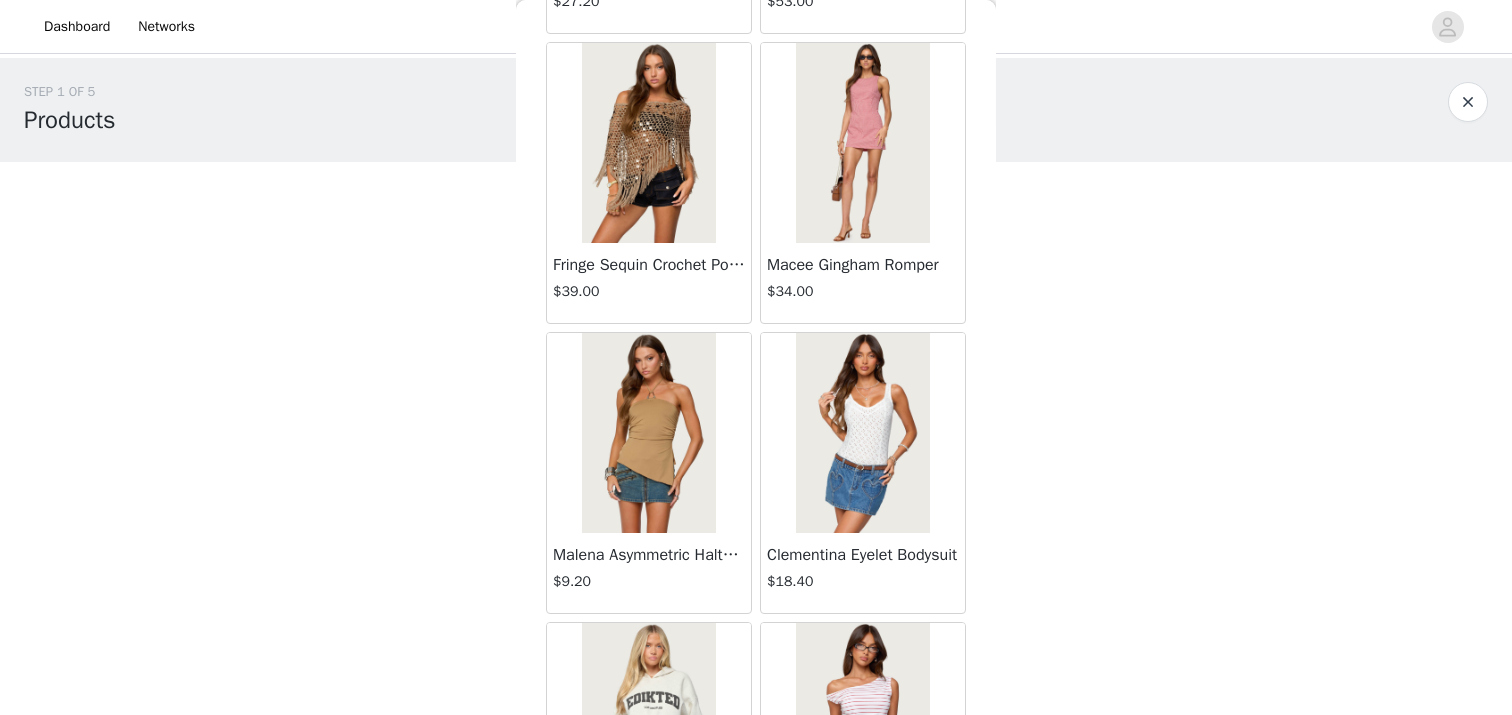 scroll, scrollTop: 0, scrollLeft: 0, axis: both 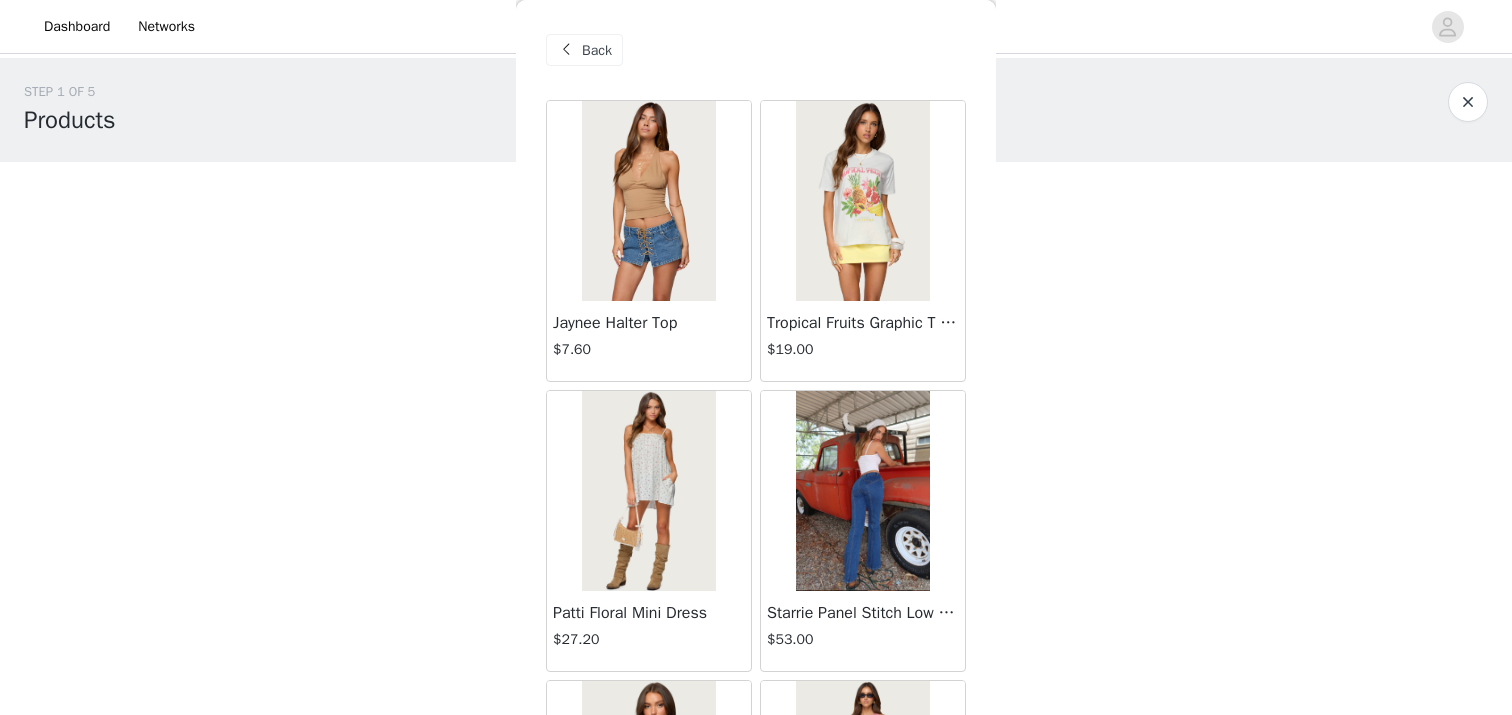 click on "Back" at bounding box center [584, 50] 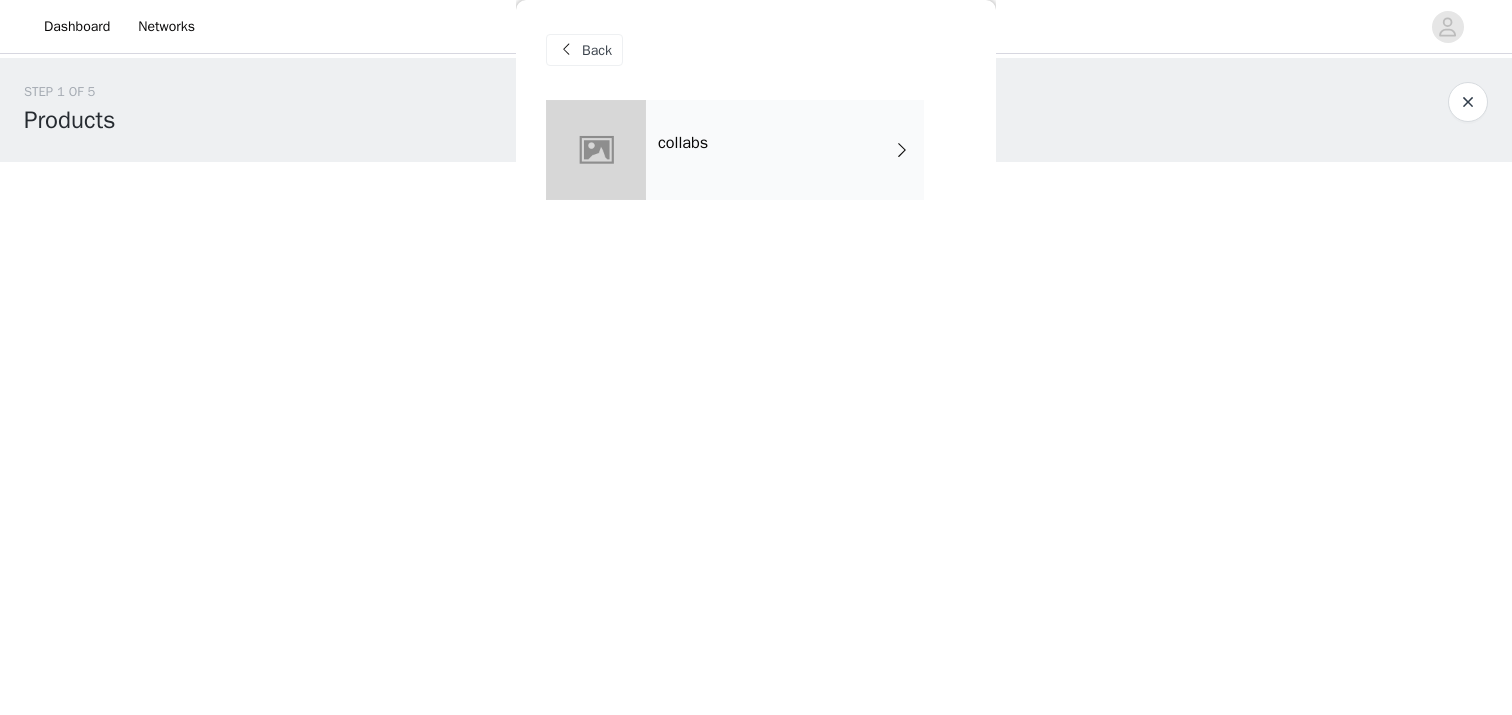 click on "Back" at bounding box center (597, 50) 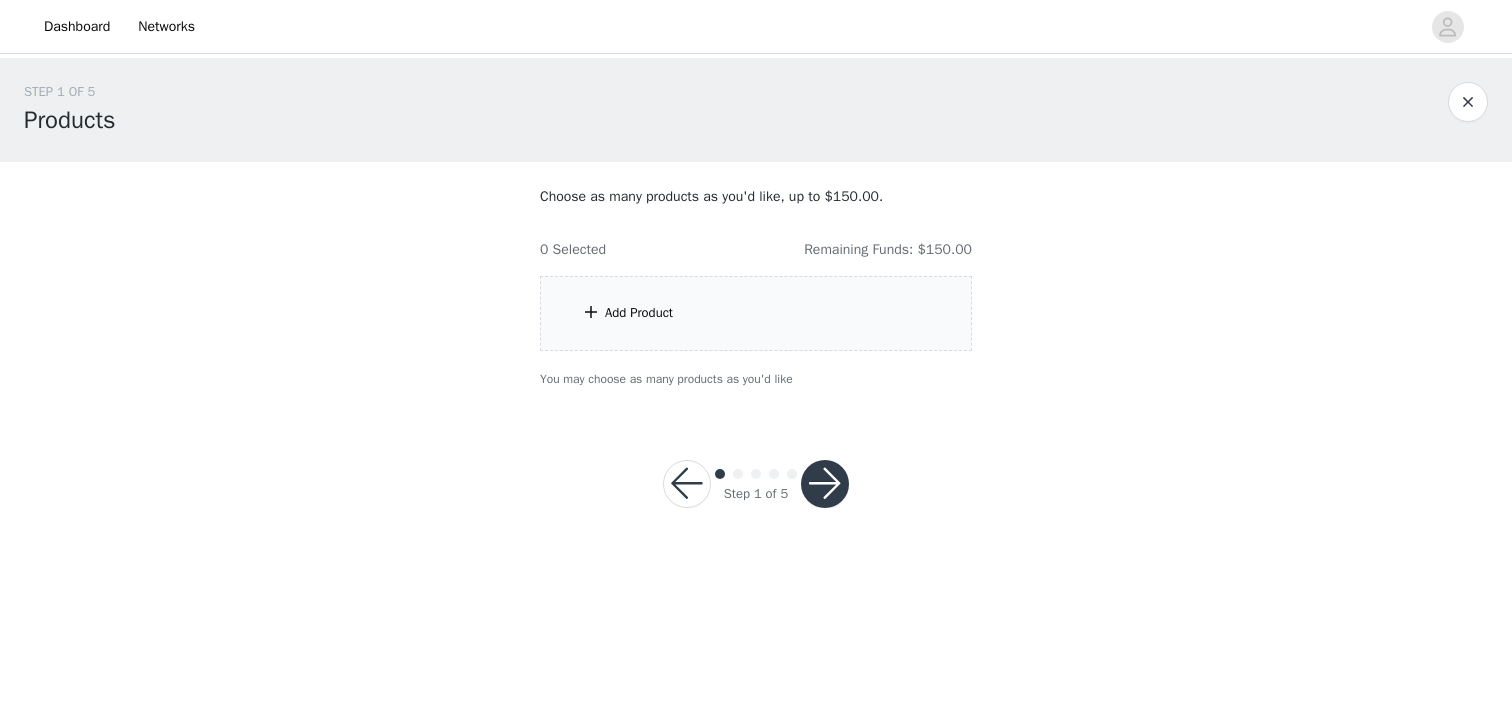 click on "Add Product" at bounding box center [756, 313] 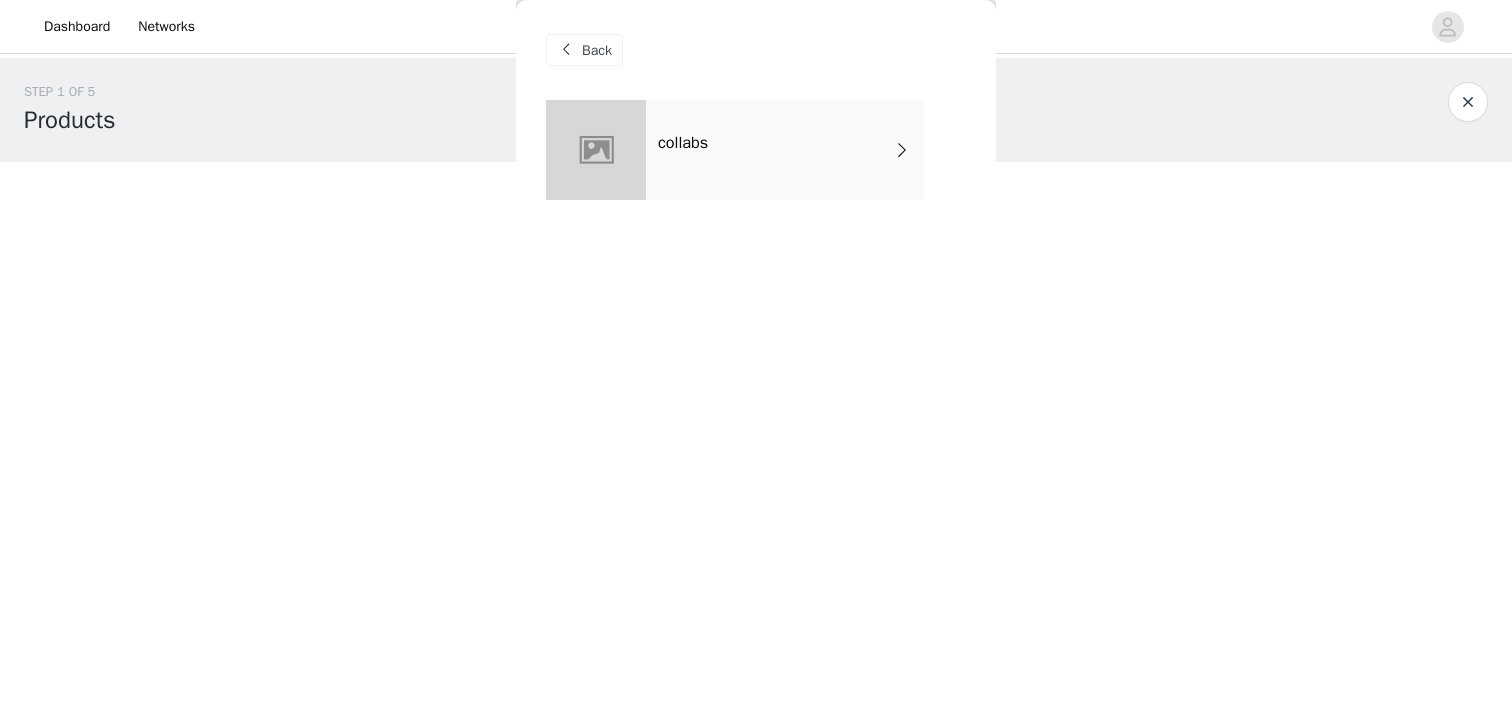 click on "collabs" at bounding box center (785, 150) 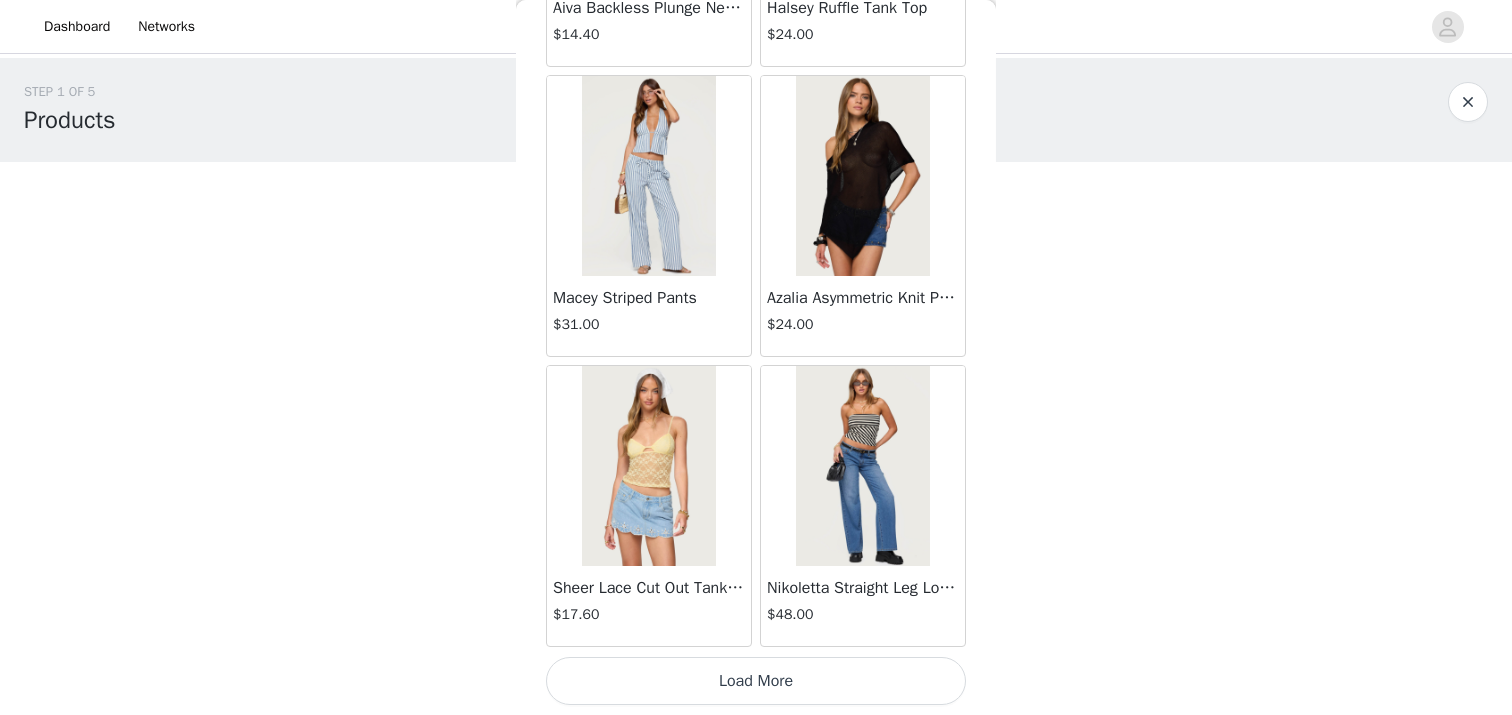 click on "Load More" at bounding box center (756, 681) 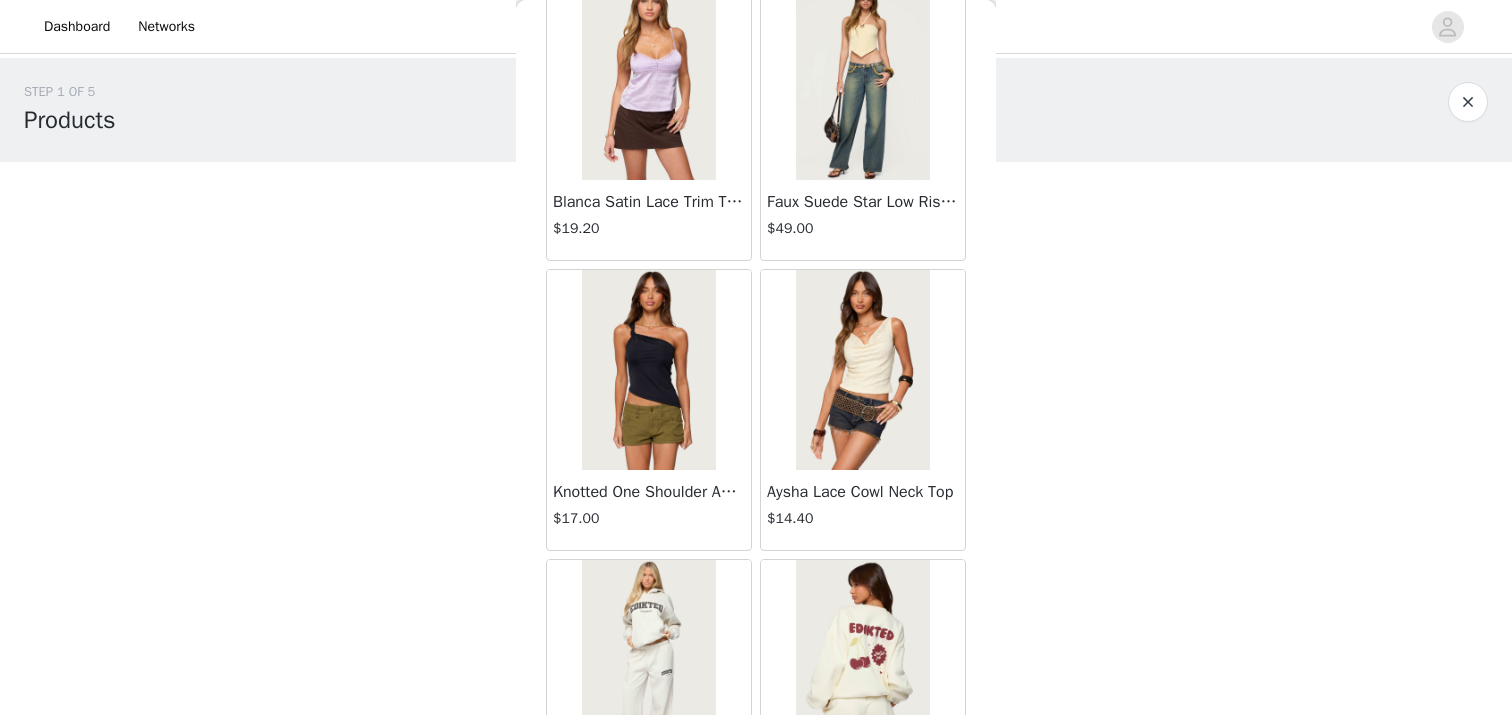 scroll, scrollTop: 5245, scrollLeft: 0, axis: vertical 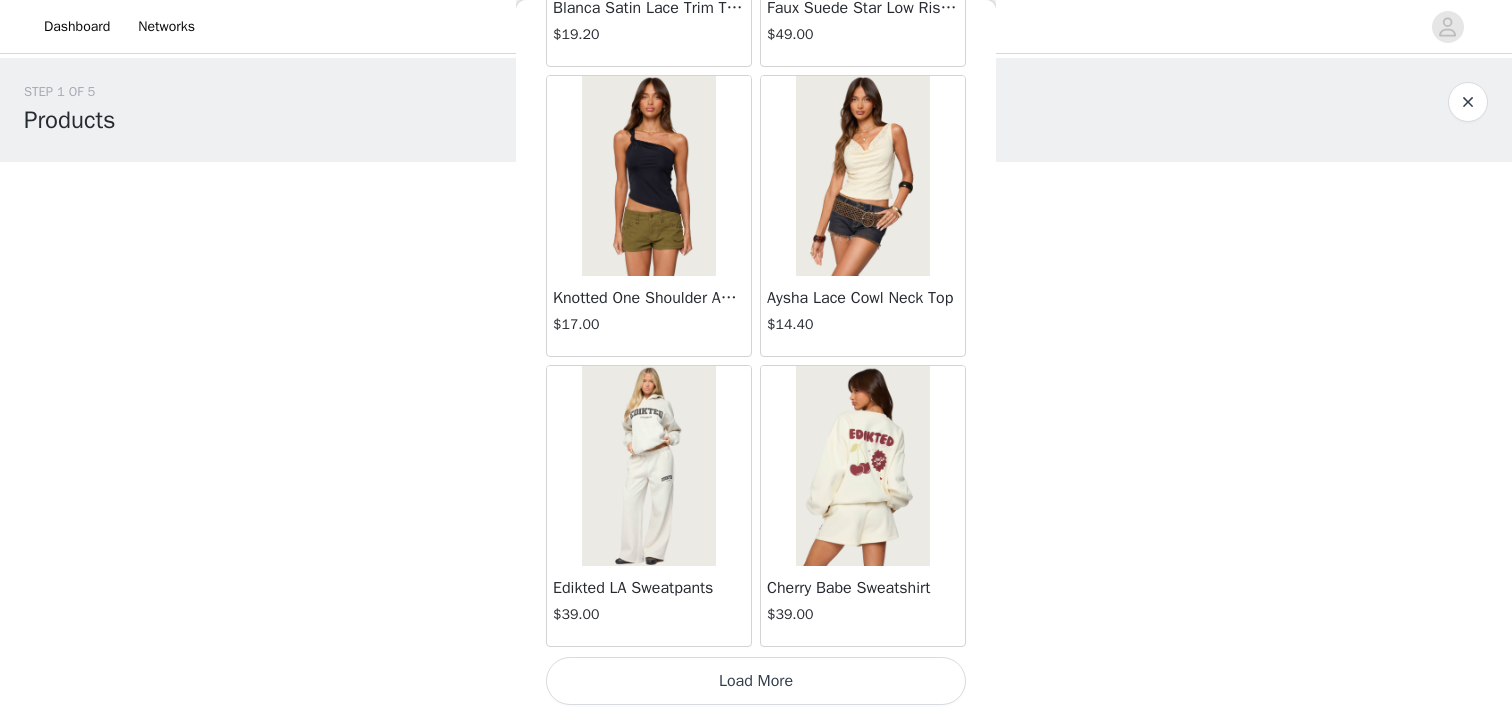 click on "Load More" at bounding box center [756, 681] 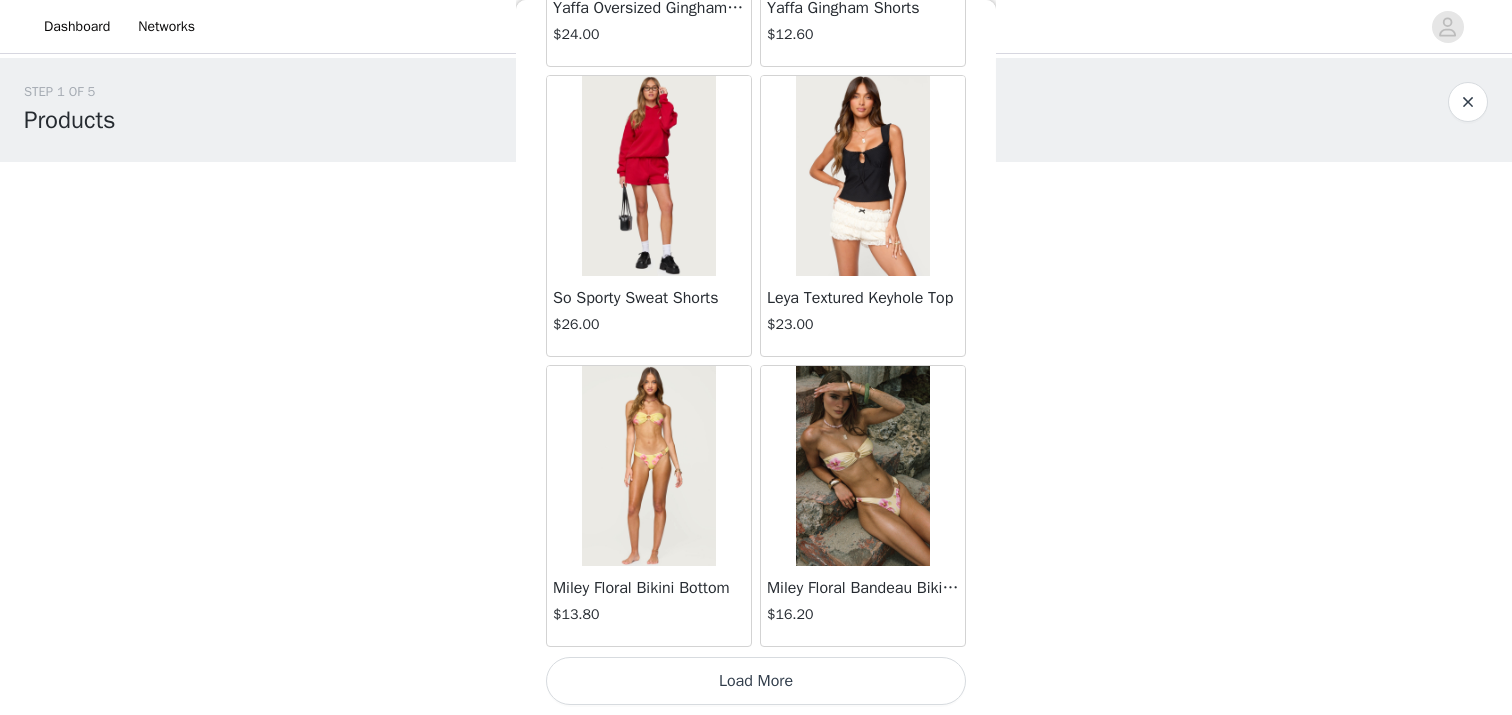 click on "Load More" at bounding box center [756, 681] 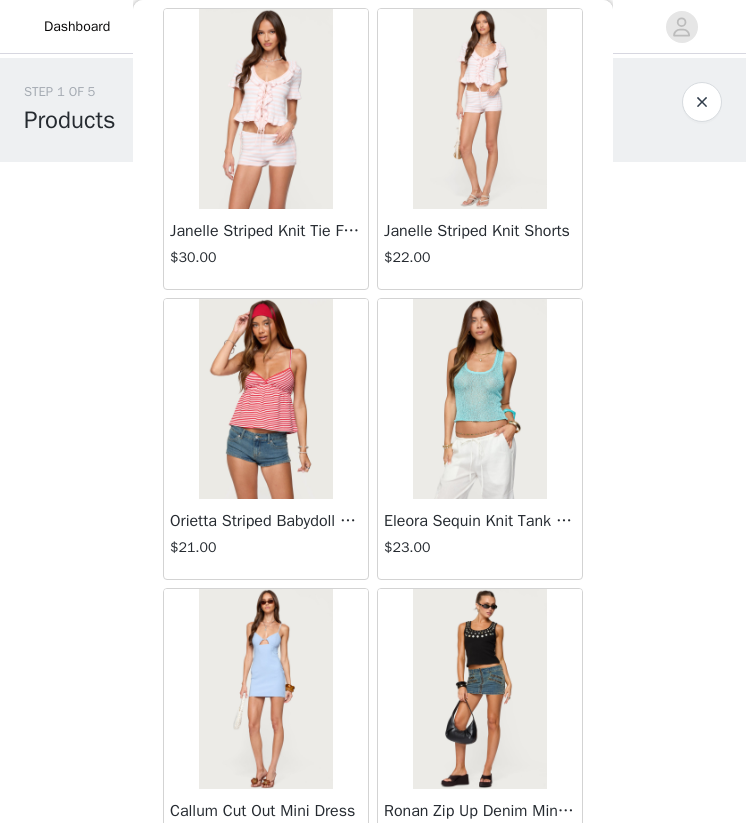 scroll, scrollTop: 10937, scrollLeft: 0, axis: vertical 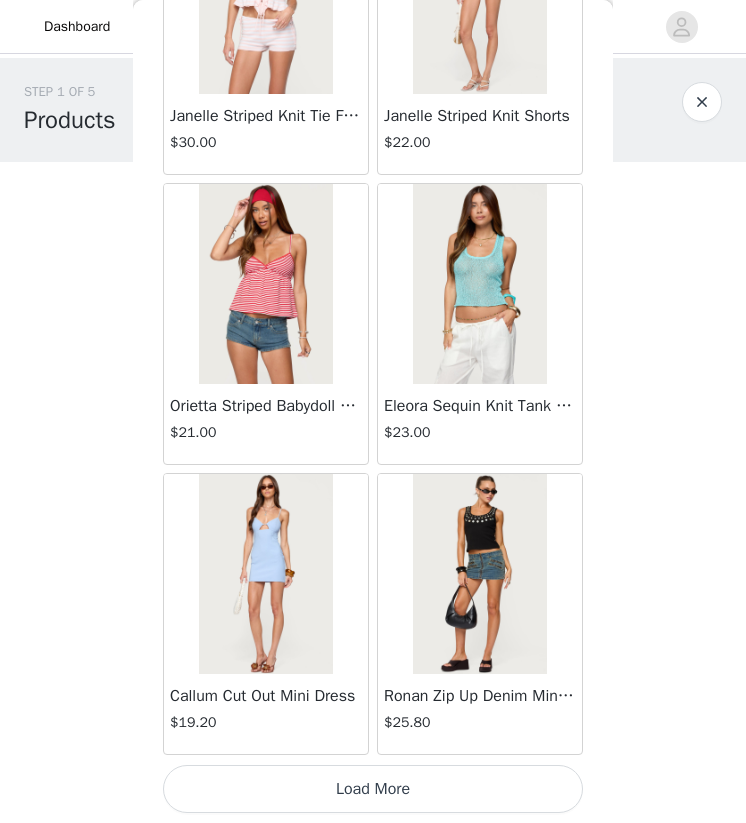 click on "Load More" at bounding box center (373, 789) 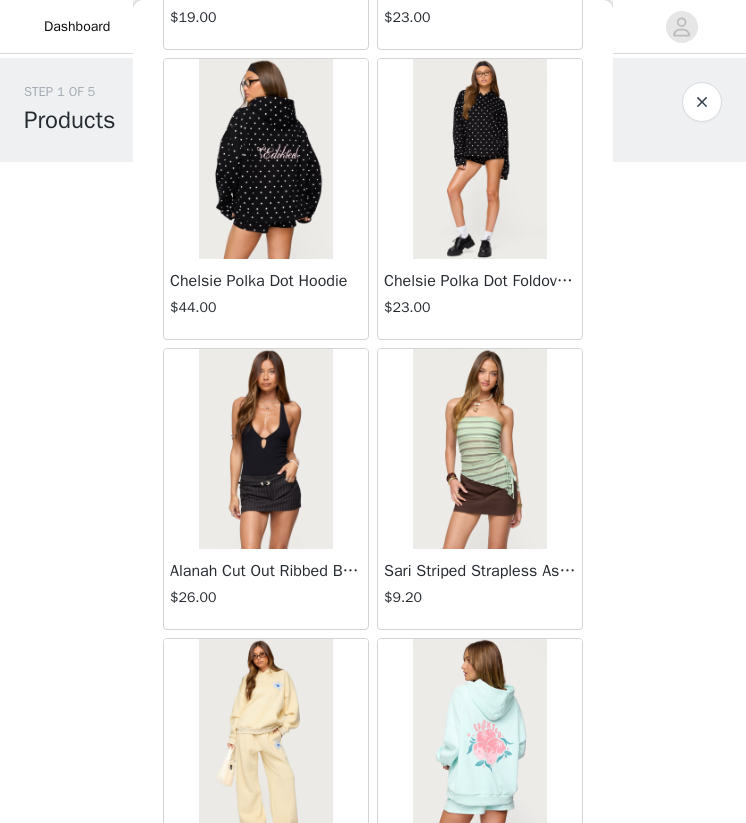 scroll, scrollTop: 13837, scrollLeft: 0, axis: vertical 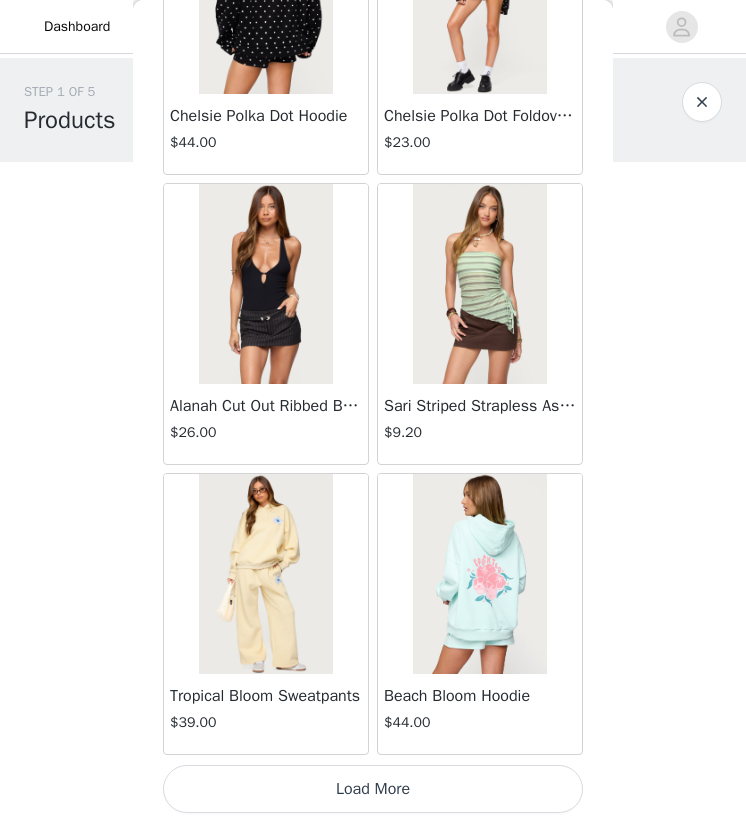 click on "Load More" at bounding box center [373, 789] 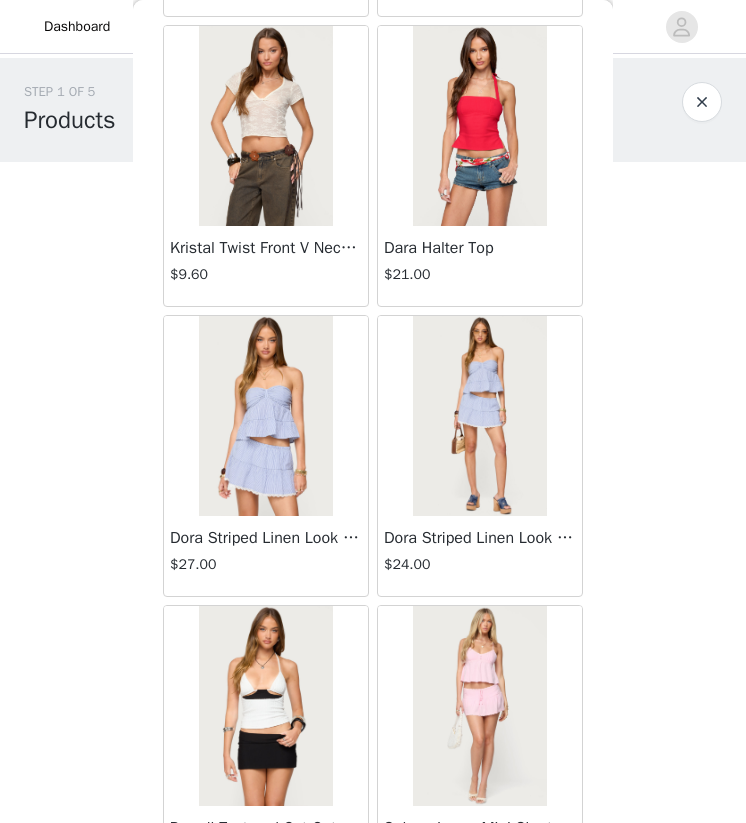 scroll, scrollTop: 15151, scrollLeft: 0, axis: vertical 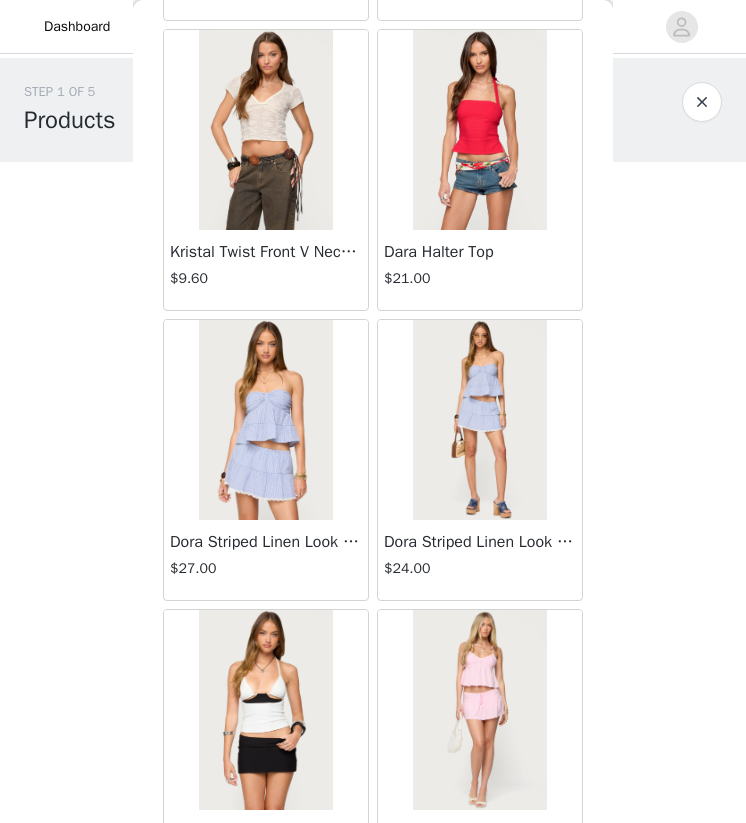 click on "Dara Halter Top" at bounding box center (480, 252) 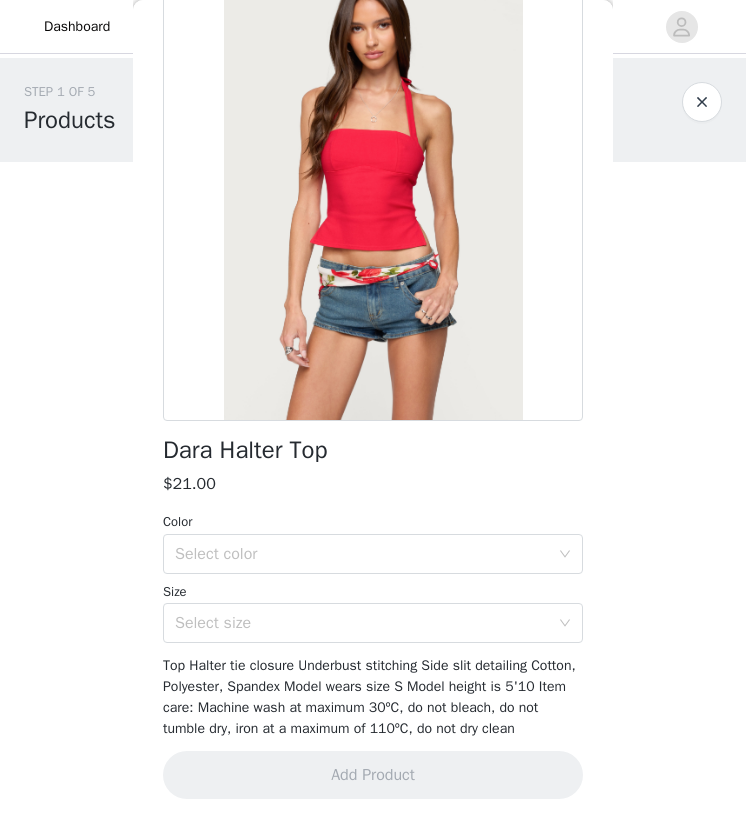 scroll, scrollTop: 129, scrollLeft: 0, axis: vertical 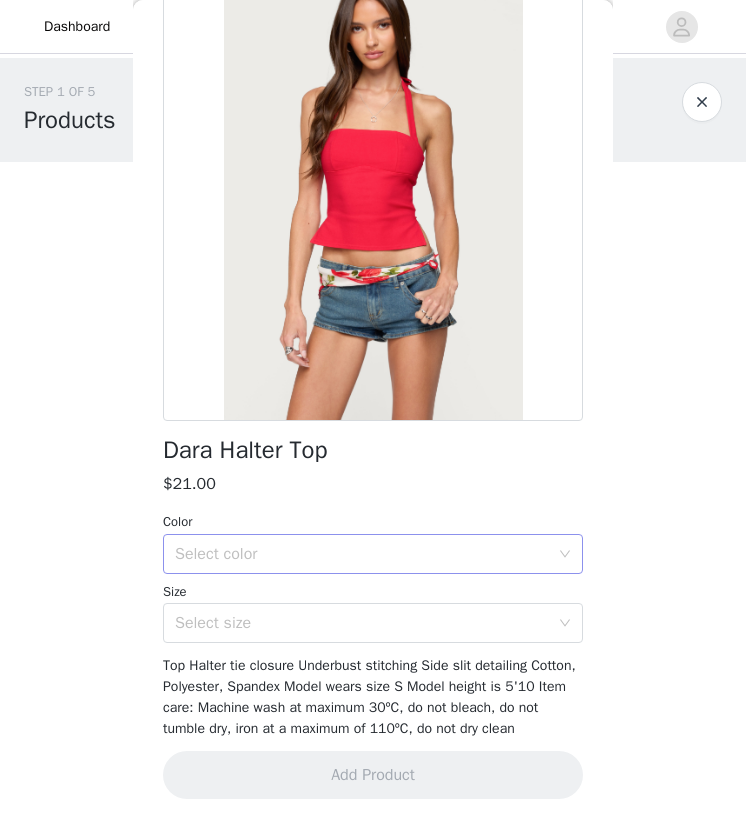 click on "Select color" at bounding box center [362, 554] 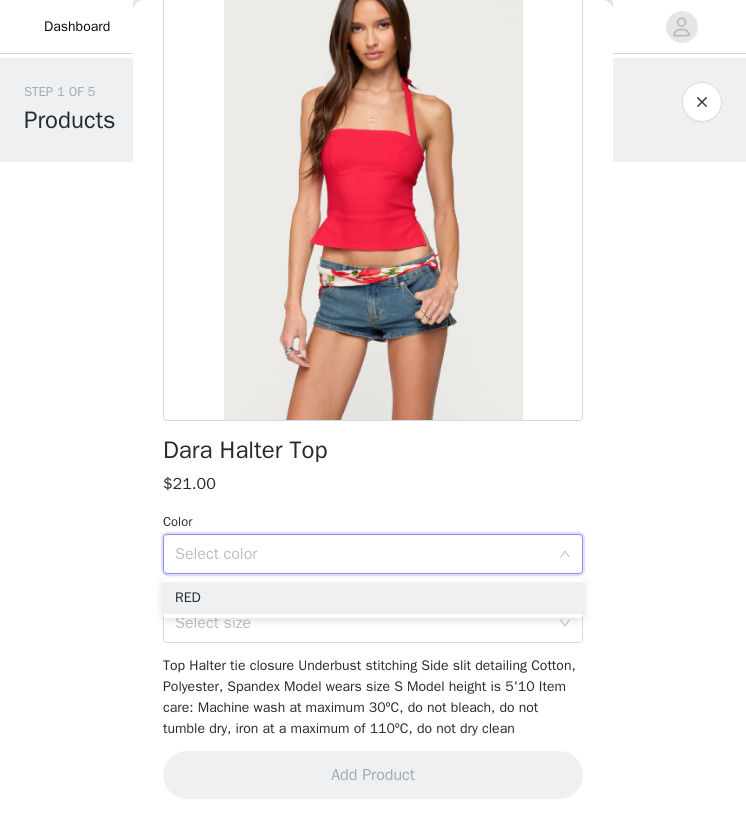 click on "Color" at bounding box center [373, 522] 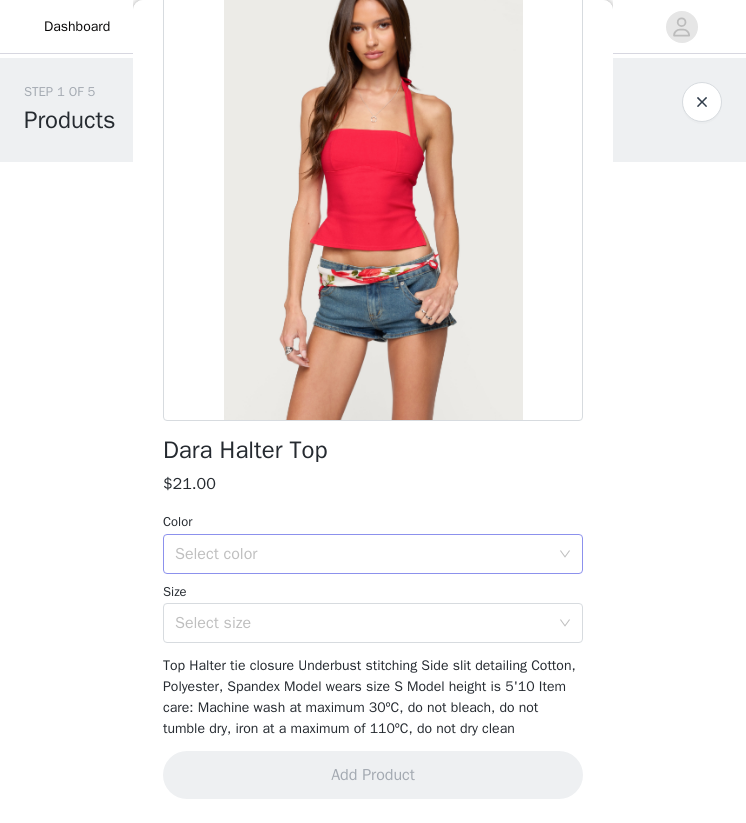click on "Select color" at bounding box center [362, 554] 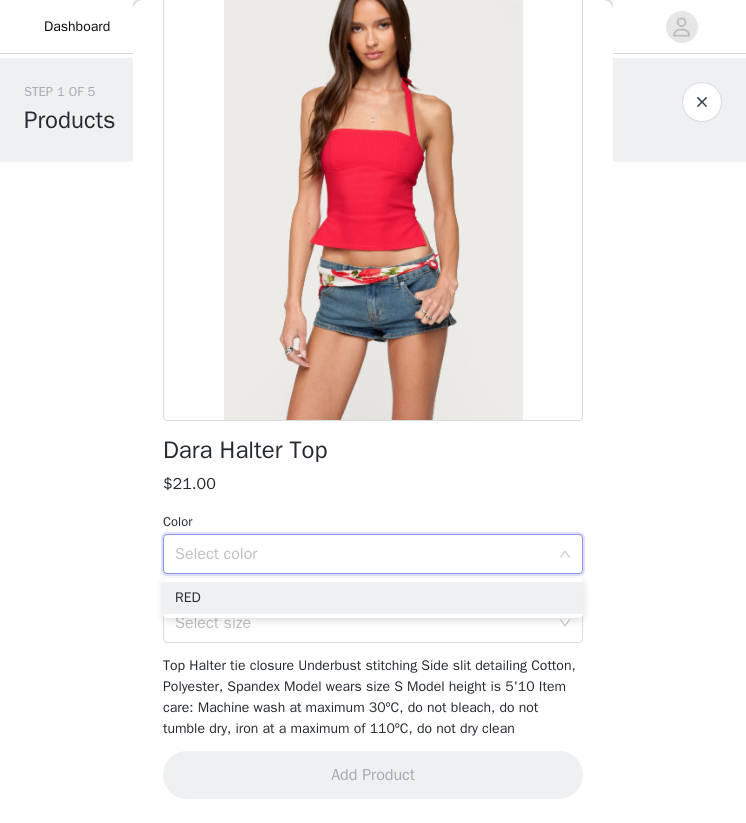 click on "Dara Halter Top       $21.00         Color   Select color Size   Select size   Top Halter tie closure Underbust stitching Side slit detailing Cotton, Polyester, Spandex Model wears size S Model height is 5'10 Item care: Machine wash at maximum 30ºC, do not bleach, do not tumble dry, iron at a maximum of 110ºC, do not dry clean   Add Product" at bounding box center (373, 397) 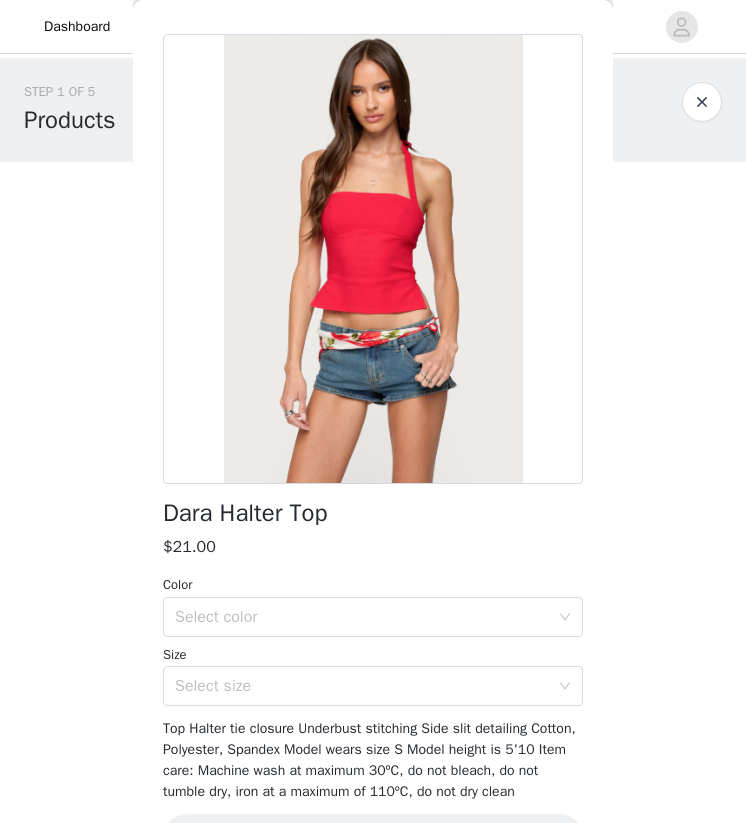 scroll, scrollTop: 0, scrollLeft: 0, axis: both 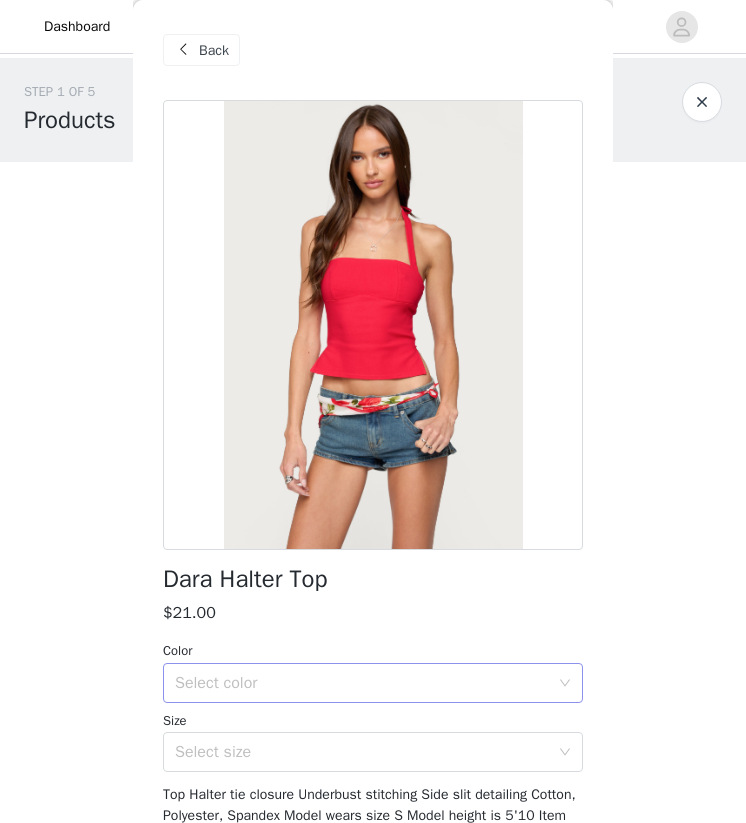 click on "Select color" at bounding box center [362, 683] 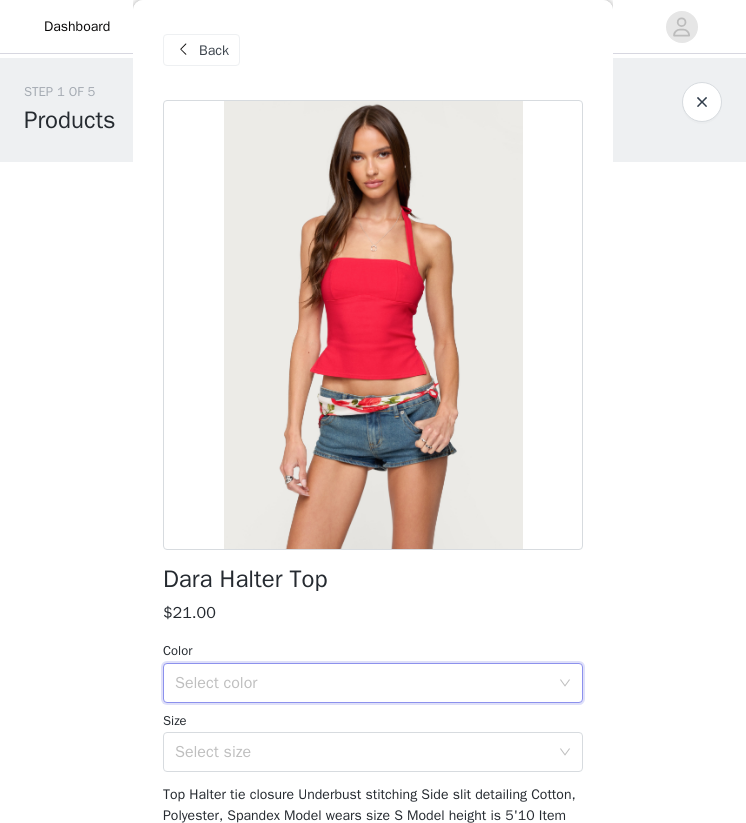click on "$21.00" at bounding box center [373, 613] 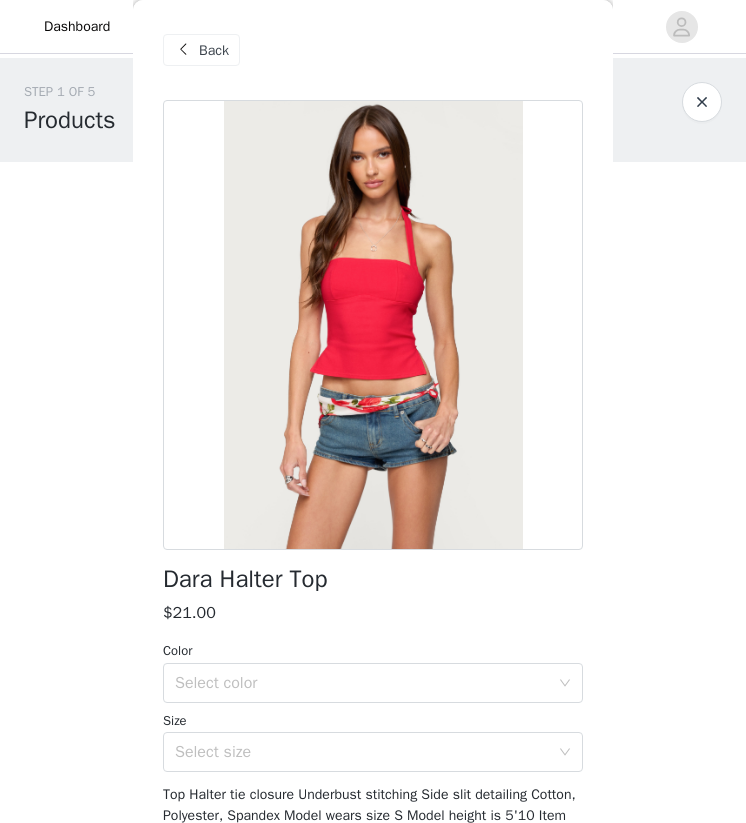 scroll, scrollTop: 129, scrollLeft: 0, axis: vertical 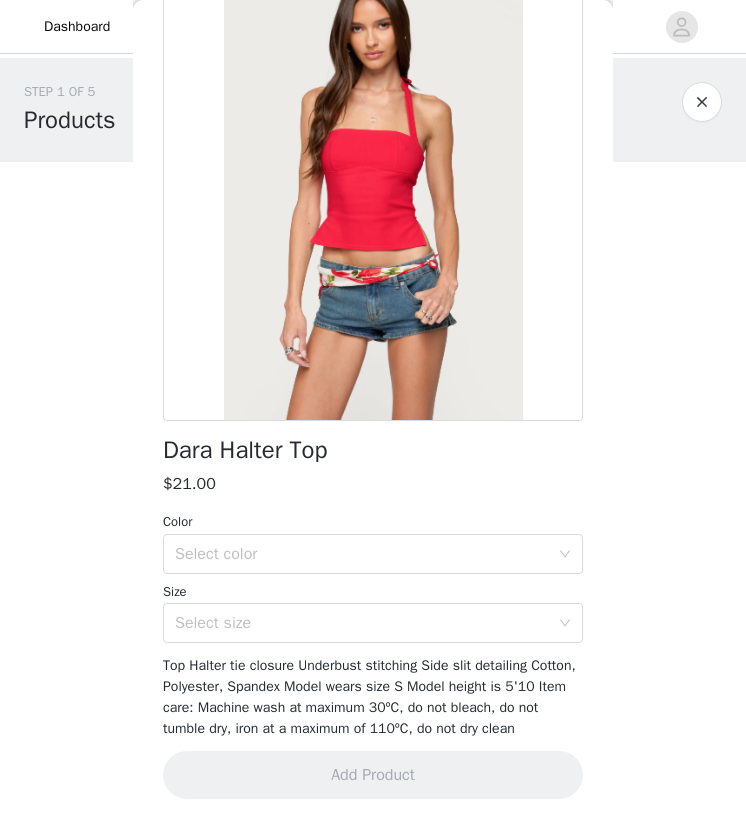 click on "Select size" at bounding box center (362, 623) 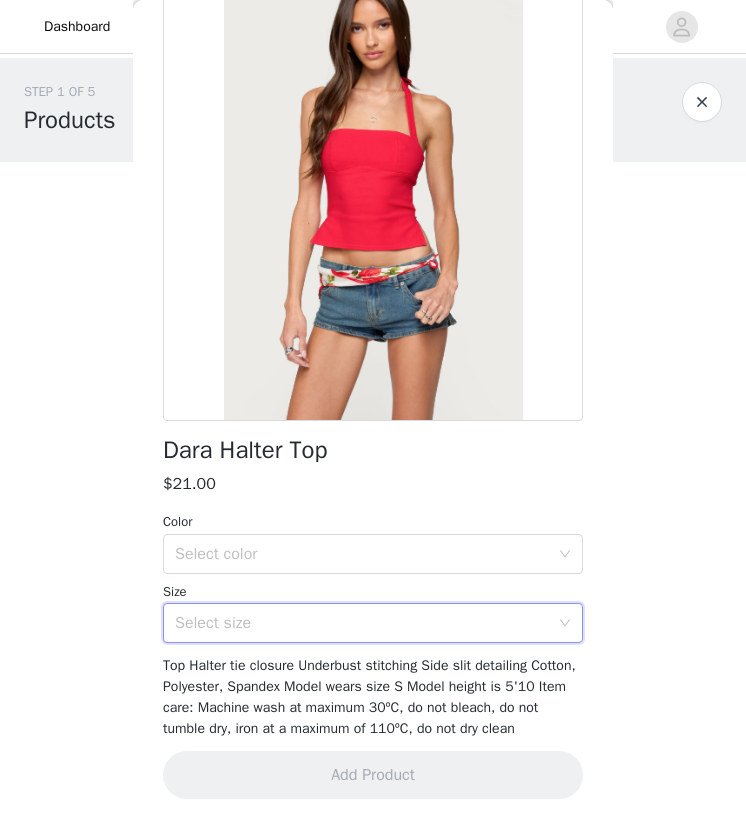 click on "Dara Halter Top" at bounding box center [373, 450] 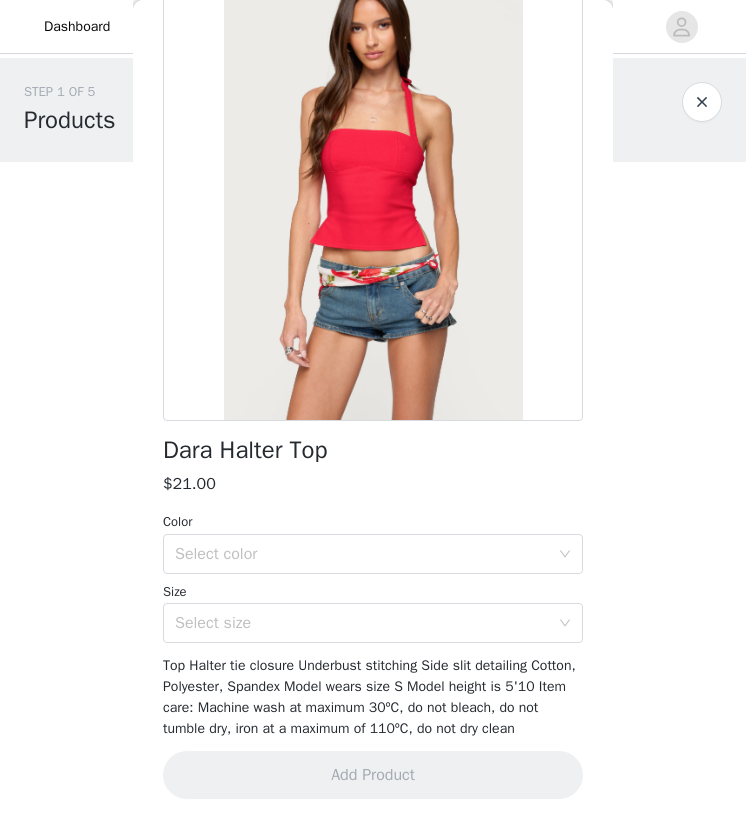 scroll, scrollTop: 0, scrollLeft: 0, axis: both 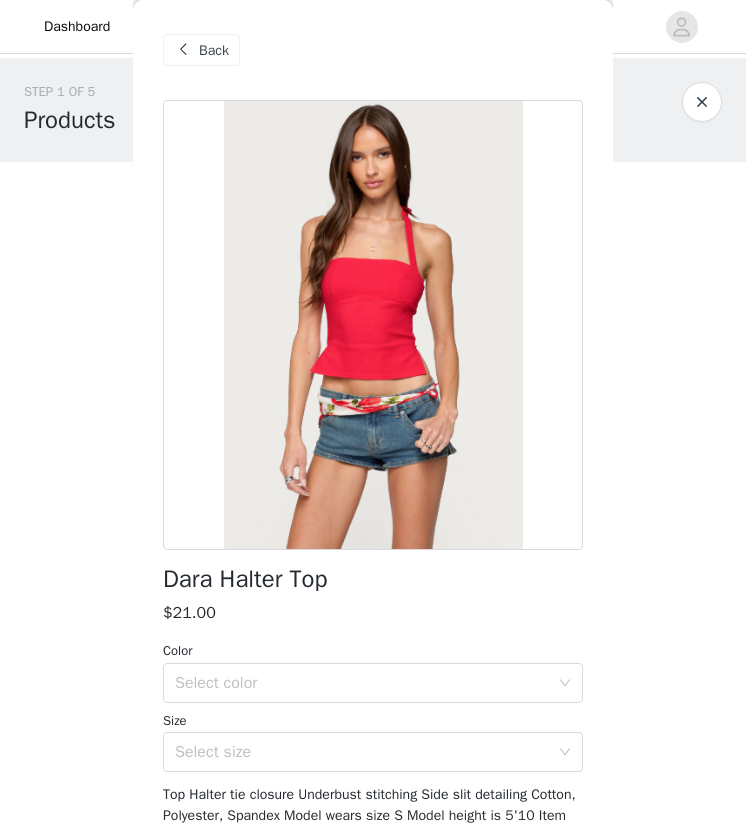 click on "Back" at bounding box center (373, 50) 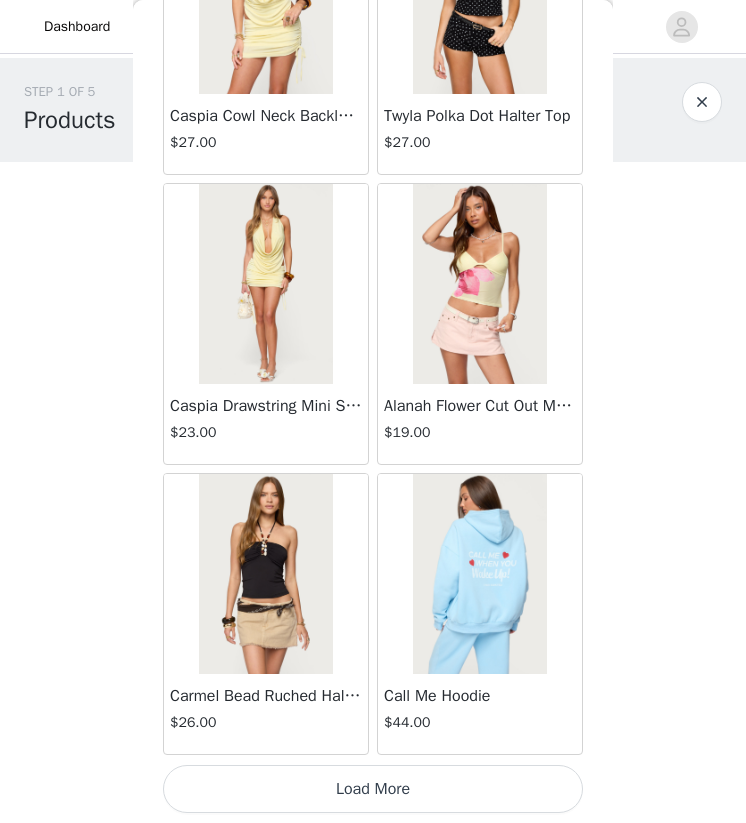 scroll, scrollTop: 16735, scrollLeft: 0, axis: vertical 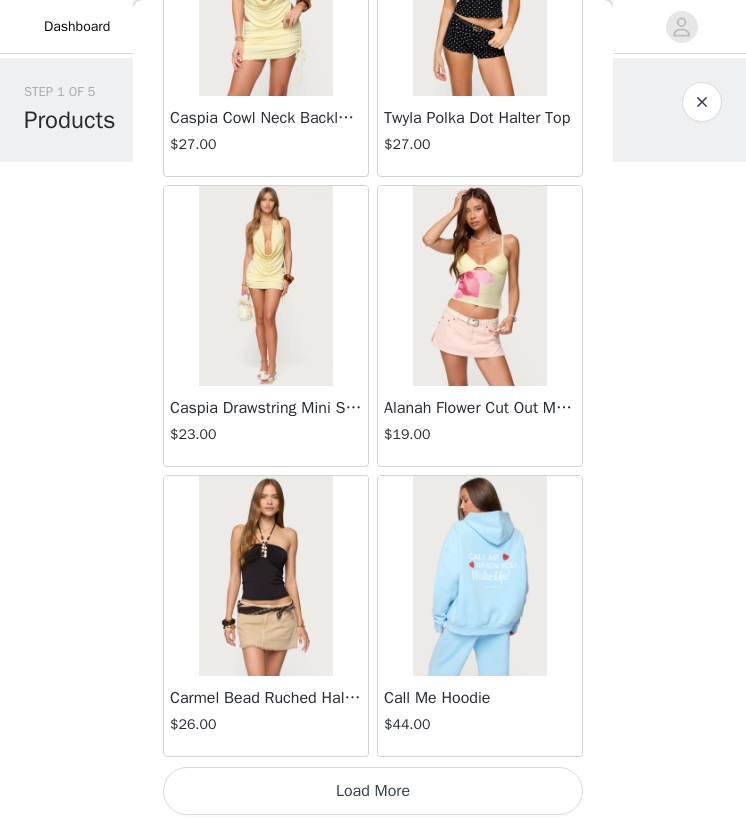 click on "Load More" at bounding box center [373, 791] 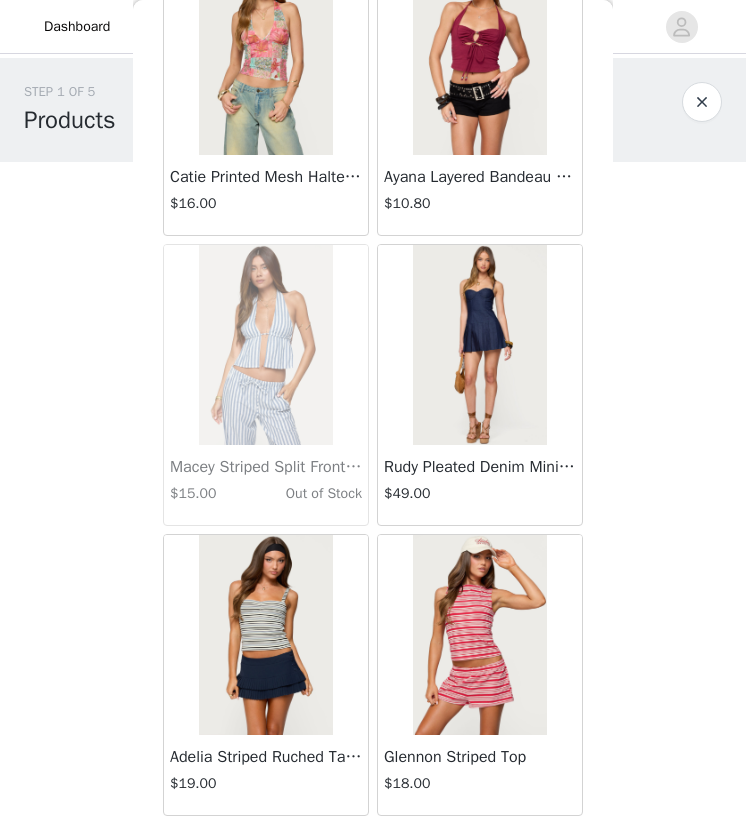 scroll, scrollTop: 19637, scrollLeft: 0, axis: vertical 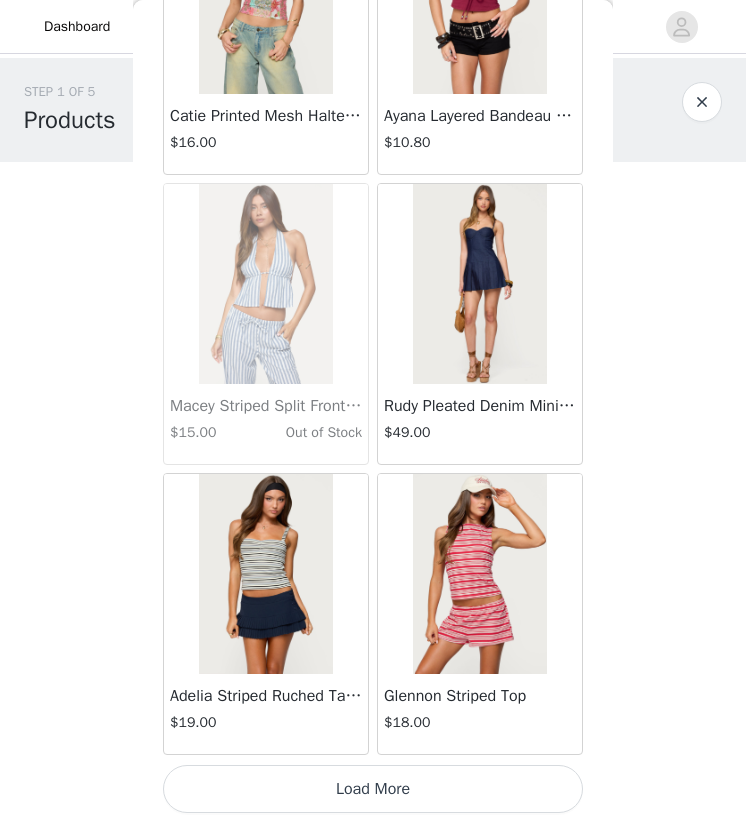 click on "Load More" at bounding box center (373, 789) 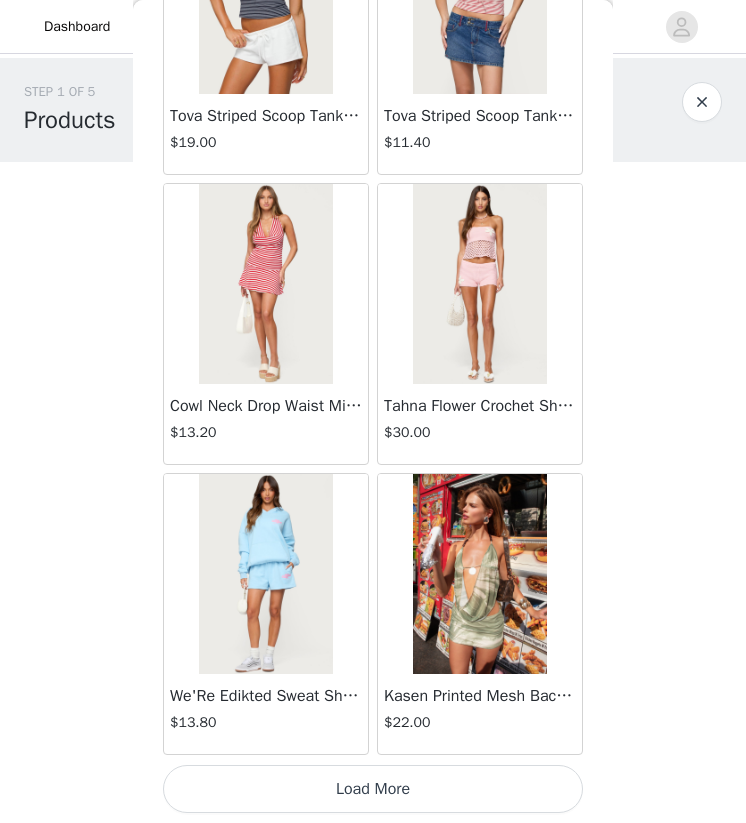 click on "Load More" at bounding box center [373, 789] 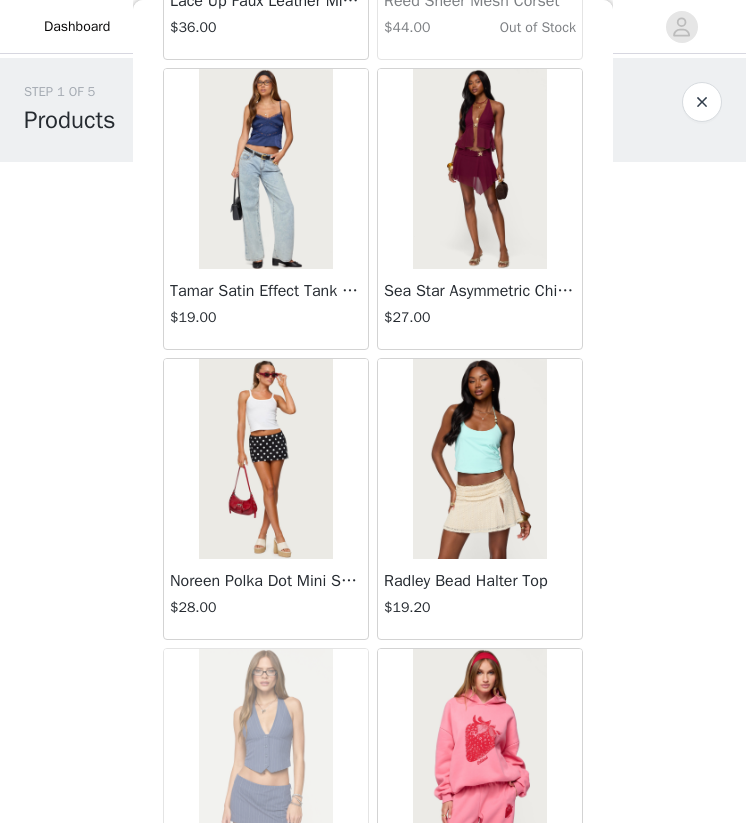 scroll, scrollTop: 25002, scrollLeft: 0, axis: vertical 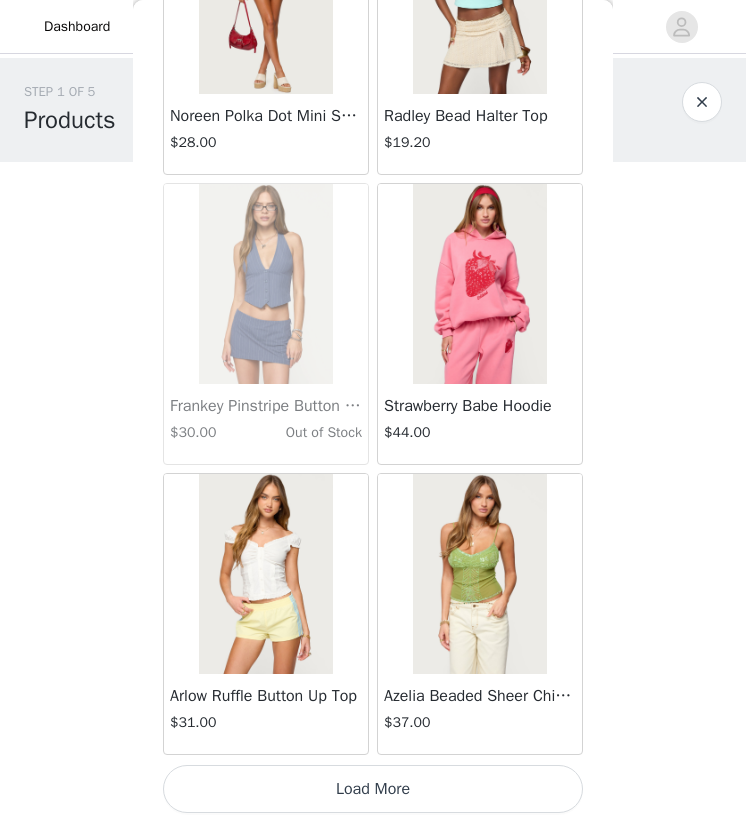 click on "Load More" at bounding box center [373, 789] 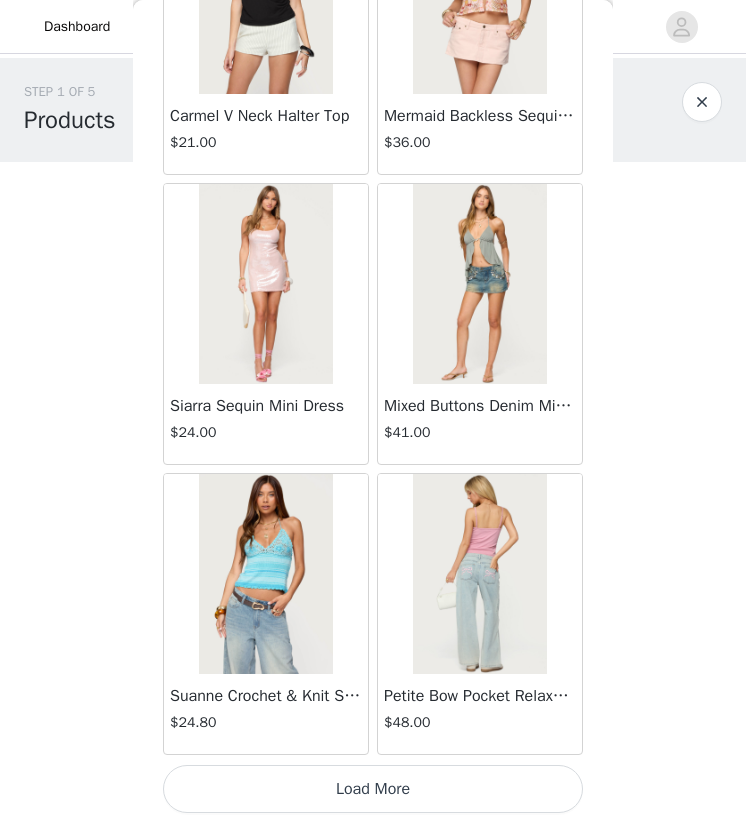 scroll, scrollTop: 28333, scrollLeft: 0, axis: vertical 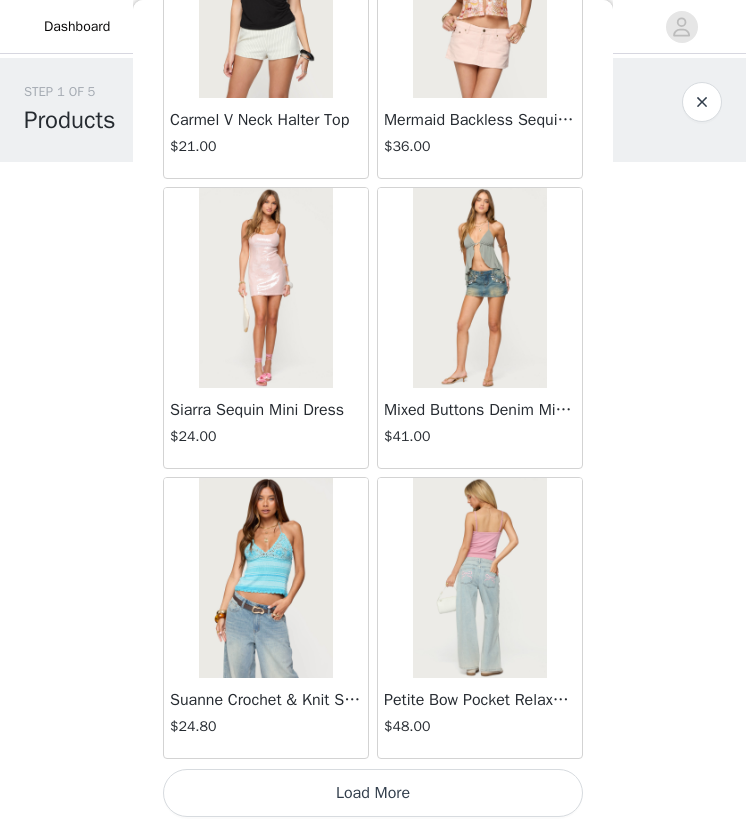 click on "Load More" at bounding box center (373, 793) 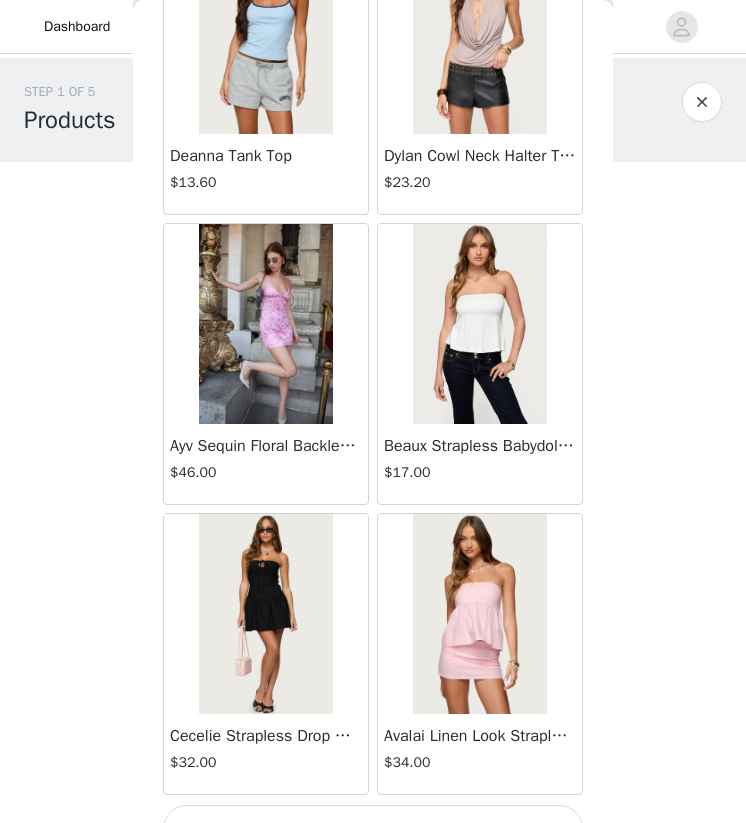 scroll, scrollTop: 31237, scrollLeft: 0, axis: vertical 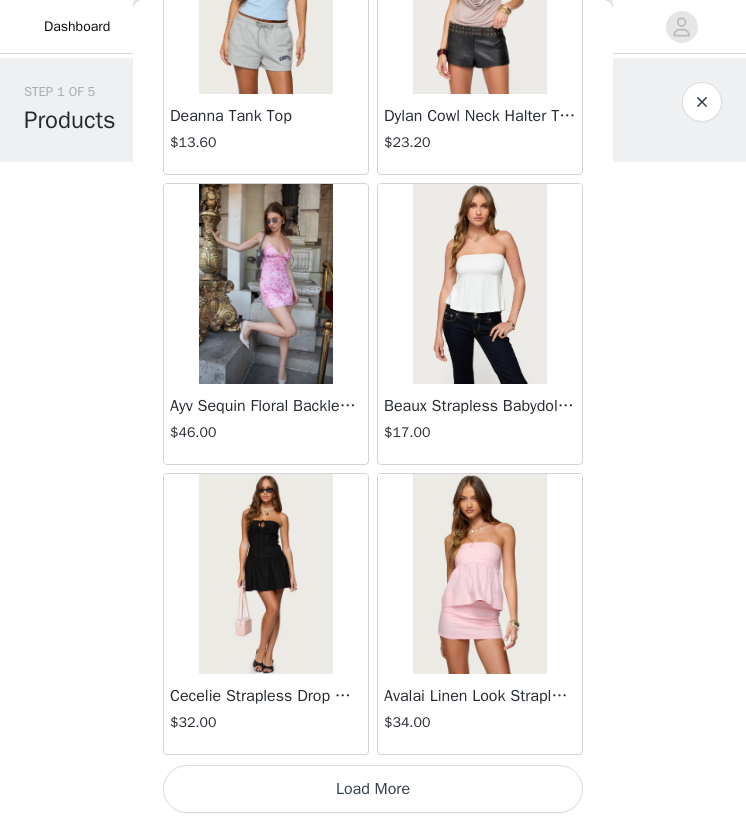 click on "Load More" at bounding box center [373, 789] 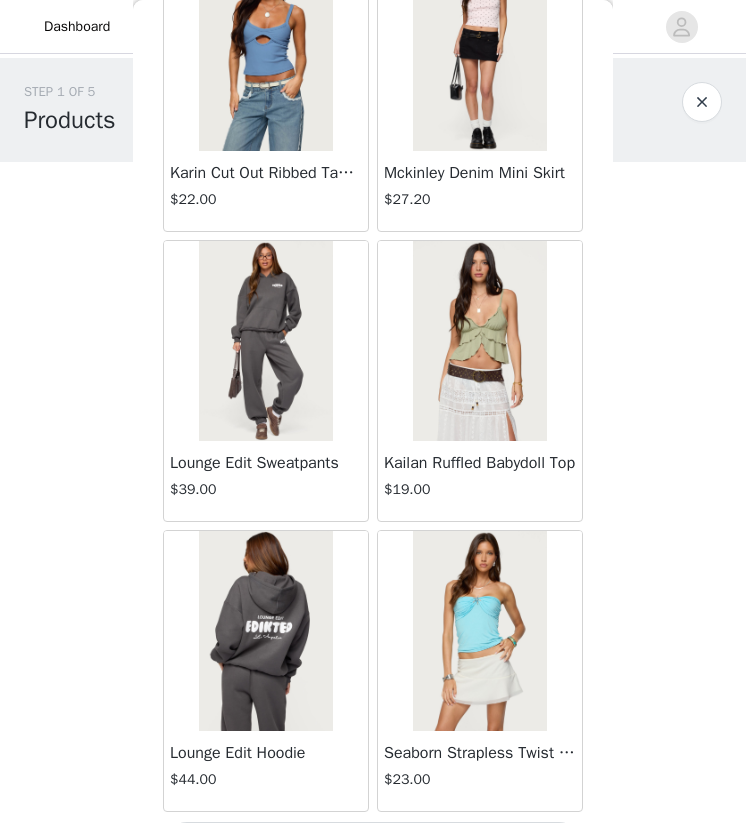 scroll, scrollTop: 34137, scrollLeft: 0, axis: vertical 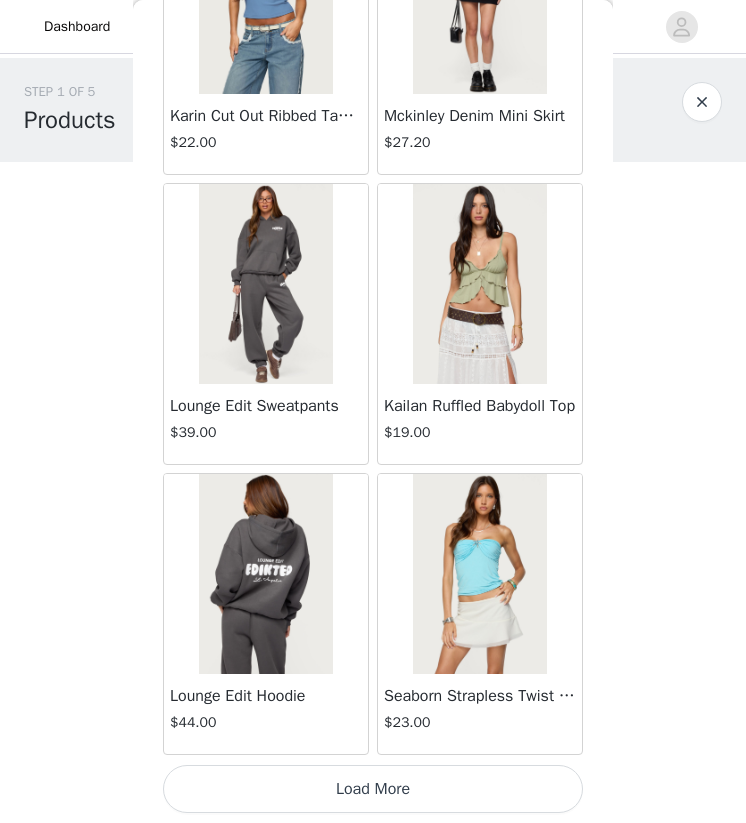 click on "Load More" at bounding box center [373, 789] 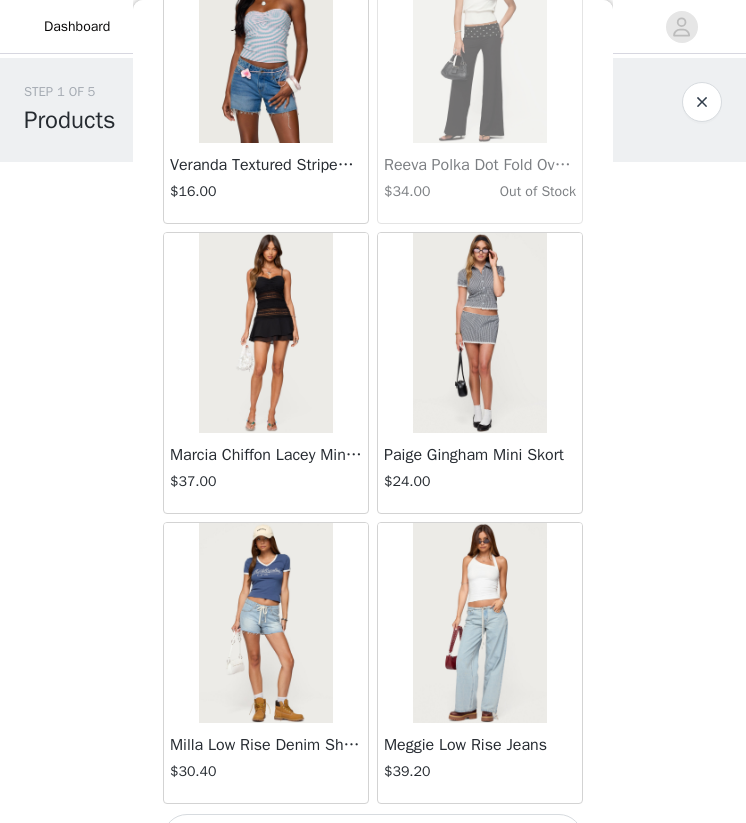 scroll, scrollTop: 37037, scrollLeft: 0, axis: vertical 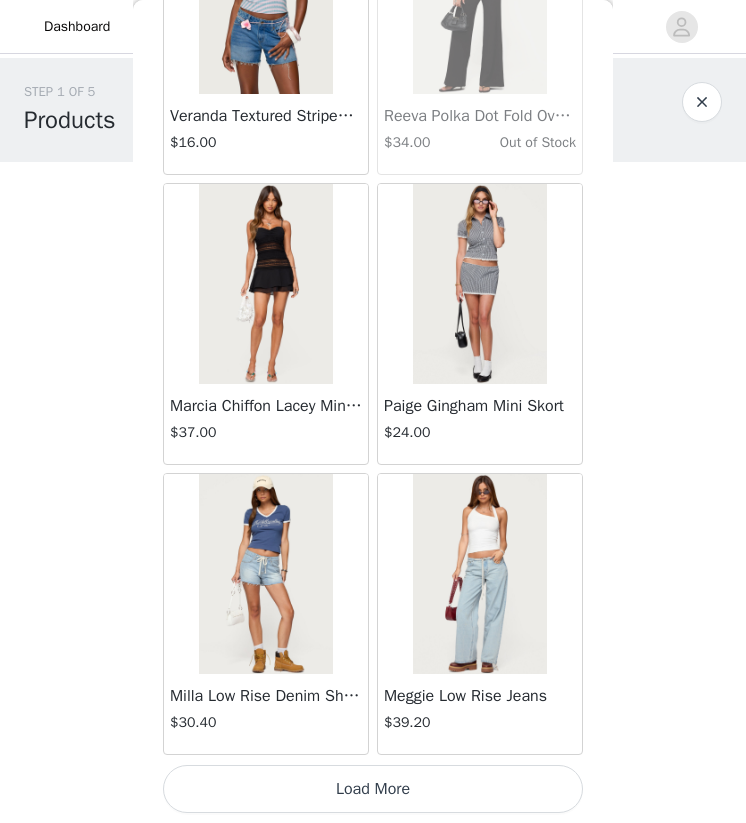 click on "Load More" at bounding box center [373, 789] 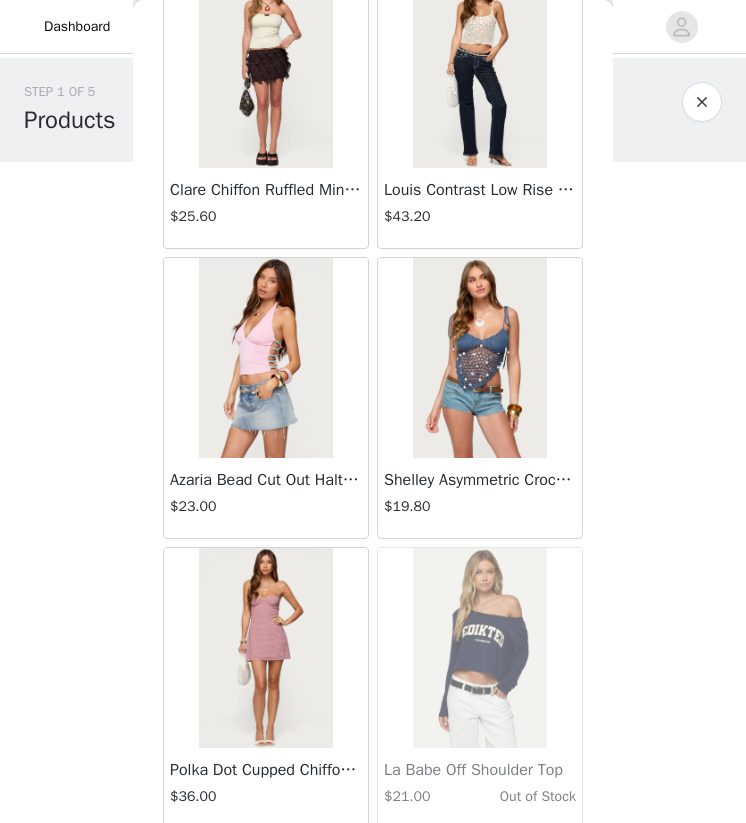 scroll, scrollTop: 39937, scrollLeft: 0, axis: vertical 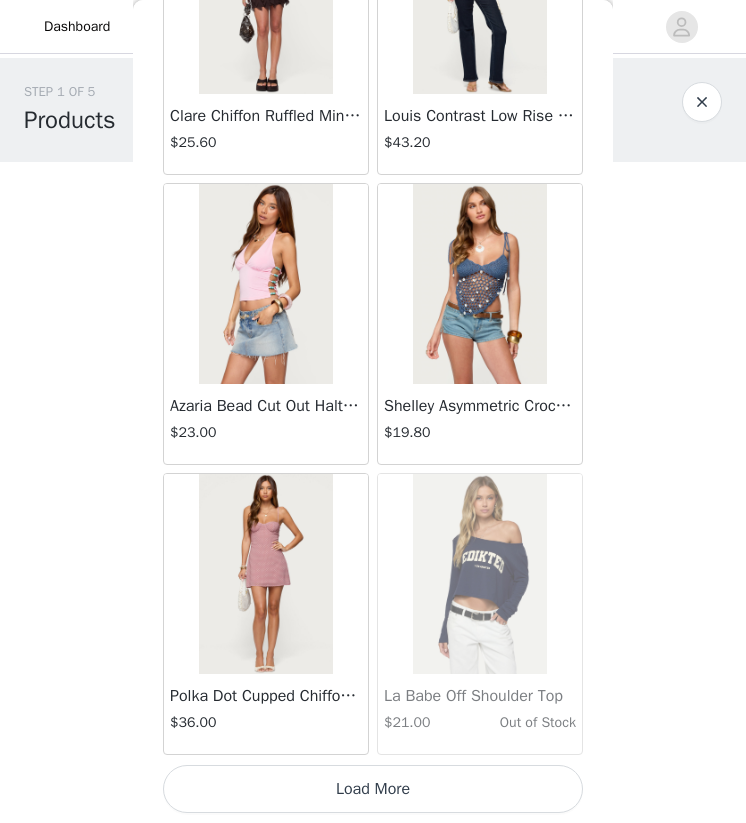 click on "Jaynee Halter Top   $7.60       Tropical Fruits Graphic T Shirt   $19.00       Patti Floral Mini Dress   $27.20       Starrie Panel Stitch Low Rise Jeans   $53.00       Fringe Sequin Crochet Poncho   $39.00       Macee Gingham Romper   $34.00       Malena Asymmetric Halter Top   $9.20       Clementina Eyelet Bodysuit   $18.40       Edikted LA Hoodie   $44.00       Keryn Striped Asymmetric Top   $14.40       Helsa Grommet T Shirt   $18.40       Dragon Lily Layered Chiffon Halter top   $24.00       Khalia Backless Cut Out Halter Top   $22.00       Floral Split Low Rise Jeans   $42.40       Aiva Backless Plunge Neck Halter Top   $14.40       Halsey Ruffle Tank Top   $24.00       Macey Striped Pants   $31.00       Azalia Asymmetric Knit Poncho   $24.00       Sheer Lace Cut Out Tank Top   $17.60       Nikoletta Straight Leg Low Rise Jeans   $48.00       Teela Lacey Low Rise Carpenter Jeans   $41.60       Rylan Striped Fold Over Mini Skort   $17.60       Rachey Backless Ruched Top   $15.20         $32.00" at bounding box center (373, -19509) 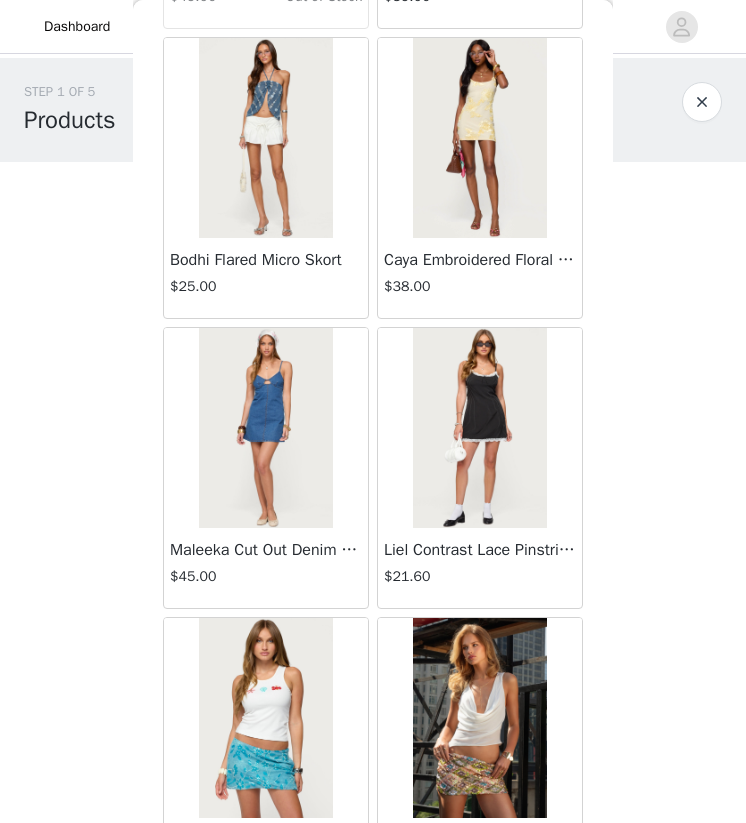 scroll, scrollTop: 42837, scrollLeft: 0, axis: vertical 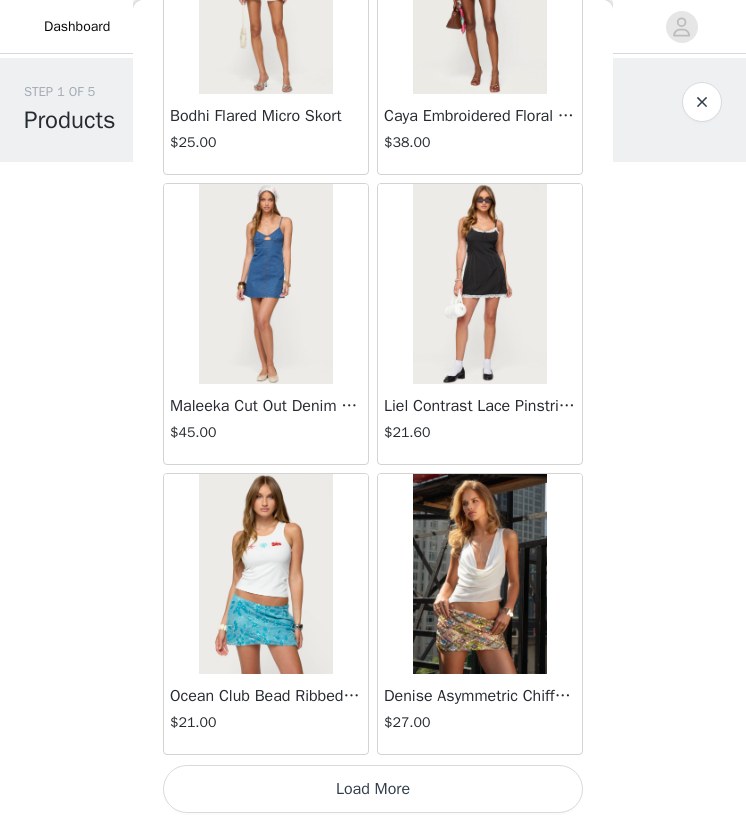 click on "Load More" at bounding box center (373, 789) 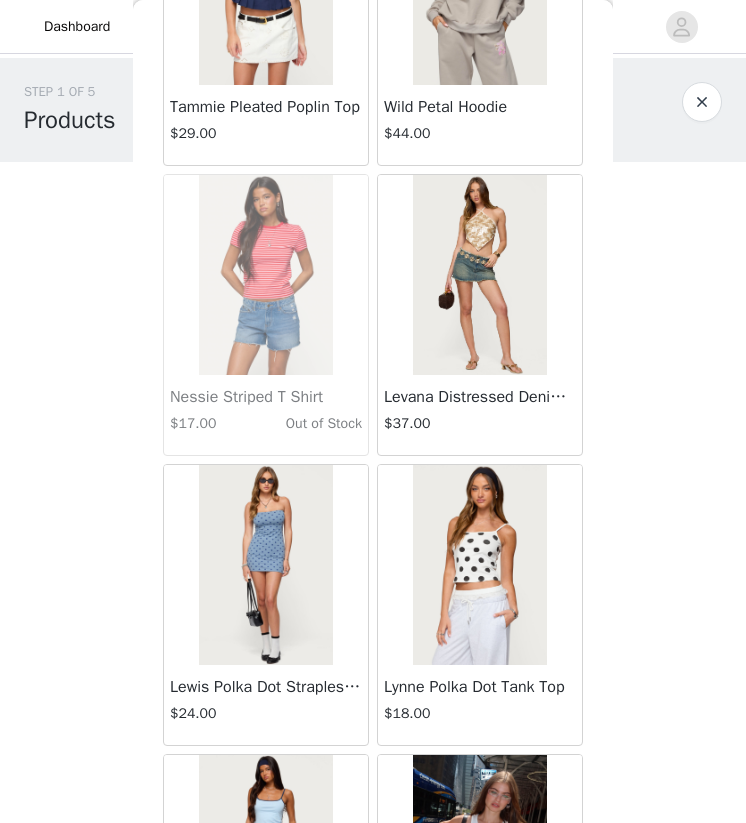 scroll, scrollTop: 45737, scrollLeft: 0, axis: vertical 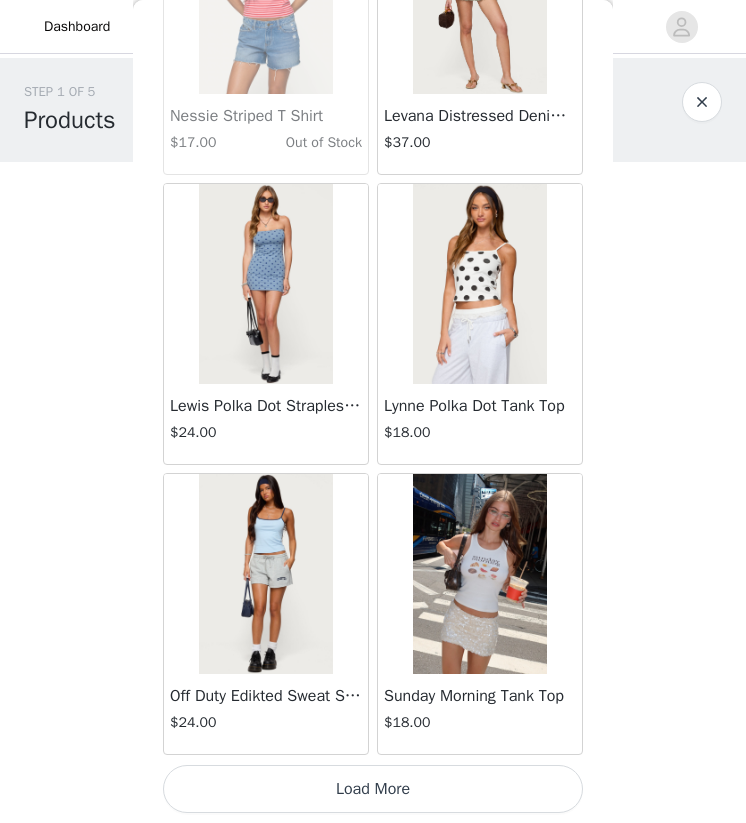 click on "Load More" at bounding box center (373, 789) 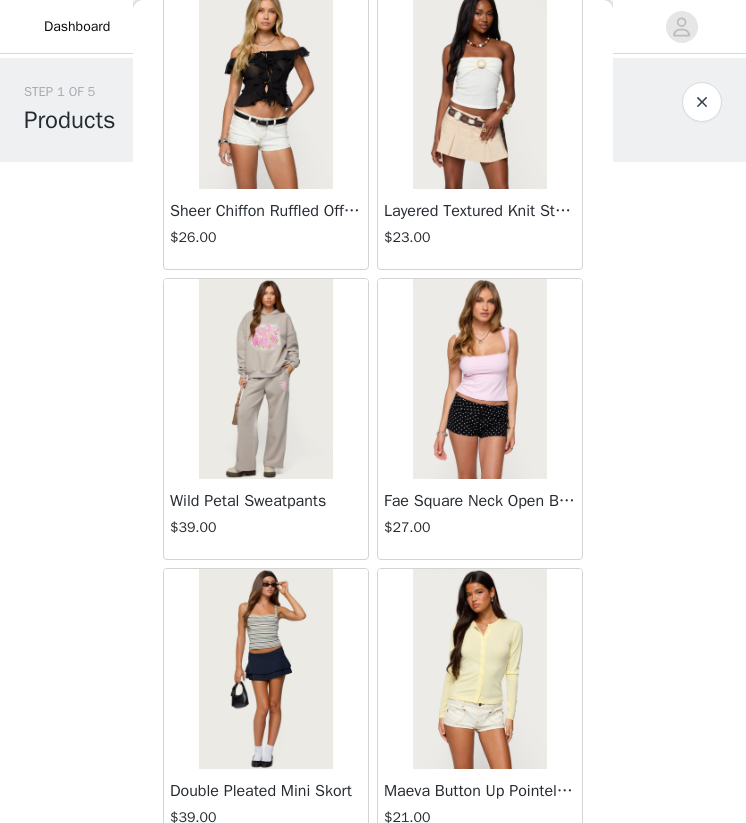 scroll, scrollTop: 48637, scrollLeft: 0, axis: vertical 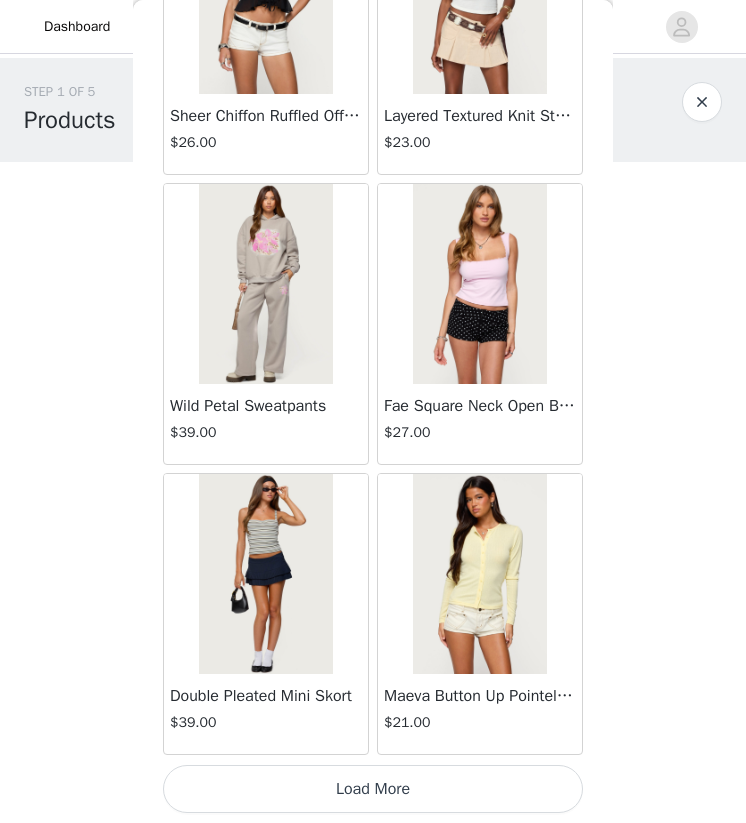 click on "Load More" at bounding box center [373, 789] 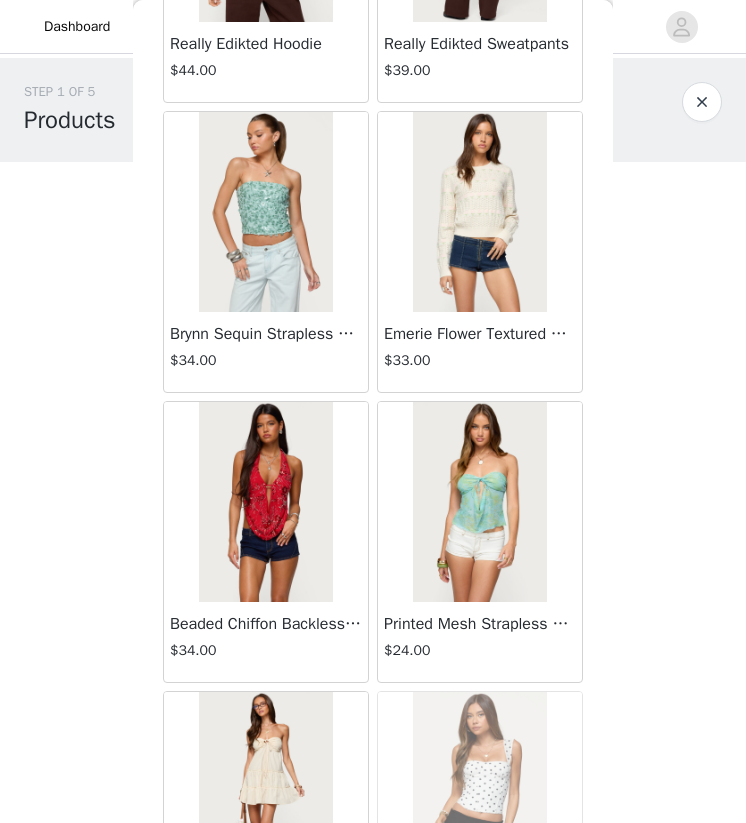 scroll, scrollTop: 51537, scrollLeft: 0, axis: vertical 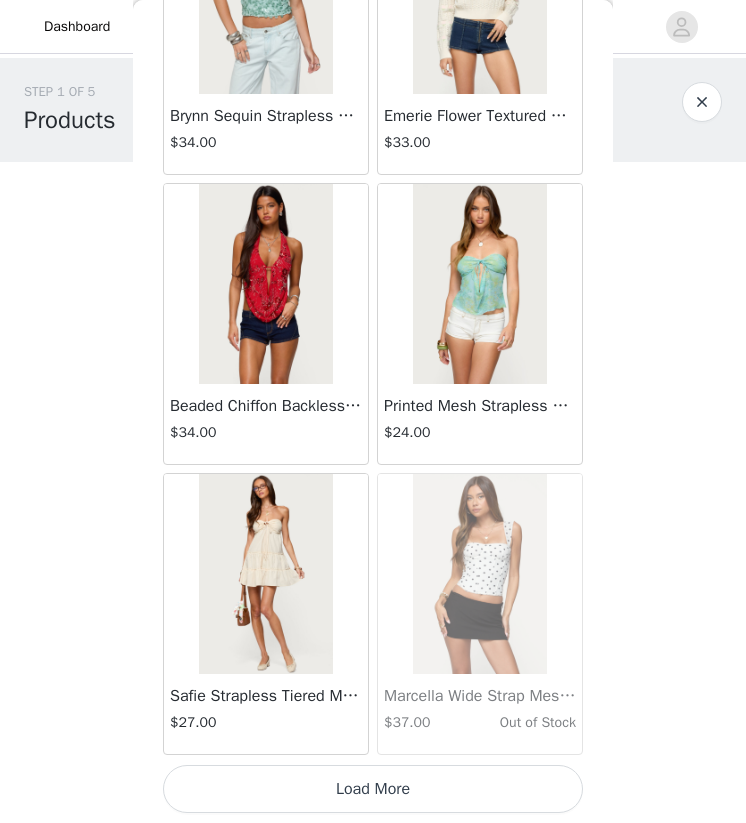 click on "Jaynee Halter Top   $7.60       Tropical Fruits Graphic T Shirt   $19.00       Patti Floral Mini Dress   $27.20       Starrie Panel Stitch Low Rise Jeans   $53.00       Fringe Sequin Crochet Poncho   $39.00       Macee Gingham Romper   $34.00       Malena Asymmetric Halter Top   $9.20       Clementina Eyelet Bodysuit   $18.40       Edikted LA Hoodie   $44.00       Keryn Striped Asymmetric Top   $14.40       Helsa Grommet T Shirt   $18.40       Dragon Lily Layered Chiffon Halter top   $24.00       Khalia Backless Cut Out Halter Top   $22.00       Floral Split Low Rise Jeans   $42.40       Aiva Backless Plunge Neck Halter Top   $14.40       Halsey Ruffle Tank Top   $24.00       Macey Striped Pants   $31.00       Azalia Asymmetric Knit Poncho   $24.00       Sheer Lace Cut Out Tank Top   $17.60       Nikoletta Straight Leg Low Rise Jeans   $48.00       Teela Lacey Low Rise Carpenter Jeans   $41.60       Rylan Striped Fold Over Mini Skort   $17.60       Rachey Backless Ruched Top   $15.20         $32.00" at bounding box center [373, -25309] 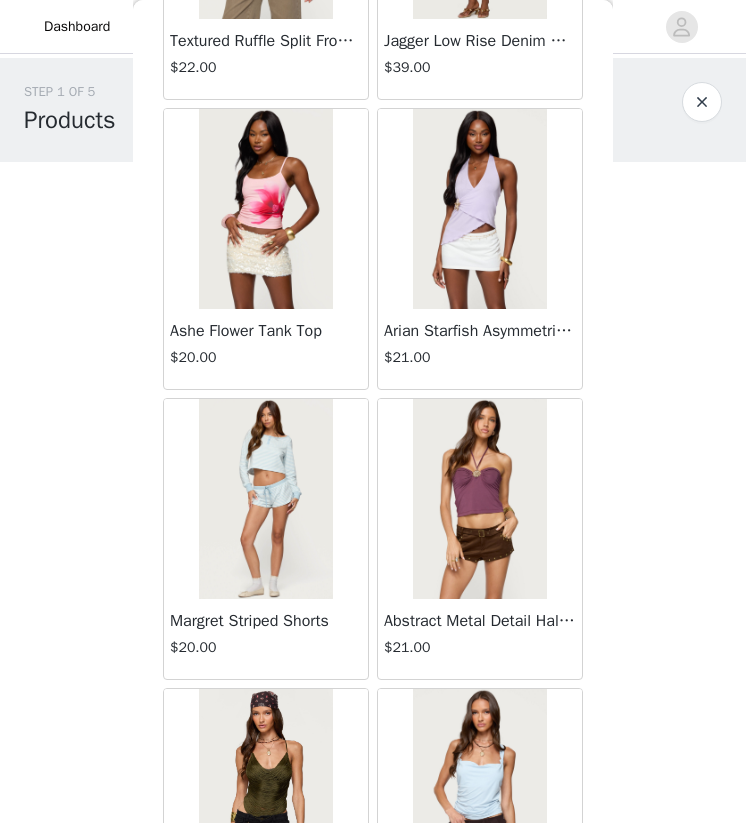 scroll, scrollTop: 54437, scrollLeft: 0, axis: vertical 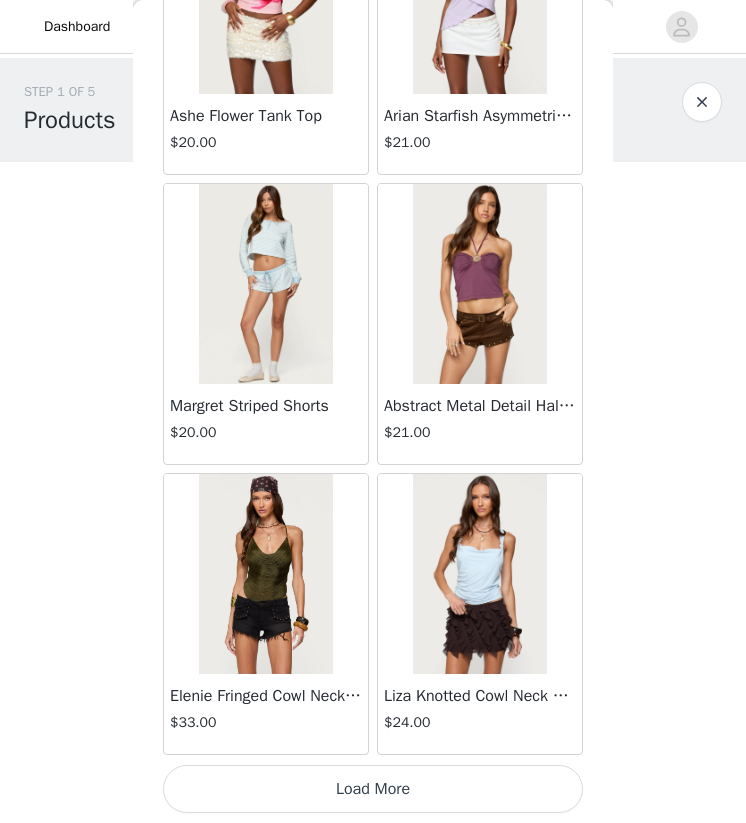 click on "Load More" at bounding box center (373, 789) 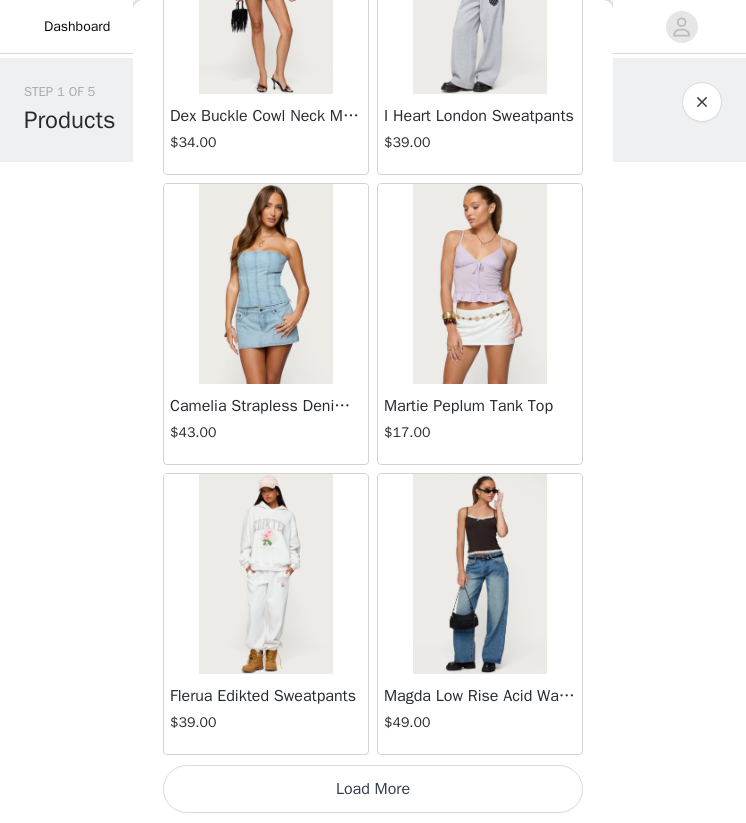 click on "Load More" at bounding box center [373, 789] 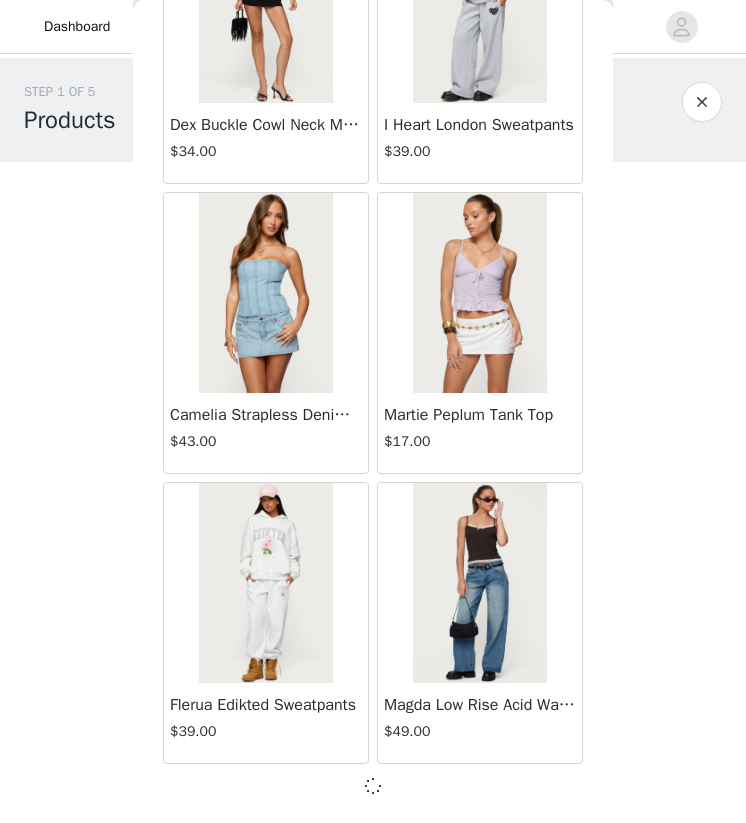 scroll, scrollTop: 57328, scrollLeft: 0, axis: vertical 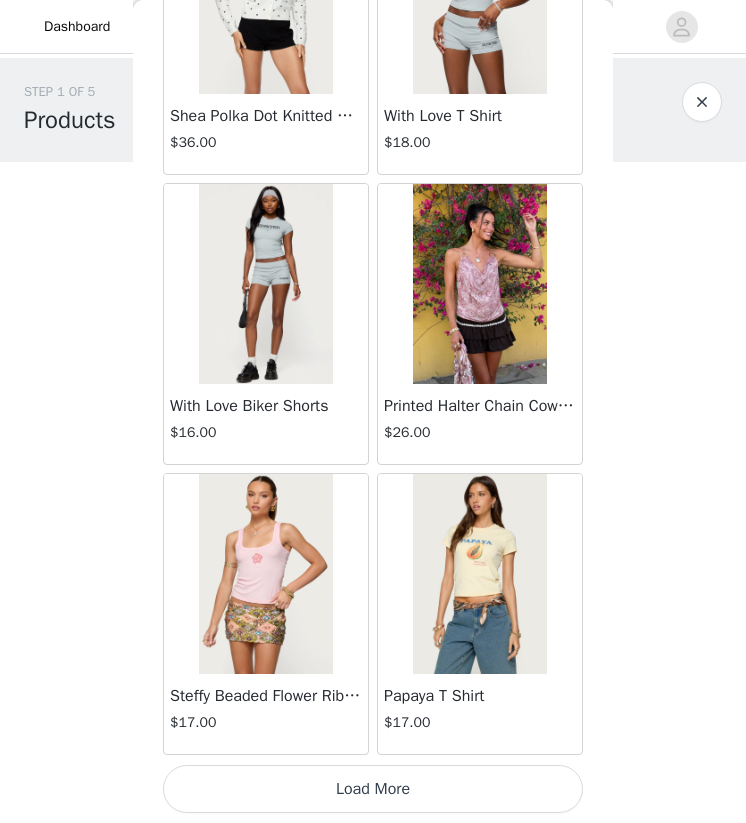 click on "Load More" at bounding box center (373, 789) 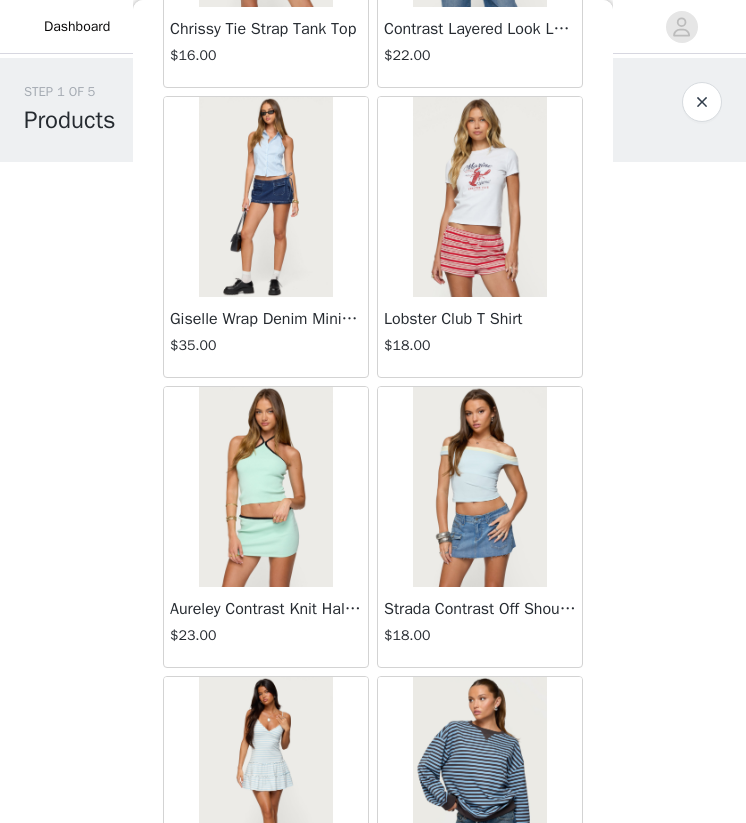 scroll, scrollTop: 63137, scrollLeft: 0, axis: vertical 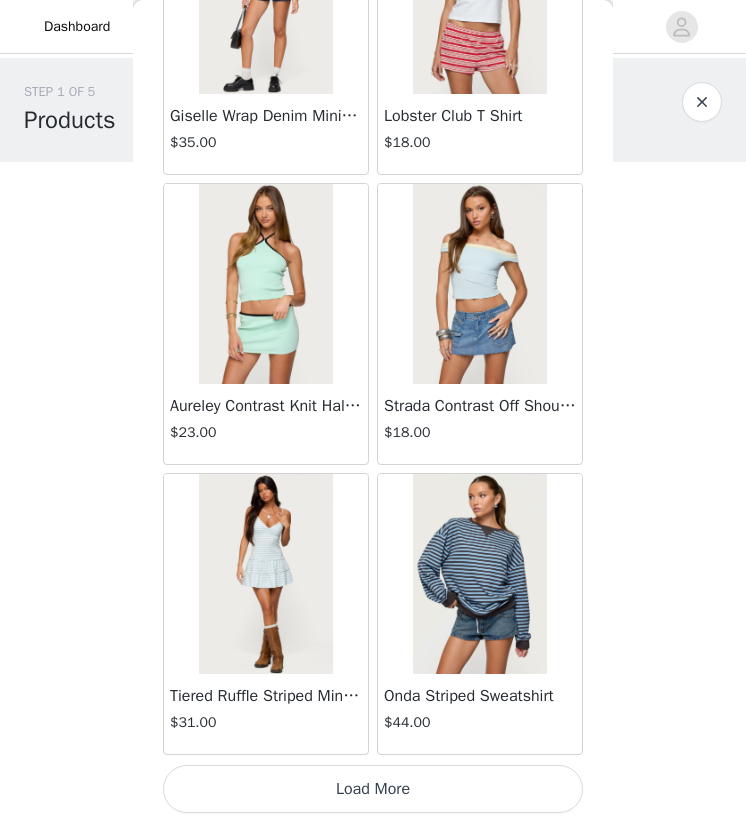 click on "Load More" at bounding box center [373, 789] 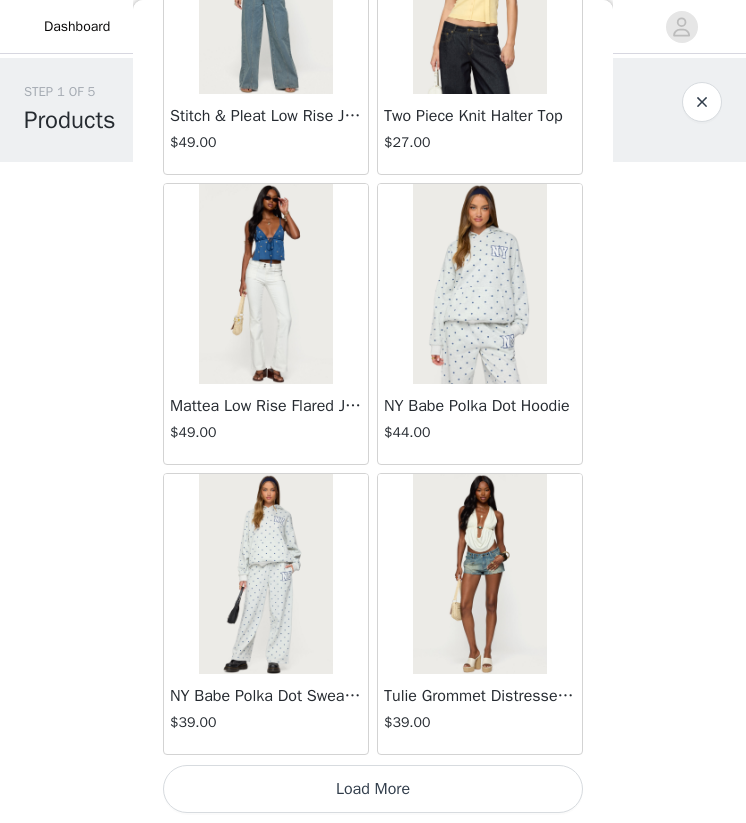 scroll, scrollTop: 66035, scrollLeft: 0, axis: vertical 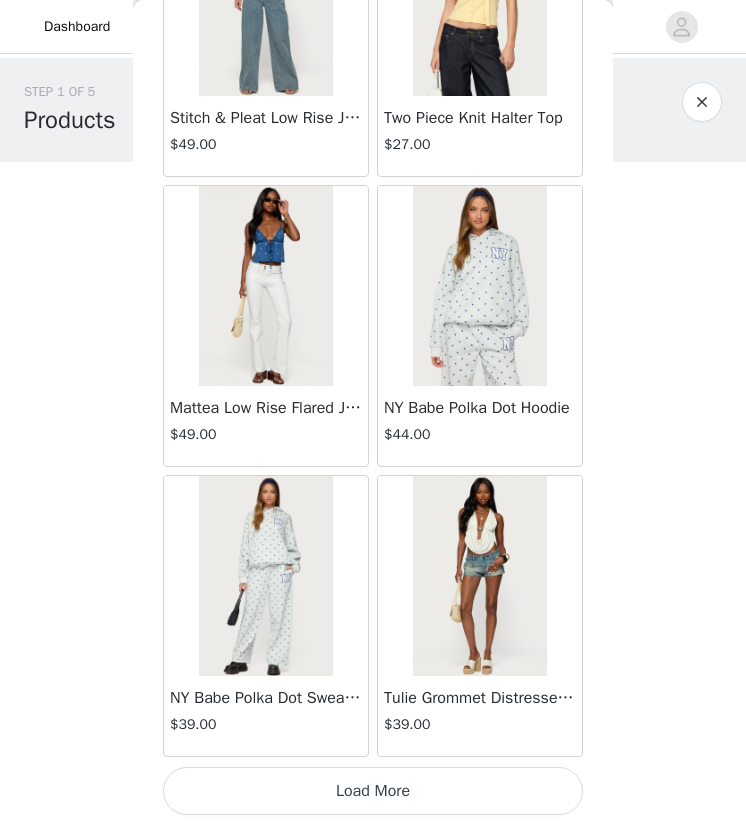 click on "Load More" at bounding box center (373, 791) 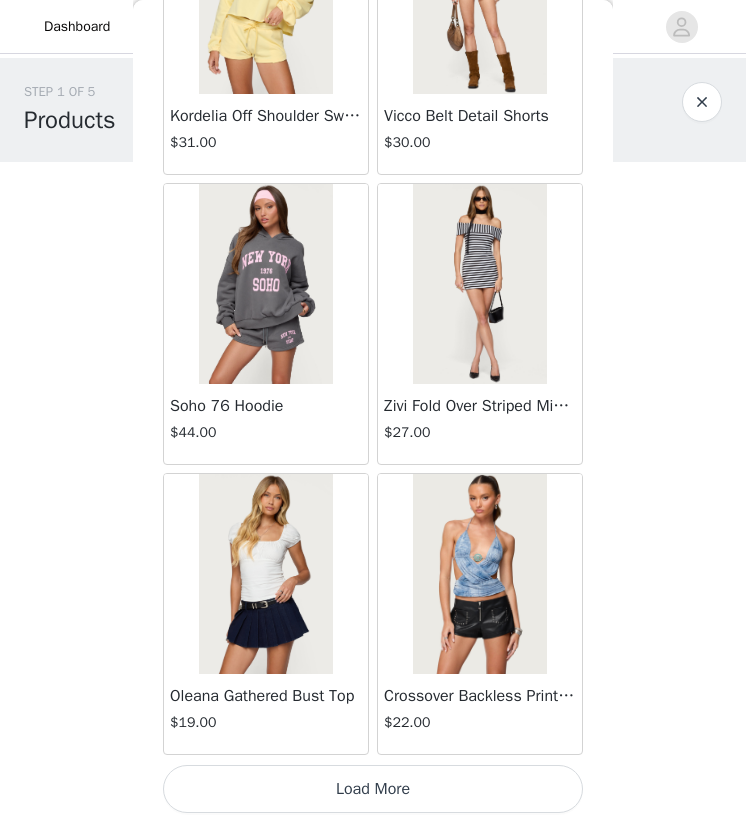 scroll, scrollTop: 68936, scrollLeft: 0, axis: vertical 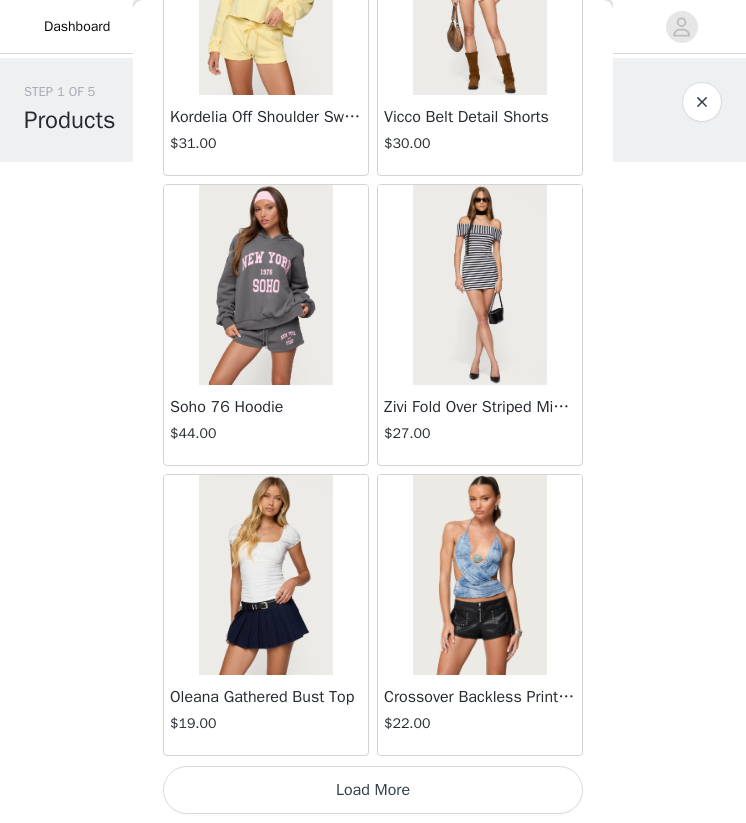 click on "Load More" at bounding box center [373, 790] 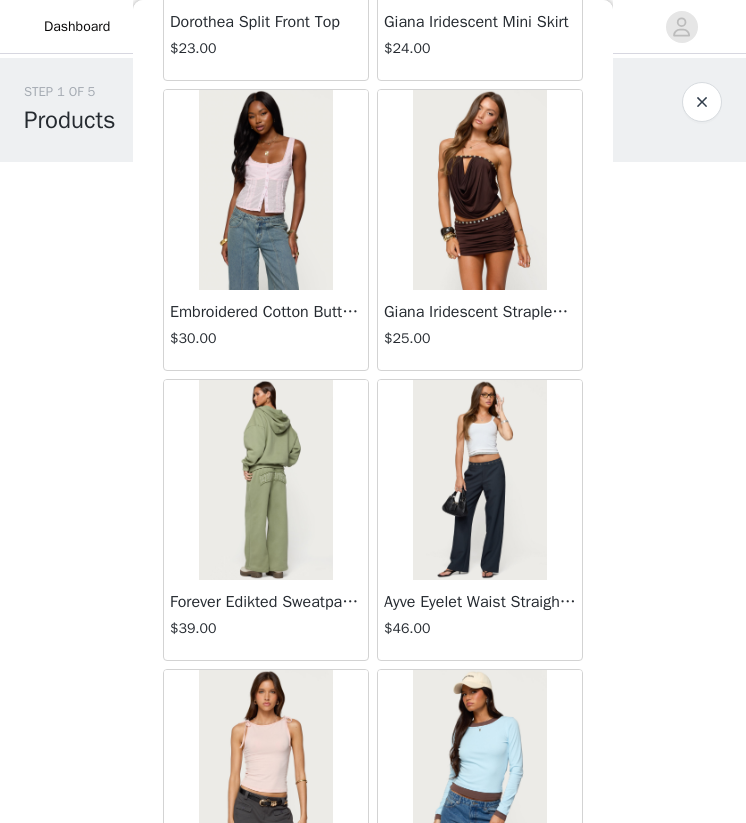 scroll, scrollTop: 53851, scrollLeft: 0, axis: vertical 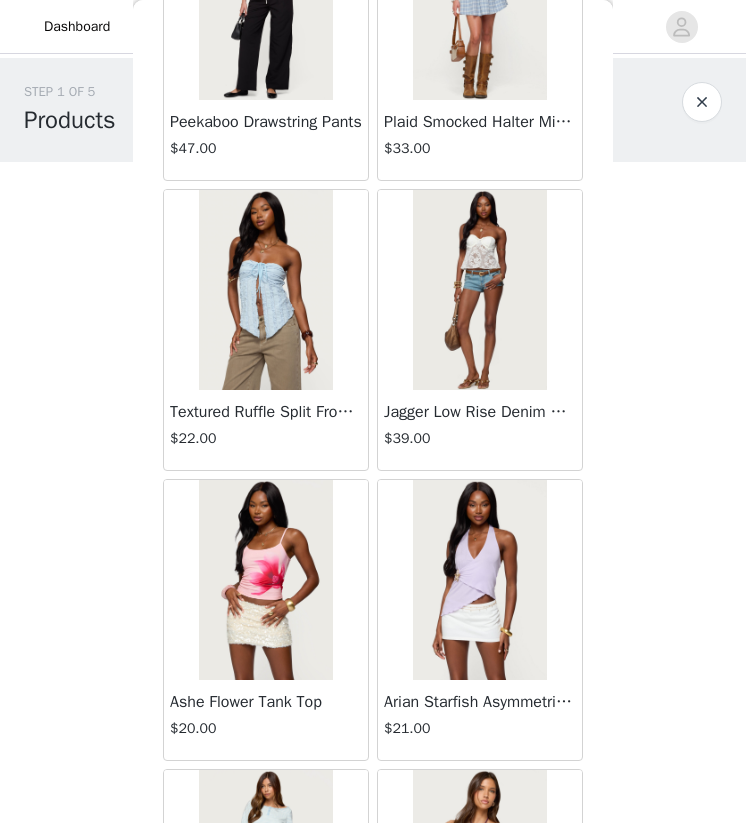 click on "$39.00" at bounding box center [480, 438] 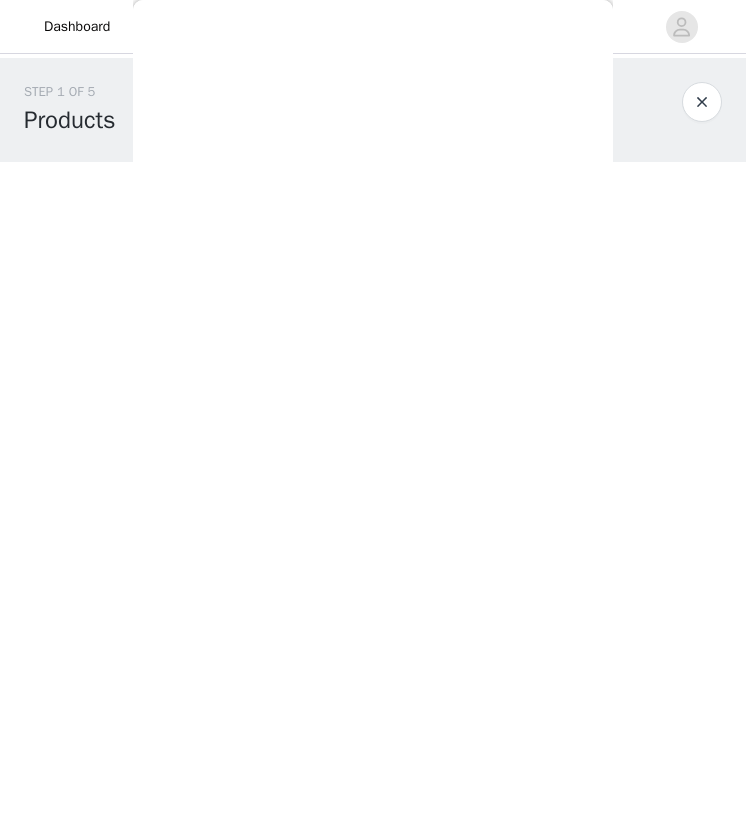 scroll, scrollTop: 150, scrollLeft: 0, axis: vertical 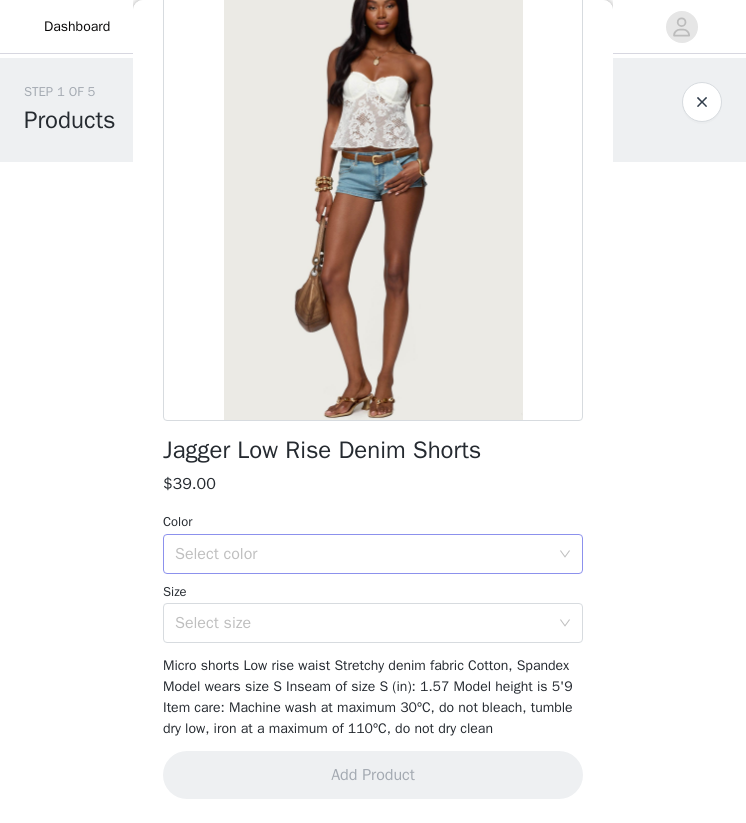 click on "Select color" at bounding box center [362, 554] 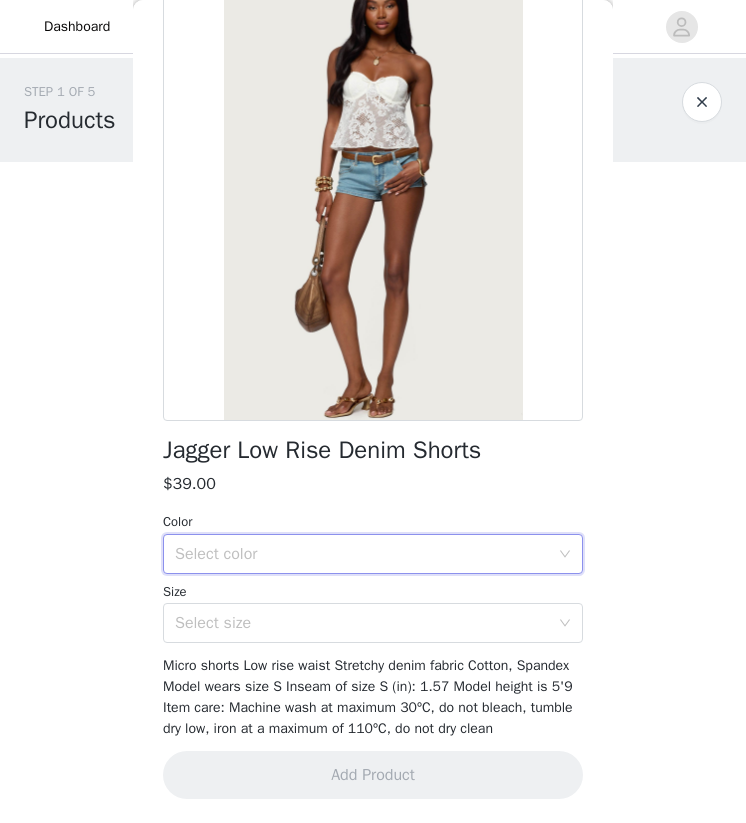 click on "Color" at bounding box center (373, 522) 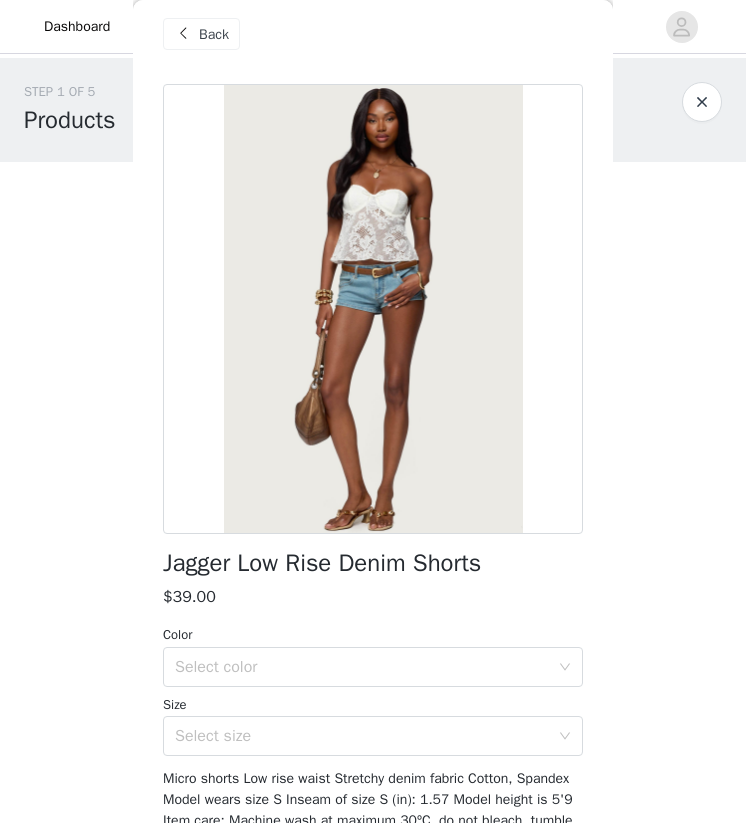 scroll, scrollTop: 0, scrollLeft: 0, axis: both 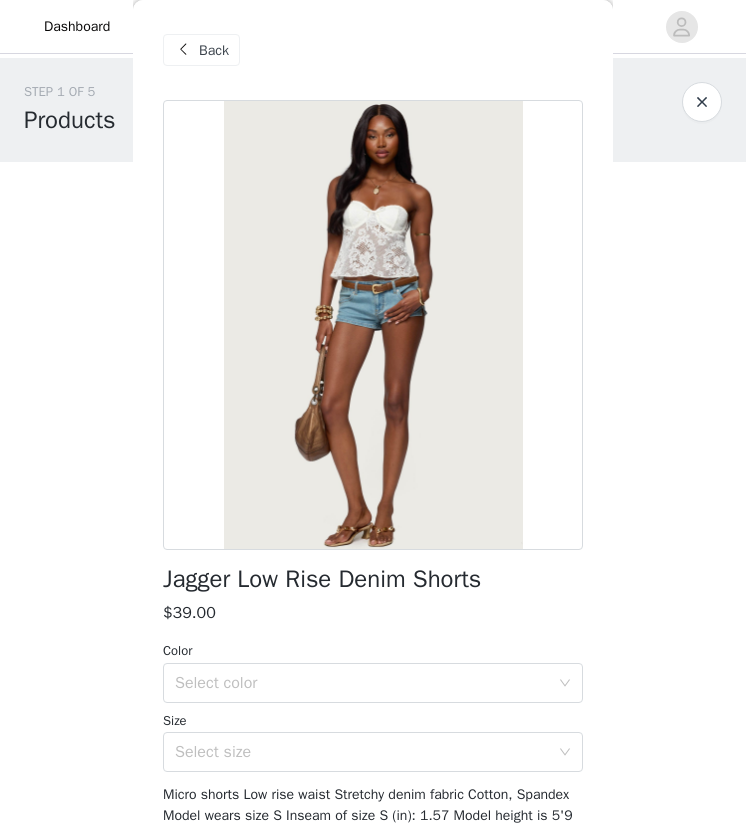 click on "Back" at bounding box center [201, 50] 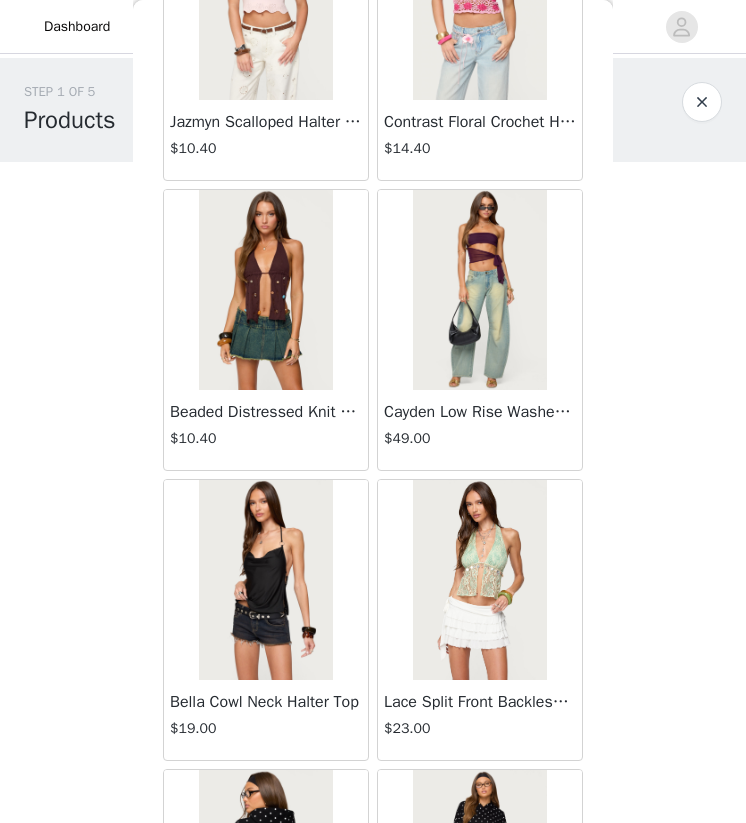 scroll, scrollTop: 55881, scrollLeft: 0, axis: vertical 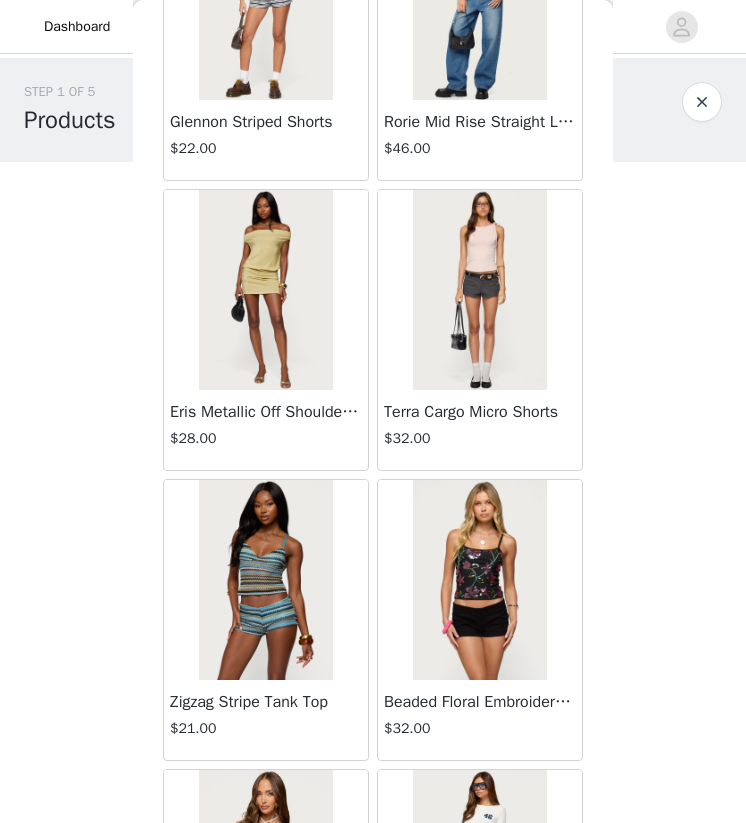 click on "Terra Cargo Micro Shorts" at bounding box center [480, 412] 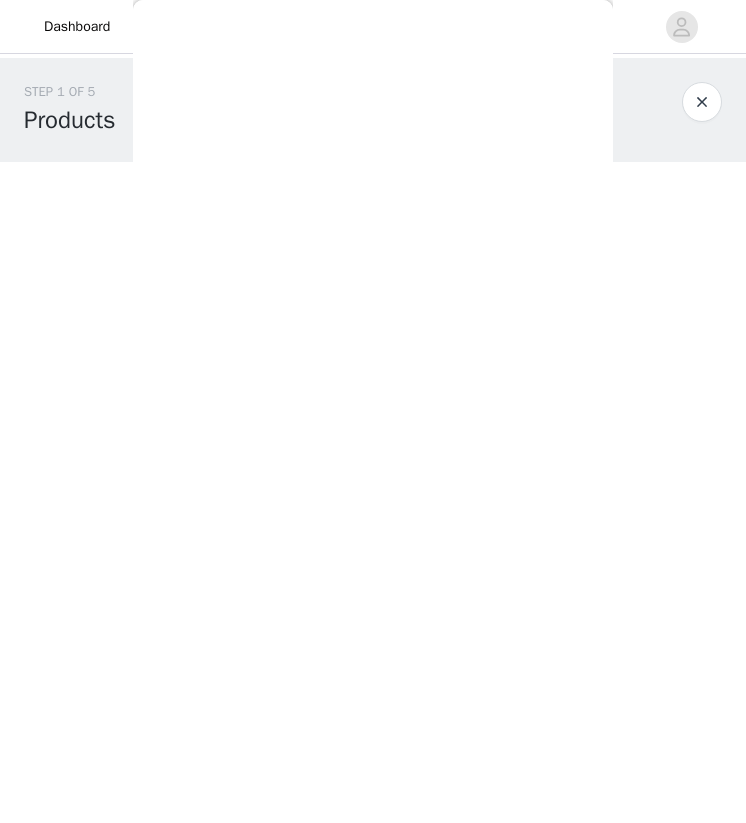 scroll, scrollTop: 0, scrollLeft: 0, axis: both 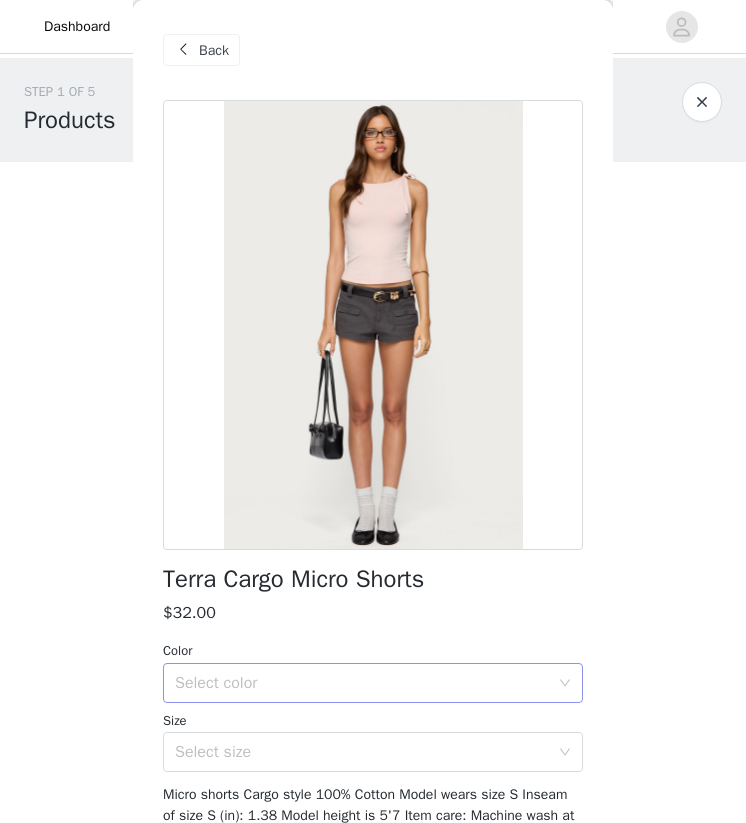 click on "Select color" at bounding box center [362, 683] 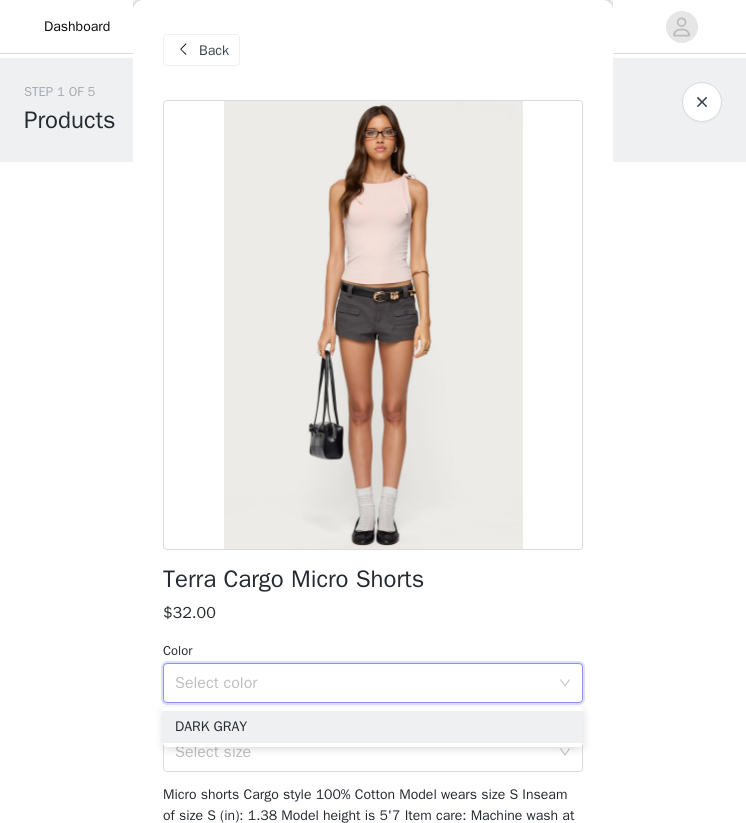 click on "Color" at bounding box center [373, 651] 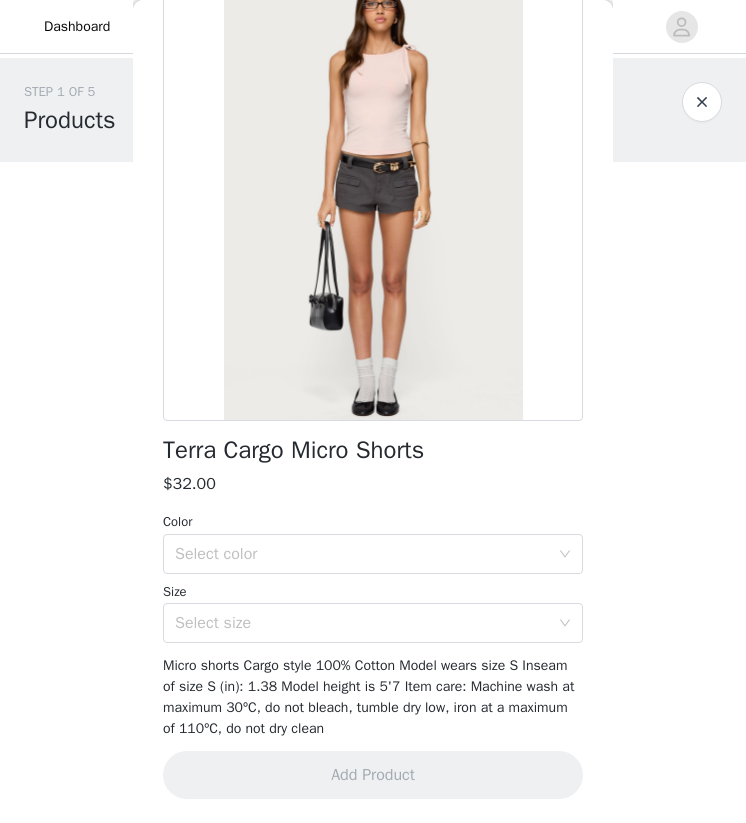 scroll, scrollTop: 0, scrollLeft: 0, axis: both 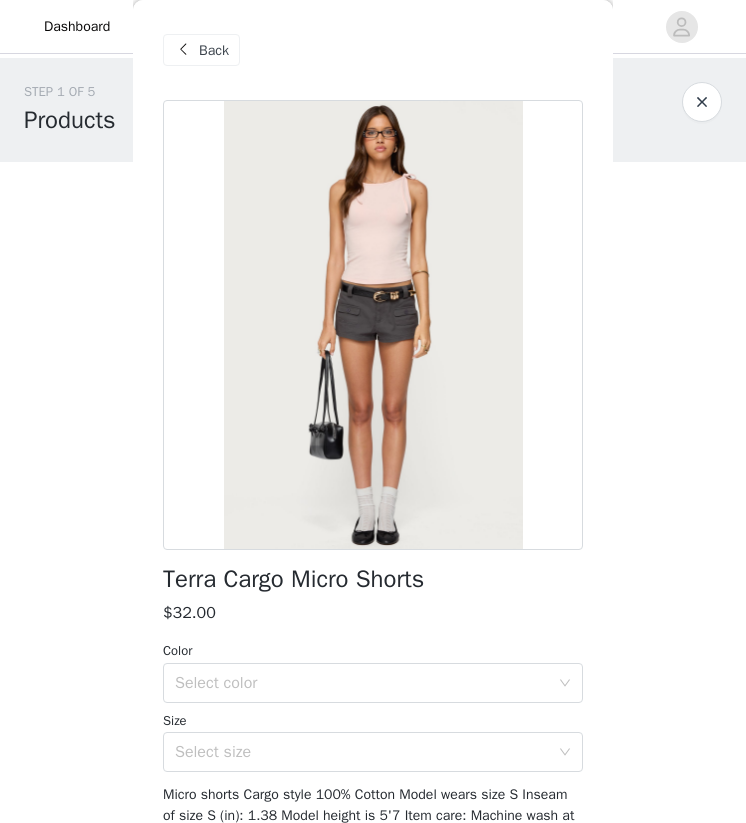 click on "Back" at bounding box center (201, 50) 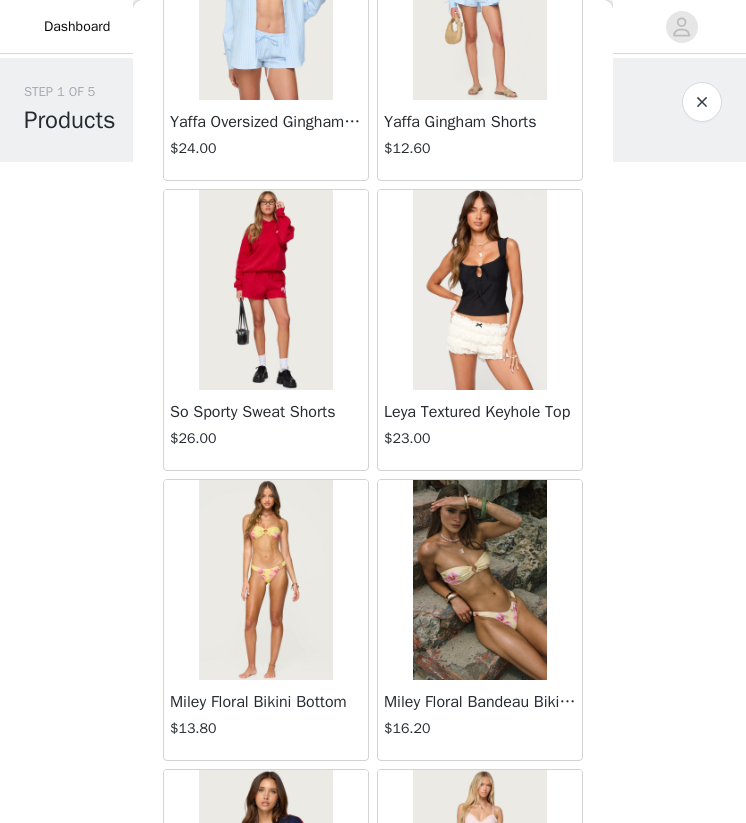 scroll, scrollTop: 38771, scrollLeft: 0, axis: vertical 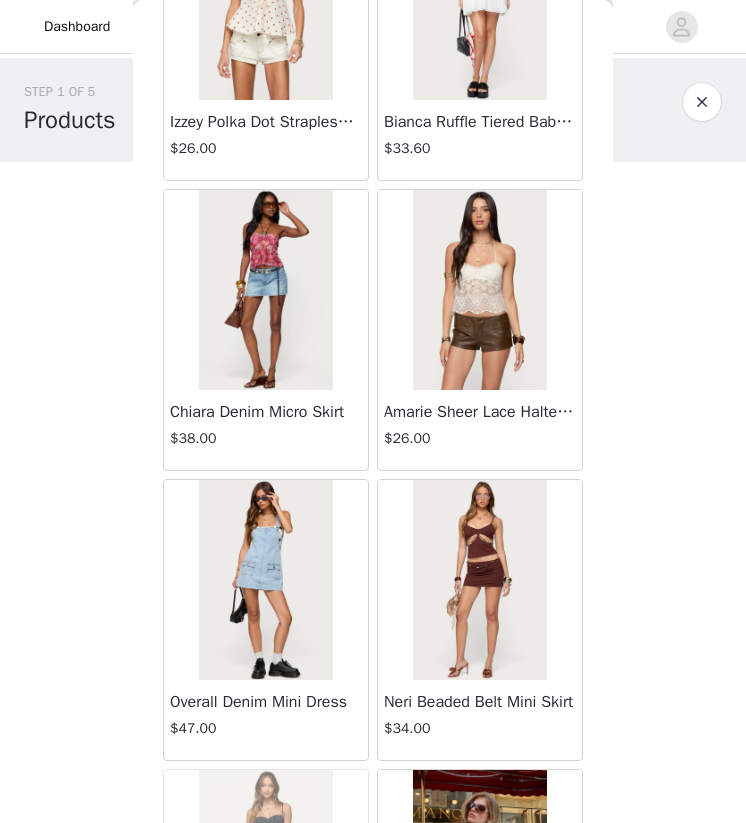 click on "Chiara Denim Micro Skirt" at bounding box center [266, 412] 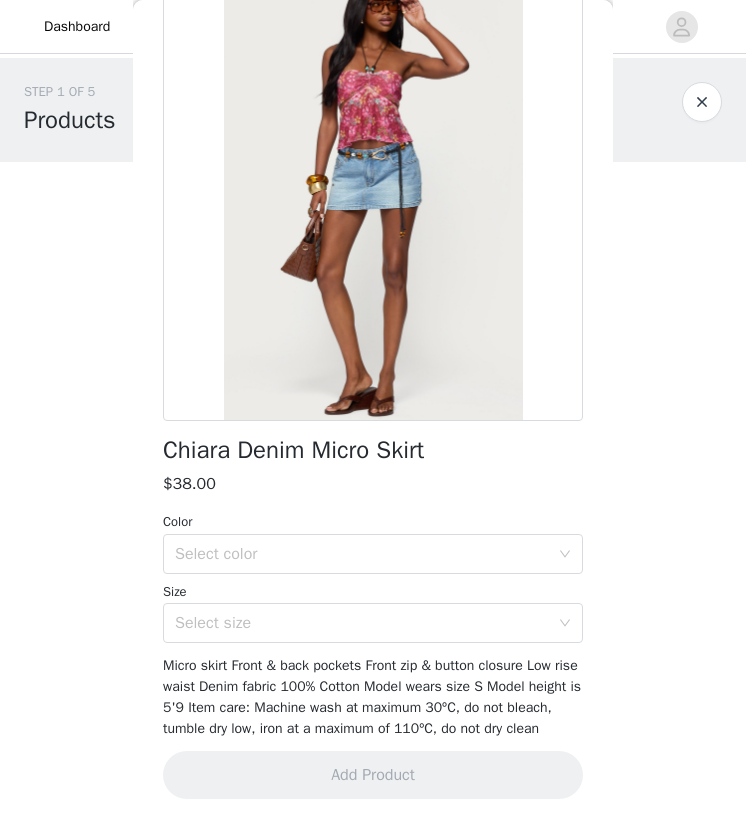 scroll, scrollTop: 150, scrollLeft: 0, axis: vertical 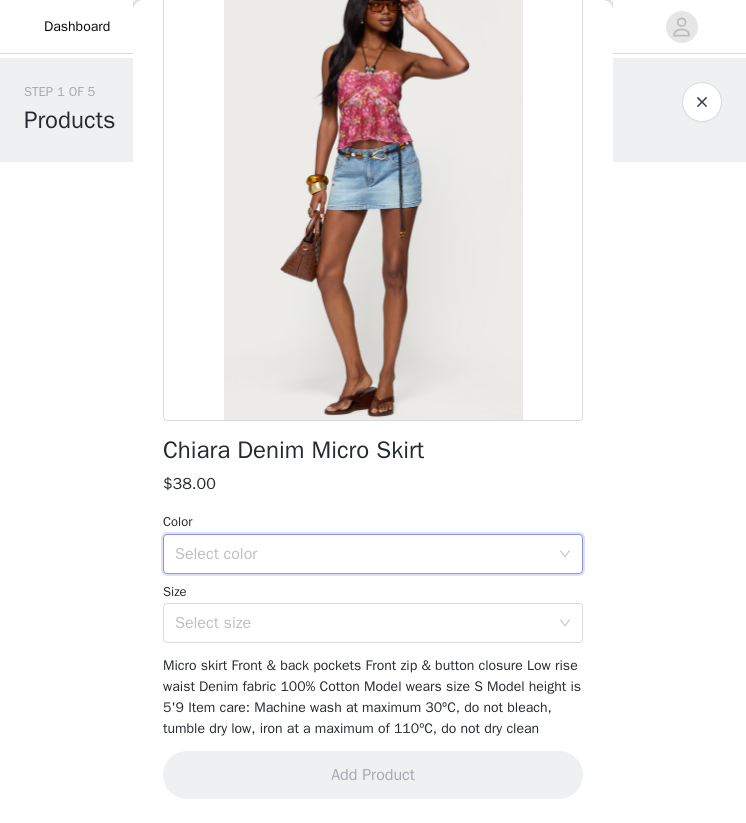 click on "Select color" at bounding box center [366, 554] 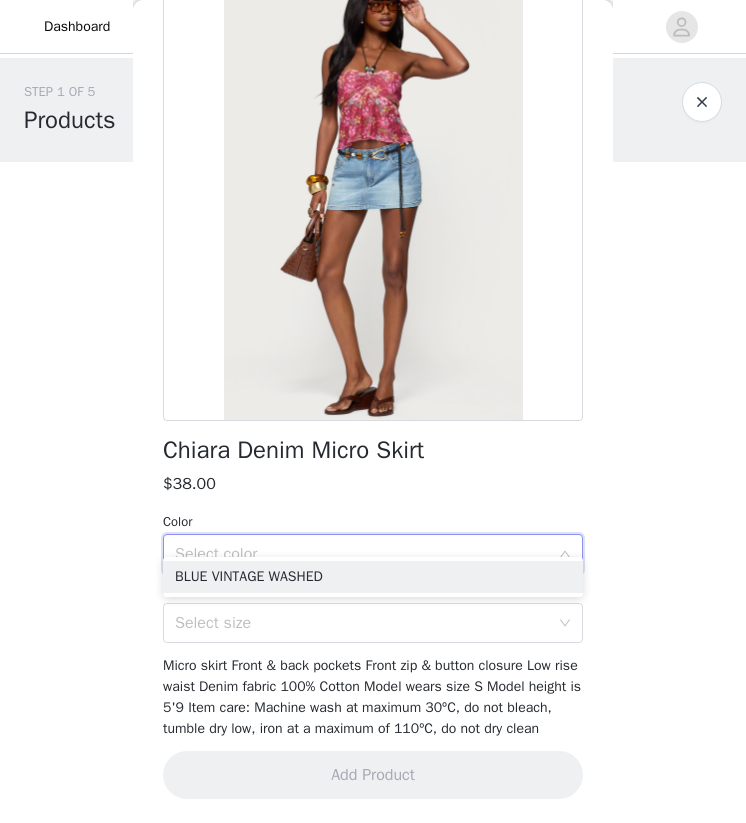 click on "Chiara Denim Micro Skirt       $38.00         Color   Select color Size   Select size   Micro skirt Front & back pockets Front zip & button closure Low rise waist Denim fabric 100% Cotton Model wears size S Model height is 5'9 Item care: Machine wash at maximum 30ºC, do not bleach, tumble dry low, iron at a maximum of 110ºC, do not dry clean   Add Product" at bounding box center (373, 397) 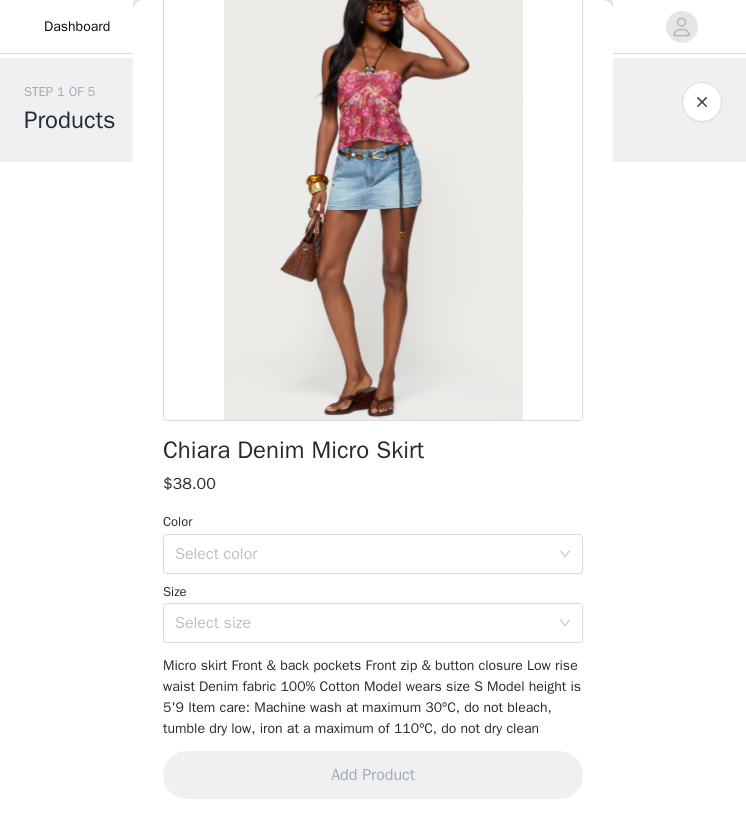 scroll, scrollTop: 0, scrollLeft: 0, axis: both 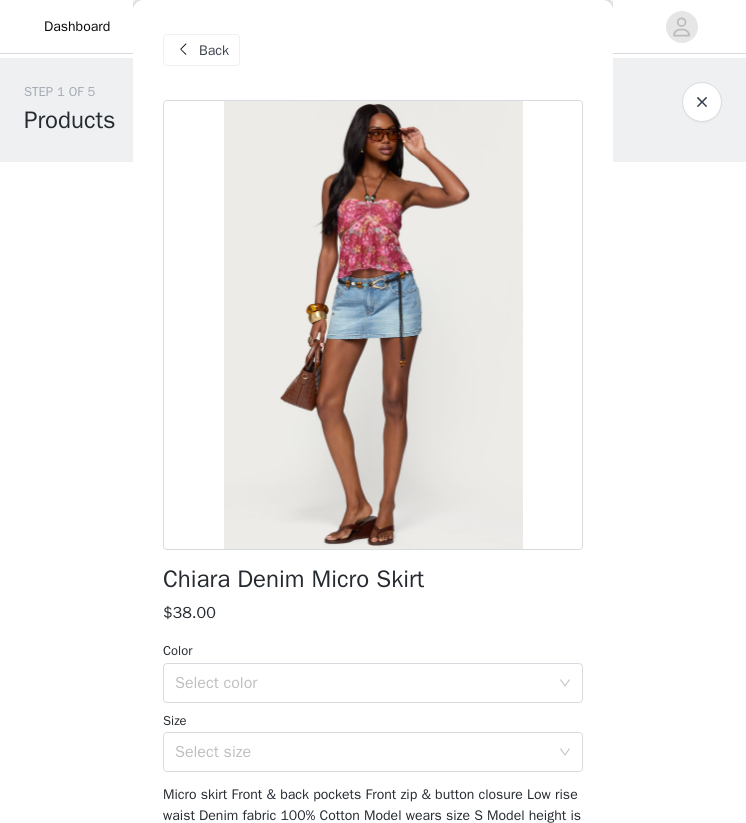 click at bounding box center [183, 50] 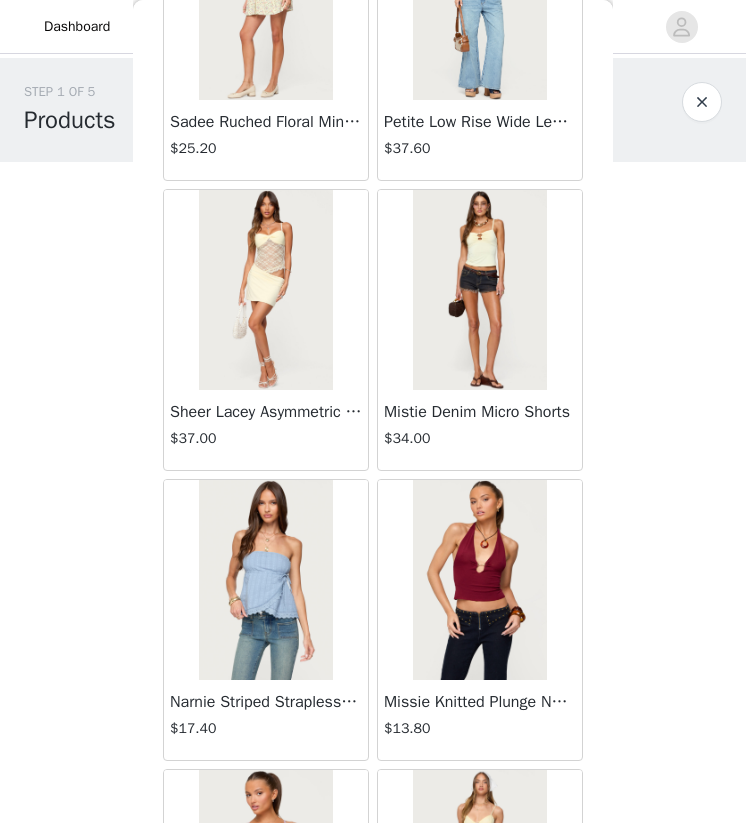 scroll, scrollTop: 37901, scrollLeft: 0, axis: vertical 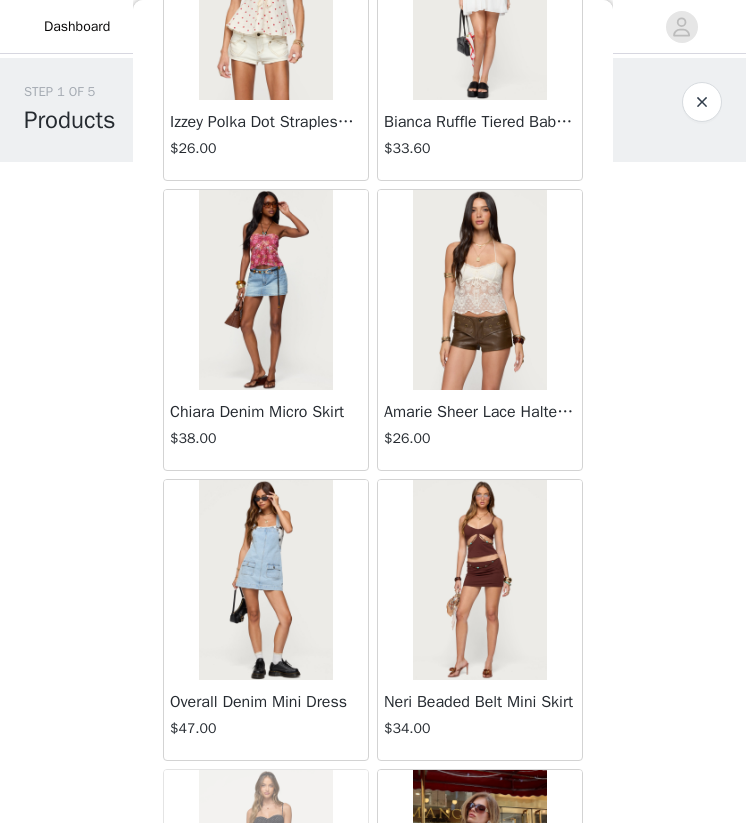 click at bounding box center (265, 290) 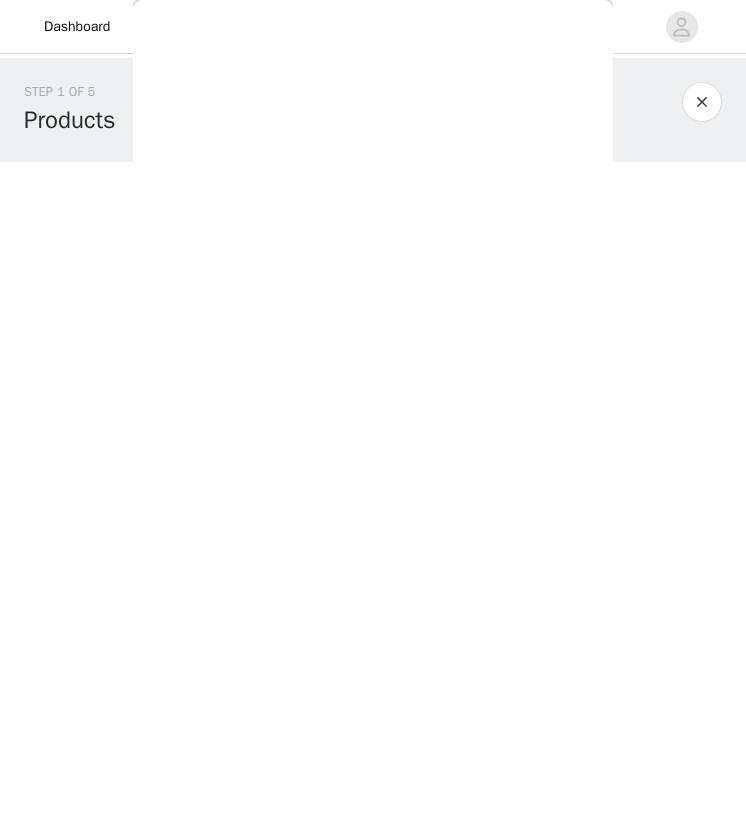 scroll, scrollTop: 150, scrollLeft: 0, axis: vertical 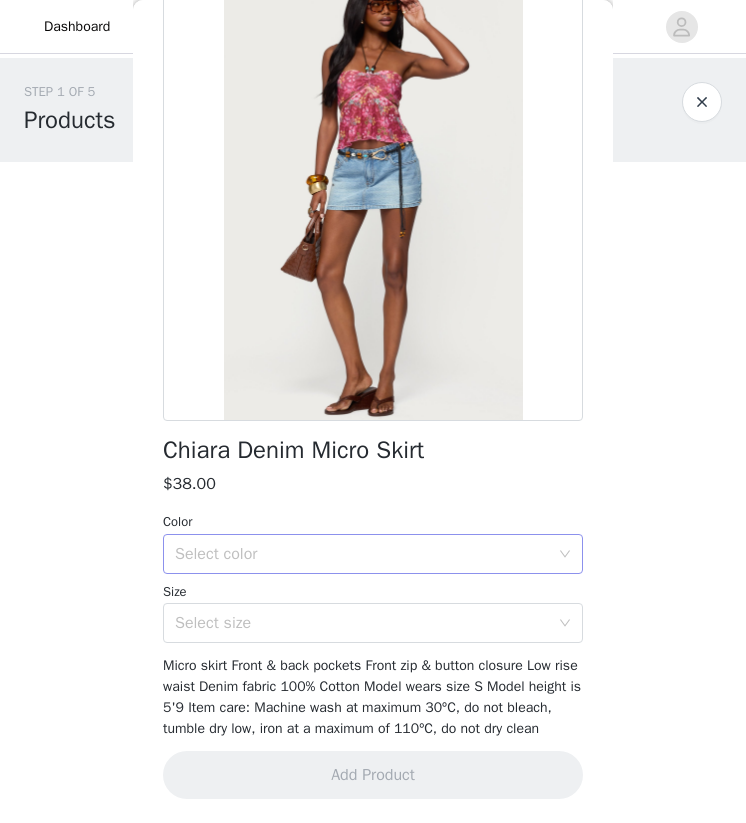 click on "Select color" at bounding box center (366, 554) 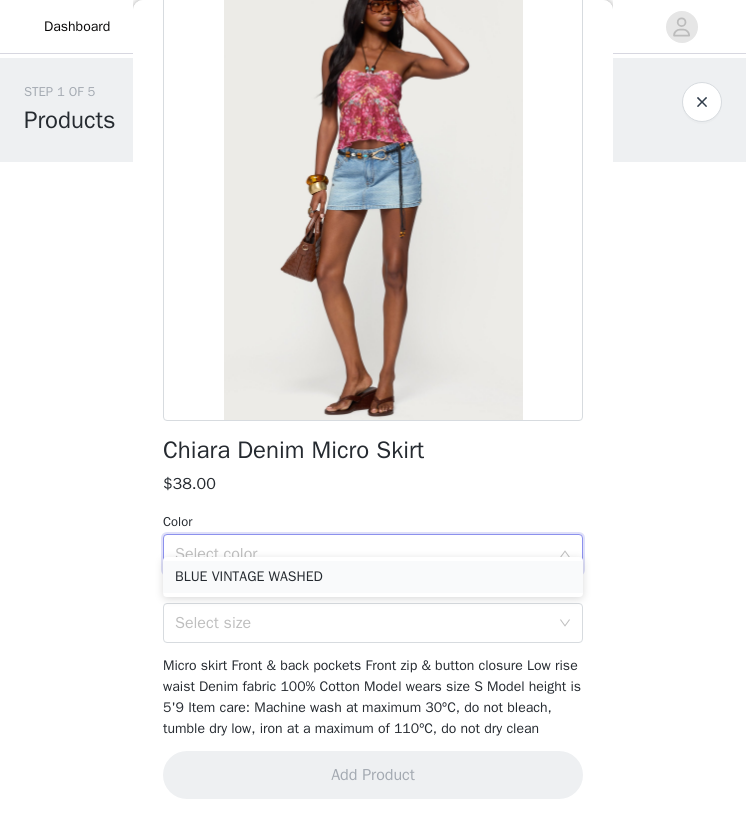 click on "BLUE VINTAGE WASHED" at bounding box center [373, 577] 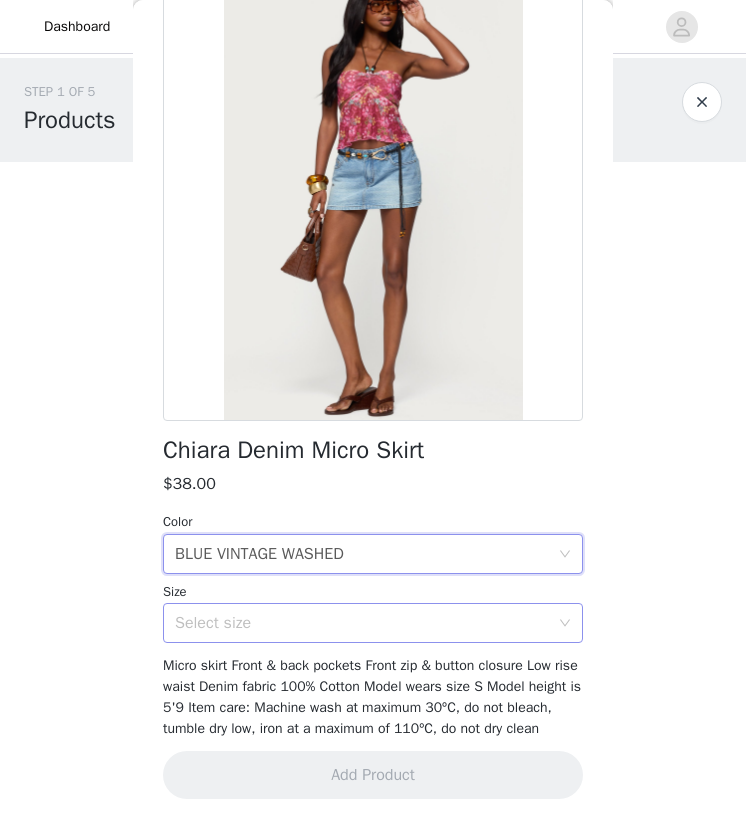 click on "Select size" at bounding box center (362, 623) 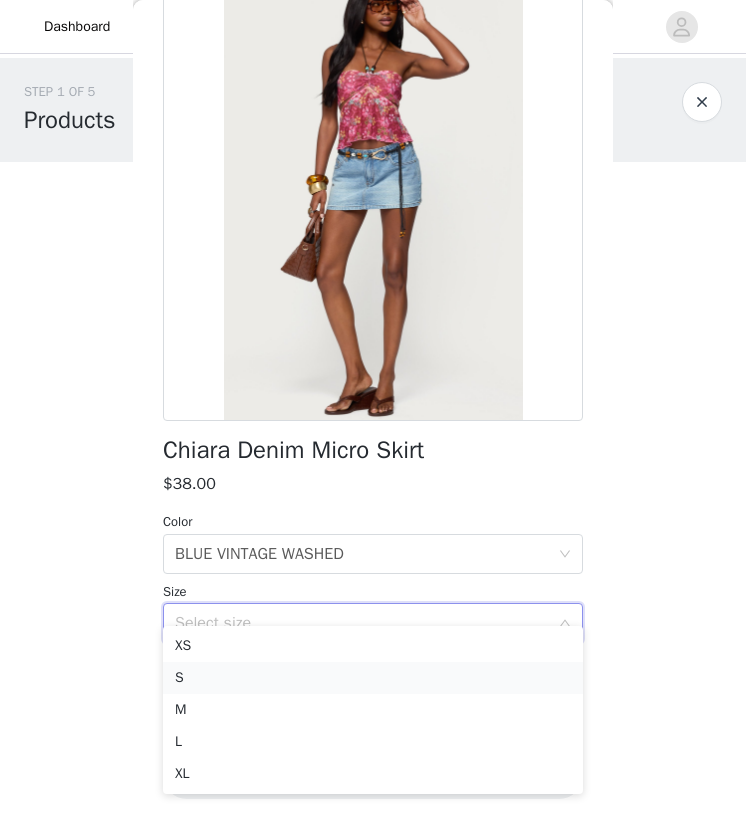 click on "S" at bounding box center (373, 678) 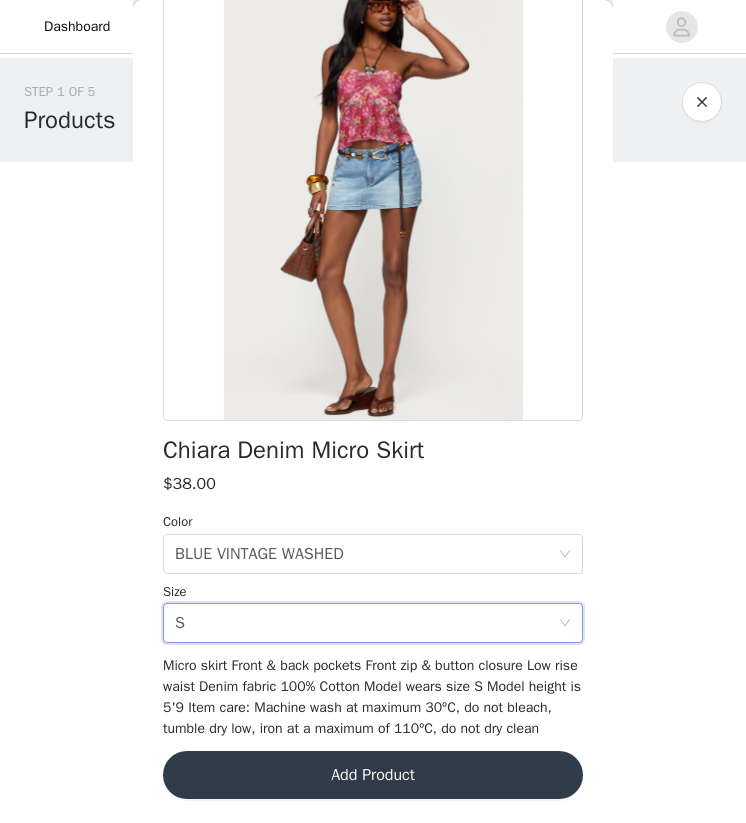 click on "Add Product" at bounding box center (373, 775) 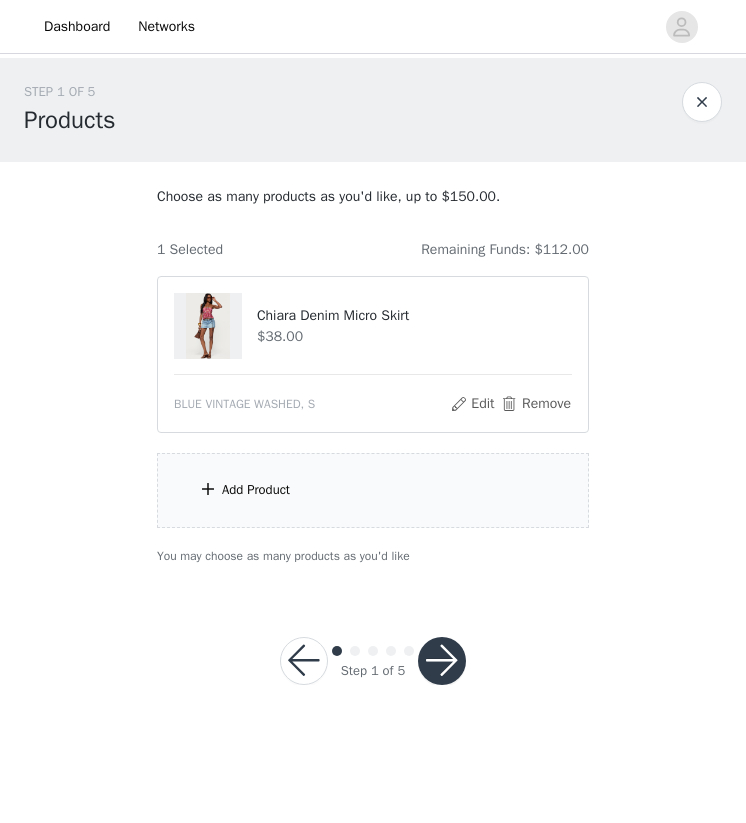 click on "Add Product" at bounding box center [373, 490] 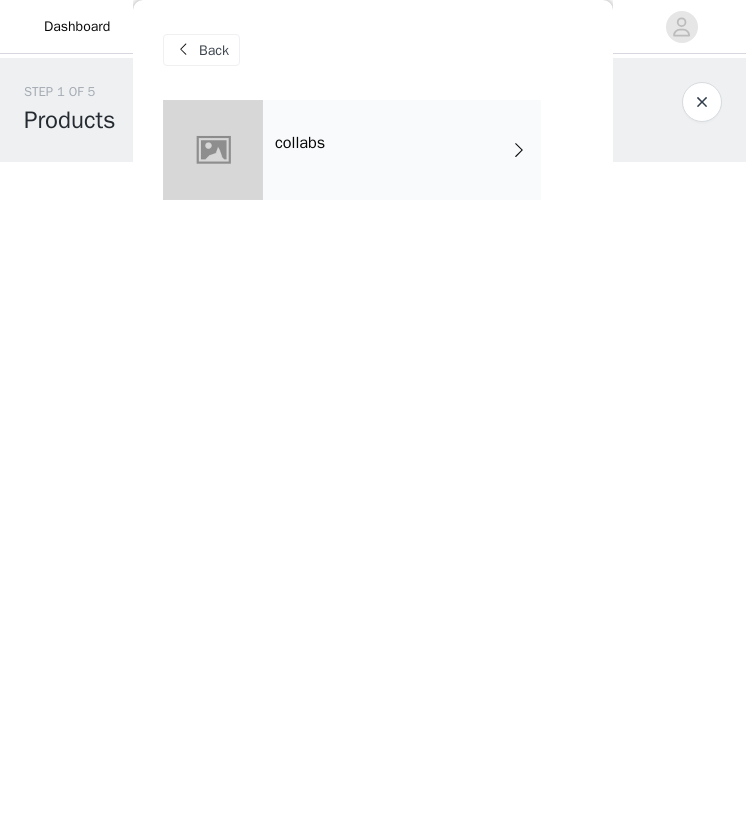 click on "collabs" at bounding box center (402, 150) 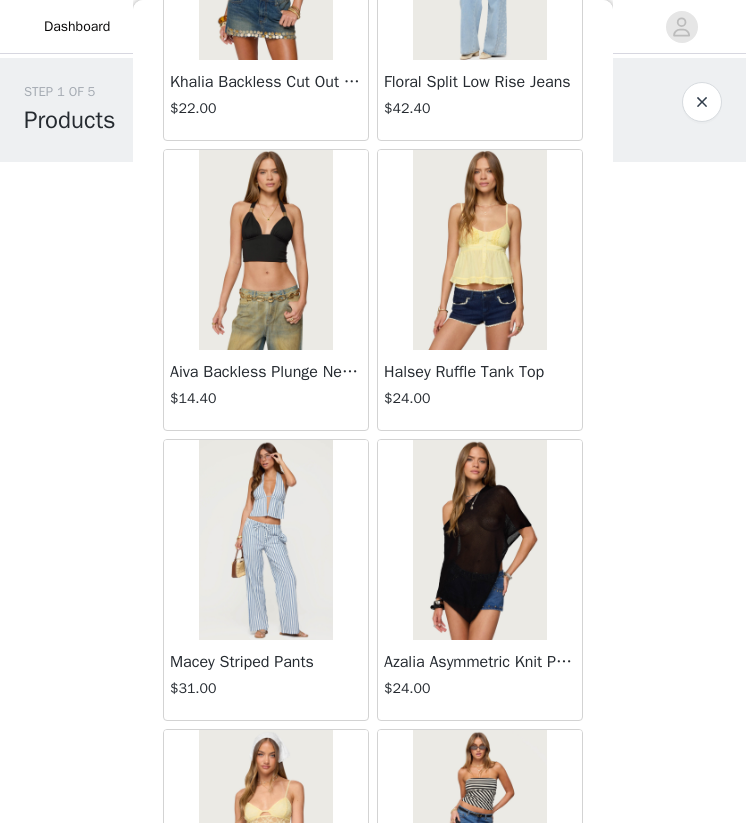 scroll, scrollTop: 2237, scrollLeft: 0, axis: vertical 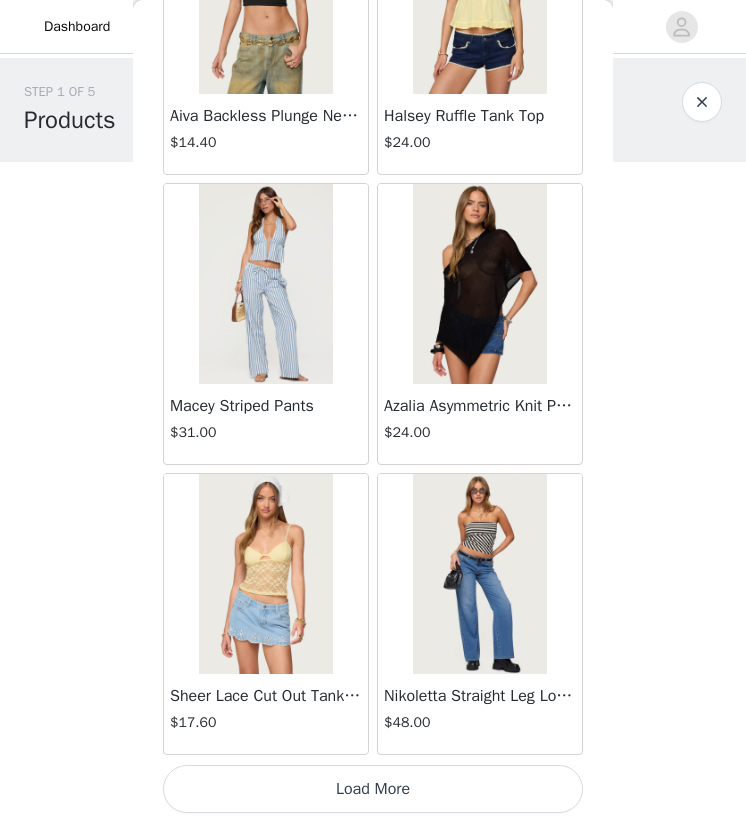 click on "Load More" at bounding box center (373, 789) 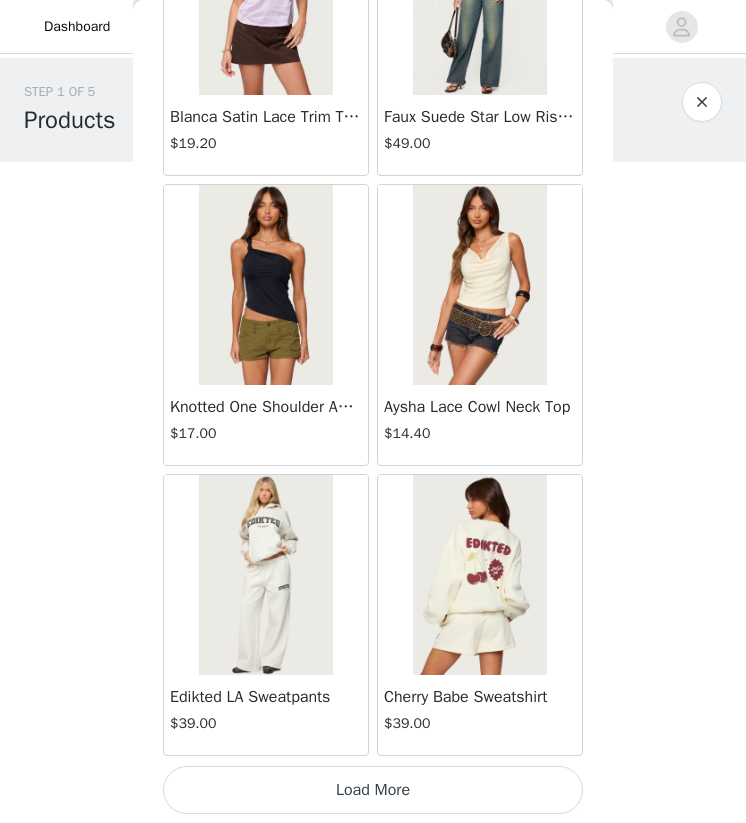 scroll, scrollTop: 5137, scrollLeft: 0, axis: vertical 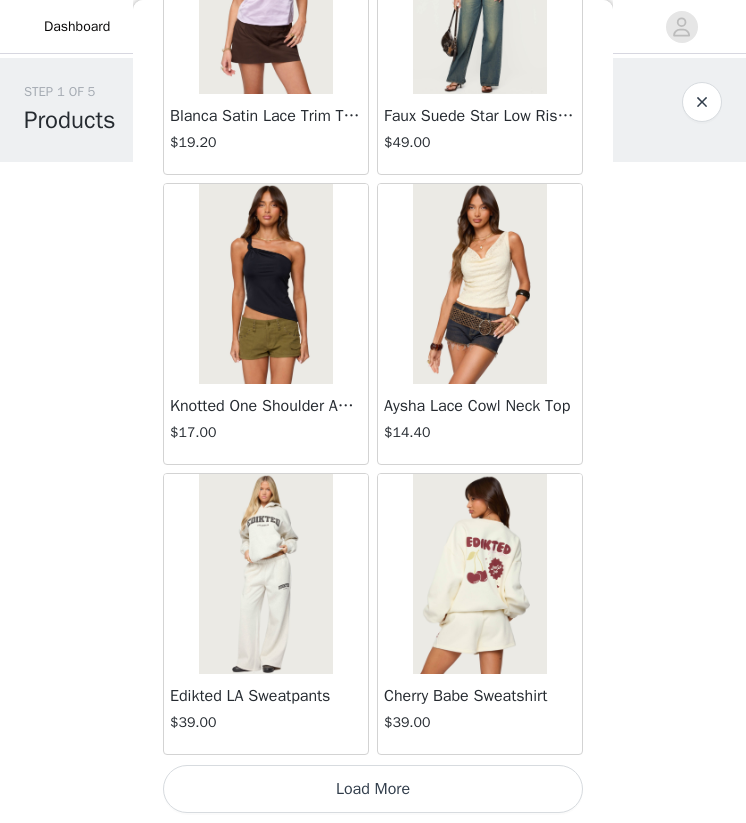 click on "Load More" at bounding box center (373, 789) 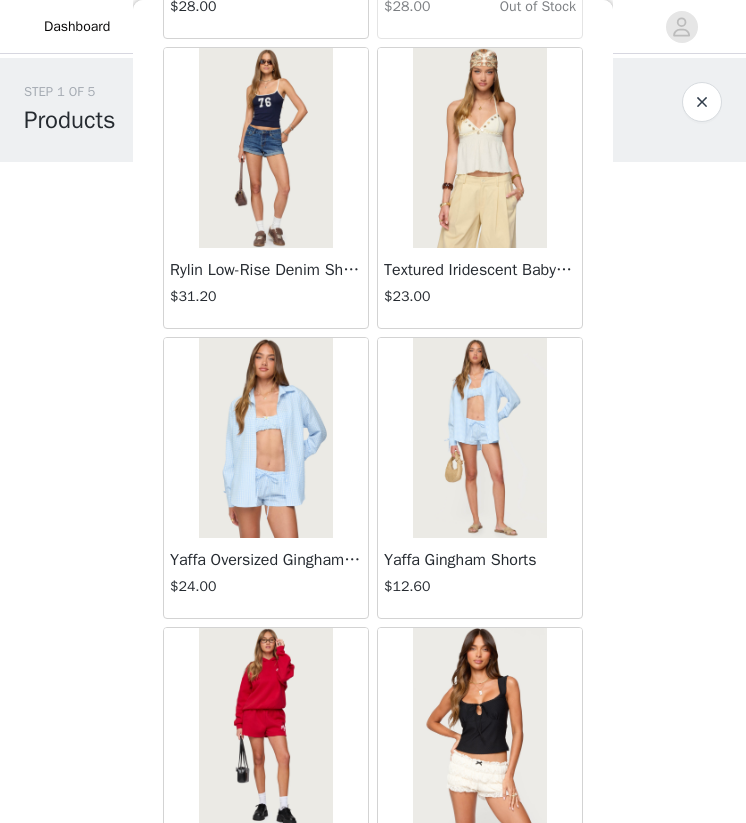 scroll, scrollTop: 8037, scrollLeft: 0, axis: vertical 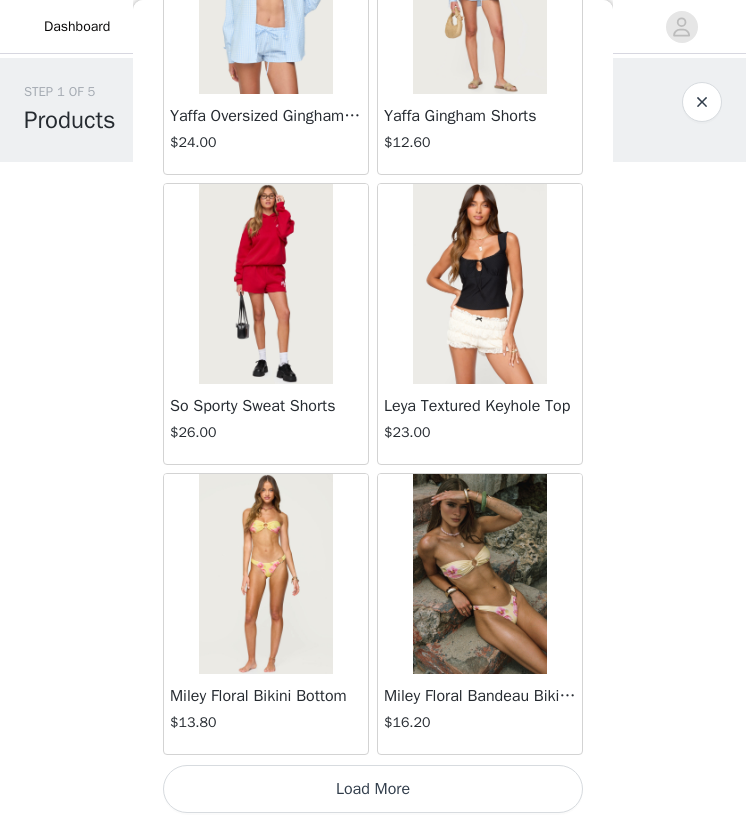 click on "Load More" at bounding box center [373, 789] 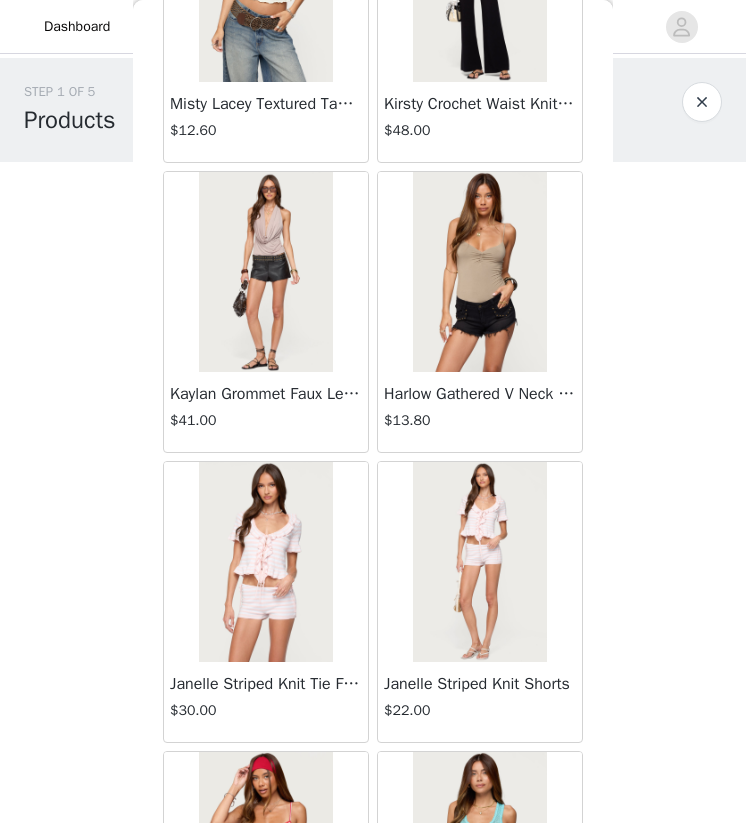 scroll, scrollTop: 10937, scrollLeft: 0, axis: vertical 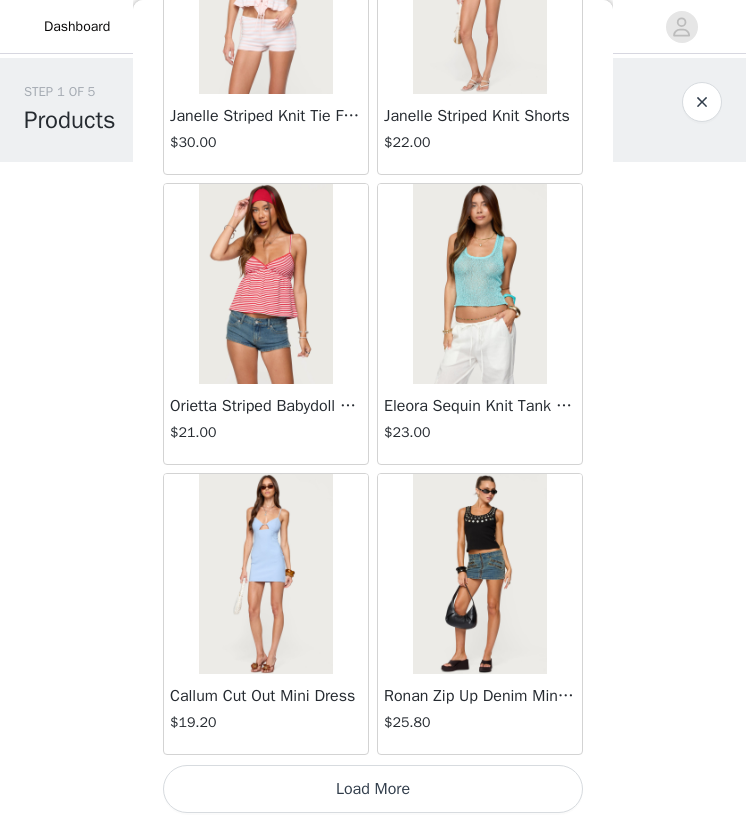click on "Load More" at bounding box center (373, 789) 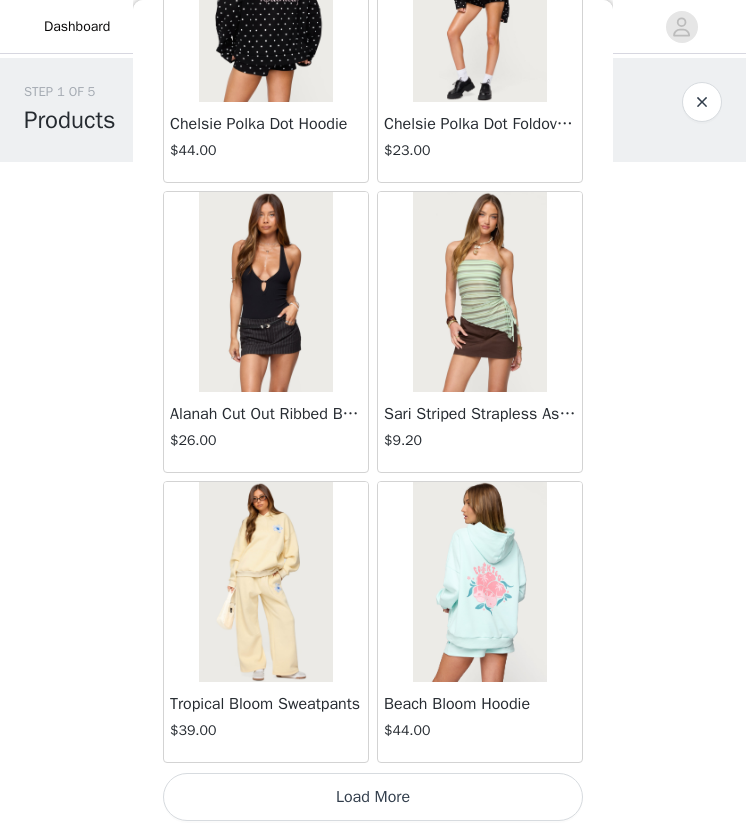 scroll, scrollTop: 13831, scrollLeft: 0, axis: vertical 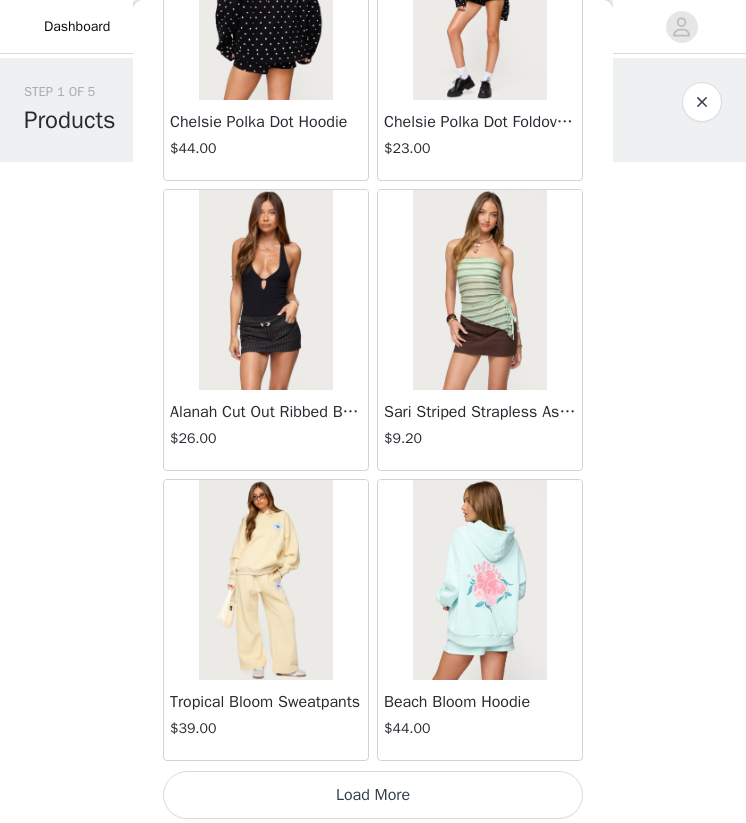 click on "Load More" at bounding box center (373, 795) 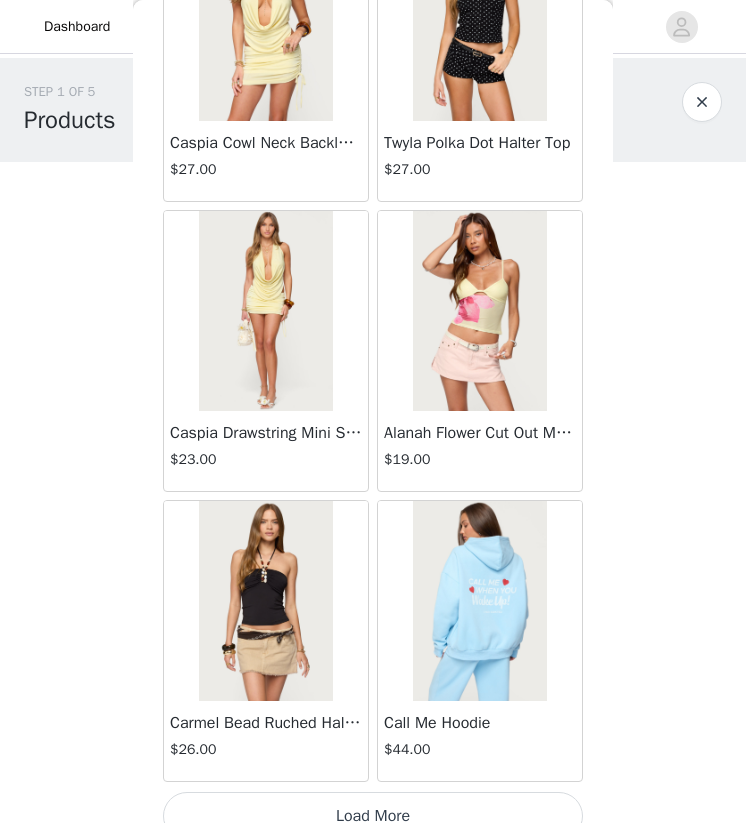 scroll, scrollTop: 16737, scrollLeft: 0, axis: vertical 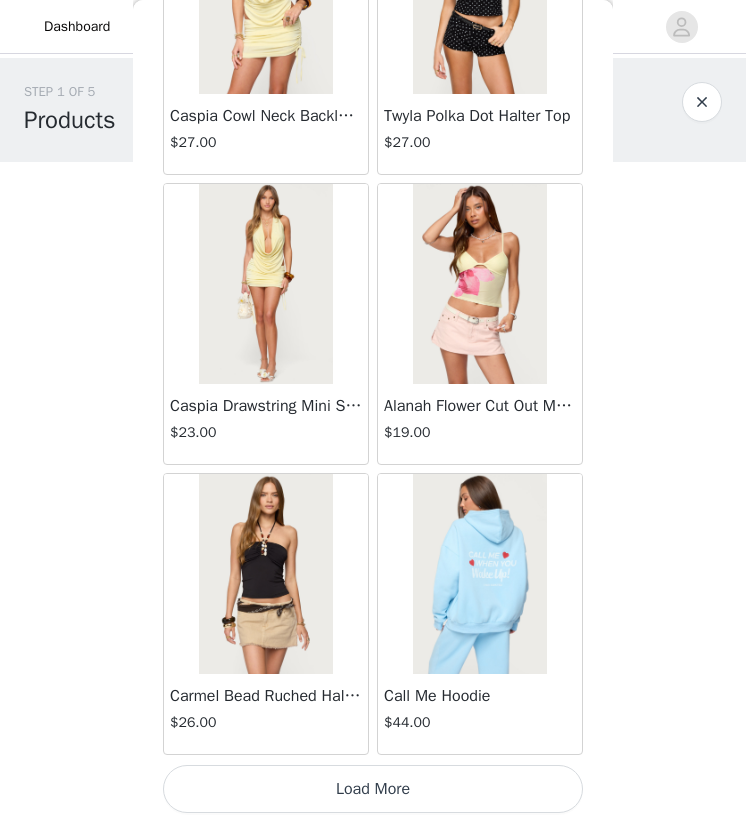 click on "Load More" at bounding box center (373, 789) 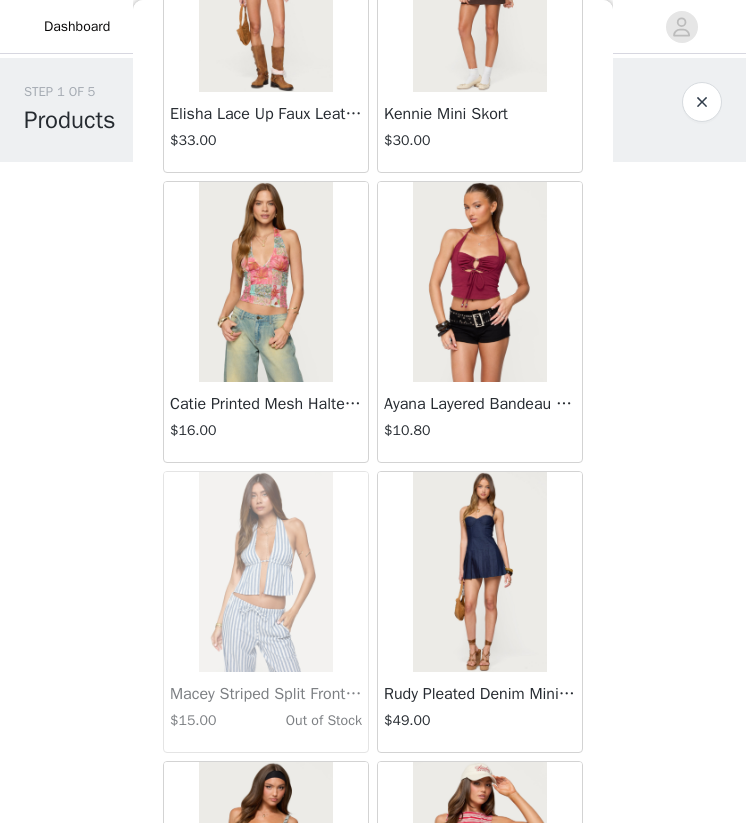 scroll, scrollTop: 19637, scrollLeft: 0, axis: vertical 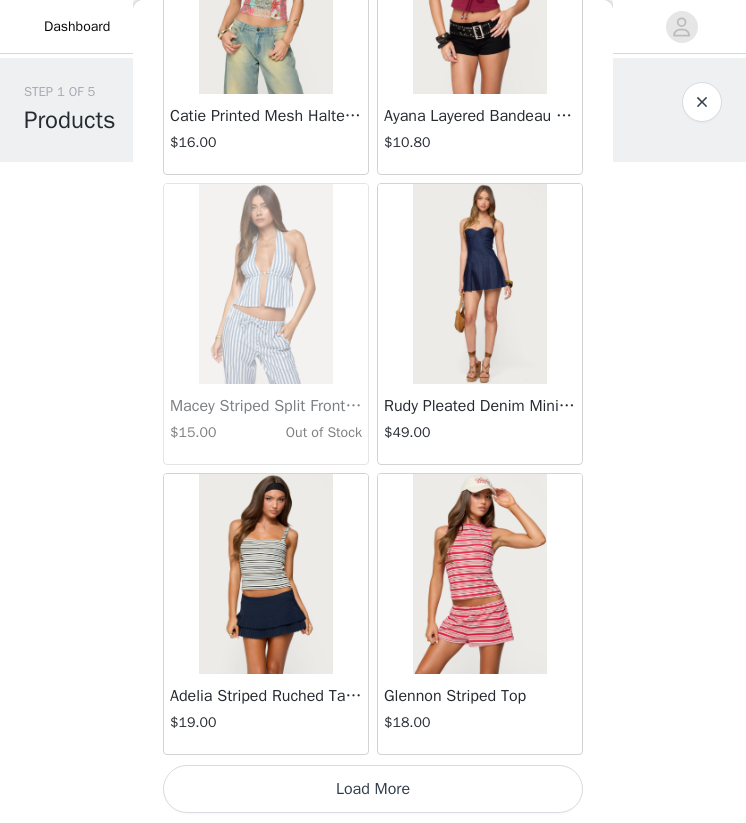 click on "Load More" at bounding box center [373, 789] 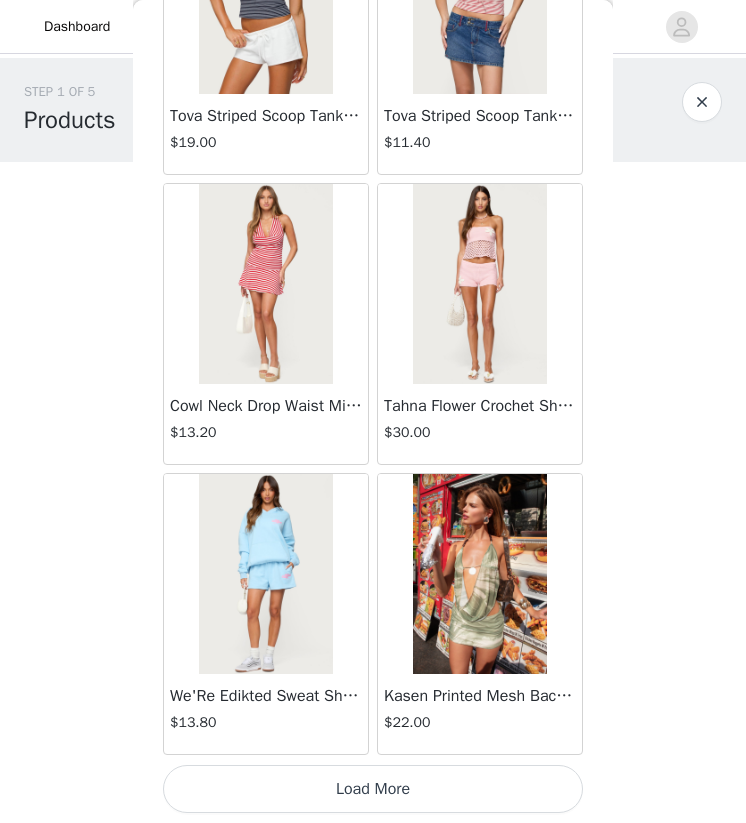 scroll, scrollTop: 22531, scrollLeft: 0, axis: vertical 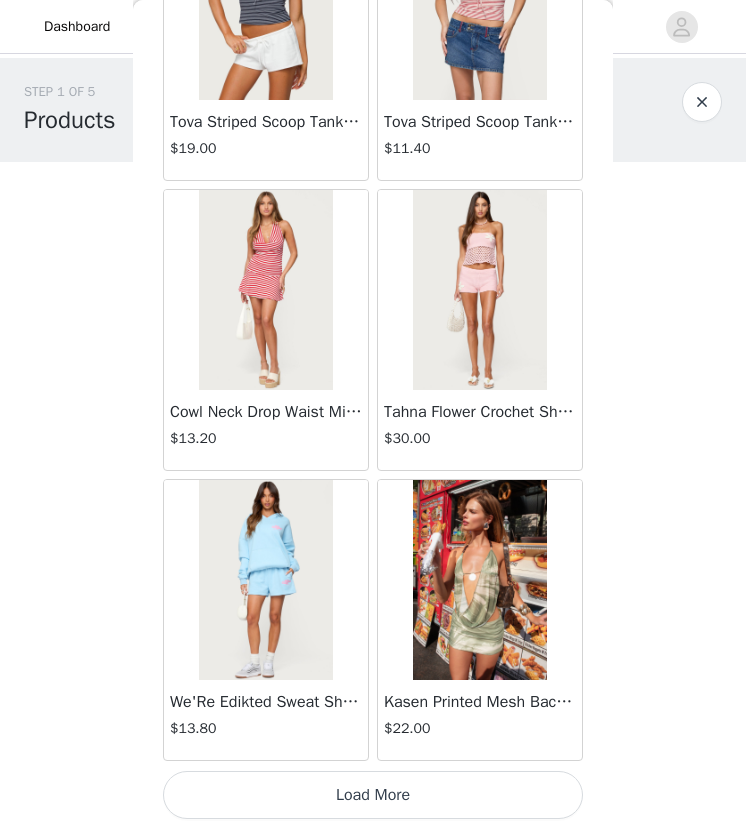 click on "Load More" at bounding box center [373, 795] 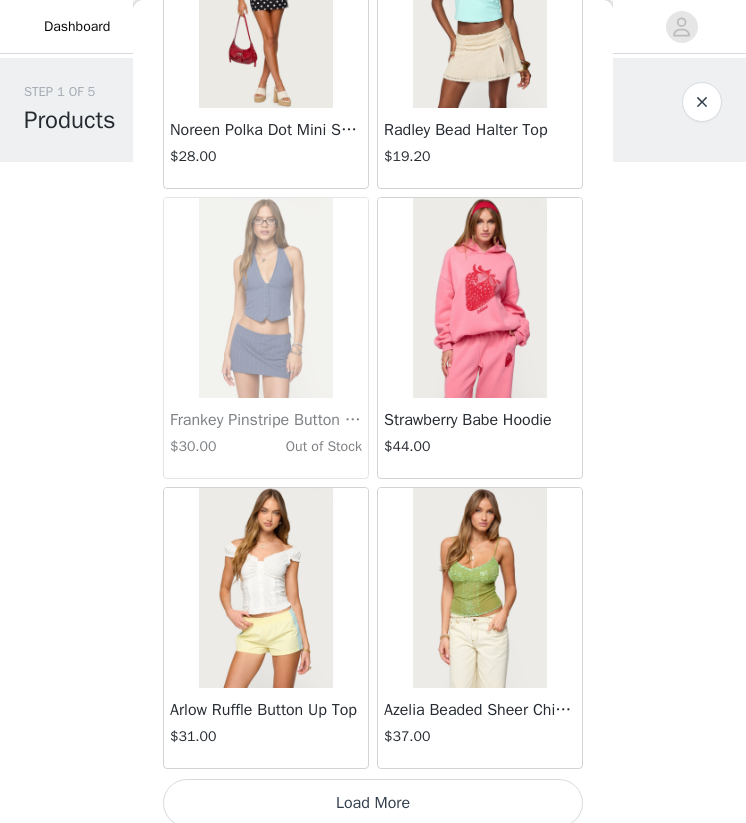 scroll, scrollTop: 25437, scrollLeft: 0, axis: vertical 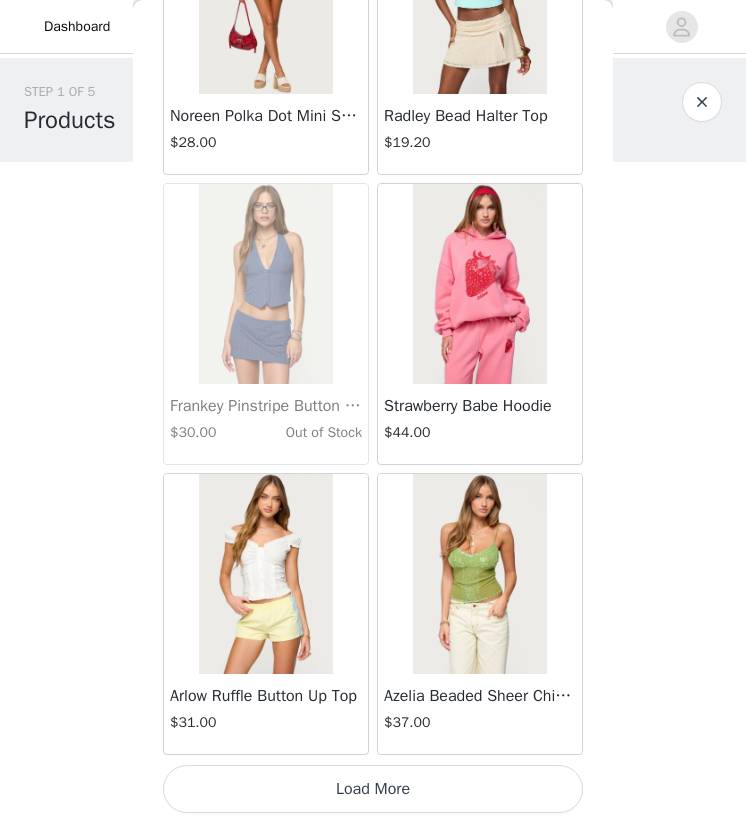 click on "Load More" at bounding box center (373, 789) 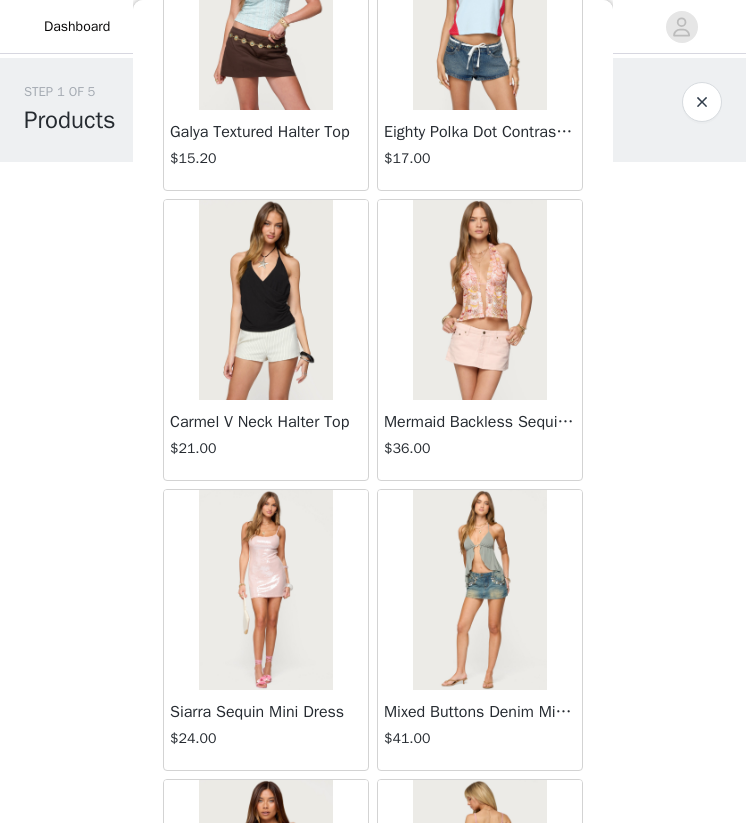 scroll, scrollTop: 28337, scrollLeft: 0, axis: vertical 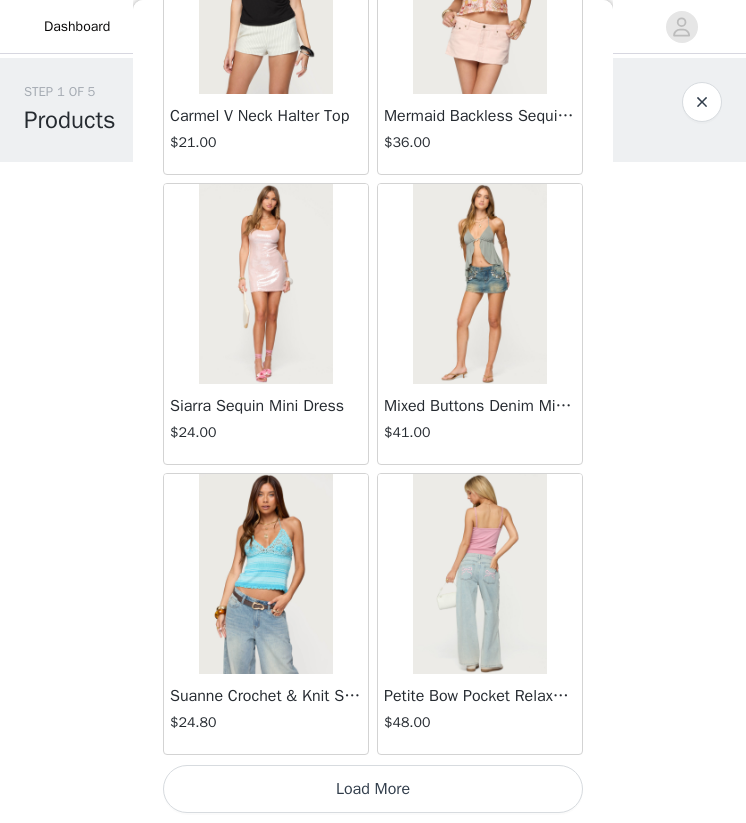 click on "Load More" at bounding box center [373, 789] 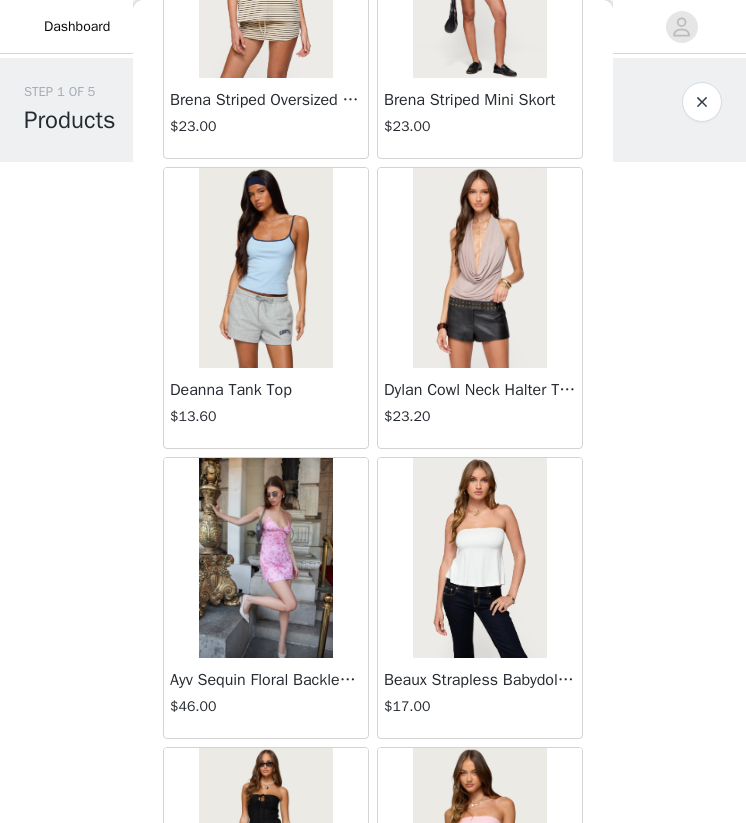 scroll, scrollTop: 31237, scrollLeft: 0, axis: vertical 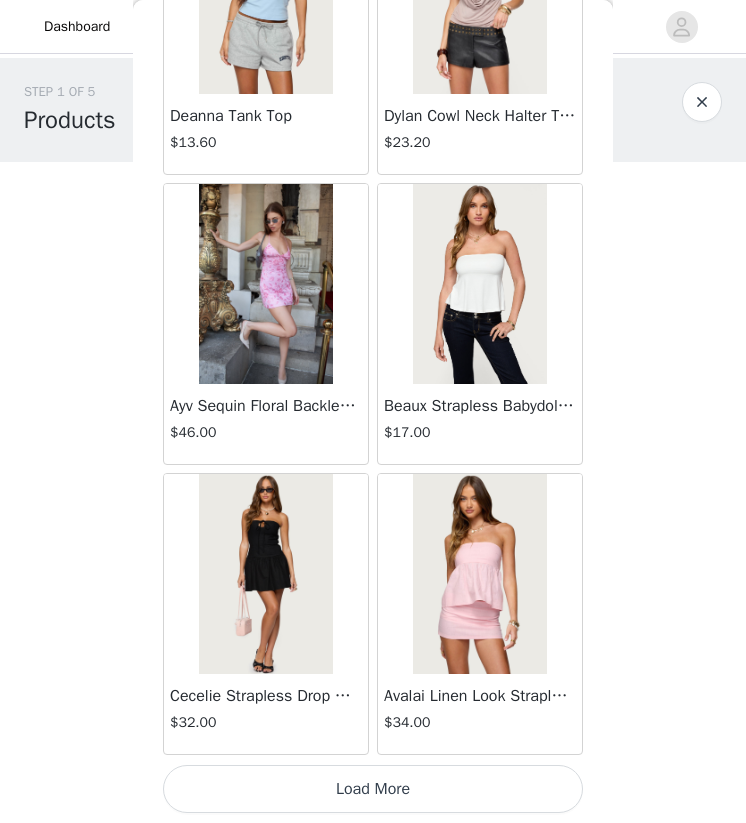 click on "Load More" at bounding box center [373, 789] 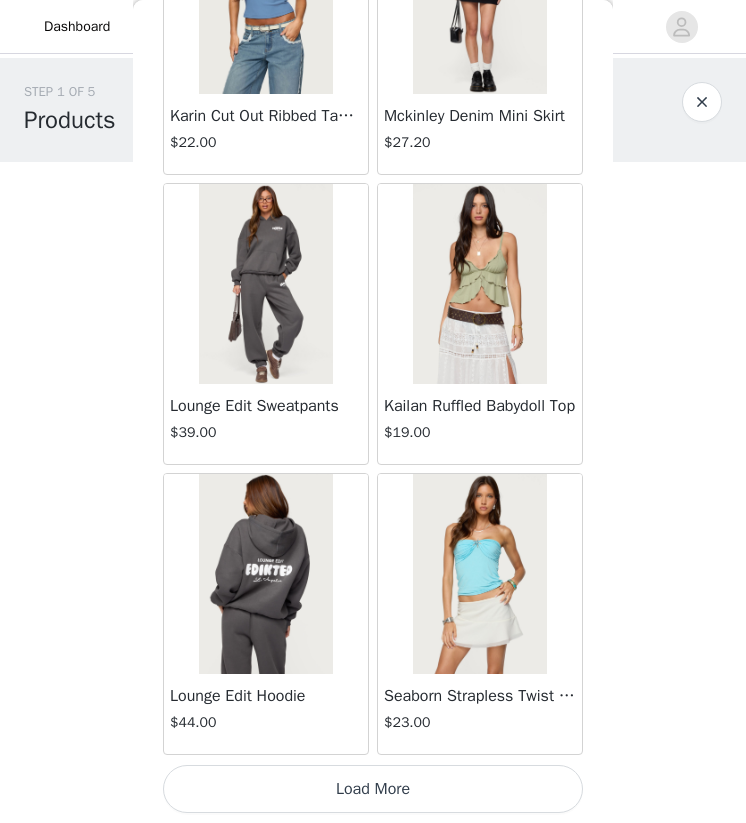 click on "Load More" at bounding box center [373, 789] 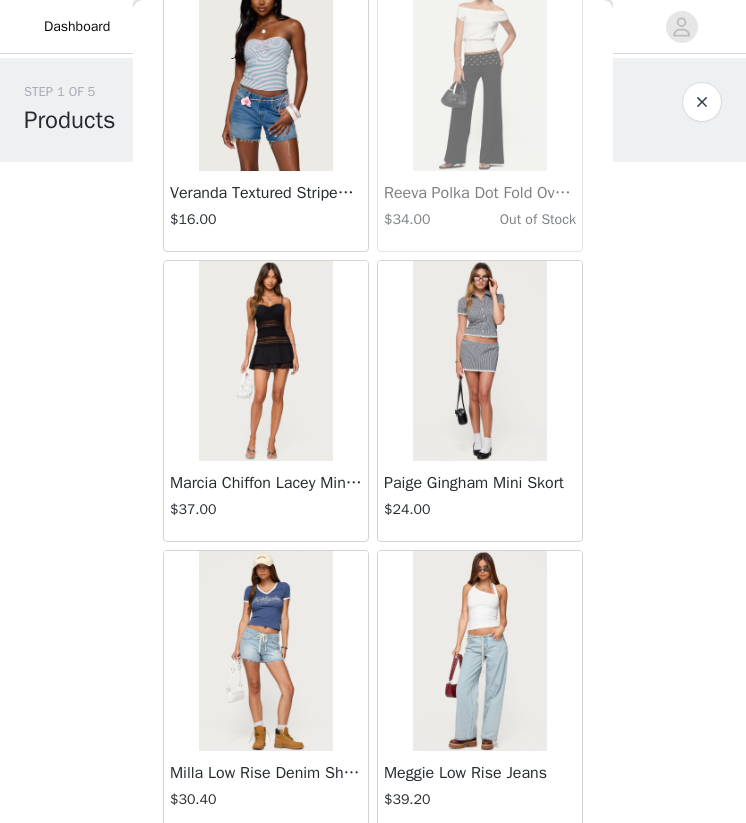 scroll, scrollTop: 37037, scrollLeft: 0, axis: vertical 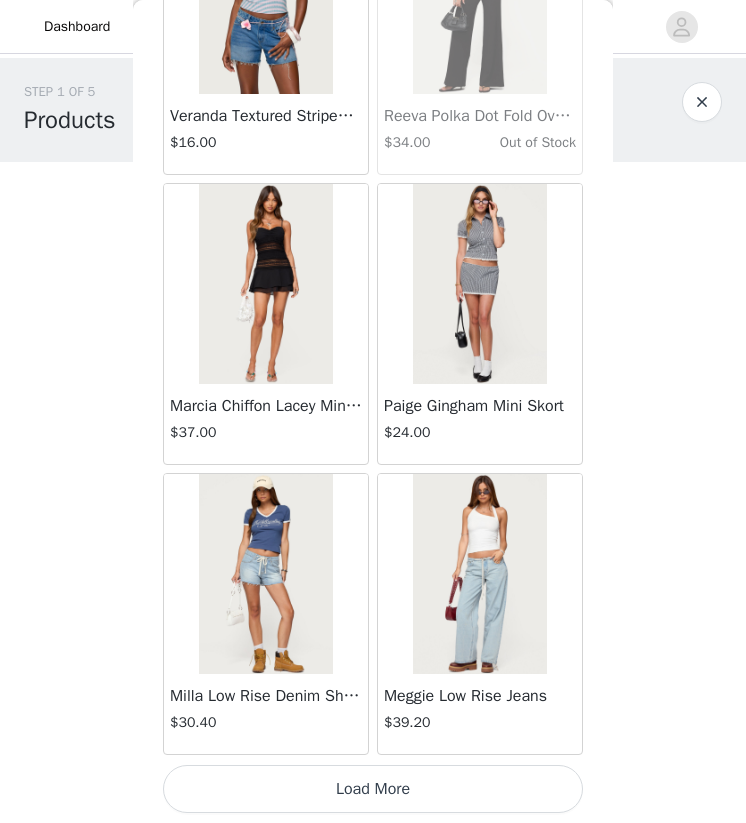 click on "Load More" at bounding box center (373, 789) 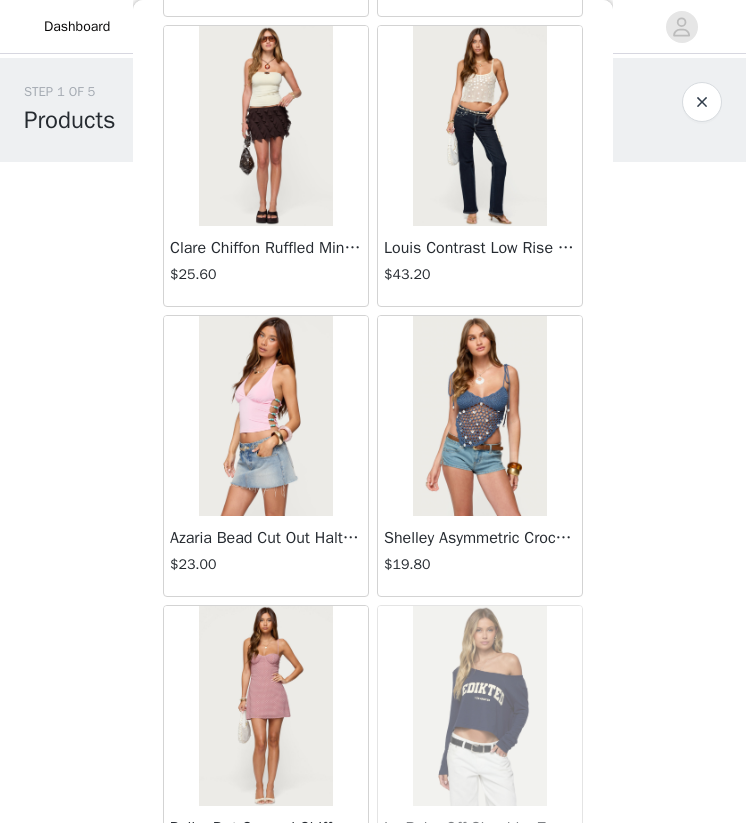 scroll, scrollTop: 39937, scrollLeft: 0, axis: vertical 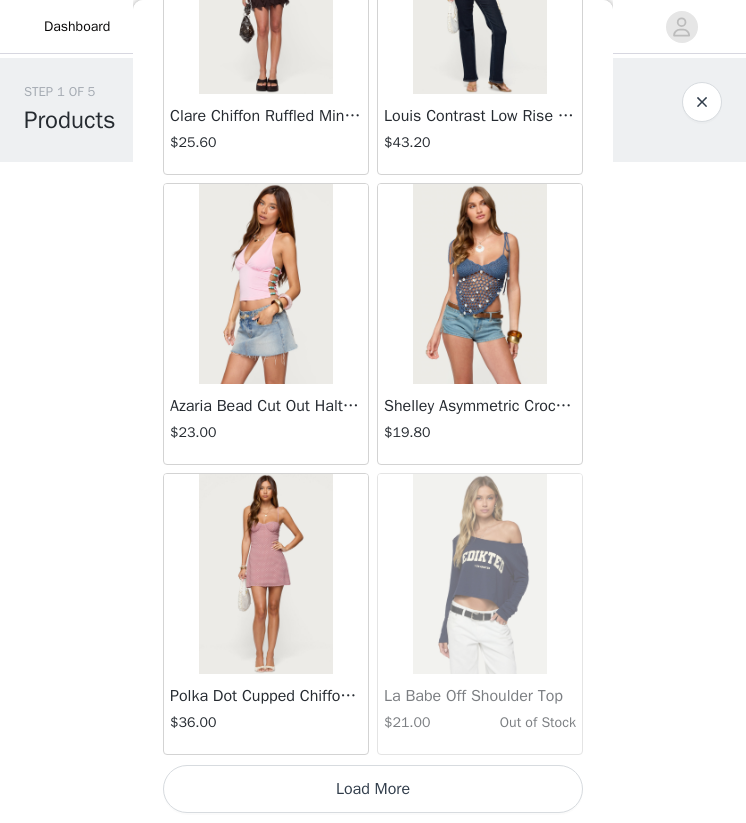 click on "Load More" at bounding box center [373, 789] 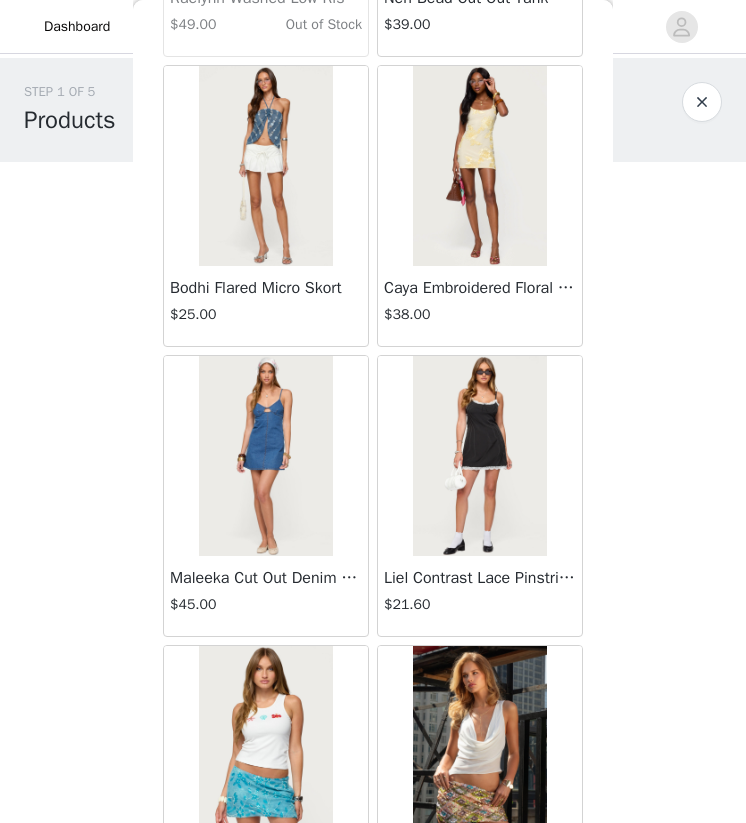 scroll, scrollTop: 42837, scrollLeft: 0, axis: vertical 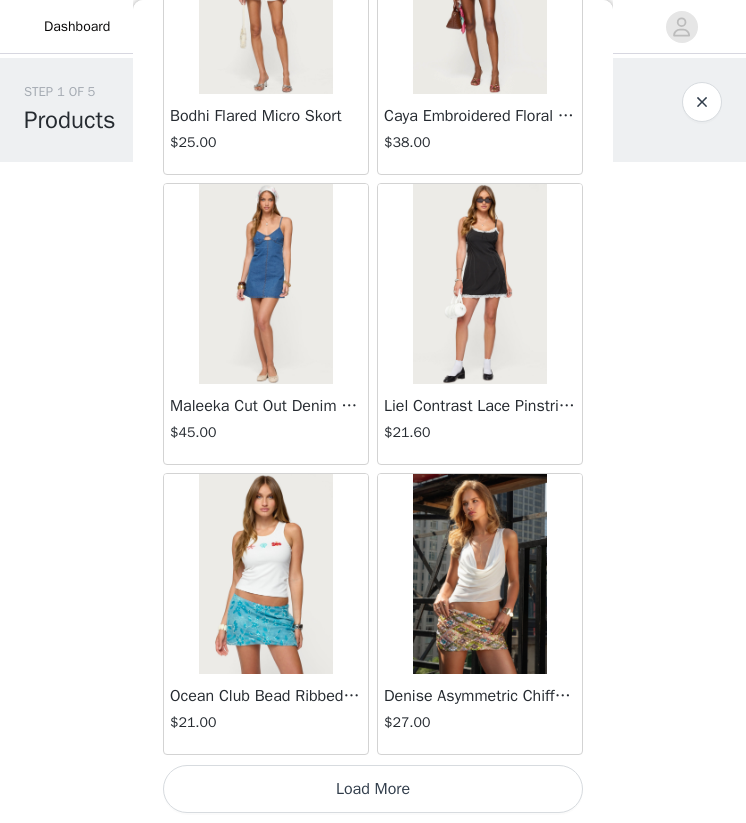 click on "Load More" at bounding box center (373, 789) 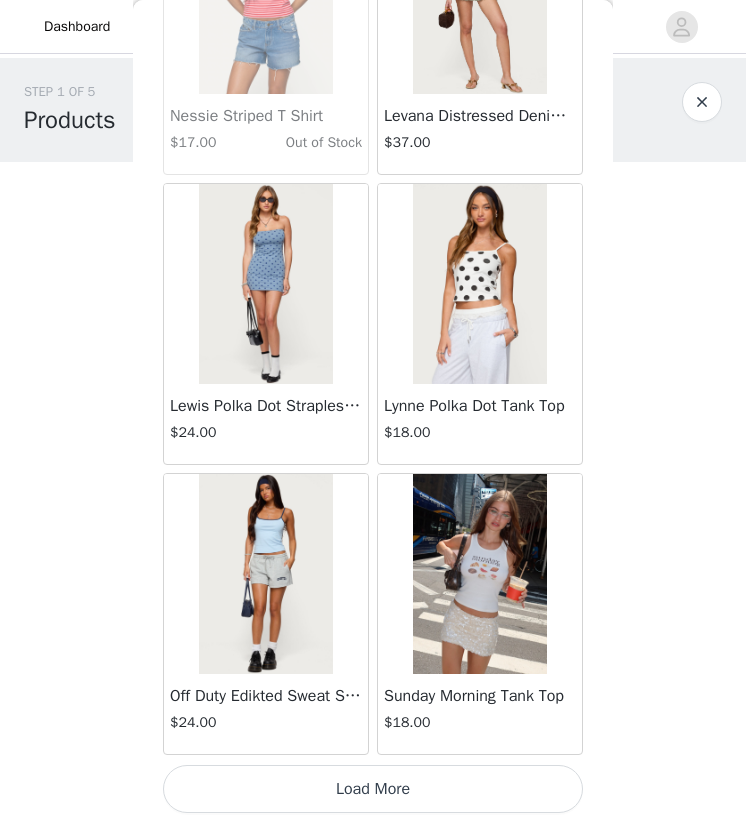 click on "Load More" at bounding box center (373, 789) 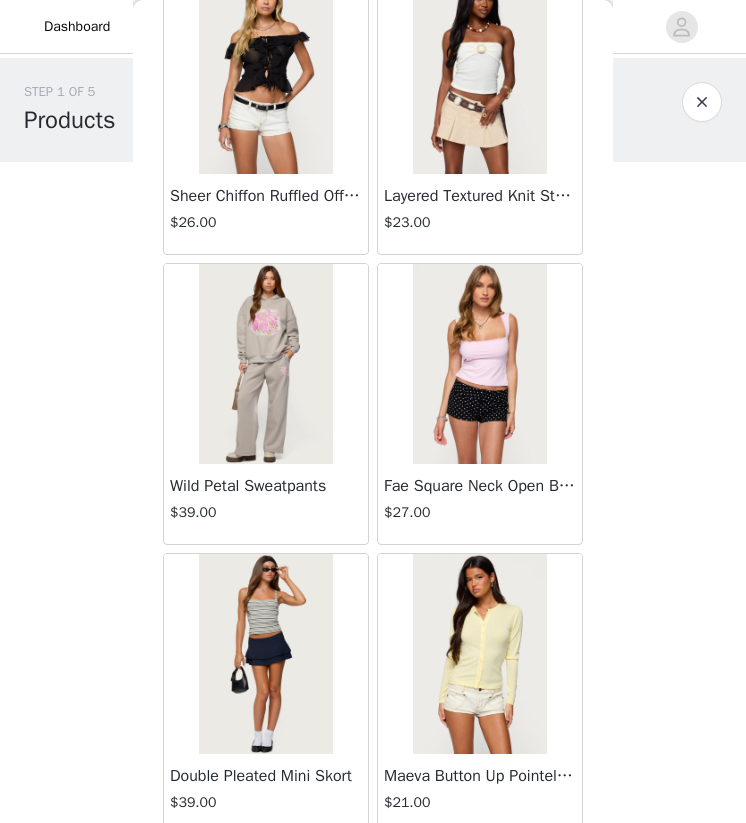 scroll, scrollTop: 48637, scrollLeft: 0, axis: vertical 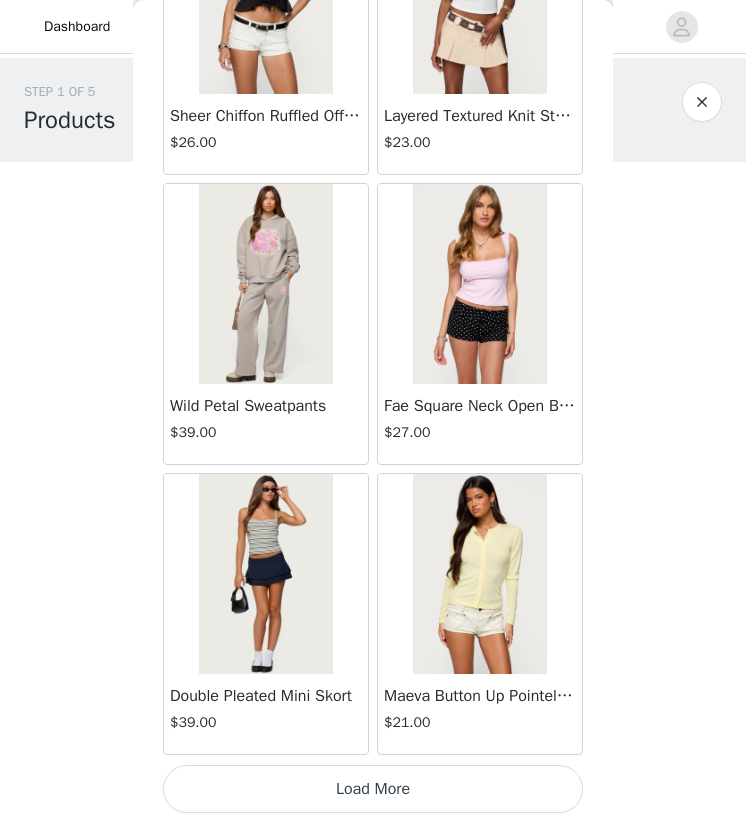 click on "Load More" at bounding box center [373, 789] 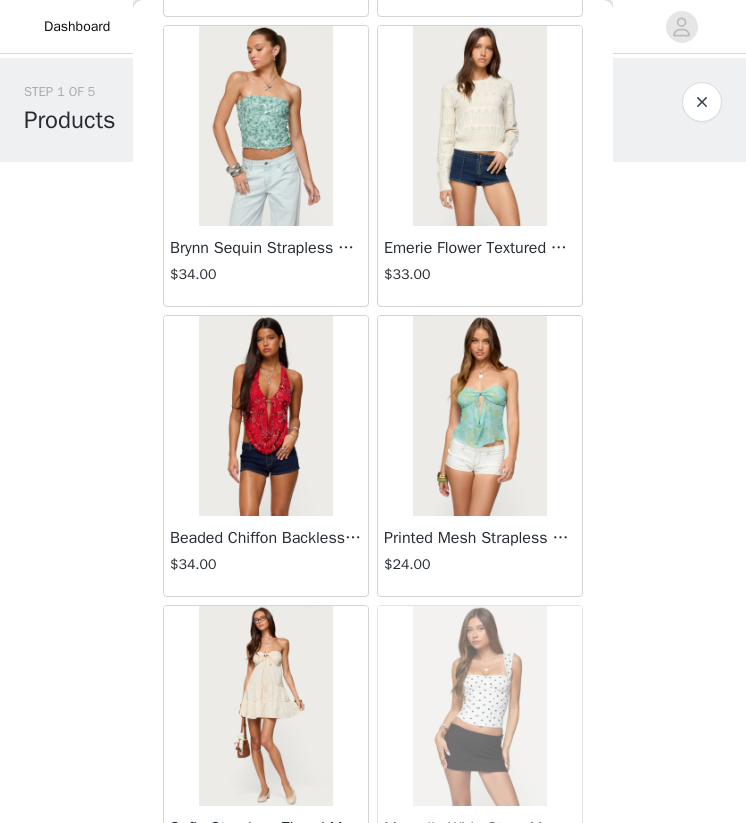 scroll, scrollTop: 51537, scrollLeft: 0, axis: vertical 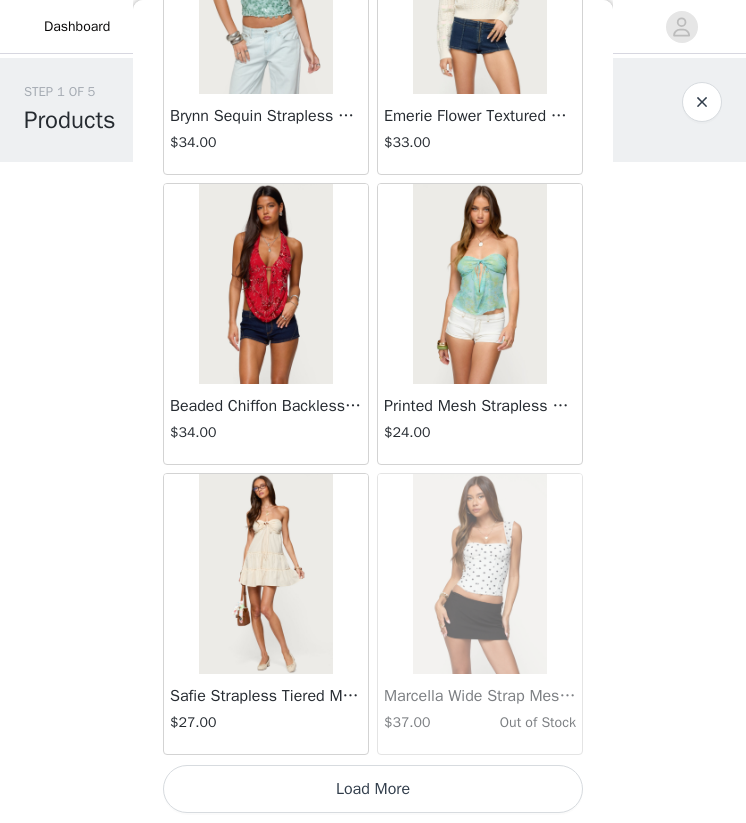 click on "Load More" at bounding box center (373, 789) 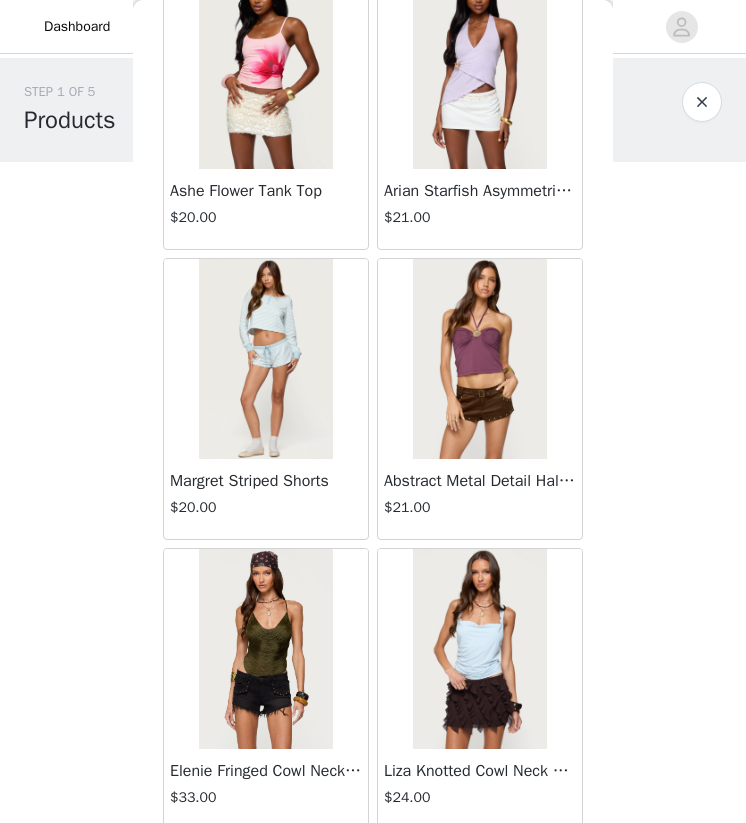 scroll, scrollTop: 54437, scrollLeft: 0, axis: vertical 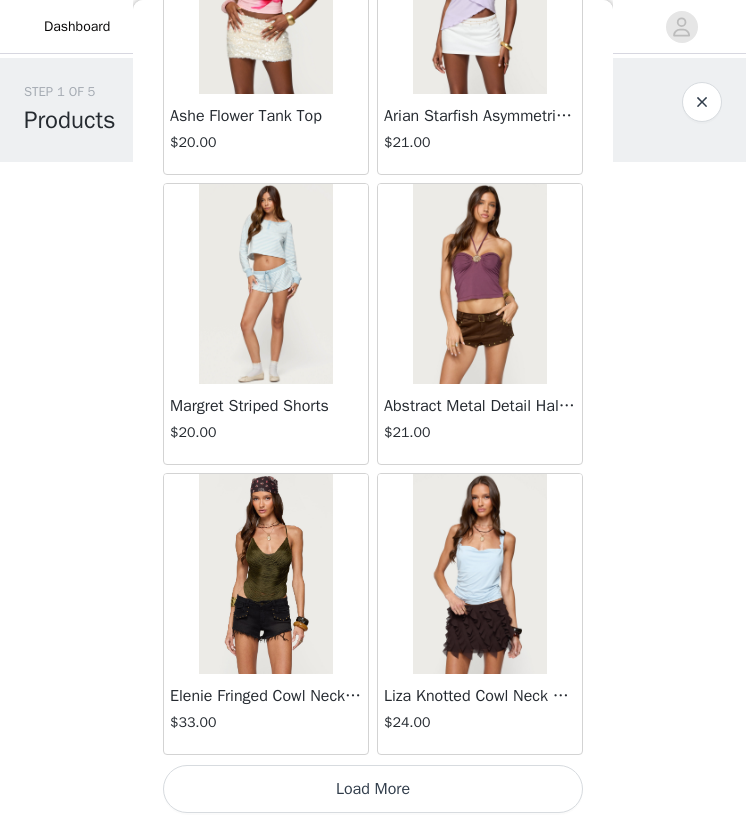 click on "Load More" at bounding box center (373, 789) 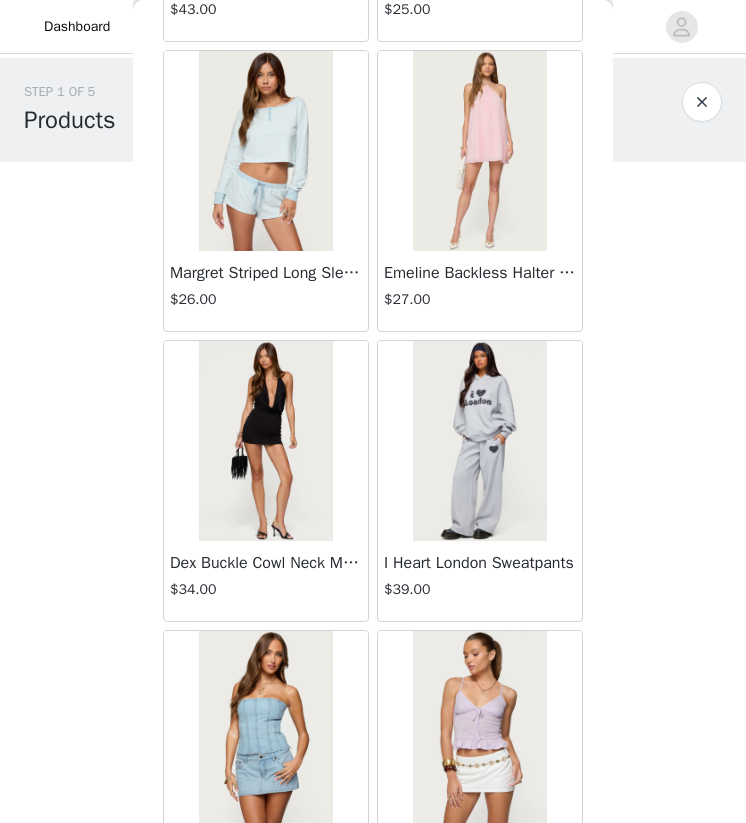 scroll, scrollTop: 57337, scrollLeft: 0, axis: vertical 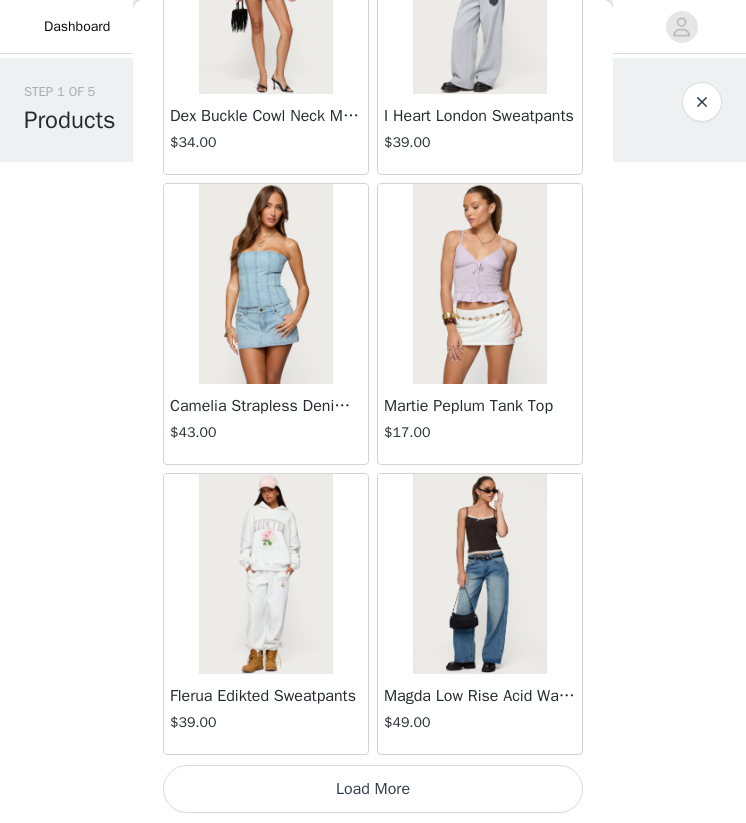 click on "Load More" at bounding box center [373, 789] 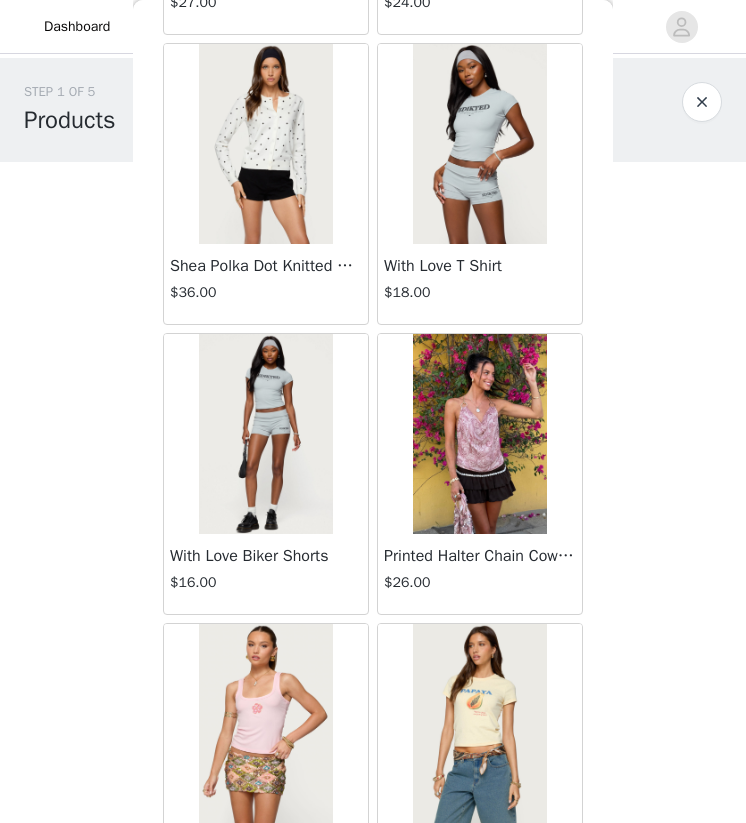 scroll, scrollTop: 60237, scrollLeft: 0, axis: vertical 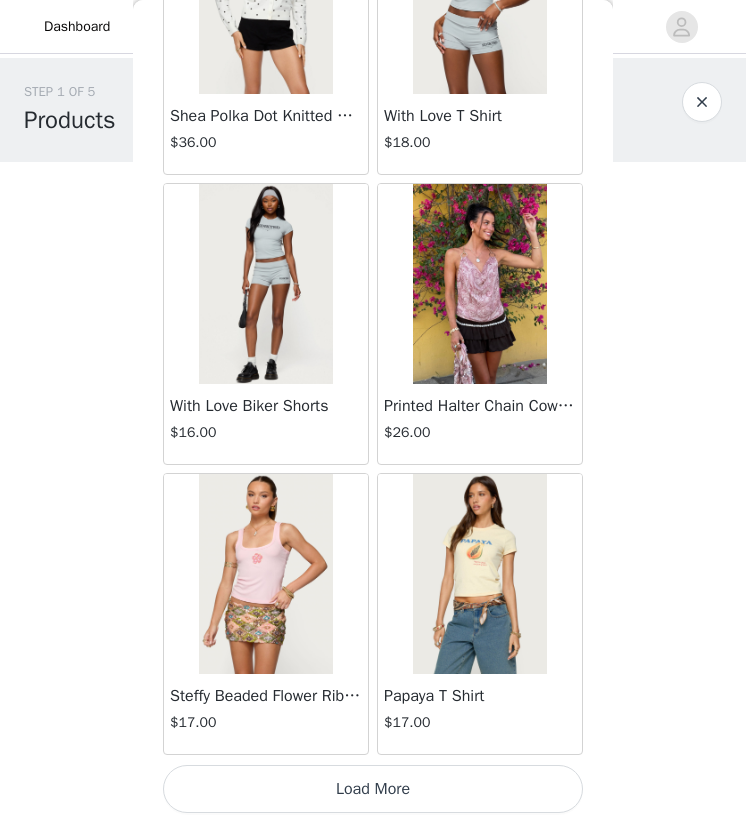 click on "Load More" at bounding box center (373, 789) 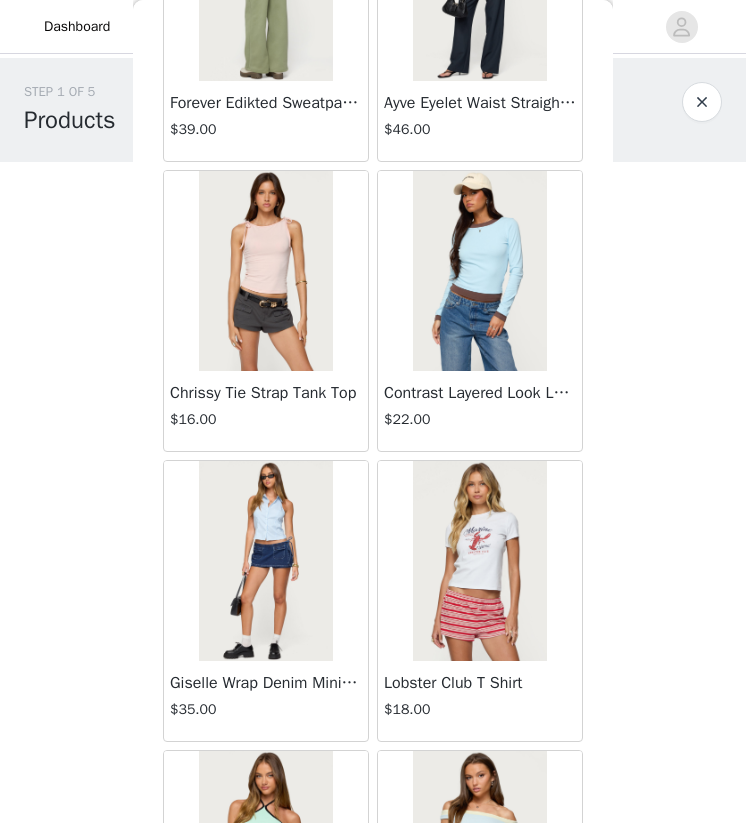 scroll, scrollTop: 63137, scrollLeft: 0, axis: vertical 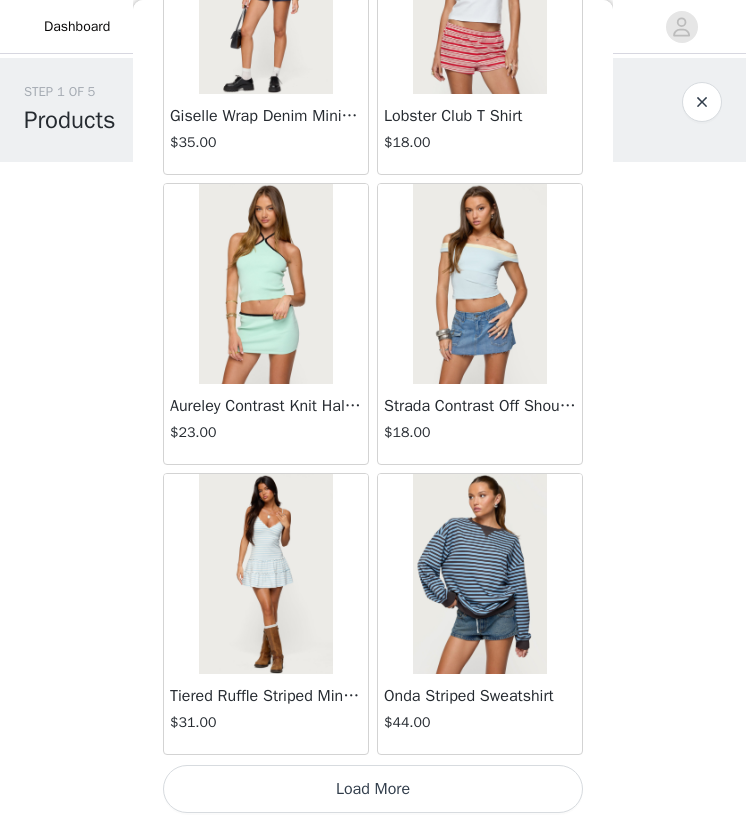 click on "Load More" at bounding box center [373, 789] 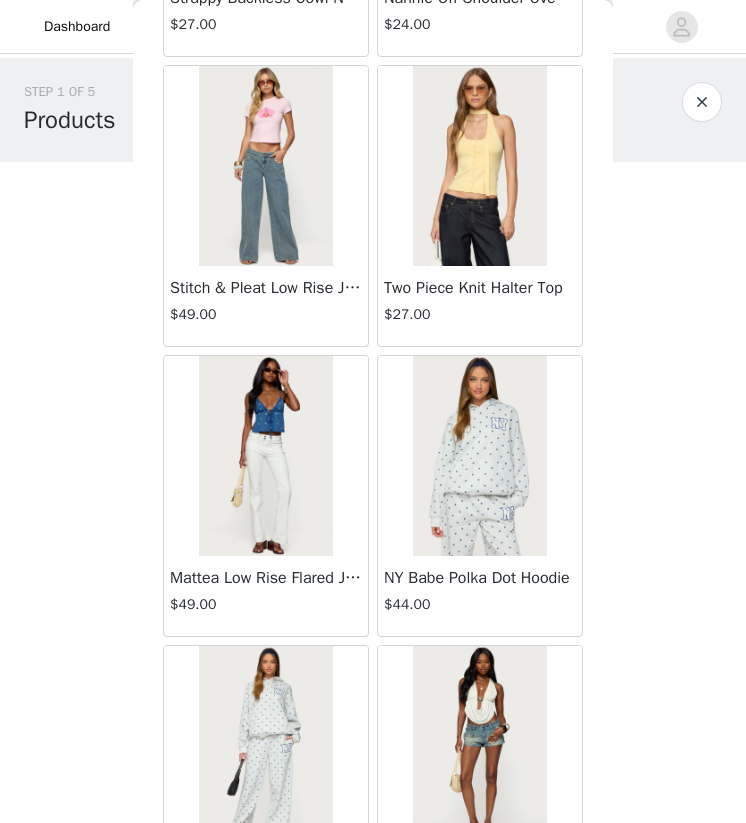 scroll, scrollTop: 66037, scrollLeft: 0, axis: vertical 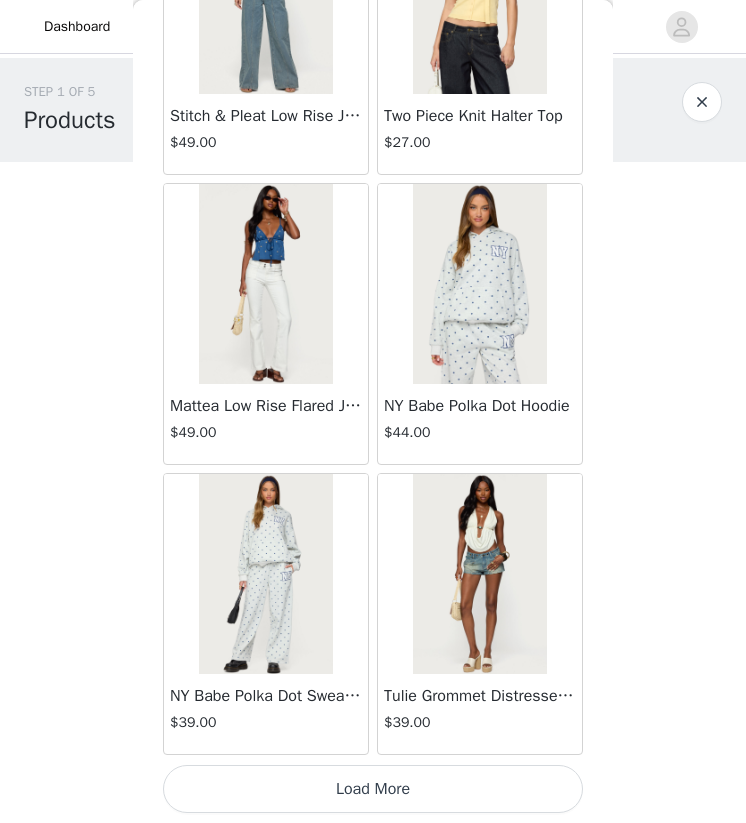 click on "Load More" at bounding box center (373, 789) 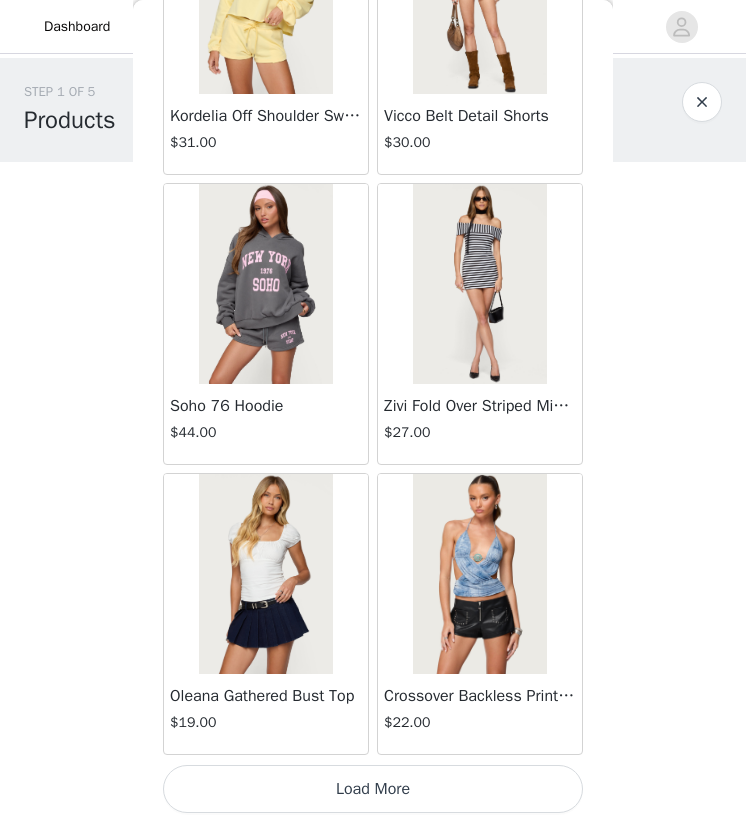 scroll, scrollTop: 68934, scrollLeft: 0, axis: vertical 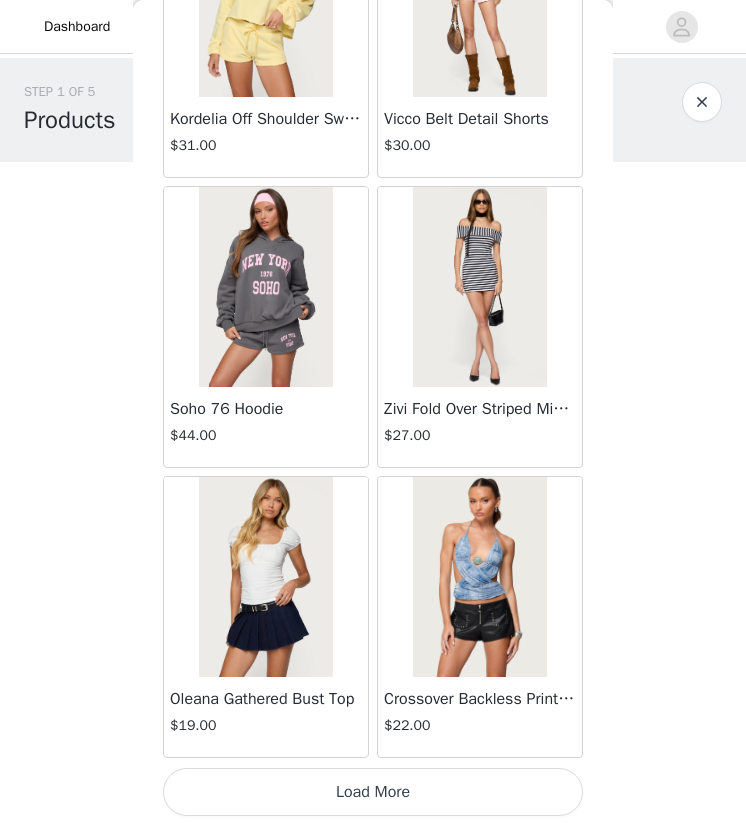 click on "Load More" at bounding box center (373, 792) 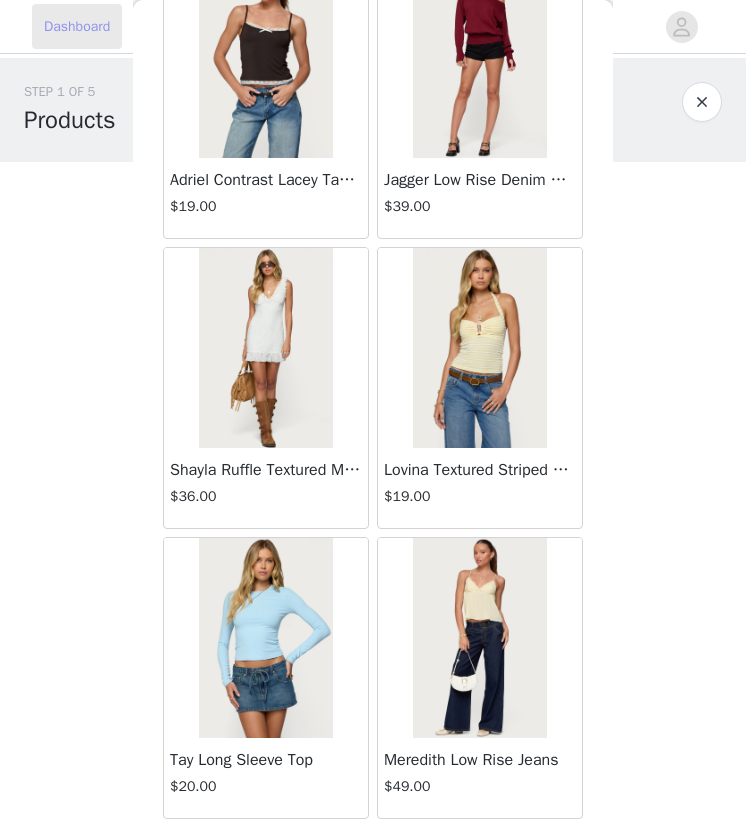 scroll, scrollTop: 55881, scrollLeft: 0, axis: vertical 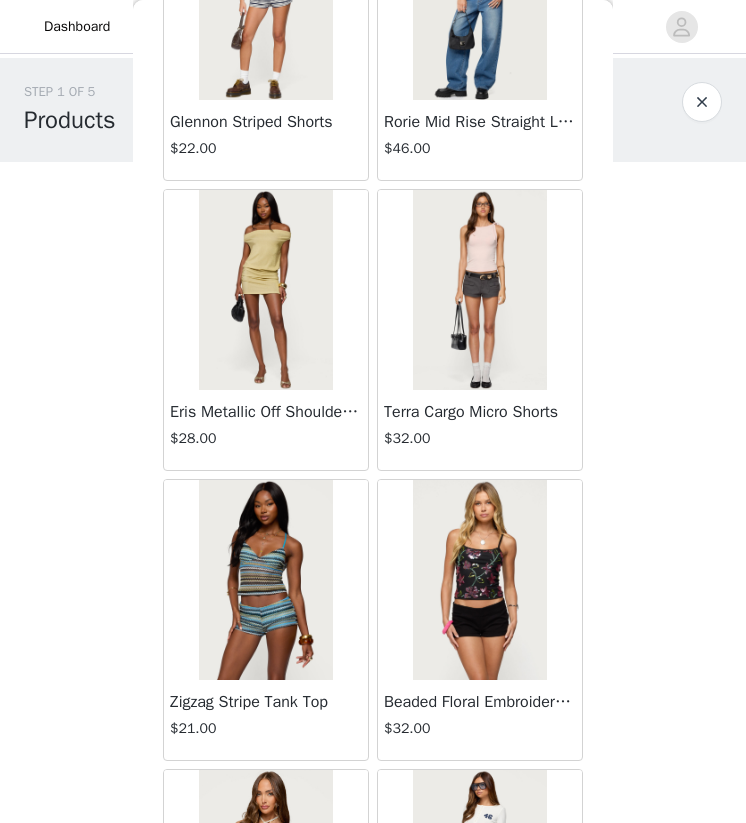 click on "Terra Cargo Micro Shorts" at bounding box center [480, 412] 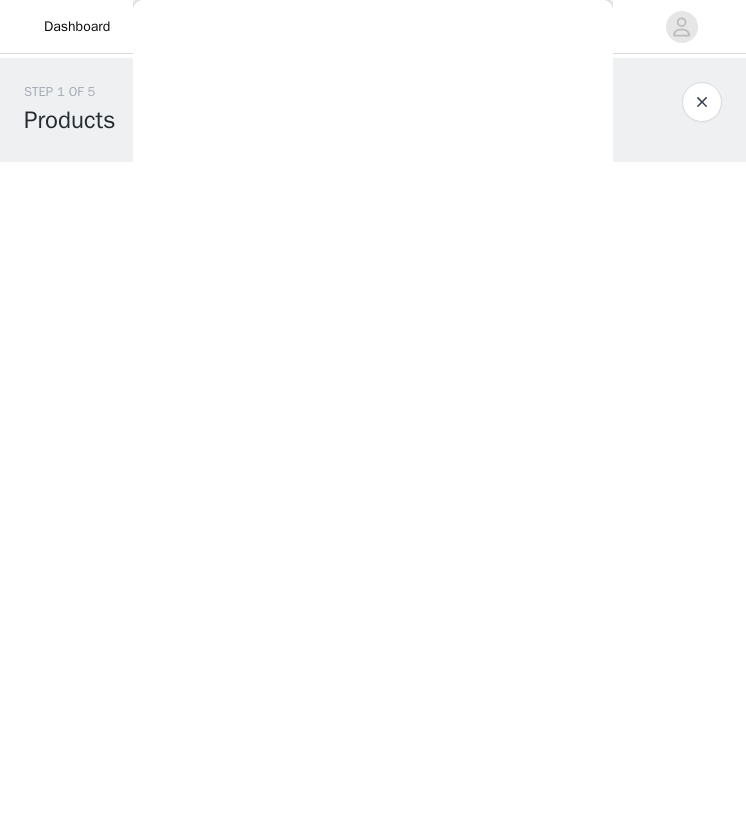 scroll, scrollTop: 129, scrollLeft: 0, axis: vertical 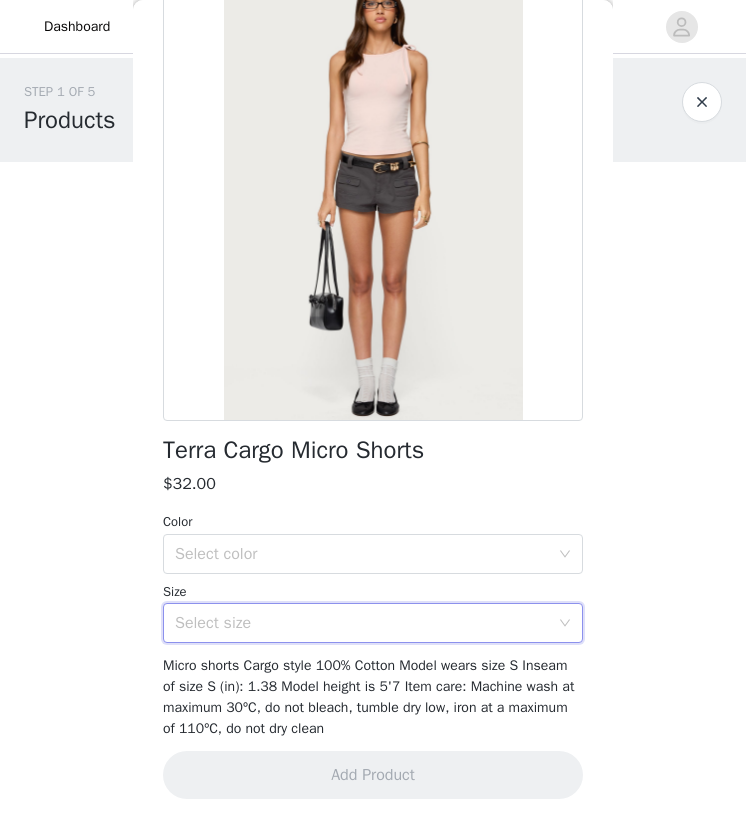 click on "Select size" at bounding box center [366, 623] 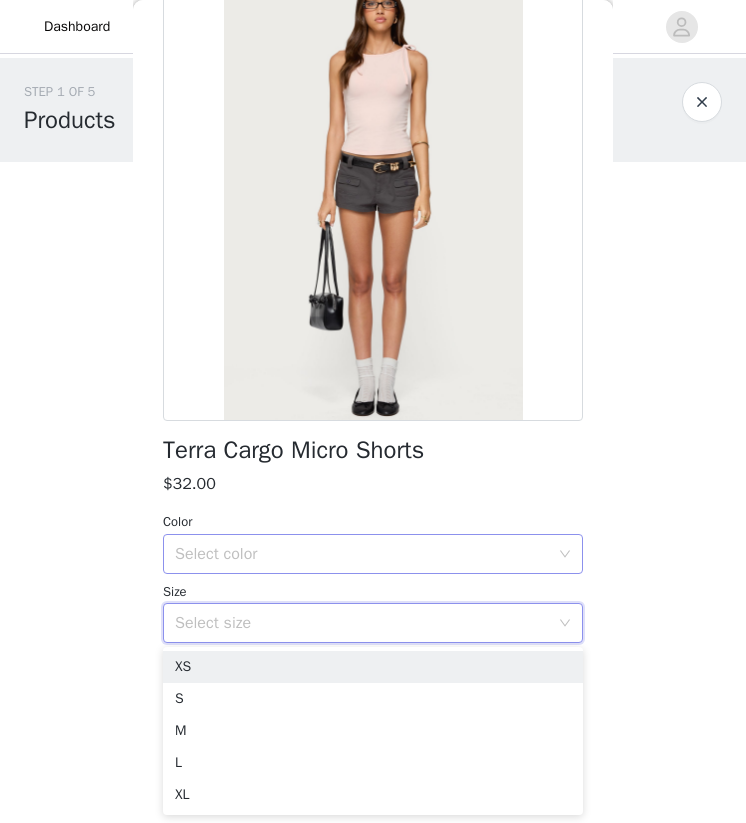 click on "Select color" at bounding box center [362, 554] 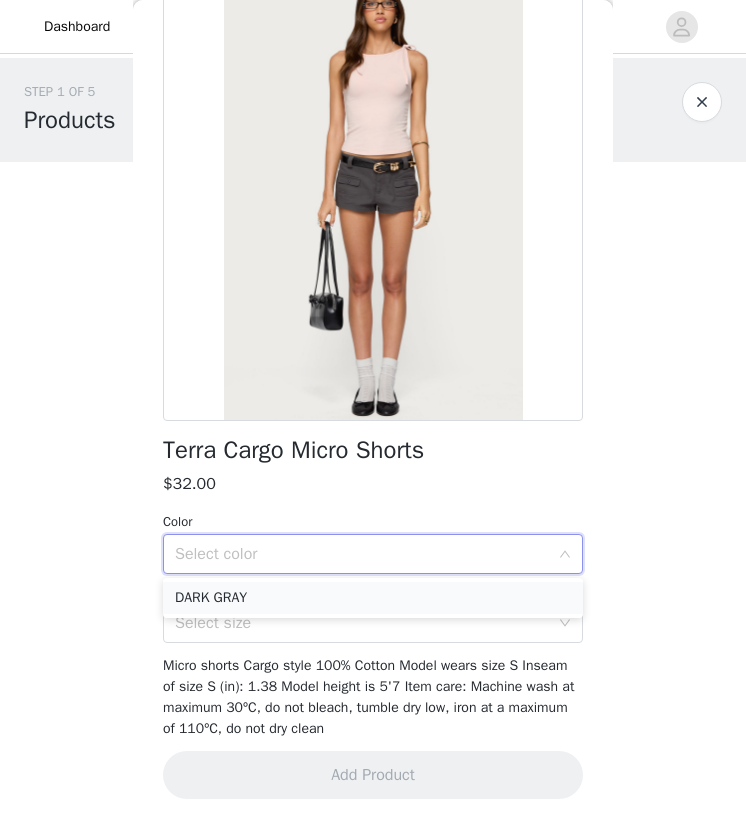 click on "DARK GRAY" at bounding box center [373, 598] 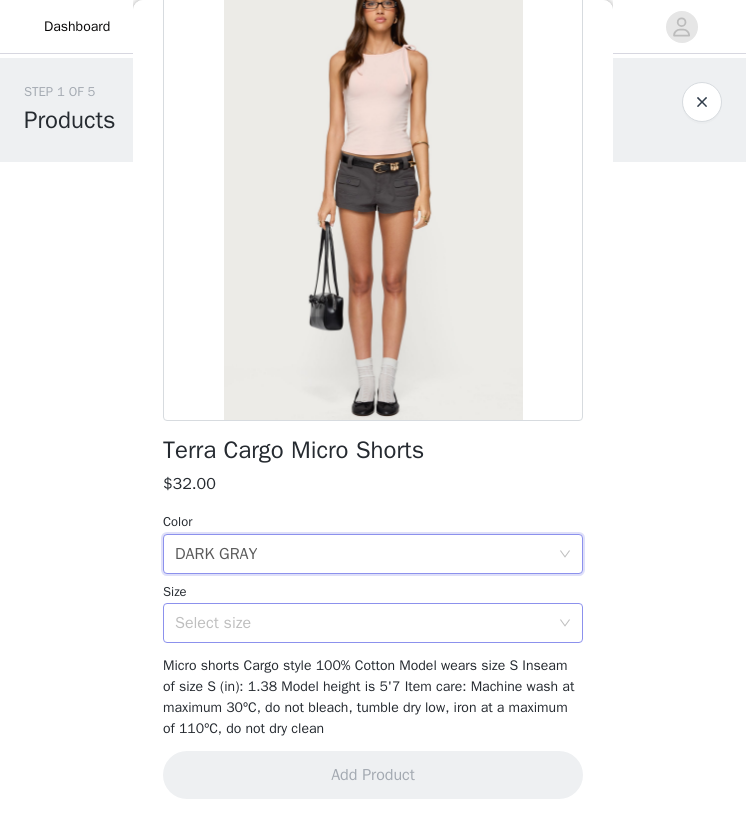 click on "Select size" at bounding box center (362, 623) 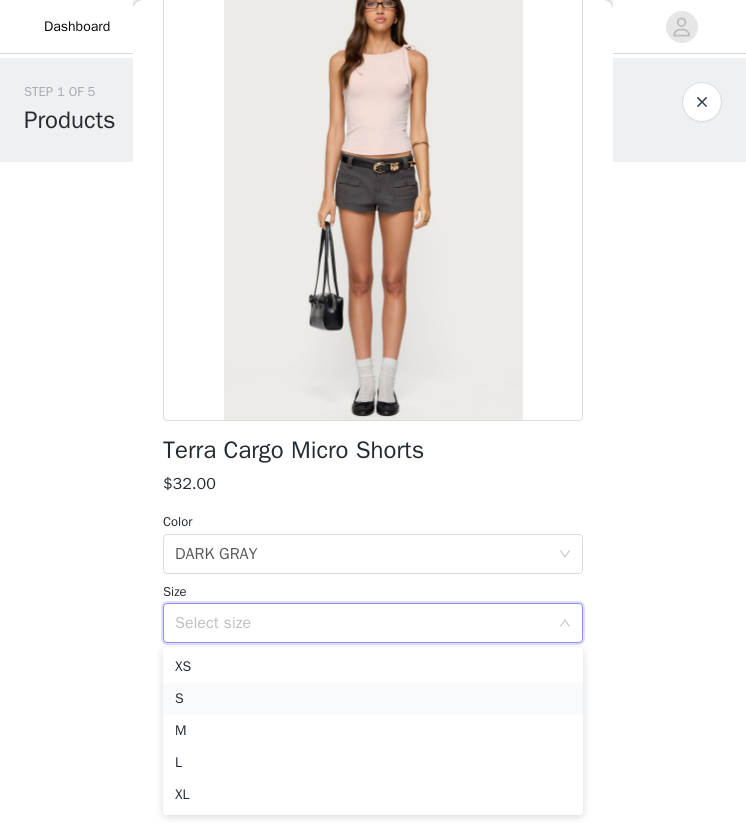 click on "S" at bounding box center (373, 699) 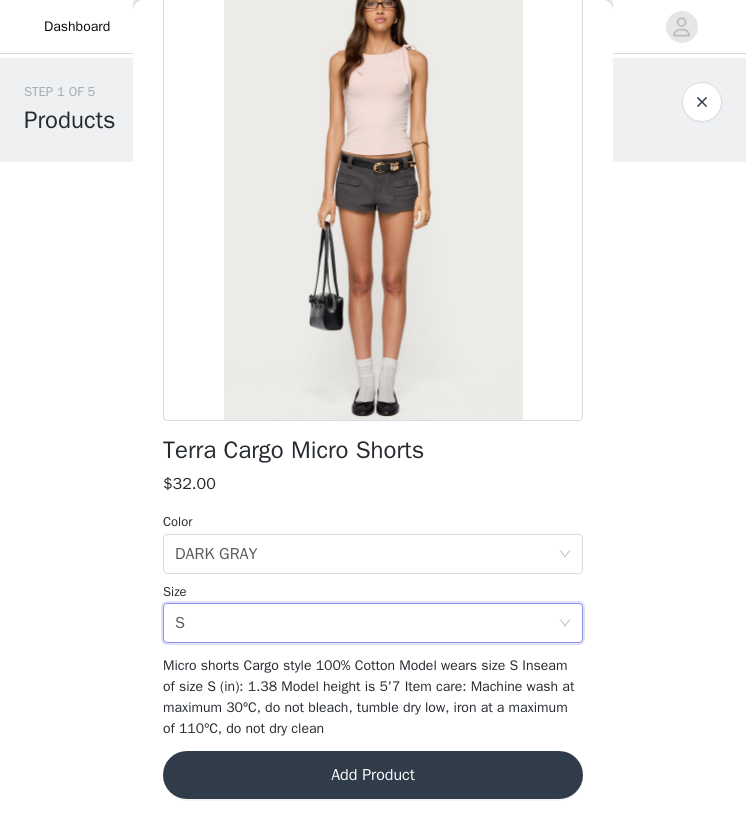 click on "Add Product" at bounding box center [373, 775] 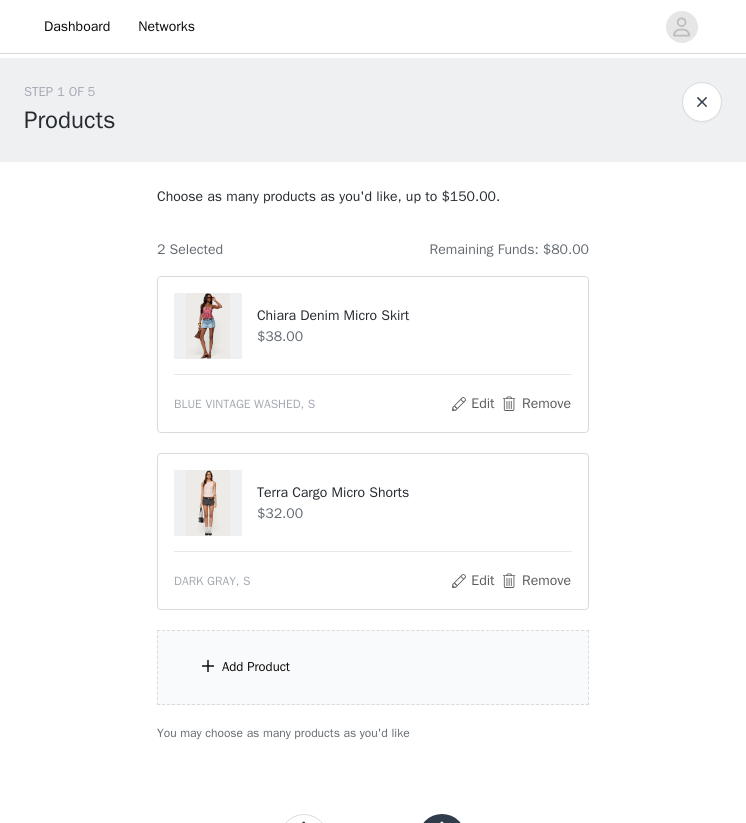 scroll, scrollTop: 87, scrollLeft: 0, axis: vertical 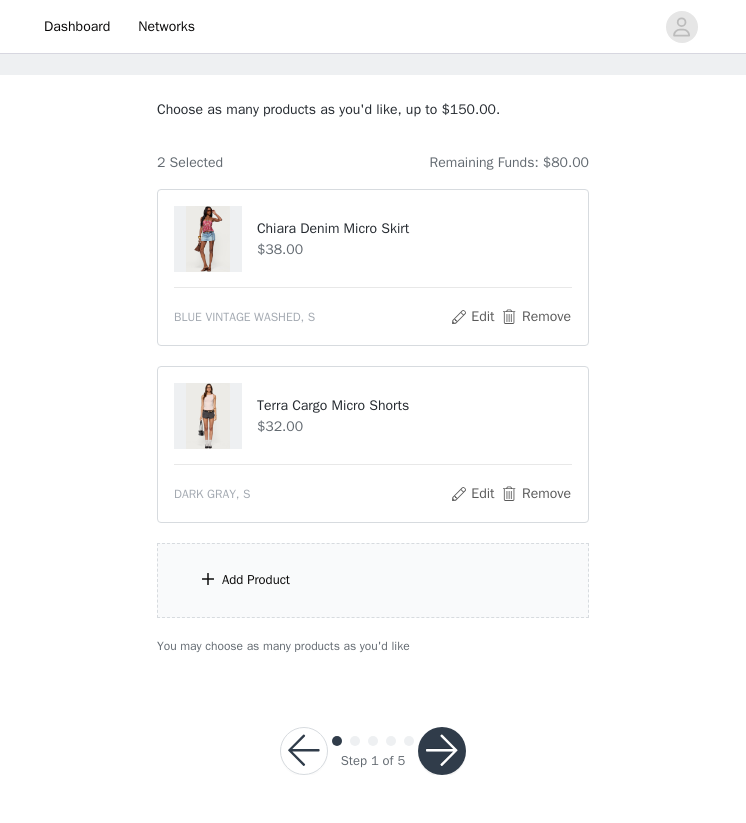 click on "Add Product" at bounding box center [256, 580] 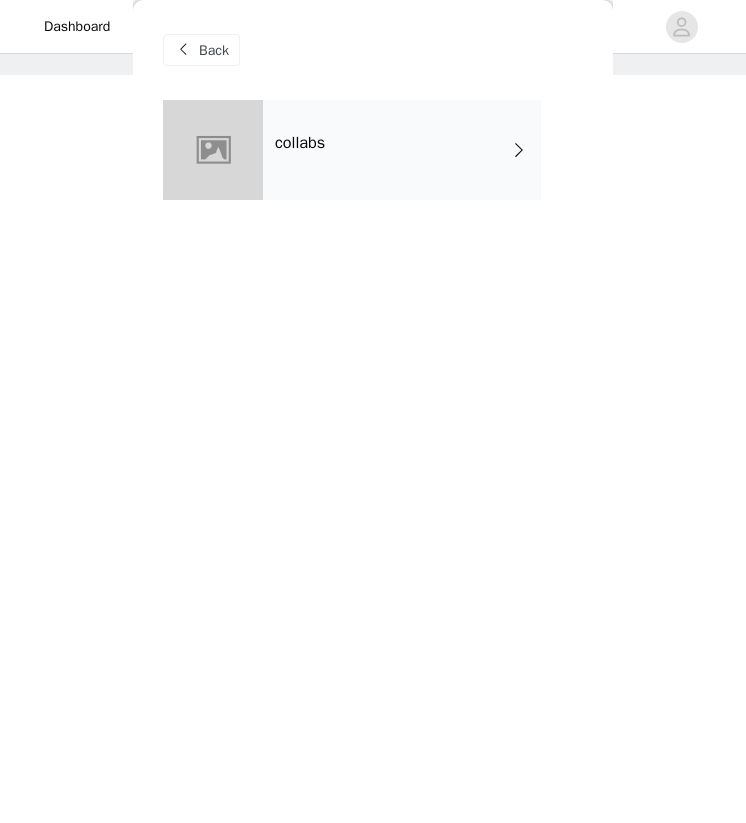 click on "collabs" at bounding box center [300, 143] 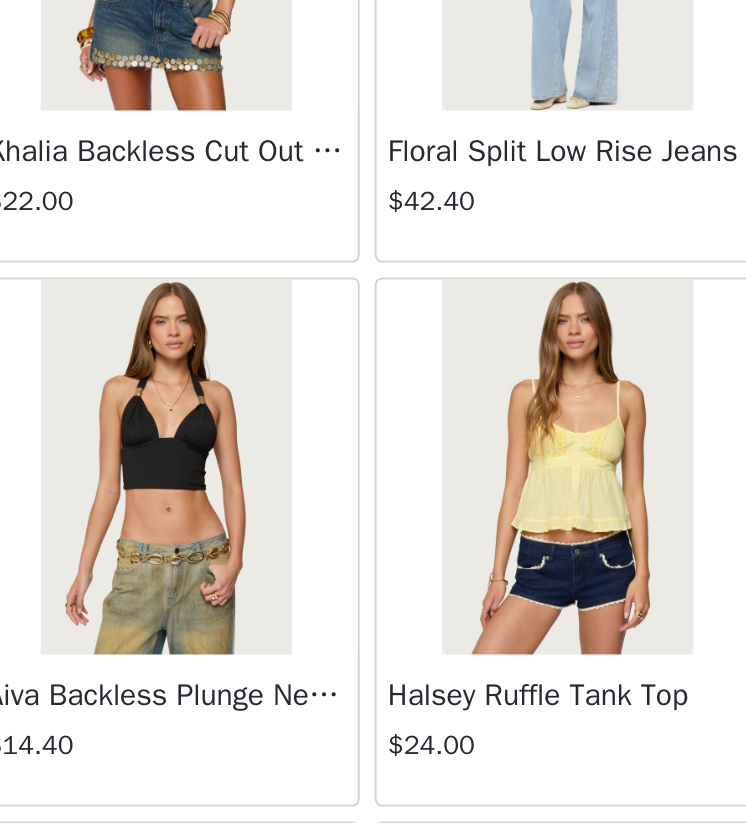 scroll, scrollTop: 1895, scrollLeft: 0, axis: vertical 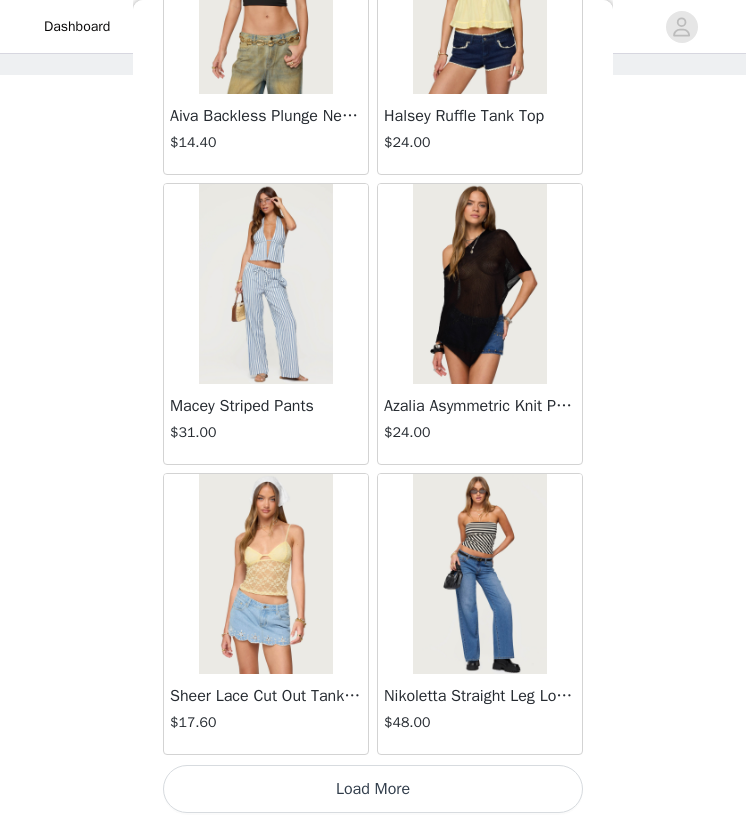 click on "Load More" at bounding box center (373, 789) 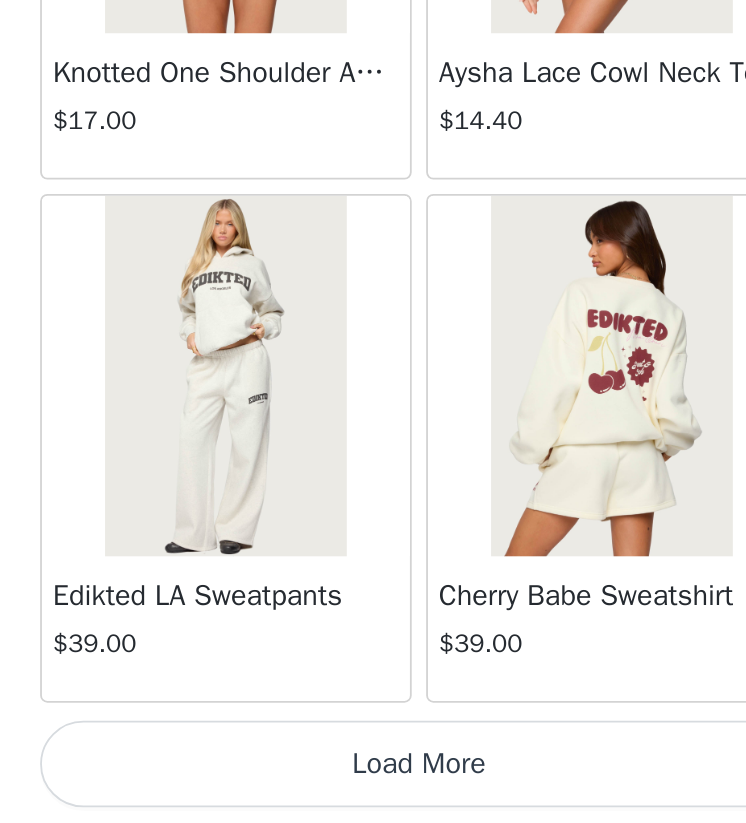 scroll, scrollTop: 5137, scrollLeft: 0, axis: vertical 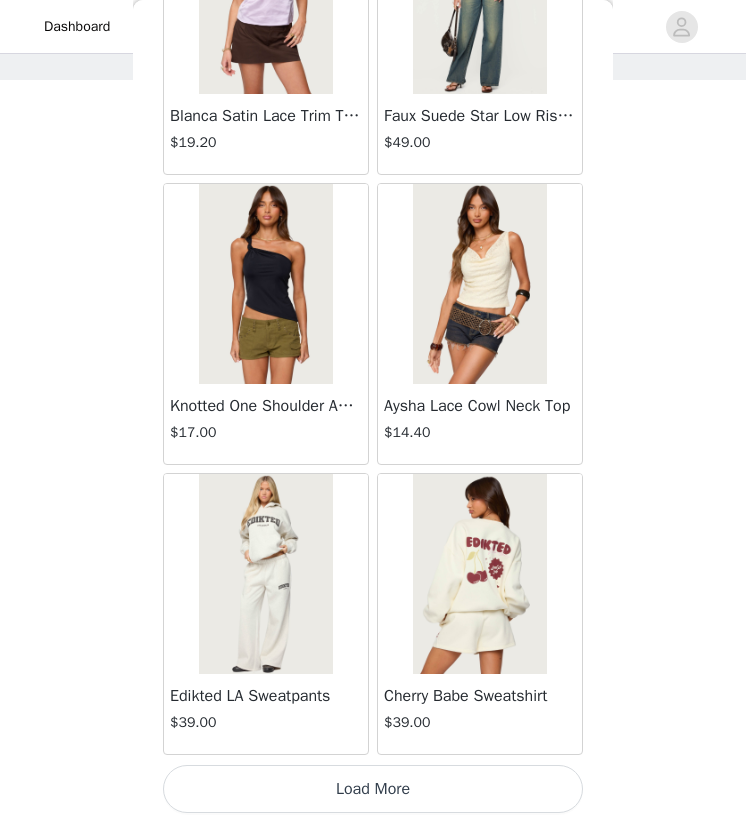 click on "Knotted One Shoulder Asymmetric Top" at bounding box center [266, 406] 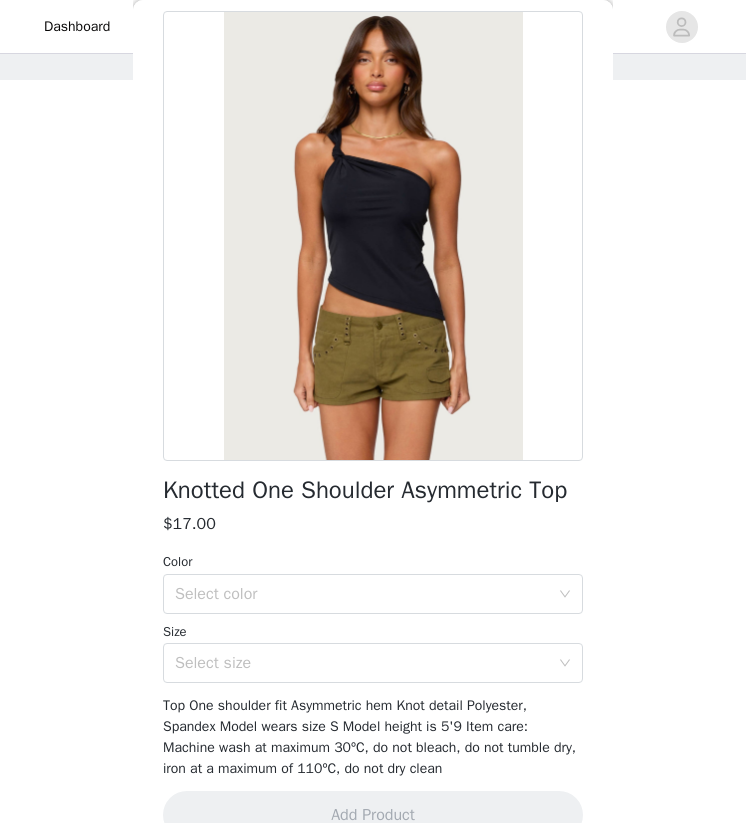 scroll, scrollTop: 86, scrollLeft: 0, axis: vertical 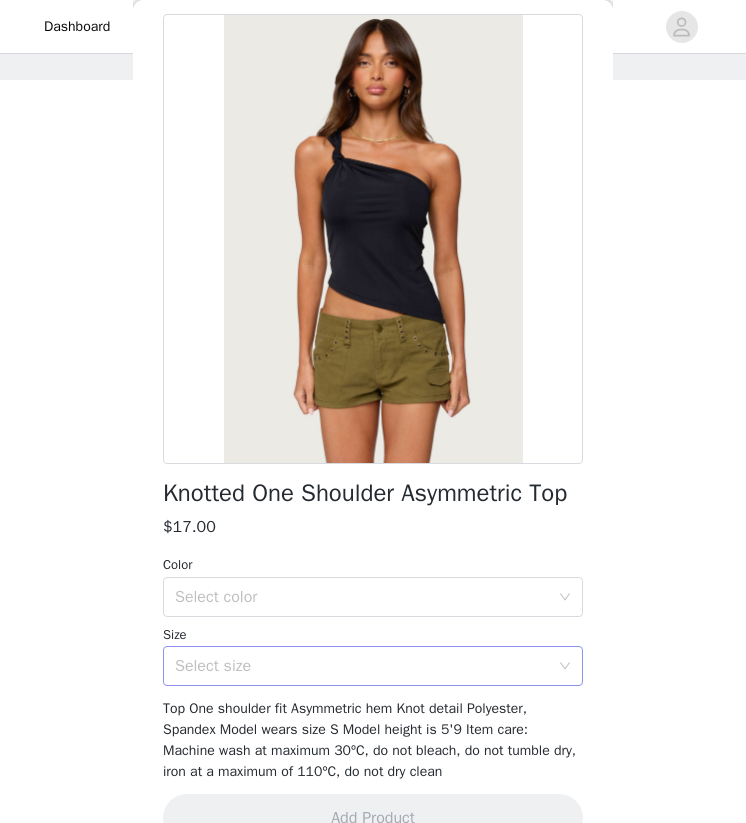 click on "Select size" at bounding box center (362, 666) 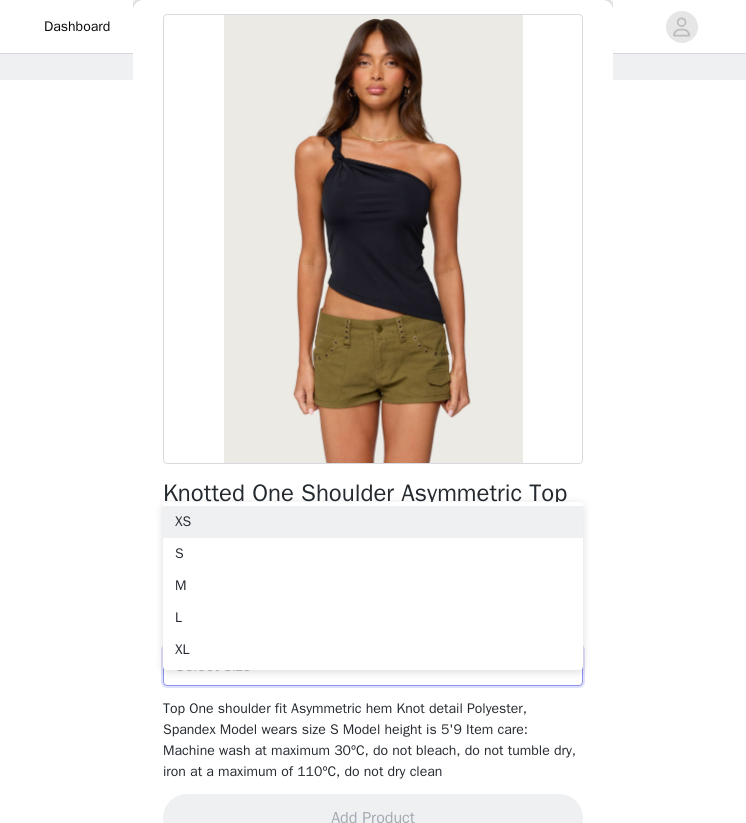 click on "STEP 1 OF 5
Products
Choose as many products as you'd like, up to $150.00.       2 Selected   Remaining Funds: $80.00         Chiara Denim Micro Skirt     $38.00       BLUE VINTAGE WASHED, S       Edit   Remove     Terra Cargo Micro Shorts     $32.00       DARK GRAY, S       Edit   Remove     Add Product     You may choose as many products as you'd like     Back     Knotted One Shoulder Asymmetric Top       $17.00         Color   Select color Size   Select size   Top One shoulder fit Asymmetric hem Knot detail Polyester, Spandex Model wears size S Model height is 5'9 Item care: Machine wash at maximum 30ºC, do not bleach, do not tumble dry, iron at a maximum of 110ºC, do not dry clean   Add Product" at bounding box center (373, 330) 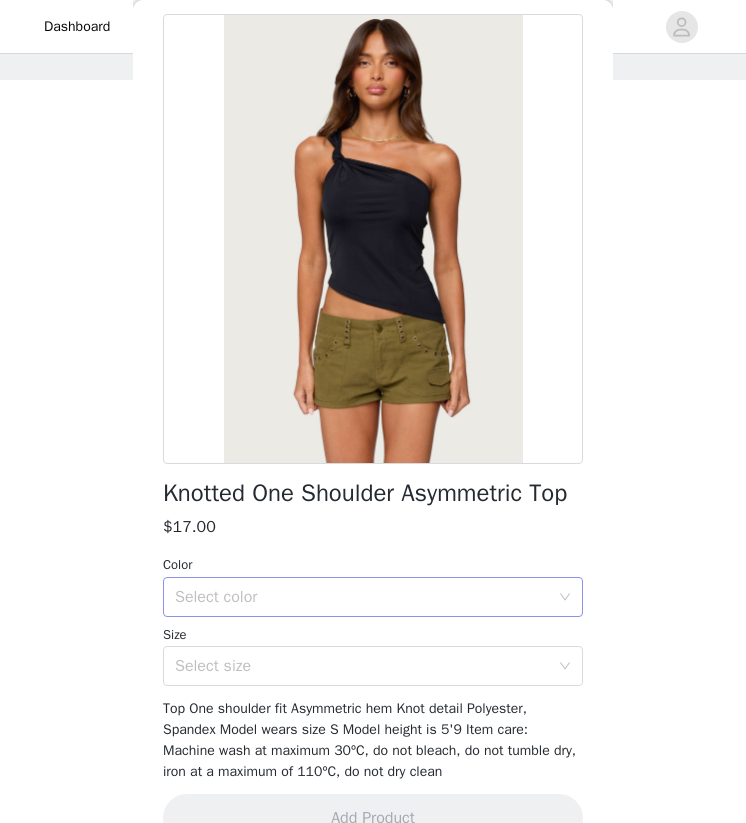 click on "Select color" at bounding box center (362, 597) 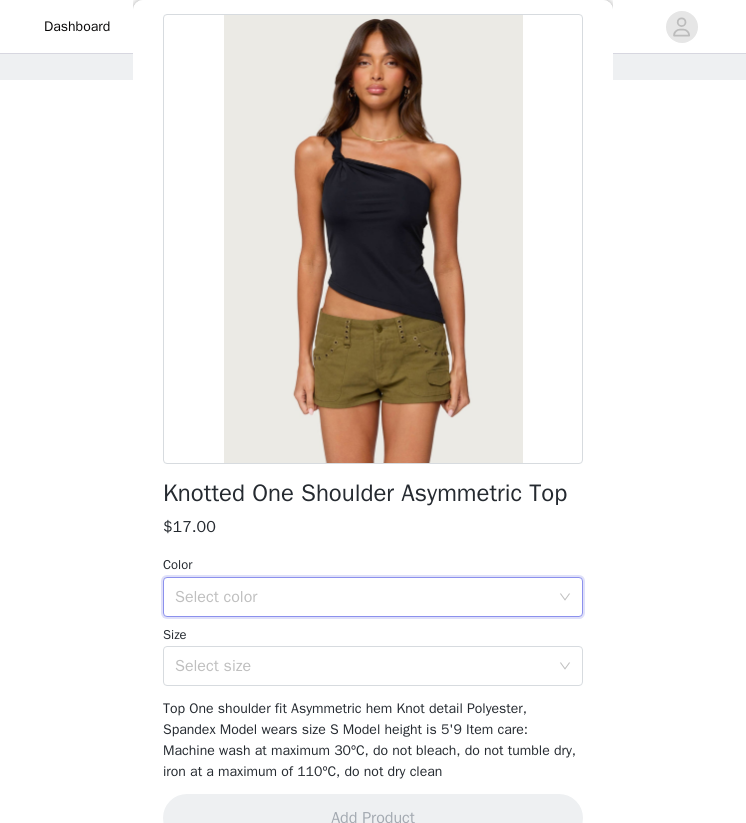 click on "STEP 1 OF 5
Products
Choose as many products as you'd like, up to $150.00.       2 Selected   Remaining Funds: $80.00         Chiara Denim Micro Skirt     $38.00       BLUE VINTAGE WASHED, S       Edit   Remove     Terra Cargo Micro Shorts     $32.00       DARK GRAY, S       Edit   Remove     Add Product     You may choose as many products as you'd like     Back     Knotted One Shoulder Asymmetric Top       $17.00         Color   Select color Size   Select size   Top One shoulder fit Asymmetric hem Knot detail Polyester, Spandex Model wears size S Model height is 5'9 Item care: Machine wash at maximum 30ºC, do not bleach, do not tumble dry, iron at a maximum of 110ºC, do not dry clean   Add Product" at bounding box center [373, 330] 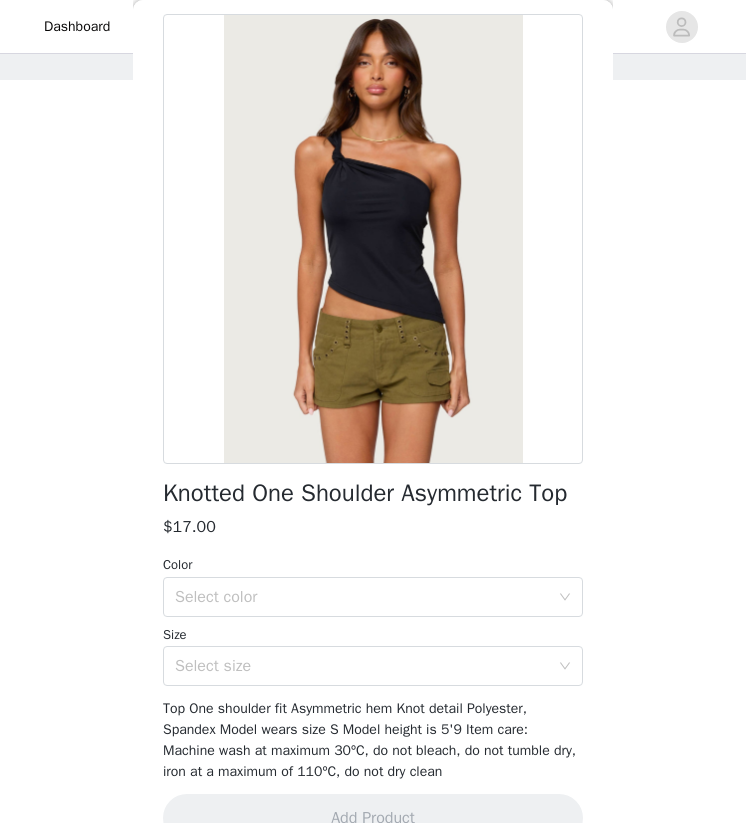 click on "STEP 1 OF 5
Products
Choose as many products as you'd like, up to $150.00.       2 Selected   Remaining Funds: $80.00         Chiara Denim Micro Skirt     $38.00       BLUE VINTAGE WASHED, S       Edit   Remove     Terra Cargo Micro Shorts     $32.00       DARK GRAY, S       Edit   Remove     Add Product     You may choose as many products as you'd like     Back     Knotted One Shoulder Asymmetric Top       $17.00         Color   Select color Size   Select size   Top One shoulder fit Asymmetric hem Knot detail Polyester, Spandex Model wears size S Model height is 5'9 Item care: Machine wash at maximum 30ºC, do not bleach, do not tumble dry, iron at a maximum of 110ºC, do not dry clean   Add Product" at bounding box center [373, 330] 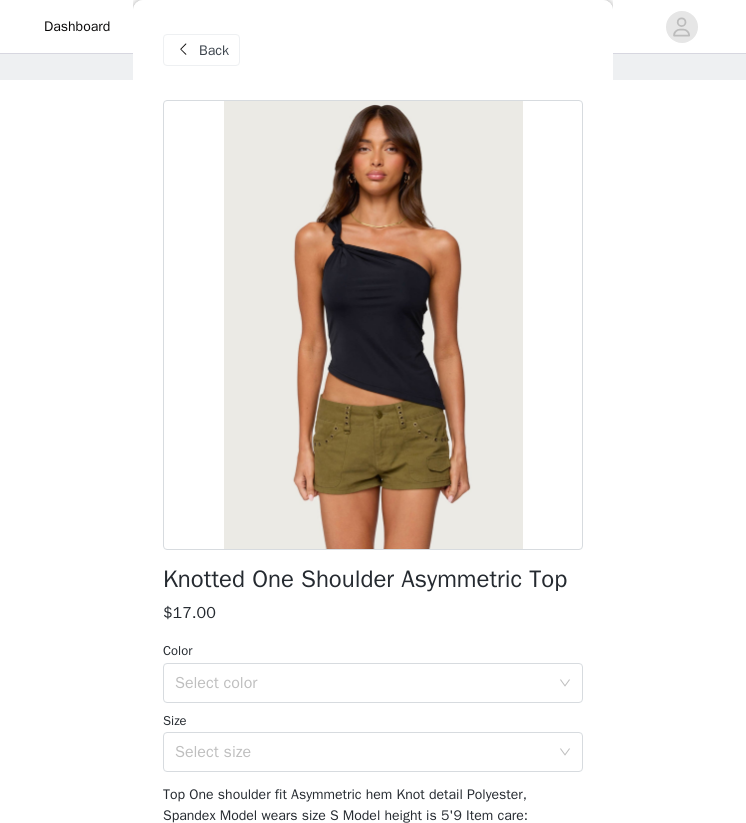 click on "Back" at bounding box center (201, 50) 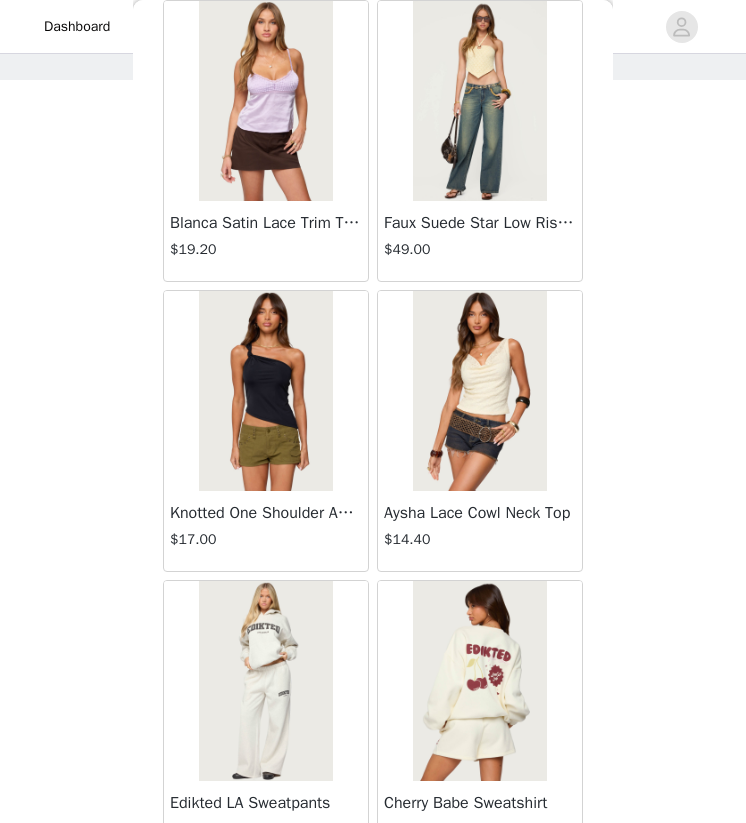 scroll, scrollTop: 5137, scrollLeft: 0, axis: vertical 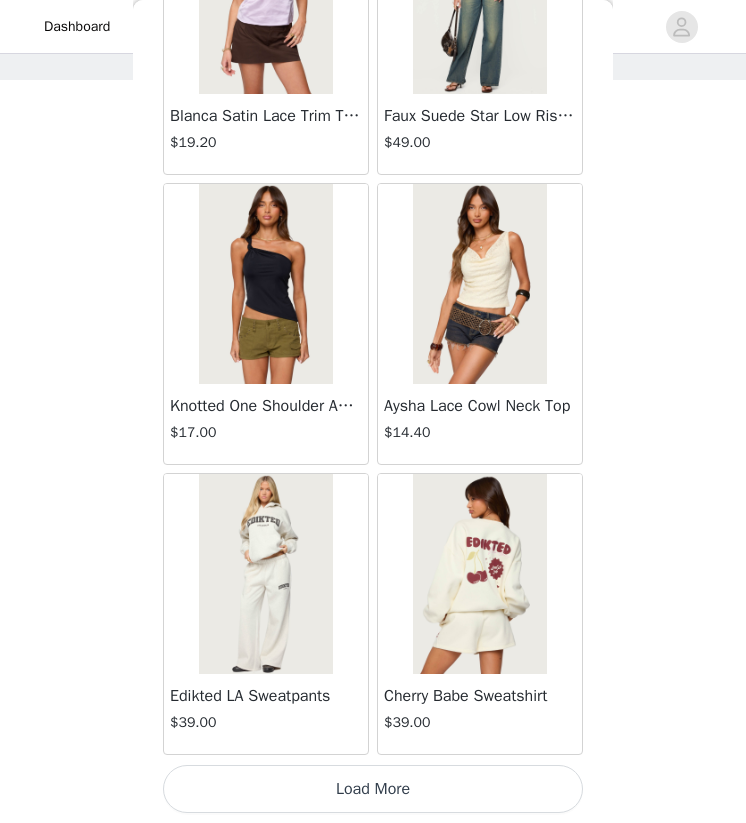 click on "Load More" at bounding box center (373, 789) 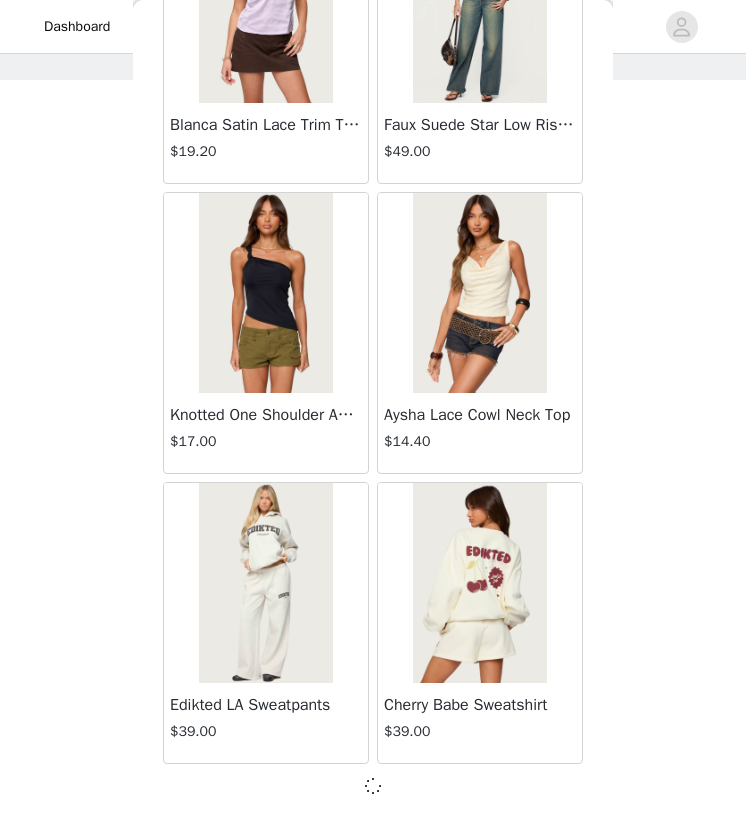 scroll, scrollTop: 5128, scrollLeft: 0, axis: vertical 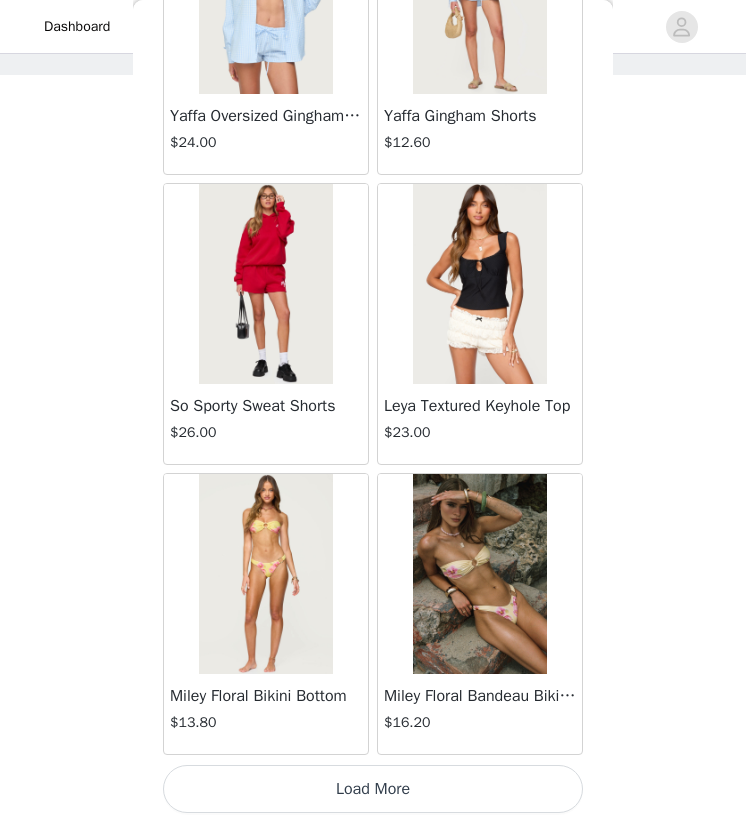 click on "Load More" at bounding box center [373, 789] 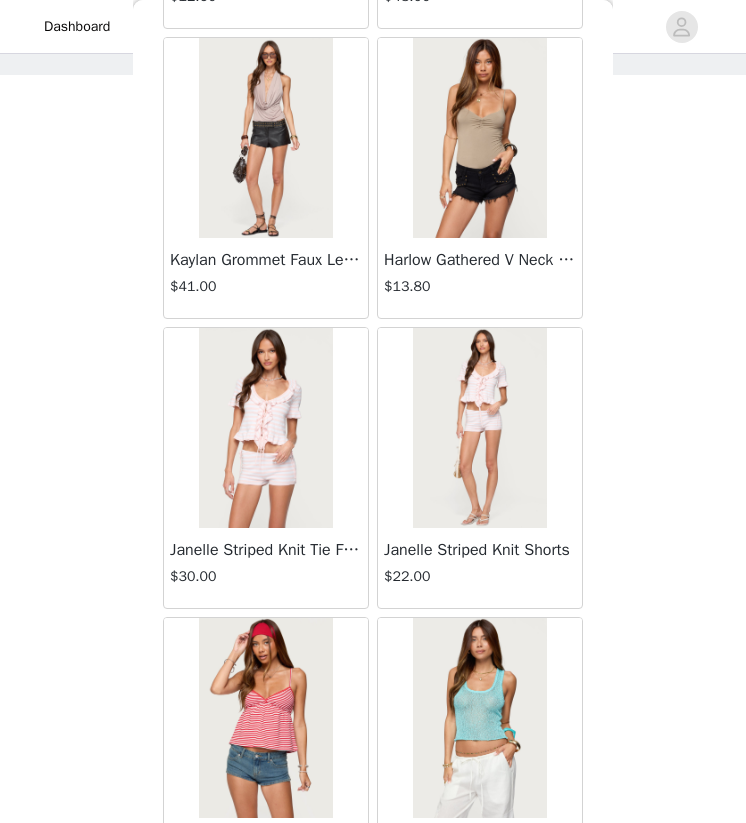 scroll, scrollTop: 10937, scrollLeft: 0, axis: vertical 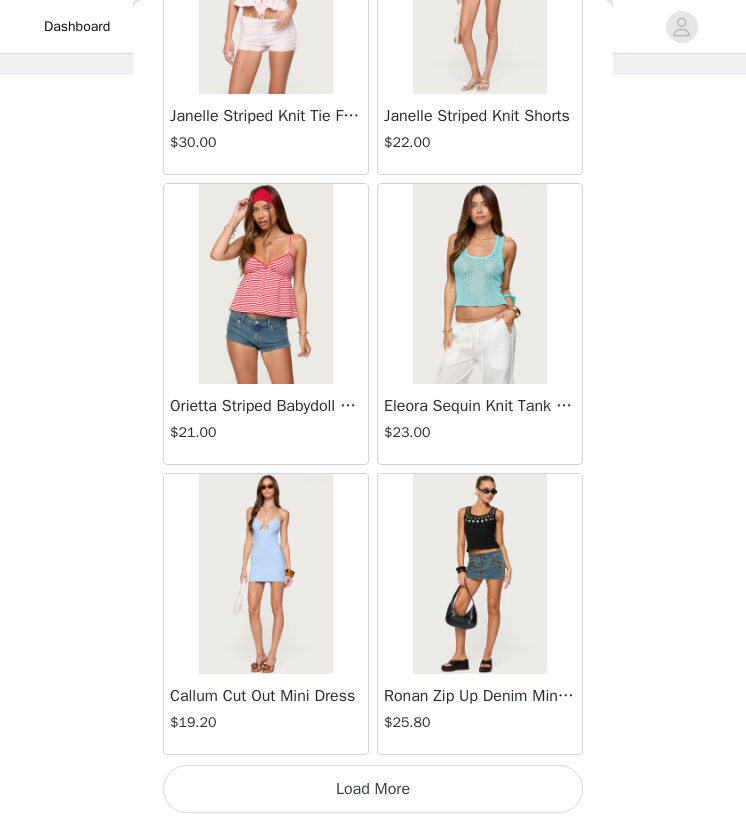 click on "Load More" at bounding box center [373, 789] 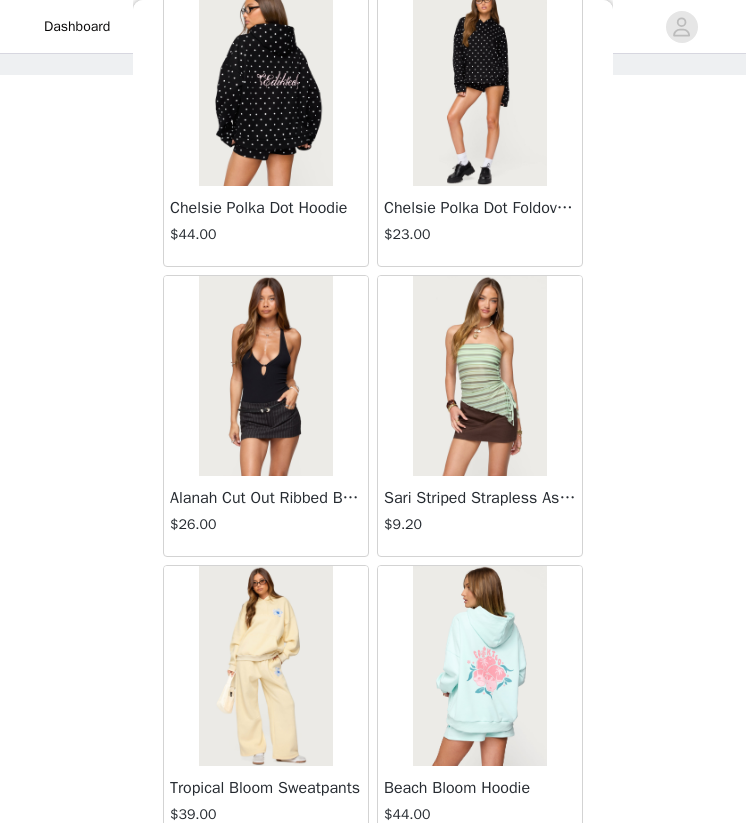 scroll, scrollTop: 13837, scrollLeft: 0, axis: vertical 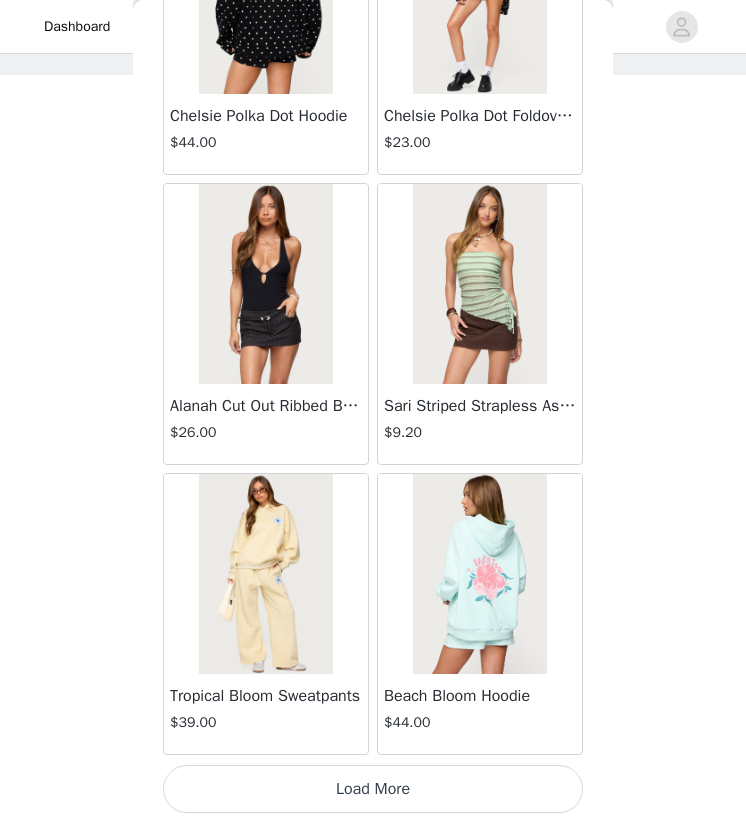 click on "Load More" at bounding box center [373, 789] 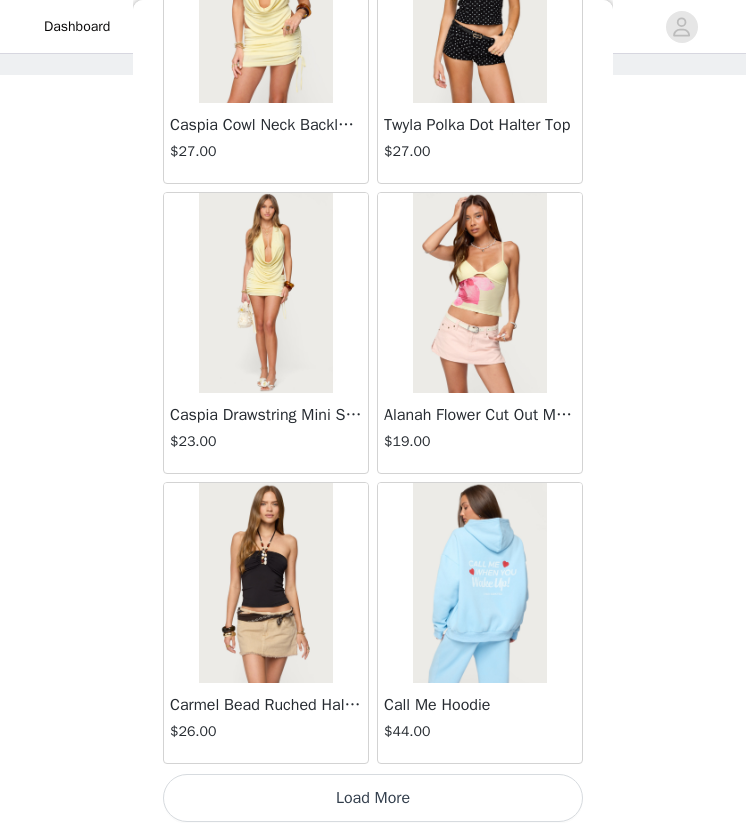 scroll, scrollTop: 16737, scrollLeft: 0, axis: vertical 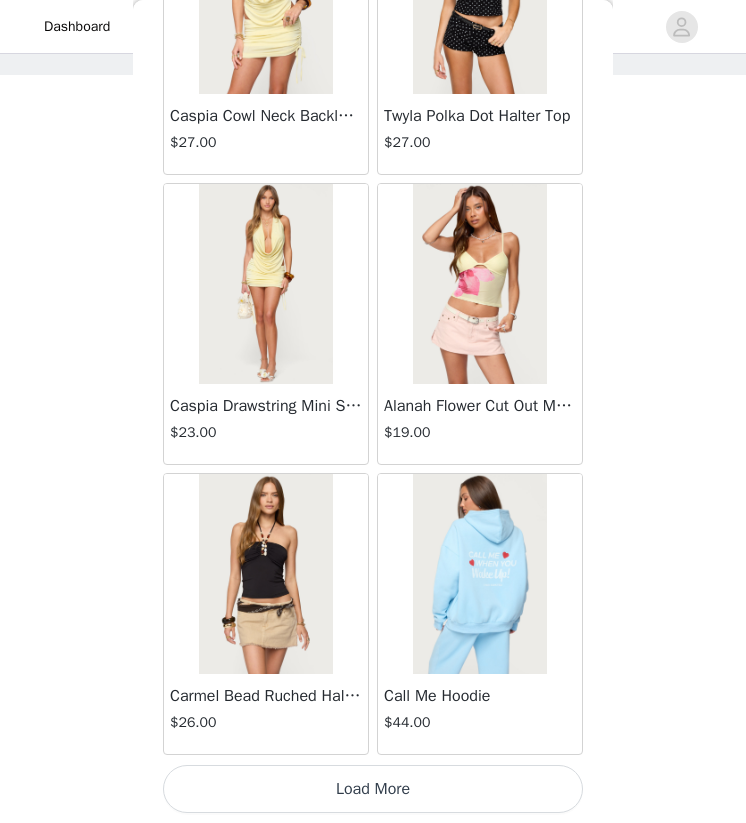 click on "Load More" at bounding box center [373, 789] 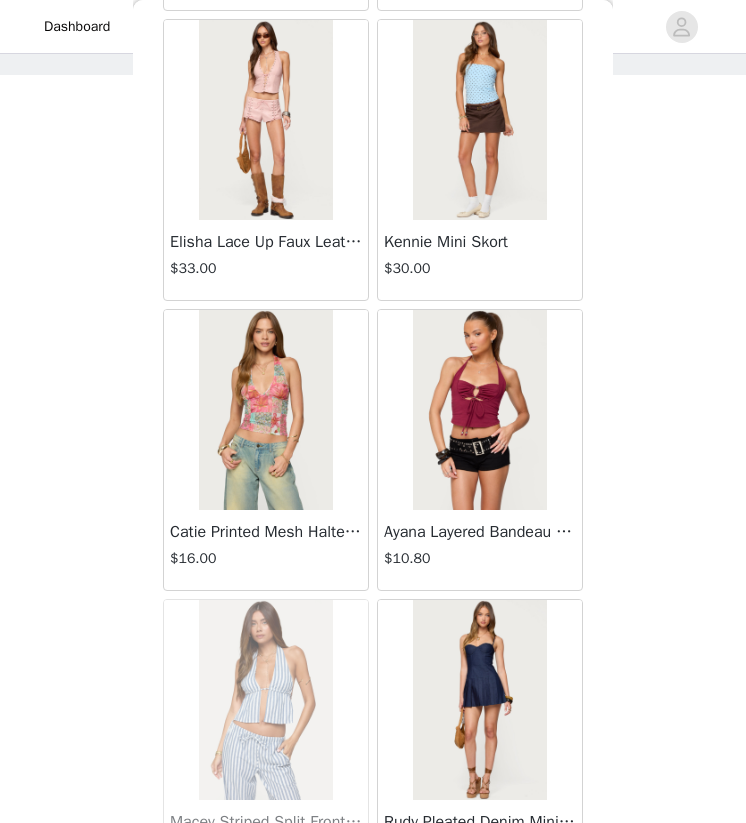 scroll, scrollTop: 19637, scrollLeft: 0, axis: vertical 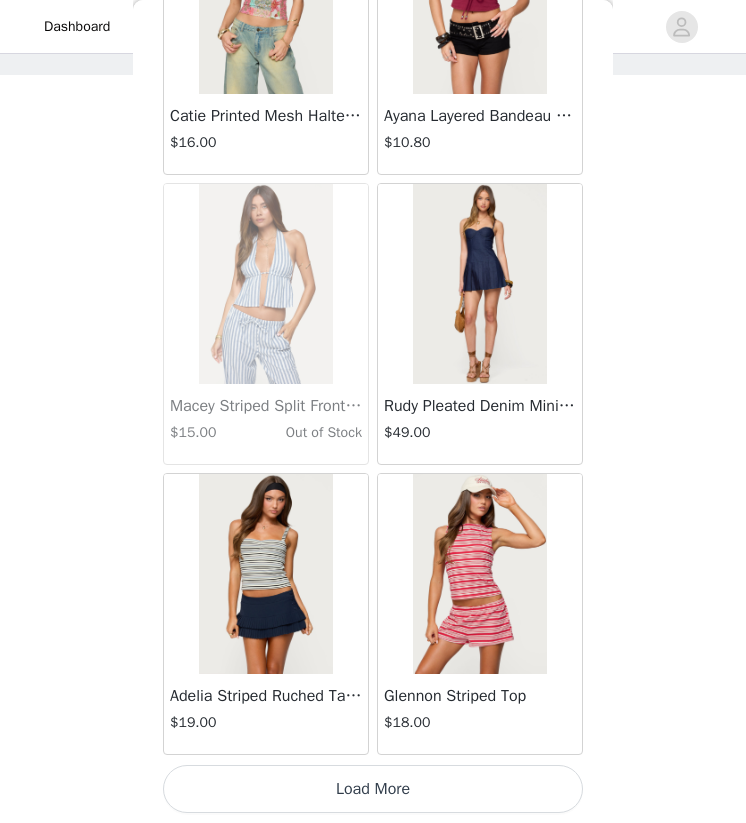 click on "Load More" at bounding box center [373, 789] 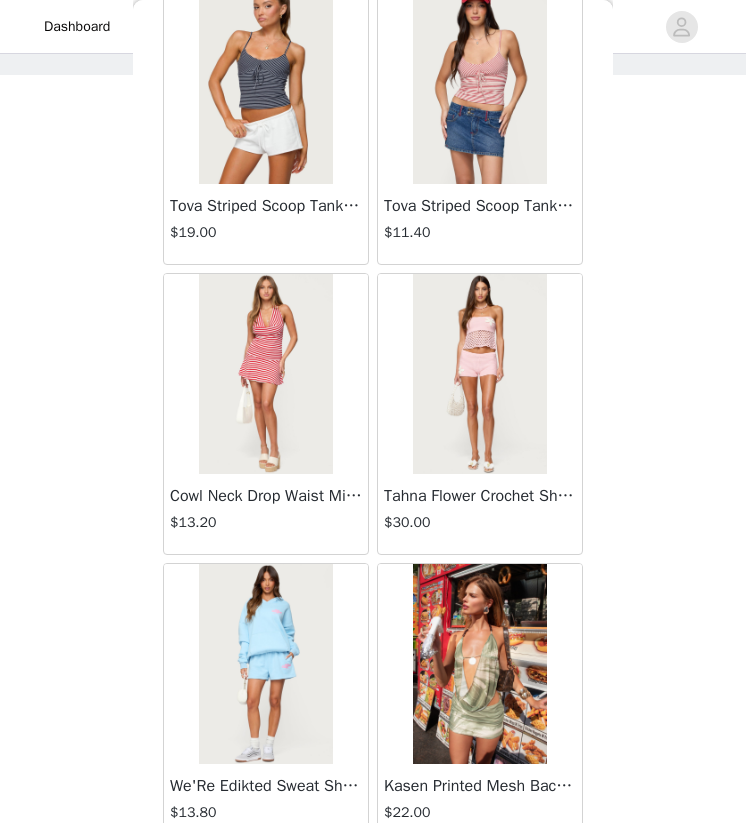 scroll, scrollTop: 22537, scrollLeft: 0, axis: vertical 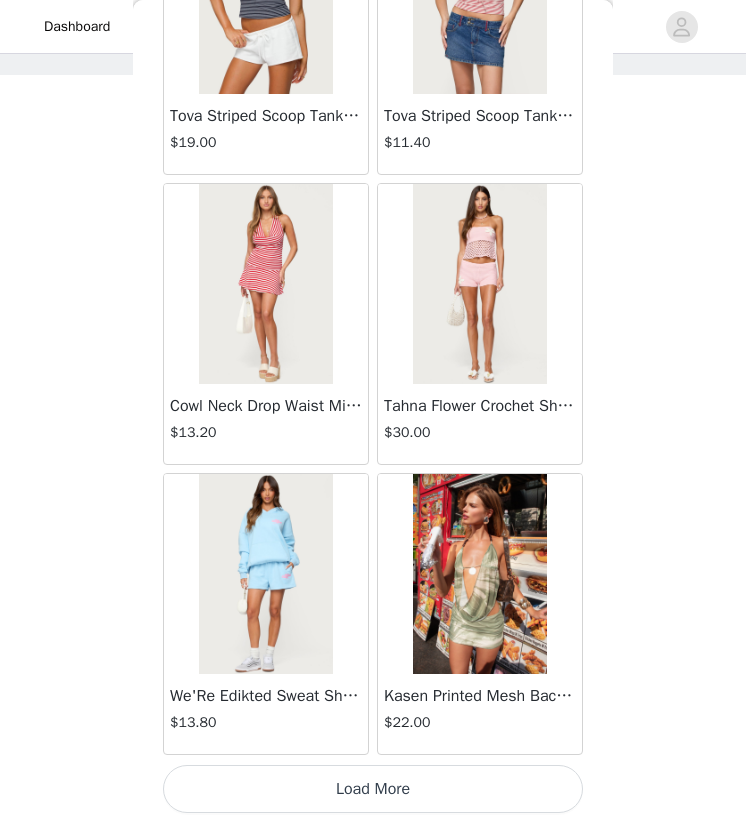 click on "Load More" at bounding box center [373, 789] 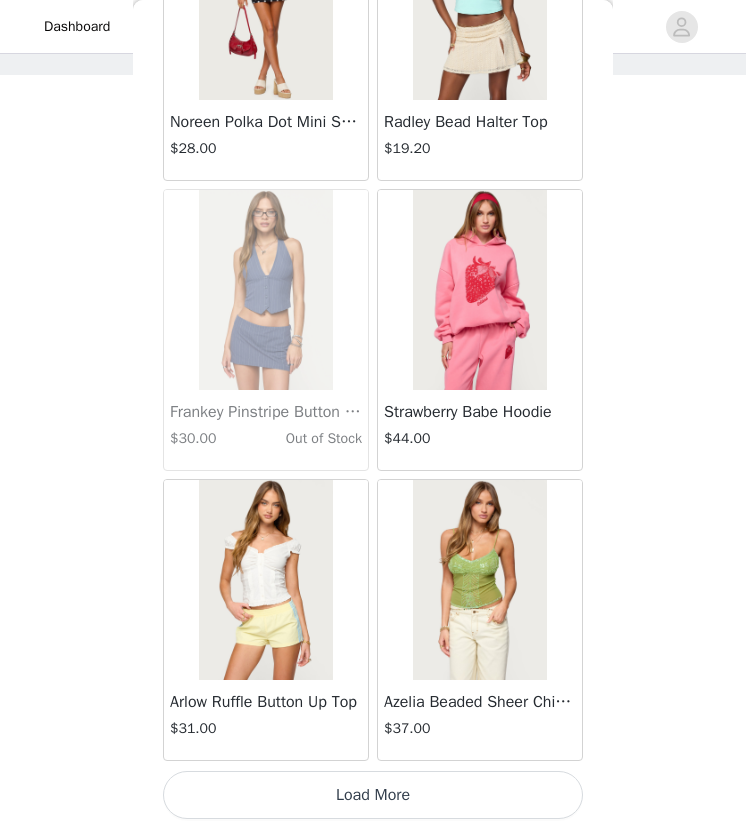 scroll, scrollTop: 25437, scrollLeft: 0, axis: vertical 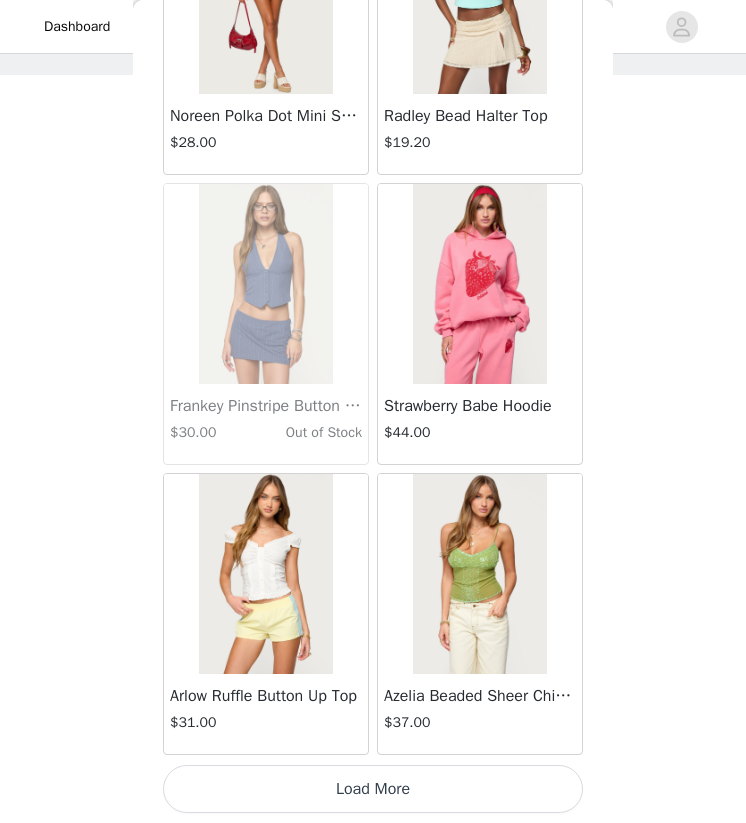 click on "Load More" at bounding box center [373, 789] 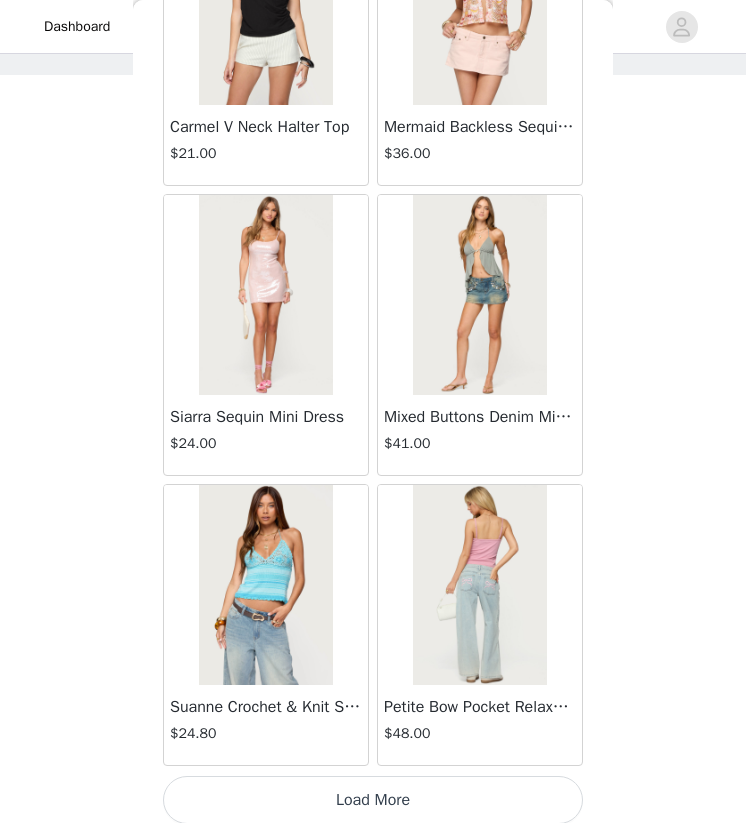 scroll, scrollTop: 28337, scrollLeft: 0, axis: vertical 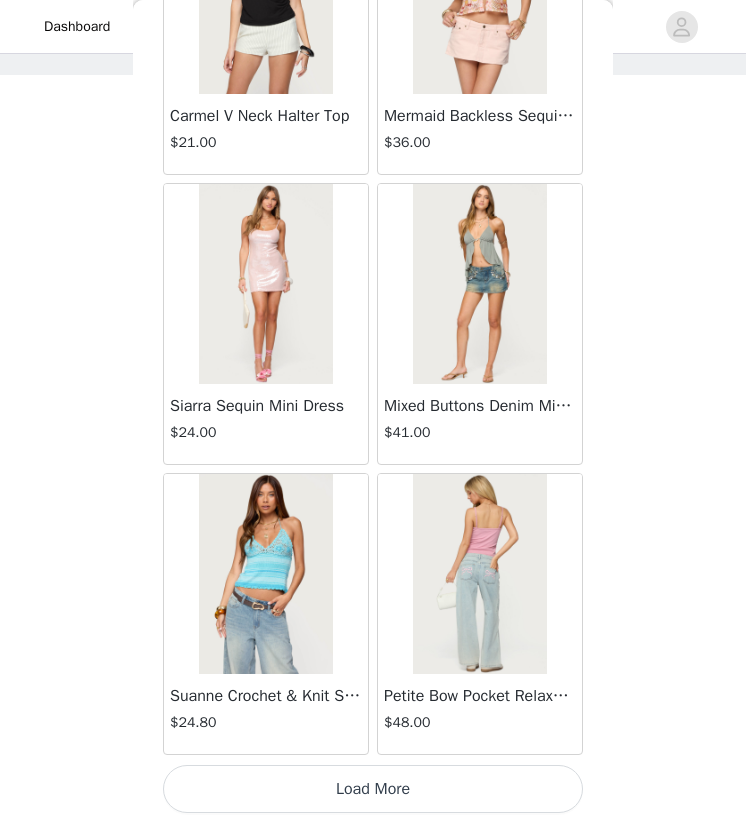 click on "Load More" at bounding box center (373, 789) 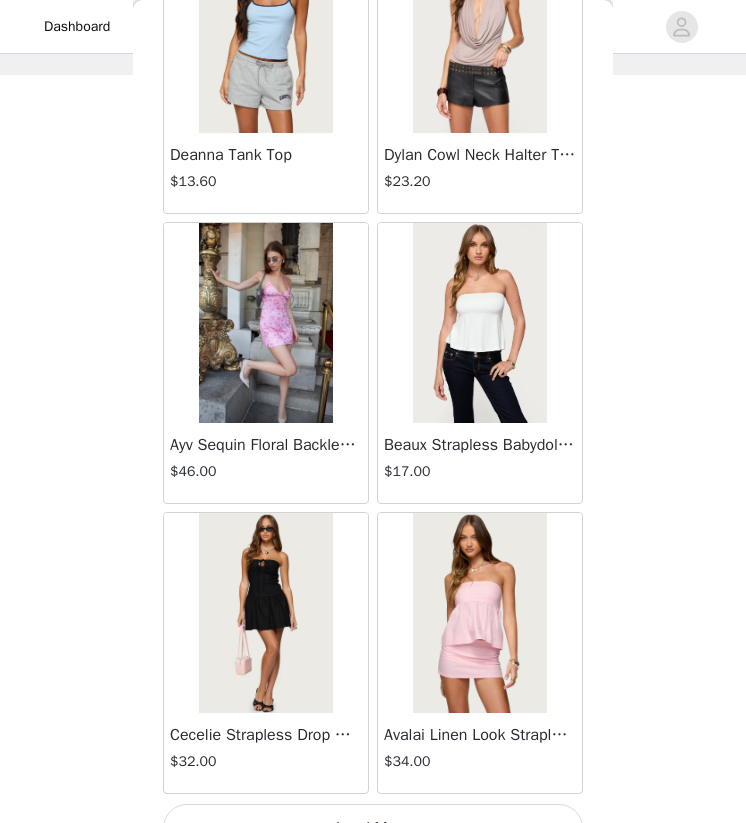 scroll, scrollTop: 31237, scrollLeft: 0, axis: vertical 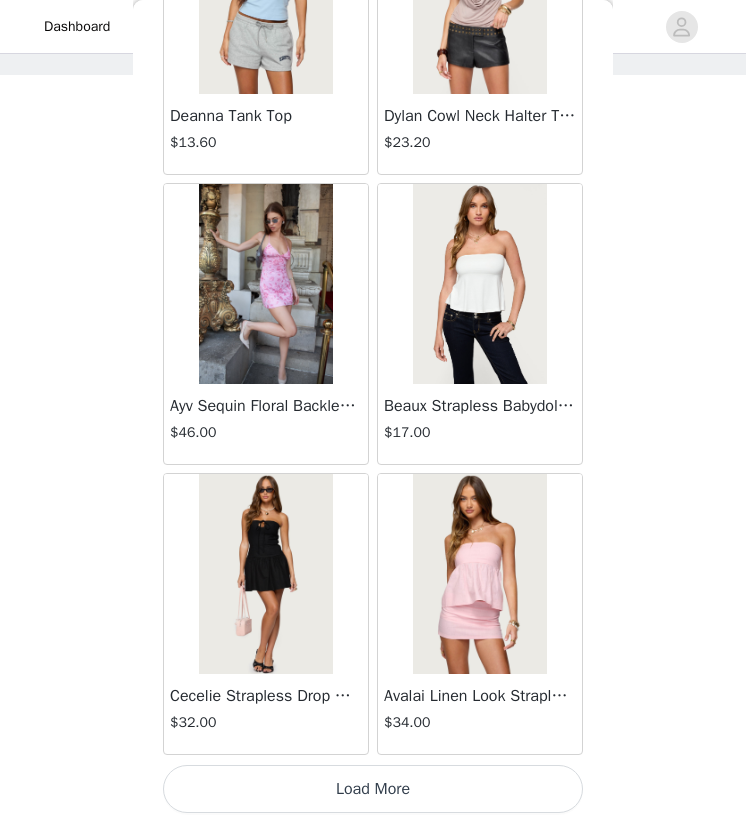 click on "Load More" at bounding box center (373, 789) 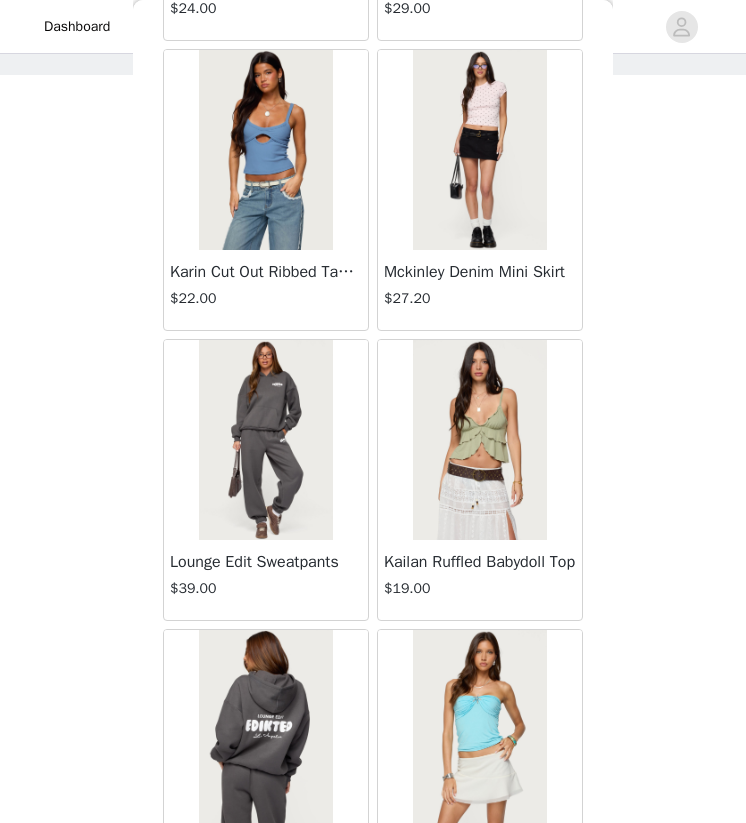 scroll, scrollTop: 34137, scrollLeft: 0, axis: vertical 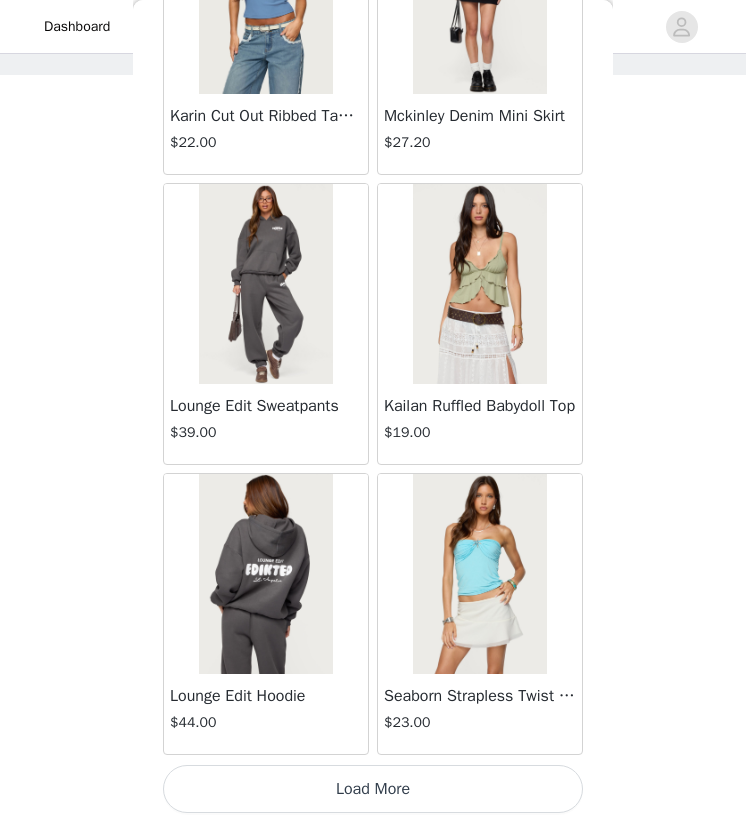 click on "Load More" at bounding box center (373, 789) 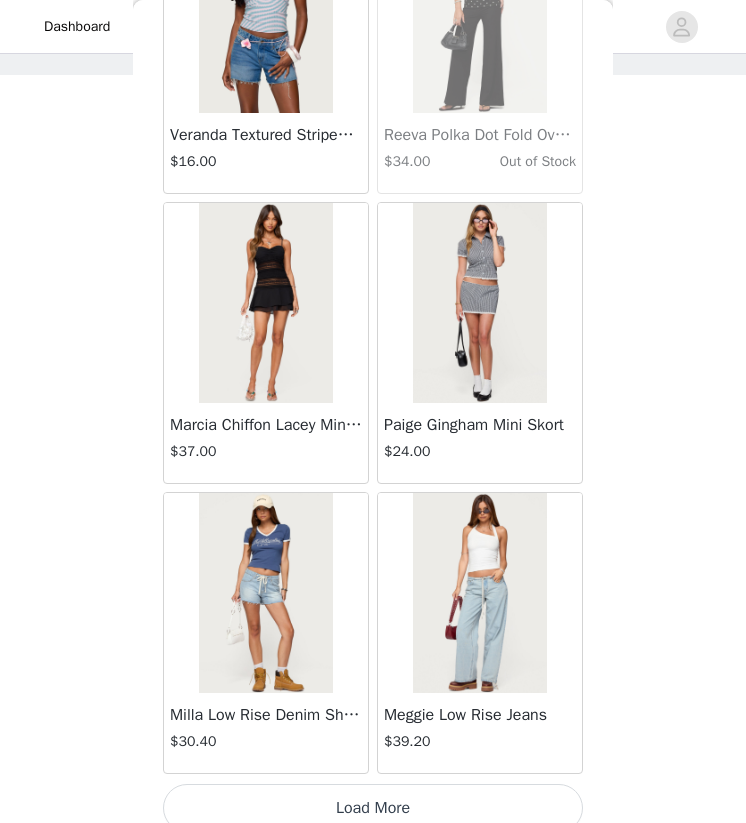 scroll, scrollTop: 37037, scrollLeft: 0, axis: vertical 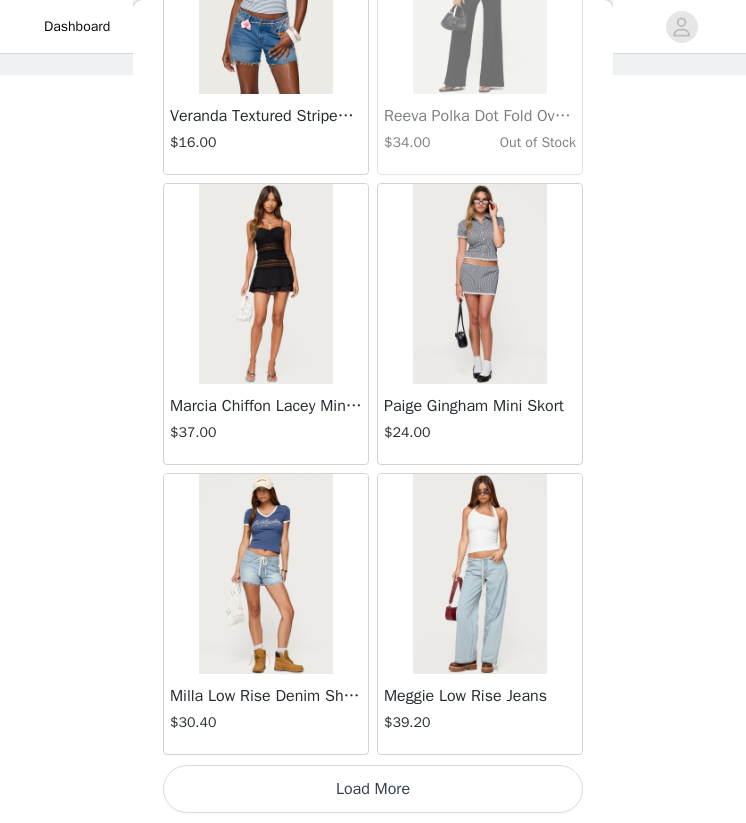 click on "Load More" at bounding box center [373, 789] 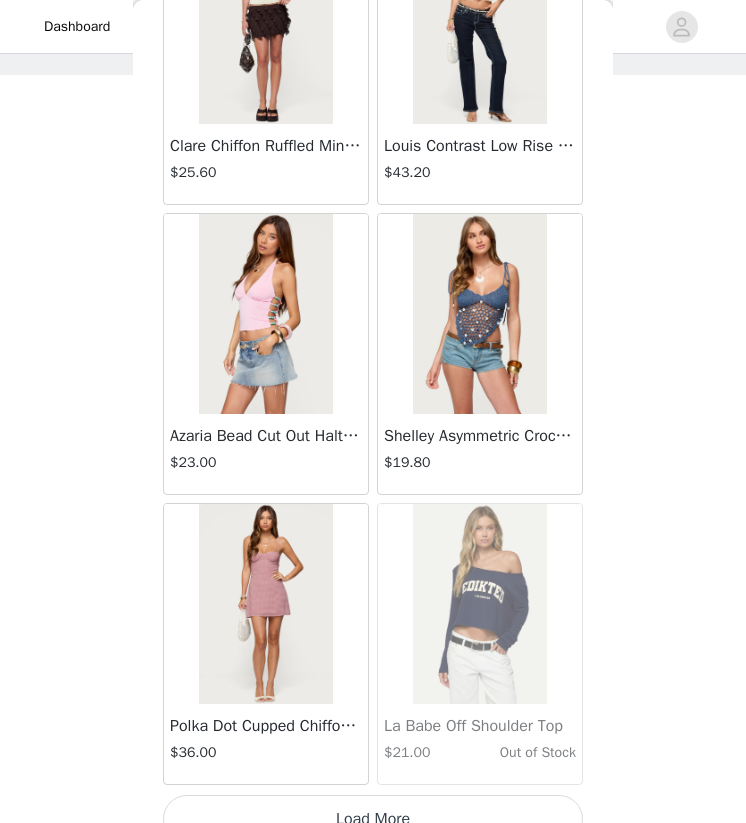 scroll, scrollTop: 39937, scrollLeft: 0, axis: vertical 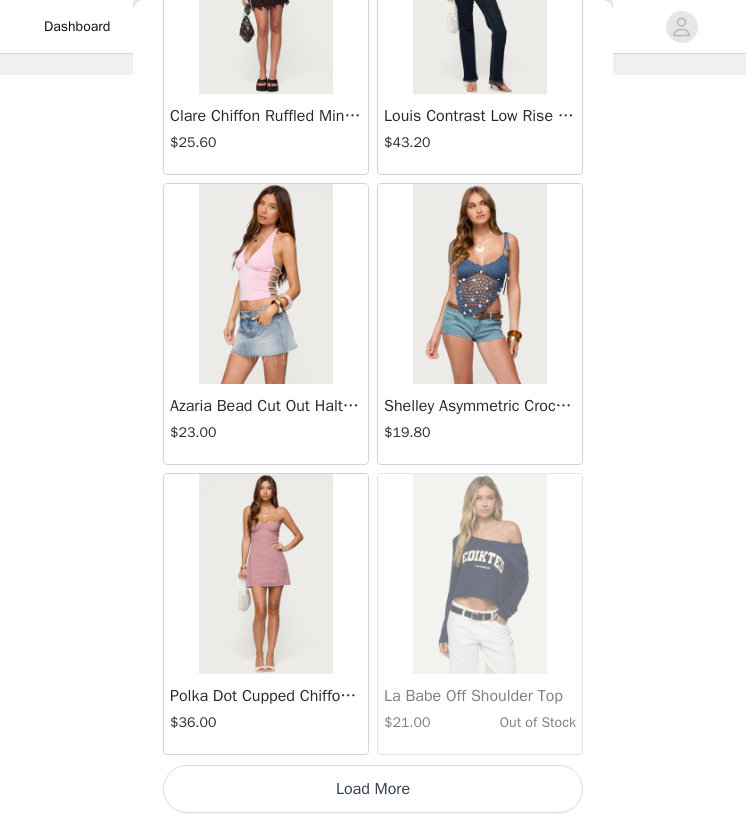 click on "Load More" at bounding box center (373, 789) 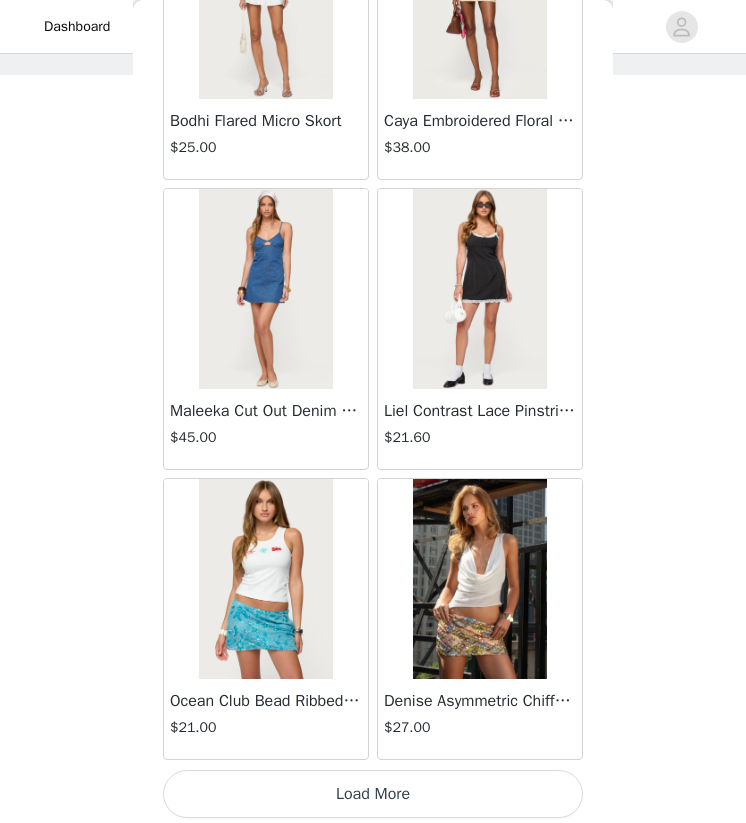 scroll, scrollTop: 42837, scrollLeft: 0, axis: vertical 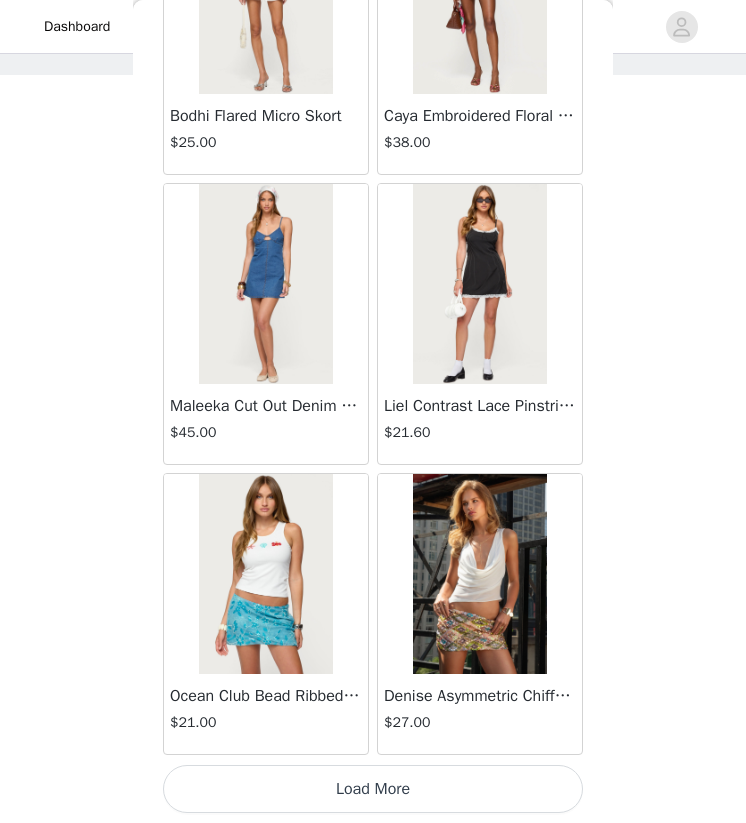 click on "Load More" at bounding box center [373, 789] 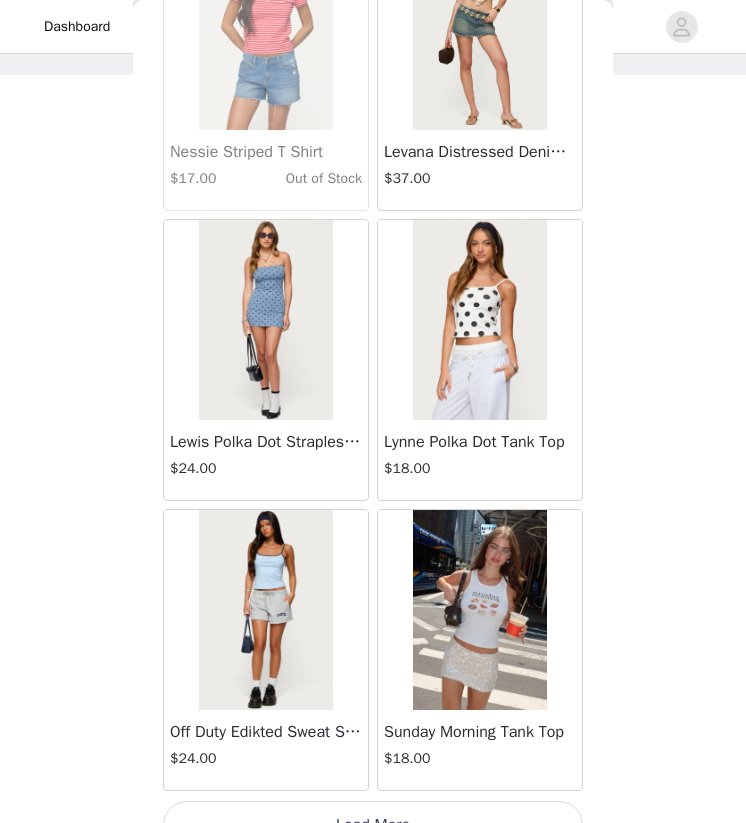 scroll, scrollTop: 45737, scrollLeft: 0, axis: vertical 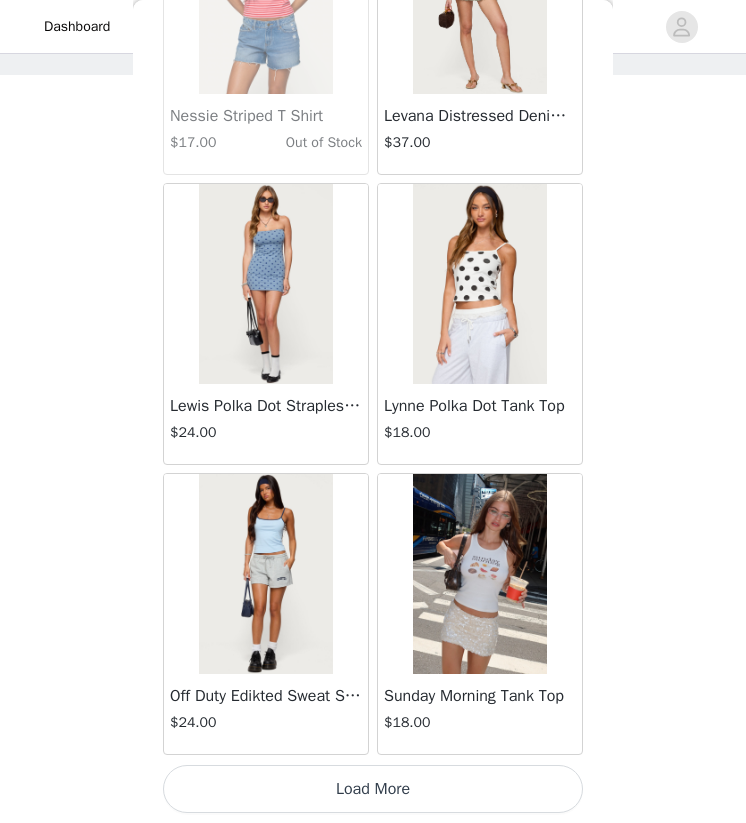 click on "Load More" at bounding box center (373, 789) 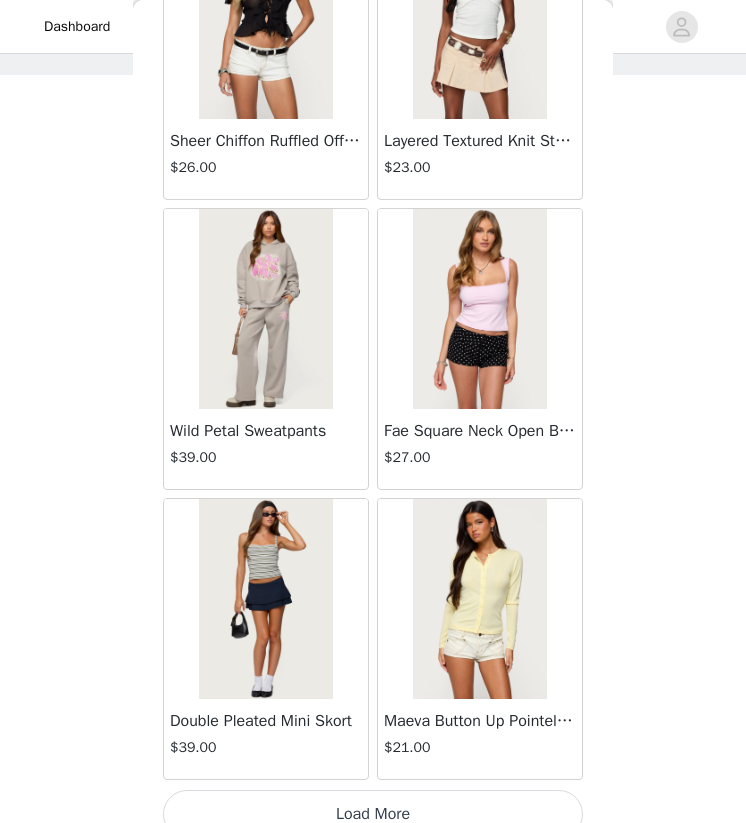 scroll, scrollTop: 48622, scrollLeft: 0, axis: vertical 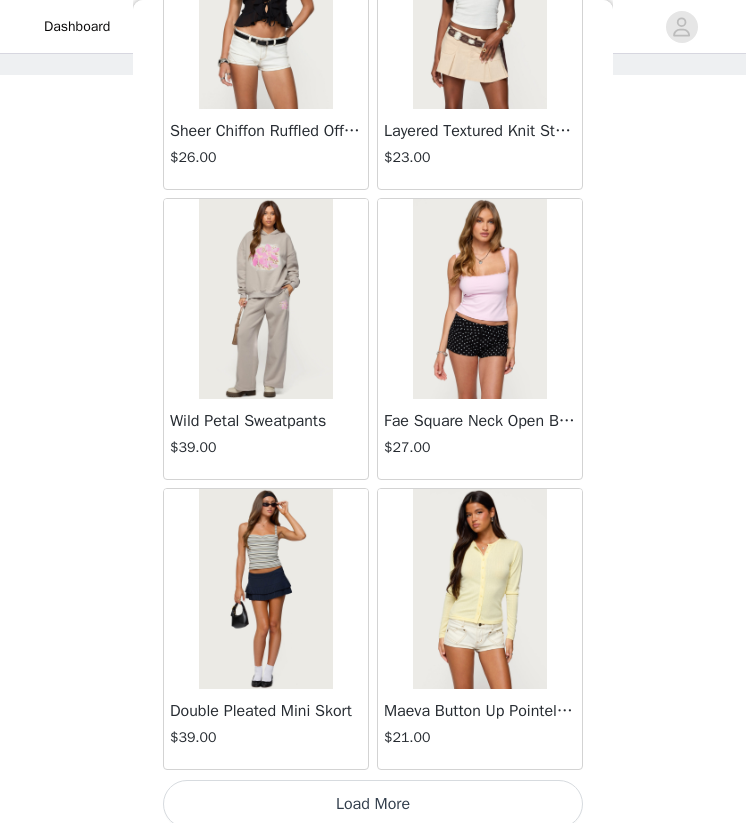 click on "Load More" at bounding box center [373, 804] 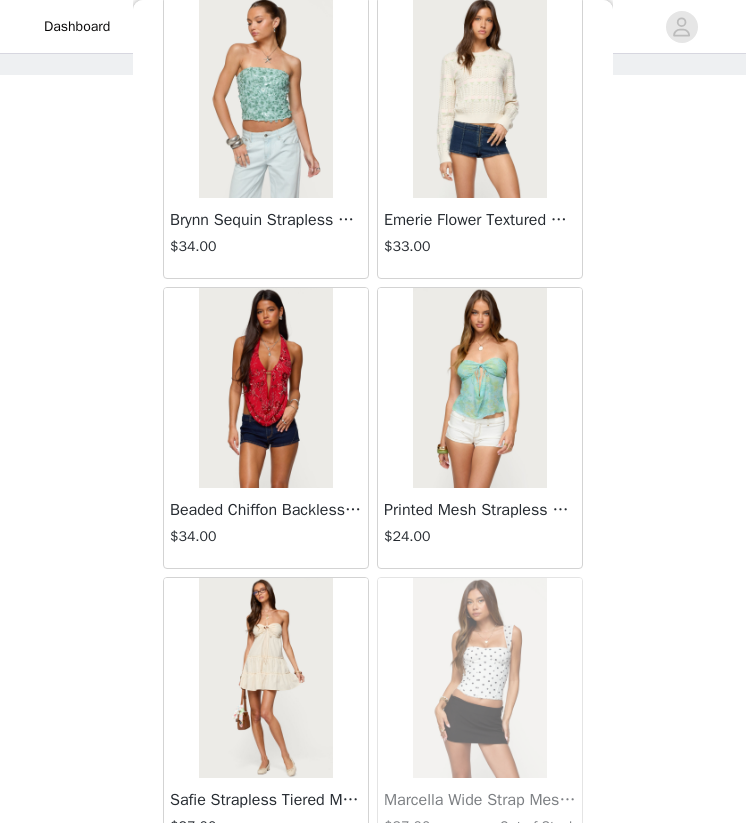 scroll, scrollTop: 51537, scrollLeft: 0, axis: vertical 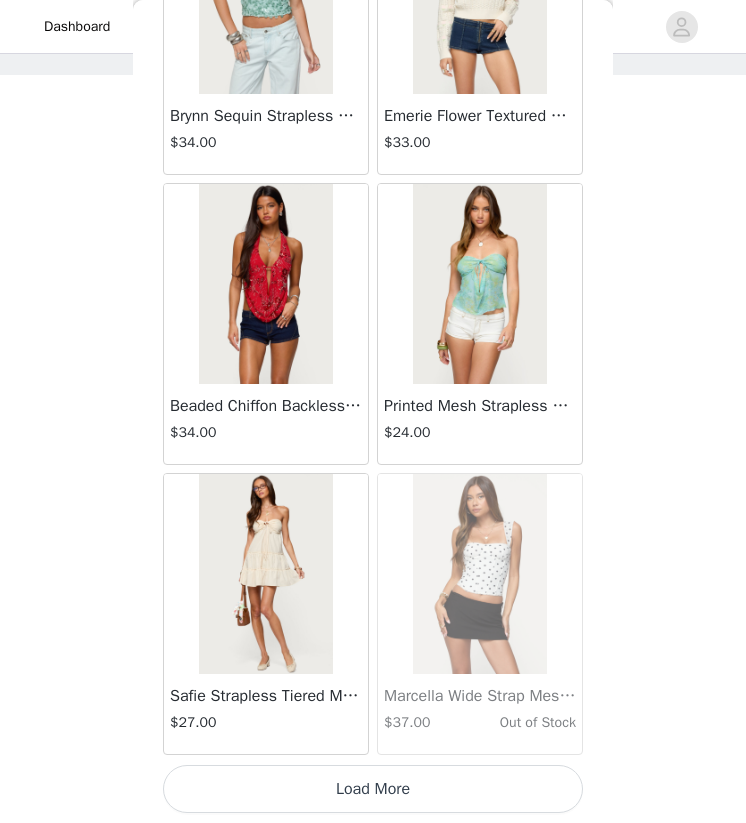 click on "Load More" at bounding box center [373, 789] 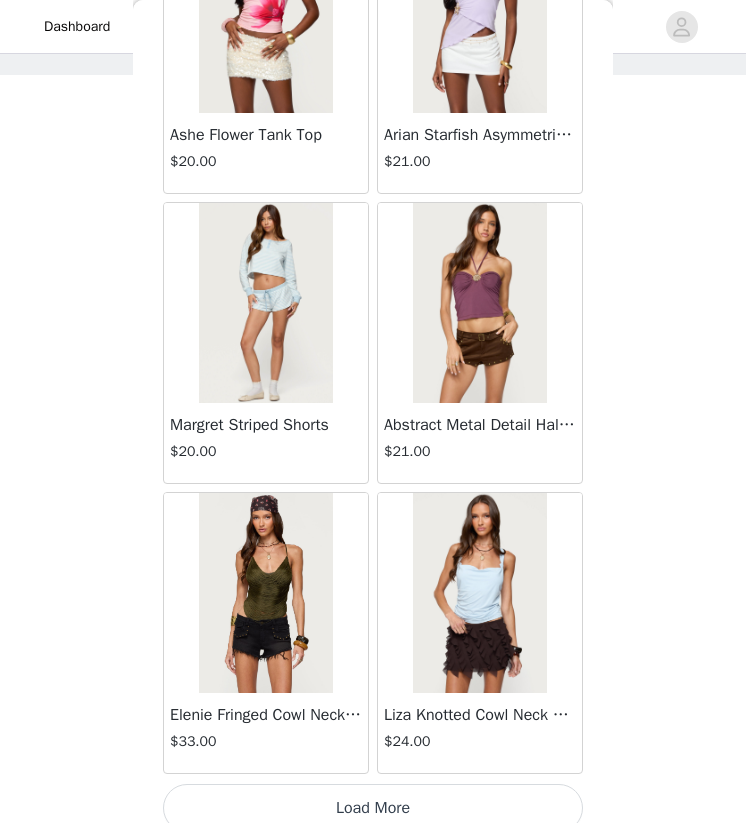 scroll, scrollTop: 54437, scrollLeft: 0, axis: vertical 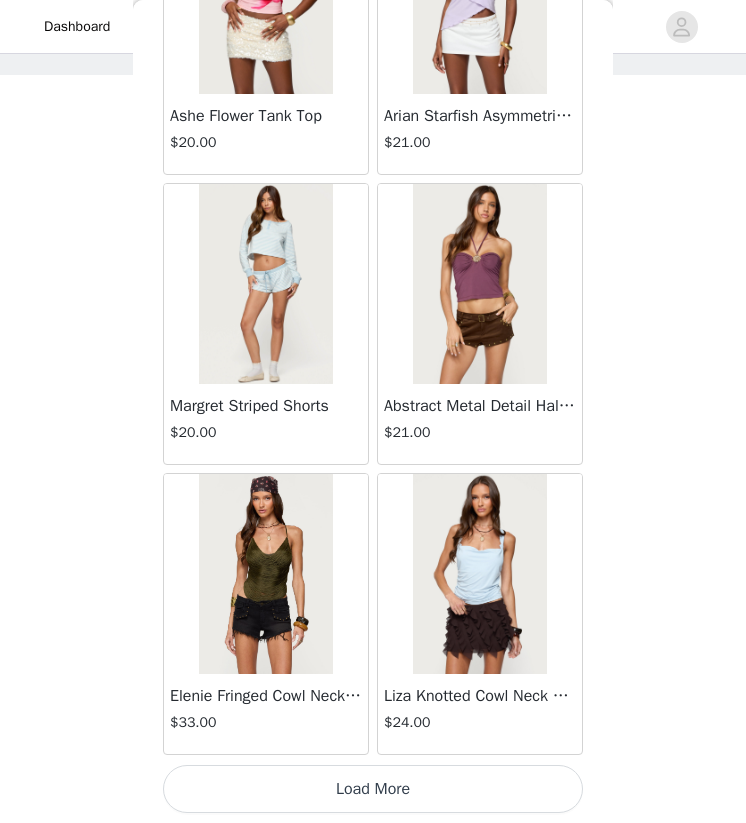 click on "Jaynee Halter Top   $7.60       Tropical Fruits Graphic T Shirt   $19.00       Patti Floral Mini Dress   $27.20       Starrie Panel Stitch Low Rise Jeans   $53.00       Fringe Sequin Crochet Poncho   $39.00       Macee Gingham Romper   $34.00       Malena Asymmetric Halter Top   $9.20       Clementina Eyelet Bodysuit   $18.40       Edikted LA Hoodie   $44.00       Keryn Striped Asymmetric Top   $14.40       Helsa Grommet T Shirt   $18.40       Dragon Lily Layered Chiffon Halter top   $24.00       Khalia Backless Cut Out Halter Top   $22.00       Floral Split Low Rise Jeans   $42.40       Aiva Backless Plunge Neck Halter Top   $14.40       Halsey Ruffle Tank Top   $24.00       Macey Striped Pants   $31.00       Azalia Asymmetric Knit Poncho   $24.00       Sheer Lace Cut Out Tank Top   $17.60       Nikoletta Straight Leg Low Rise Jeans   $48.00       Teela Lacey Low Rise Carpenter Jeans   $41.60       Rylan Striped Fold Over Mini Skort   $17.60       Rachey Backless Ruched Top   $15.20         $32.00" at bounding box center [373, -26759] 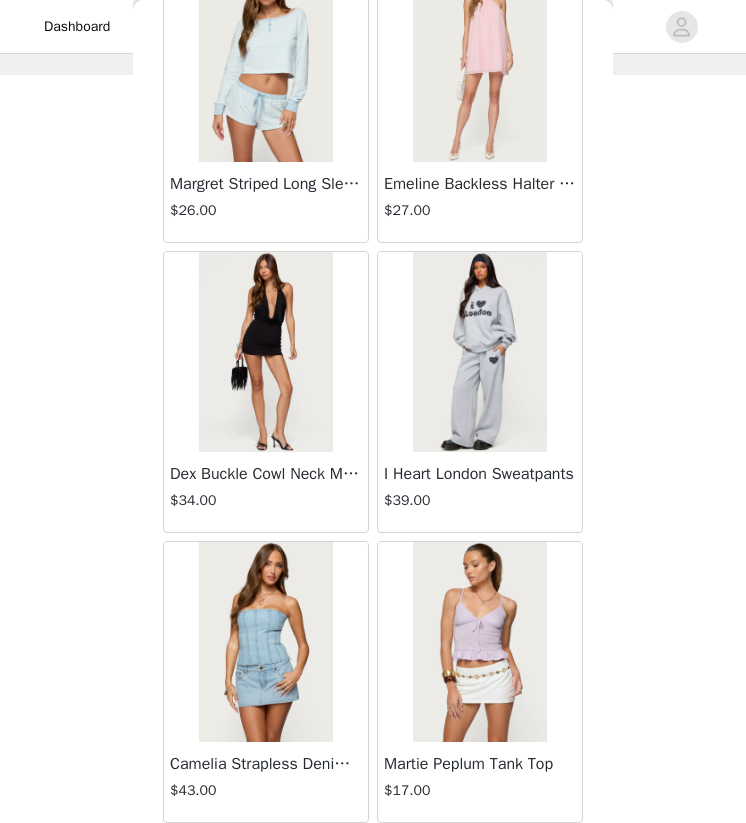 scroll, scrollTop: 57337, scrollLeft: 0, axis: vertical 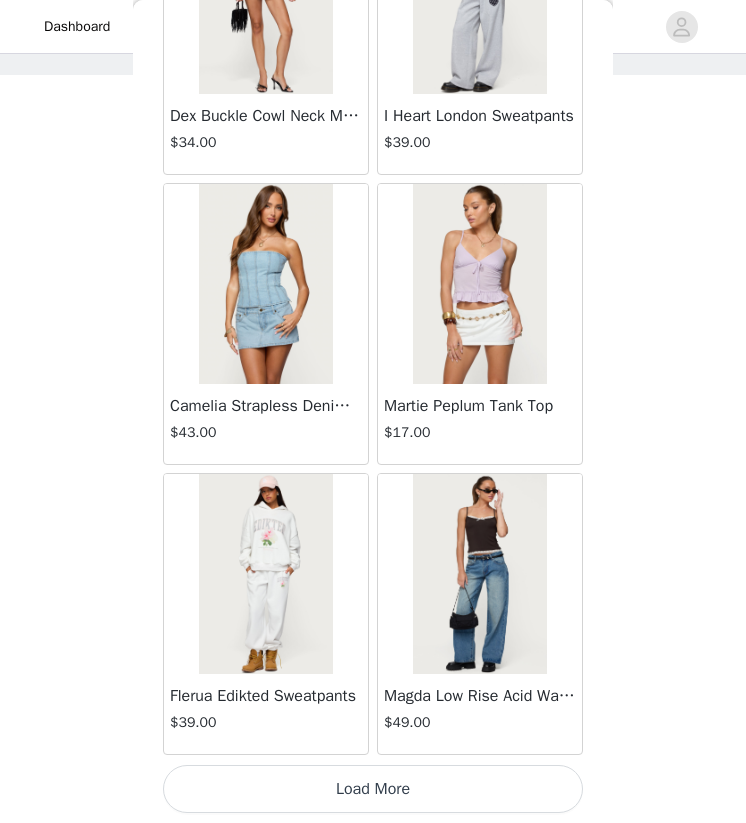 click on "Load More" at bounding box center (373, 789) 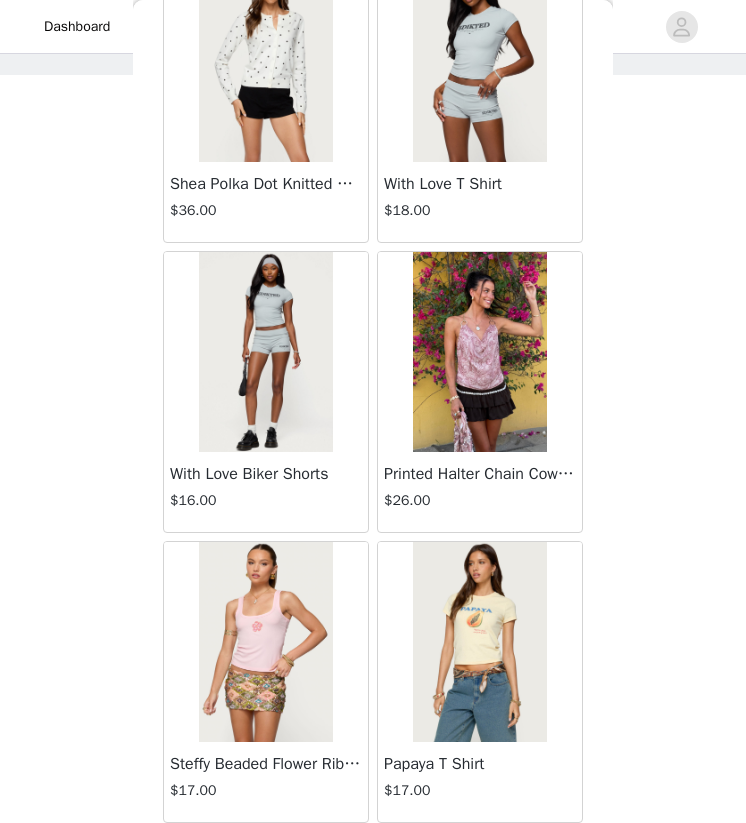 scroll, scrollTop: 60237, scrollLeft: 0, axis: vertical 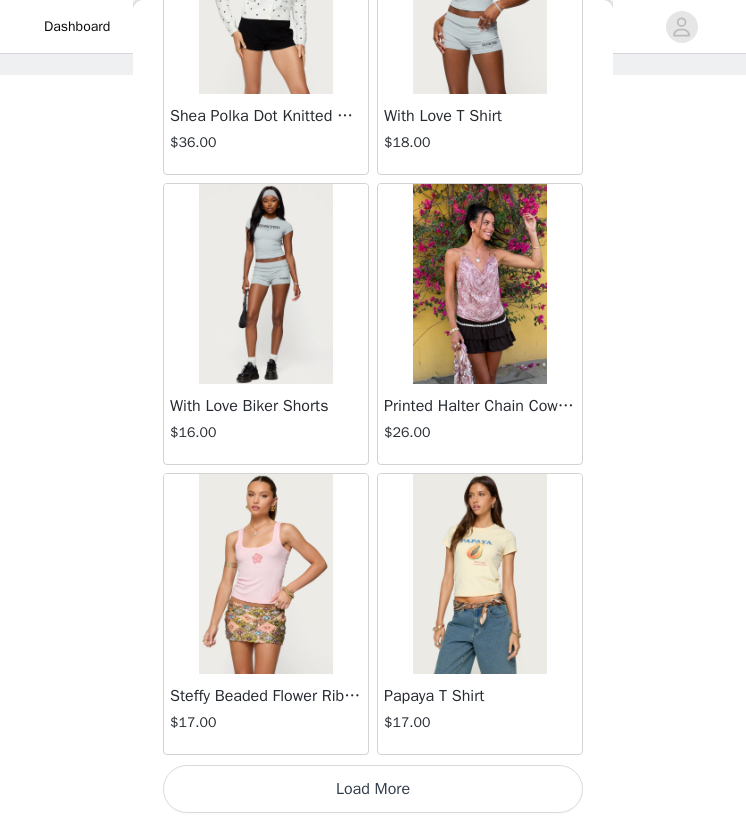 click on "Load More" at bounding box center [373, 789] 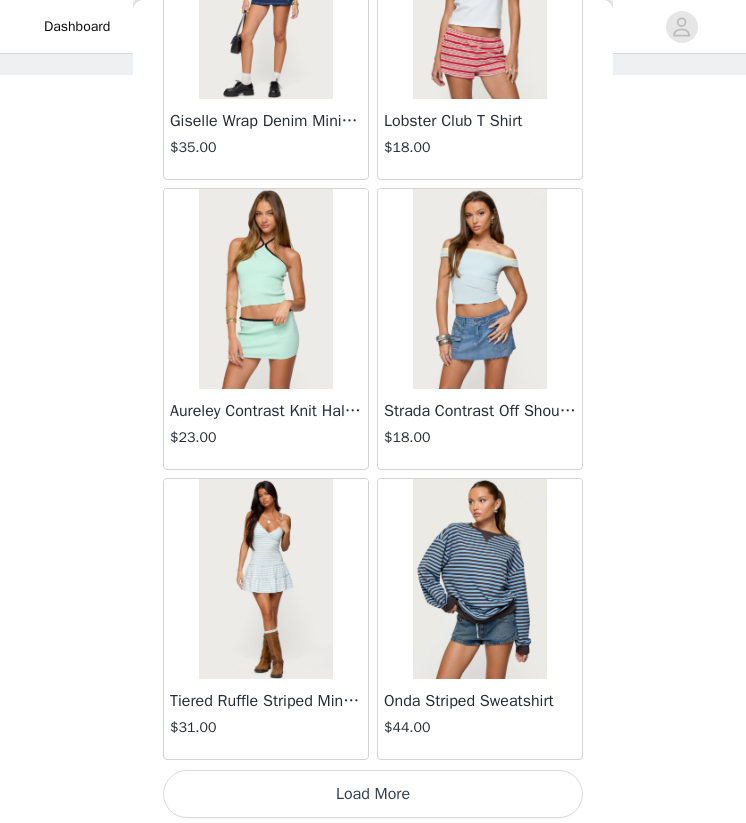 scroll, scrollTop: 63137, scrollLeft: 0, axis: vertical 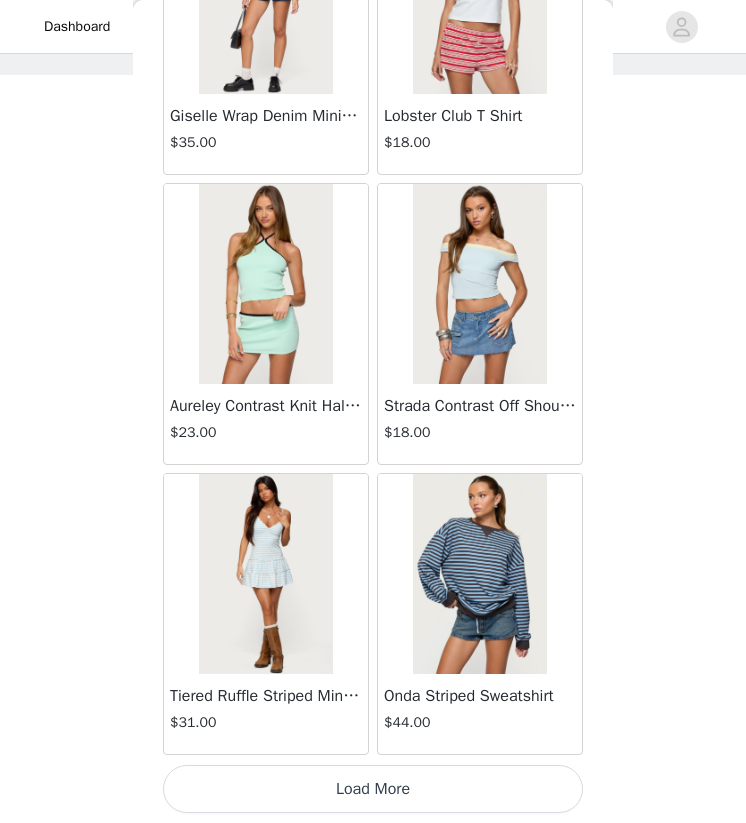 click on "Load More" at bounding box center [373, 789] 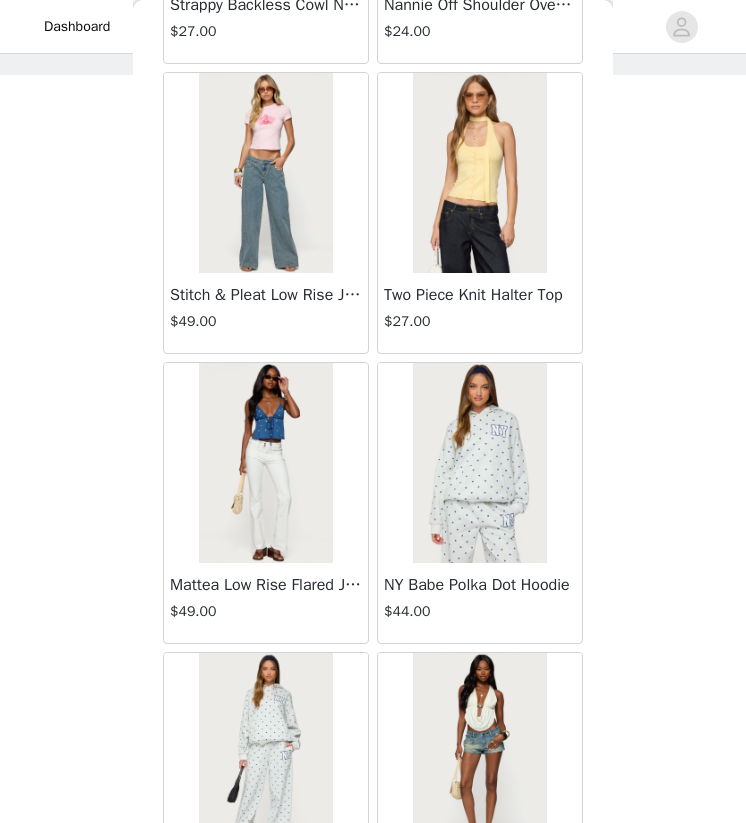 scroll, scrollTop: 66037, scrollLeft: 0, axis: vertical 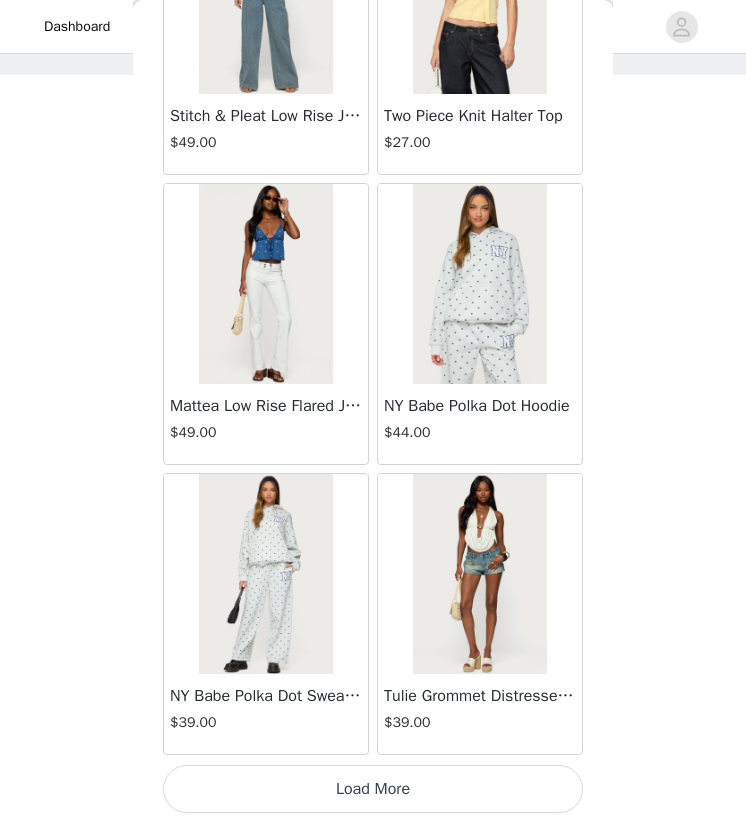 click on "Load More" at bounding box center [373, 789] 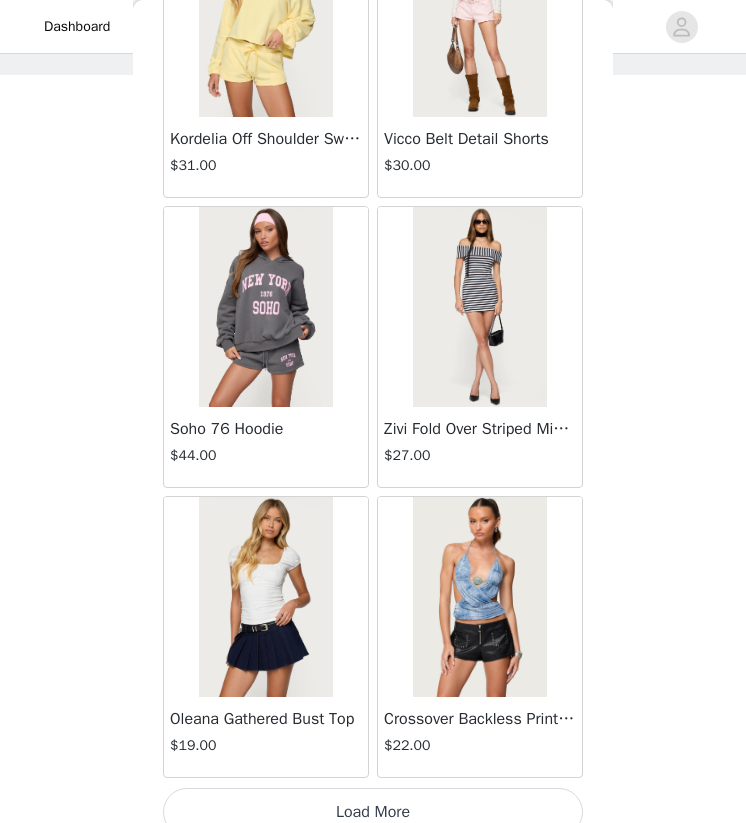 scroll, scrollTop: 68937, scrollLeft: 0, axis: vertical 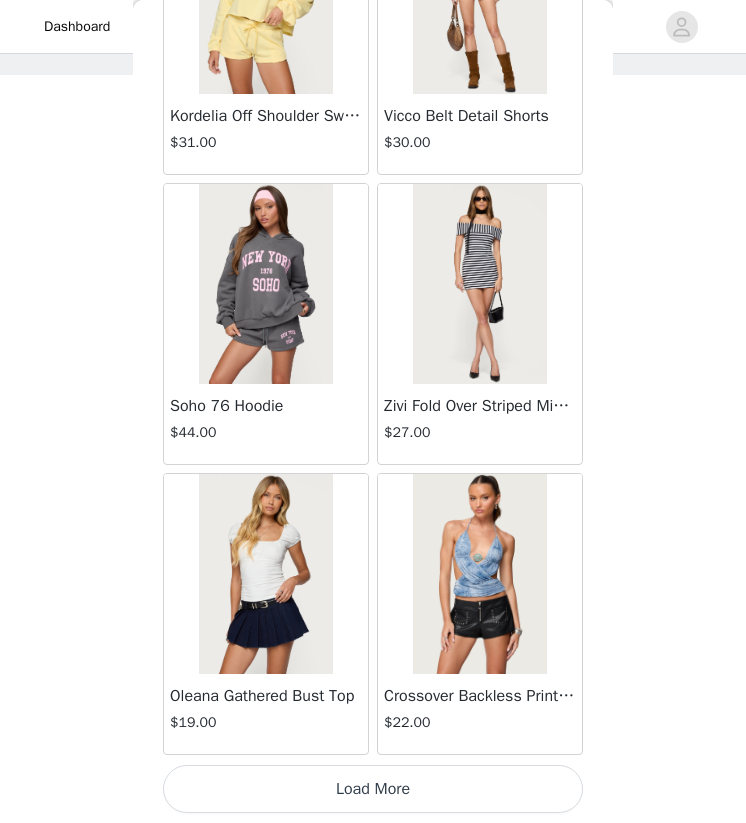 click on "Load More" at bounding box center [373, 789] 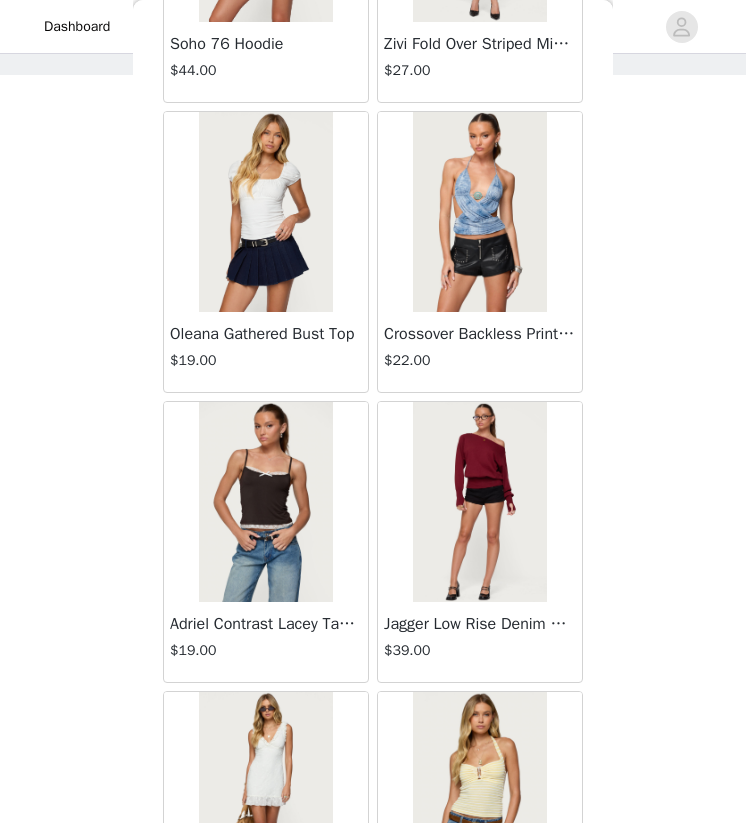 scroll, scrollTop: 69743, scrollLeft: 0, axis: vertical 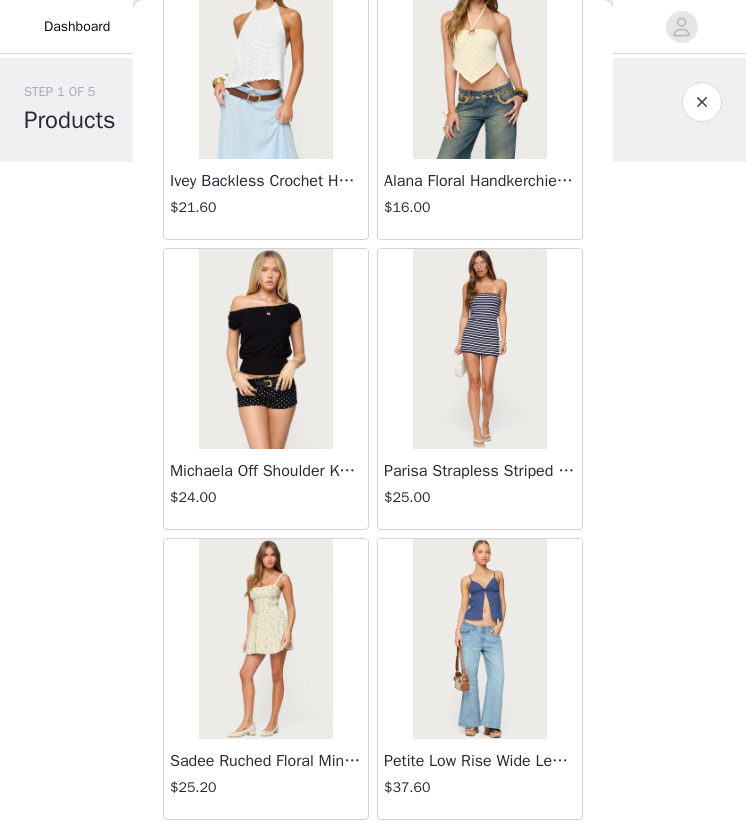 click at bounding box center [265, 349] 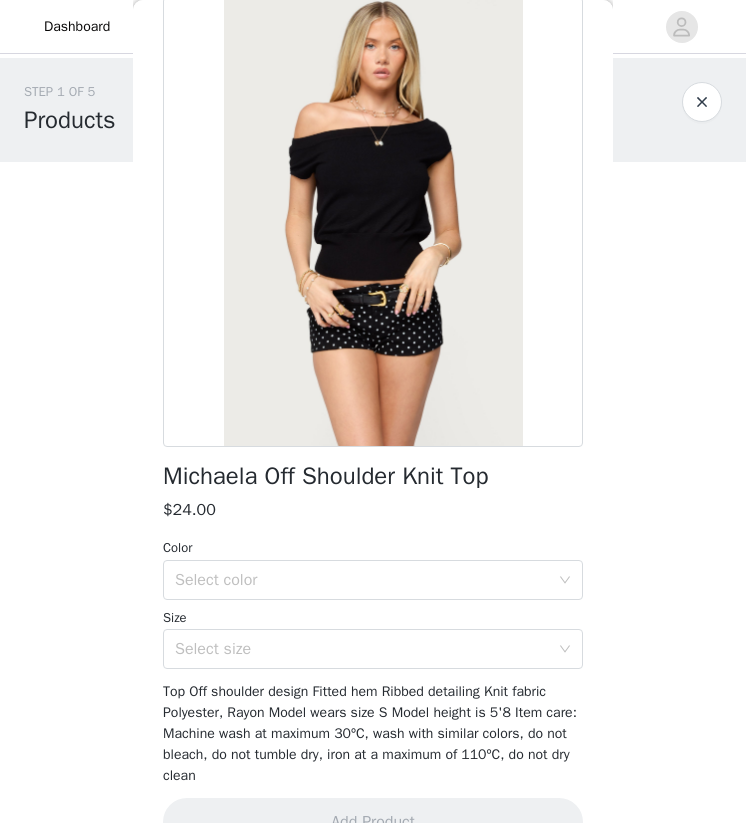 scroll, scrollTop: 150, scrollLeft: 0, axis: vertical 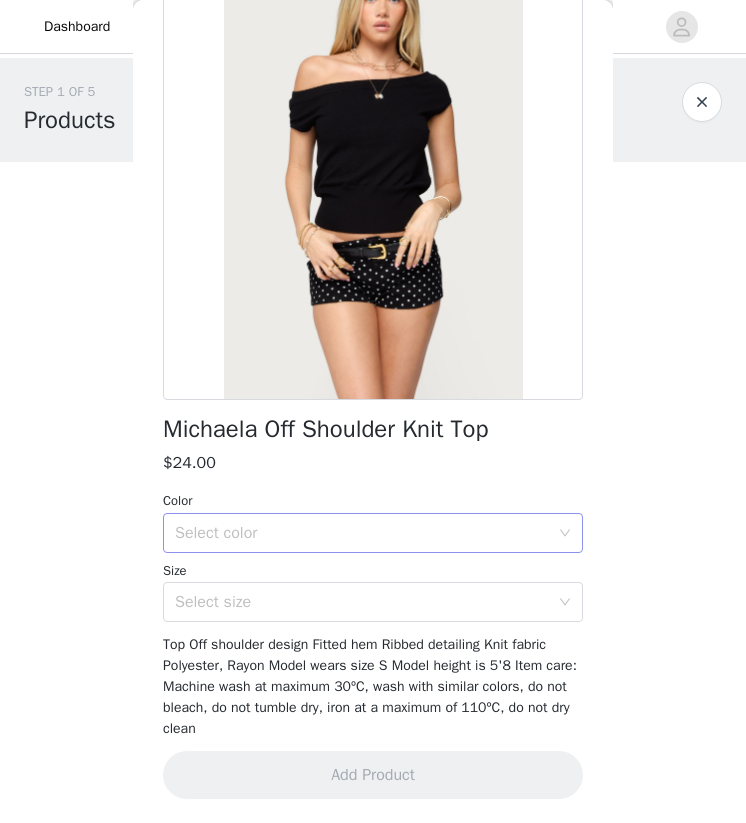click on "Select color" at bounding box center (362, 533) 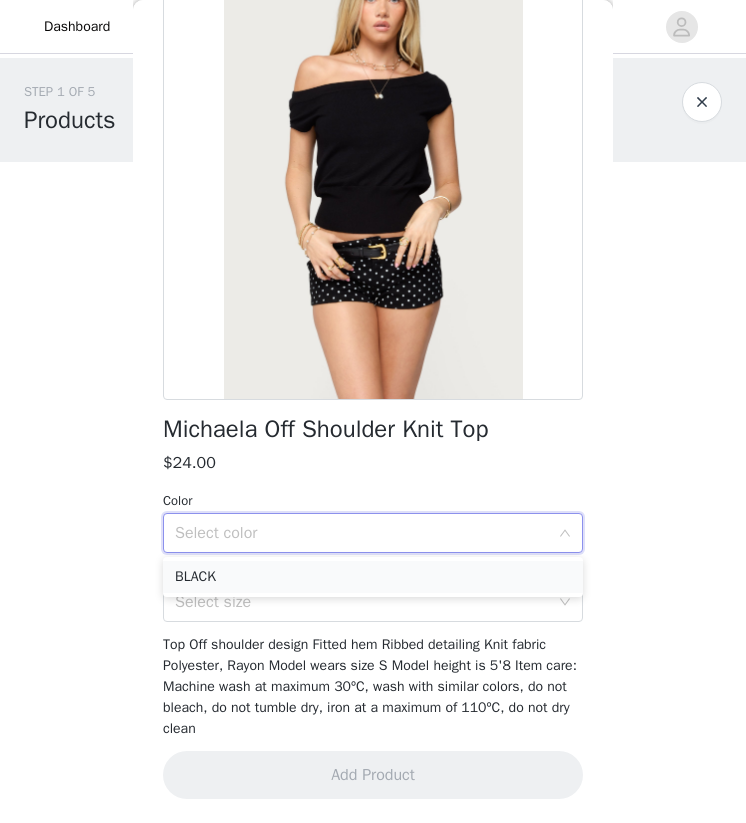 click on "BLACK" at bounding box center (373, 577) 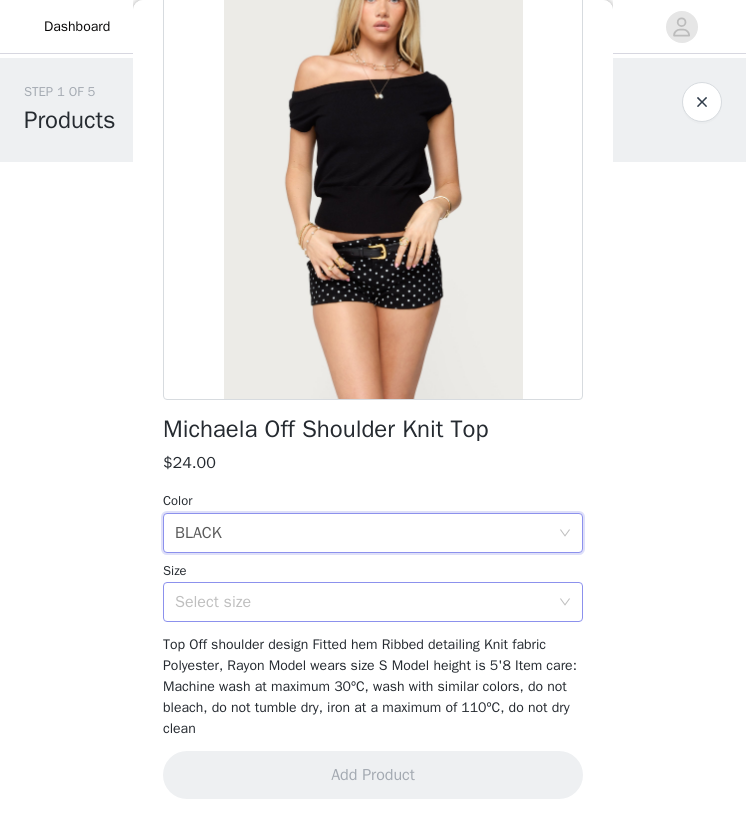 click on "Select size" at bounding box center [362, 602] 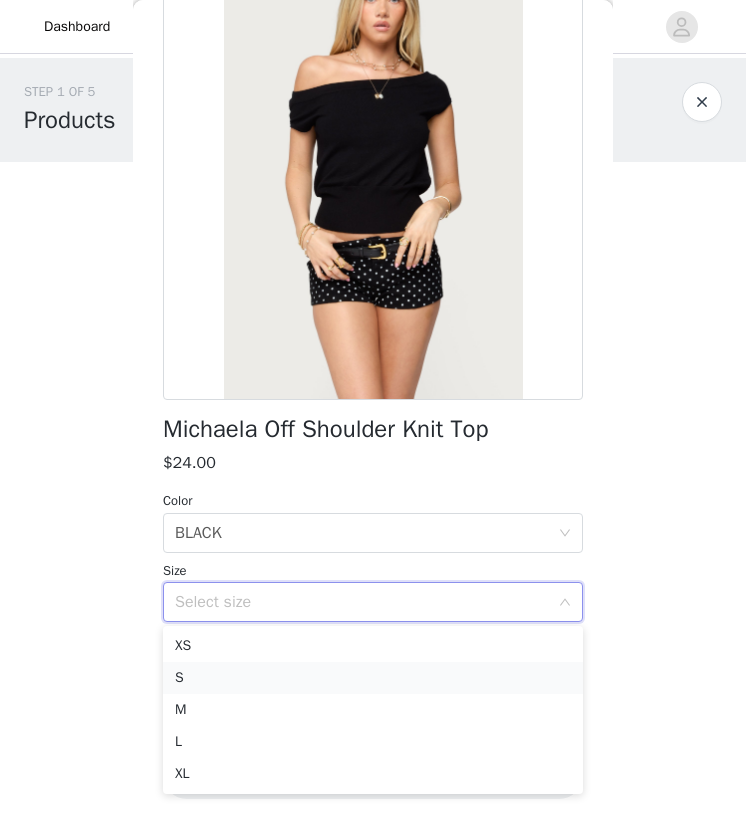 click on "S" at bounding box center (373, 678) 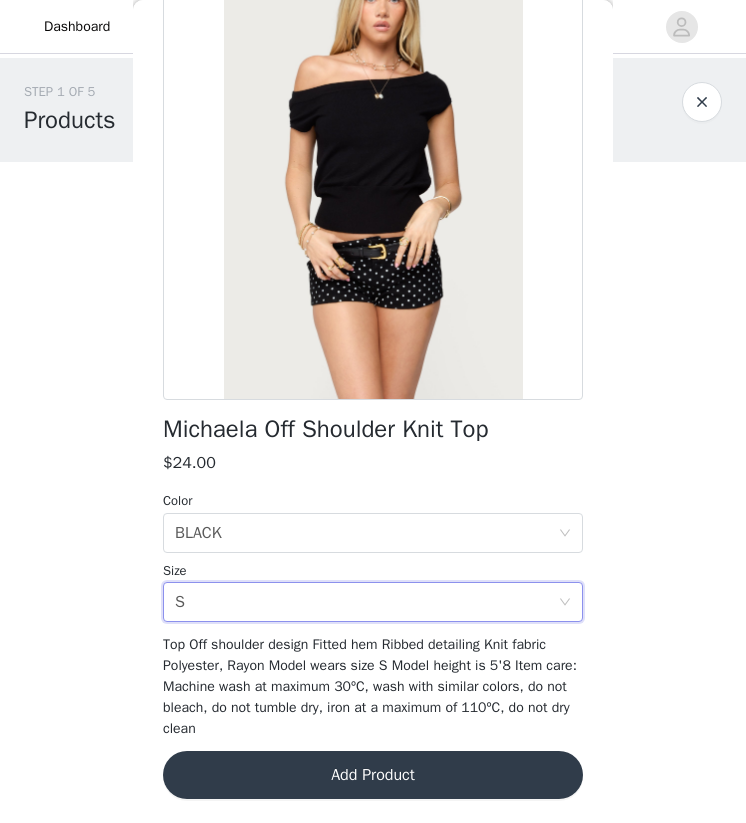 click on "Add Product" at bounding box center (373, 775) 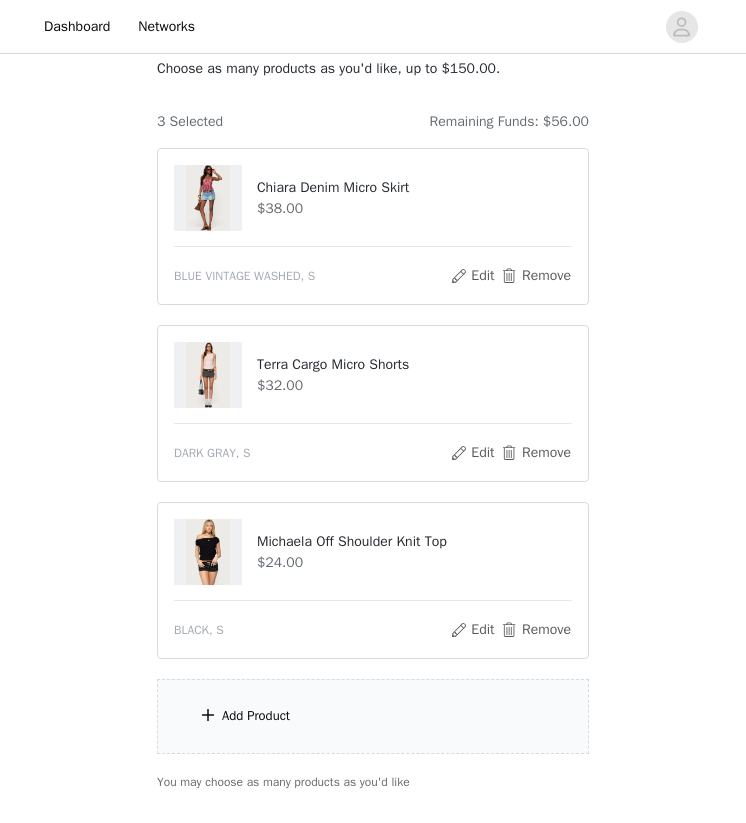 scroll, scrollTop: 130, scrollLeft: 0, axis: vertical 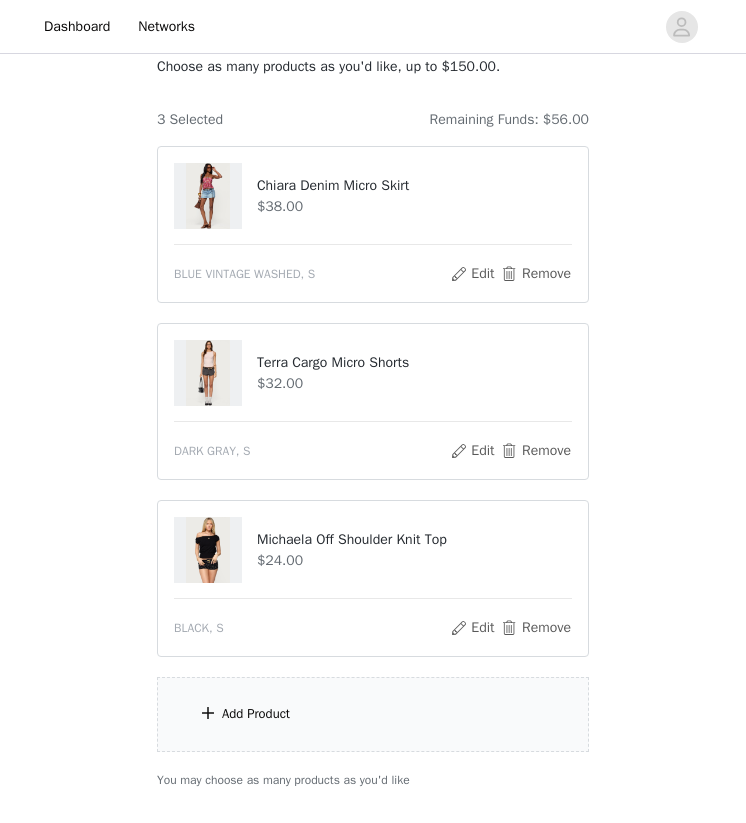 click on "Add Product" at bounding box center (256, 714) 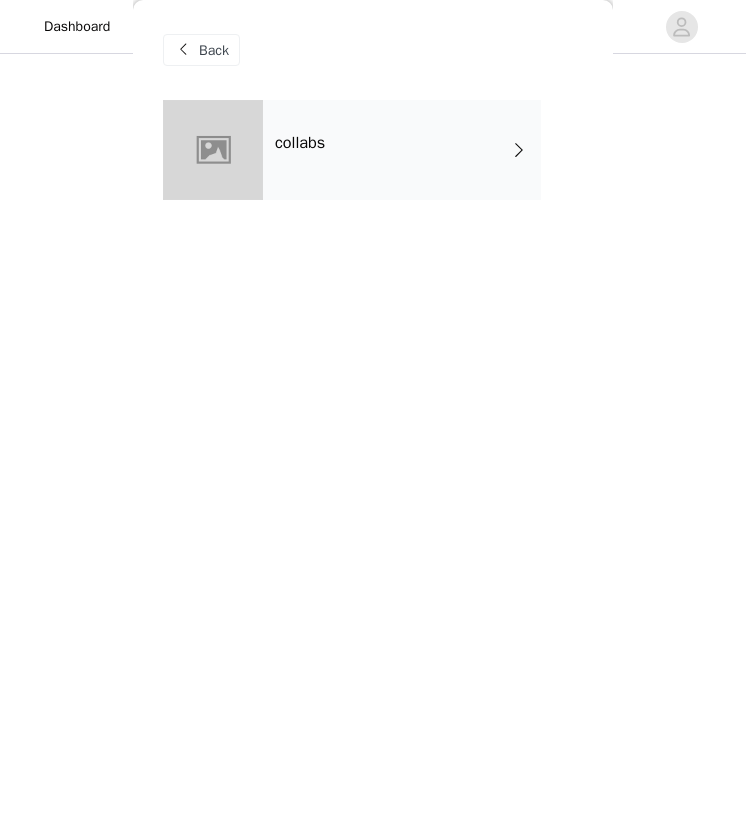 click on "collabs" at bounding box center [402, 150] 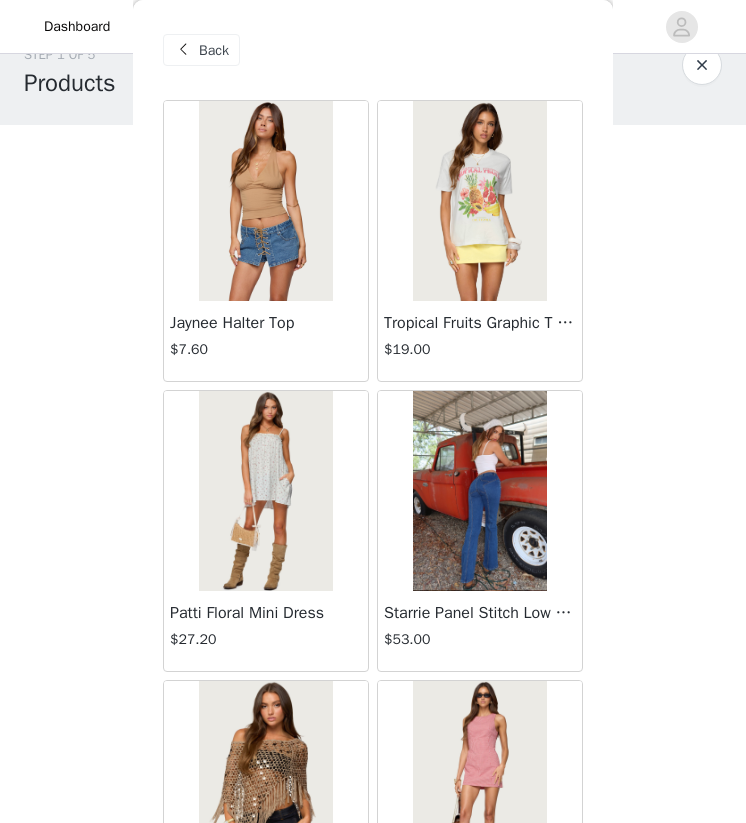 scroll, scrollTop: 0, scrollLeft: 0, axis: both 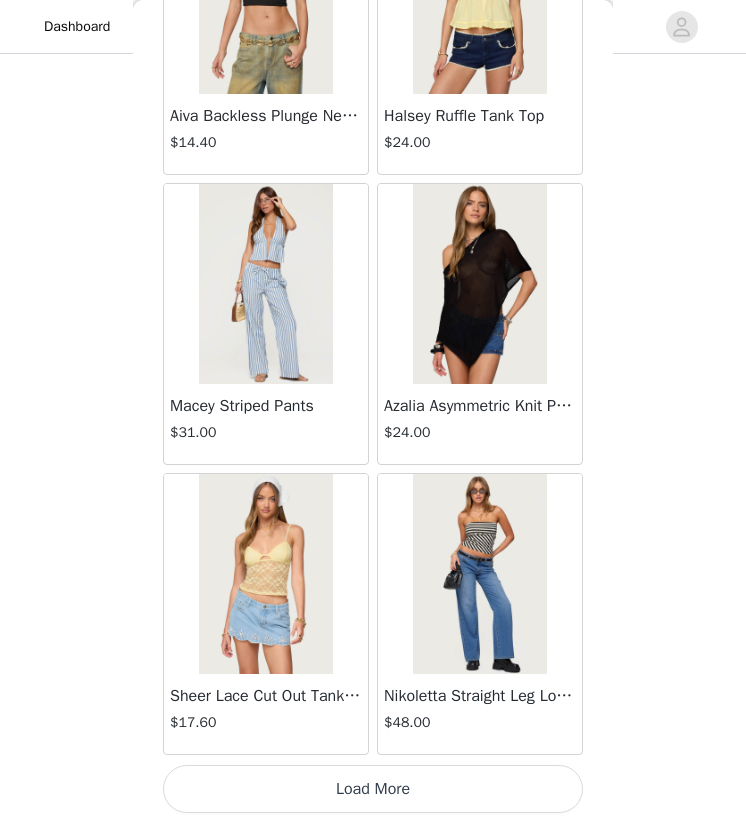 click on "Load More" at bounding box center [373, 789] 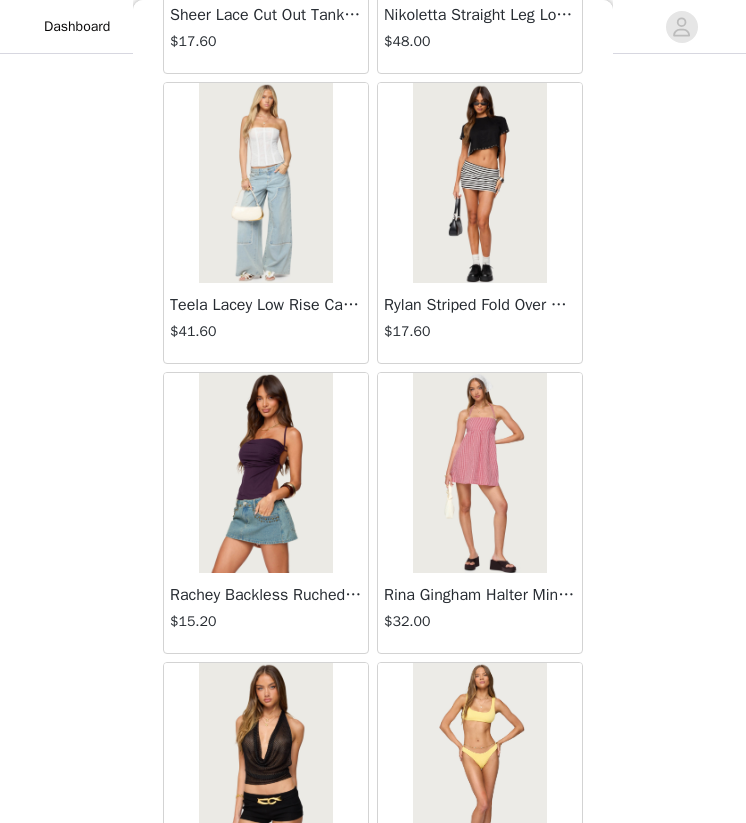scroll, scrollTop: 2940, scrollLeft: 0, axis: vertical 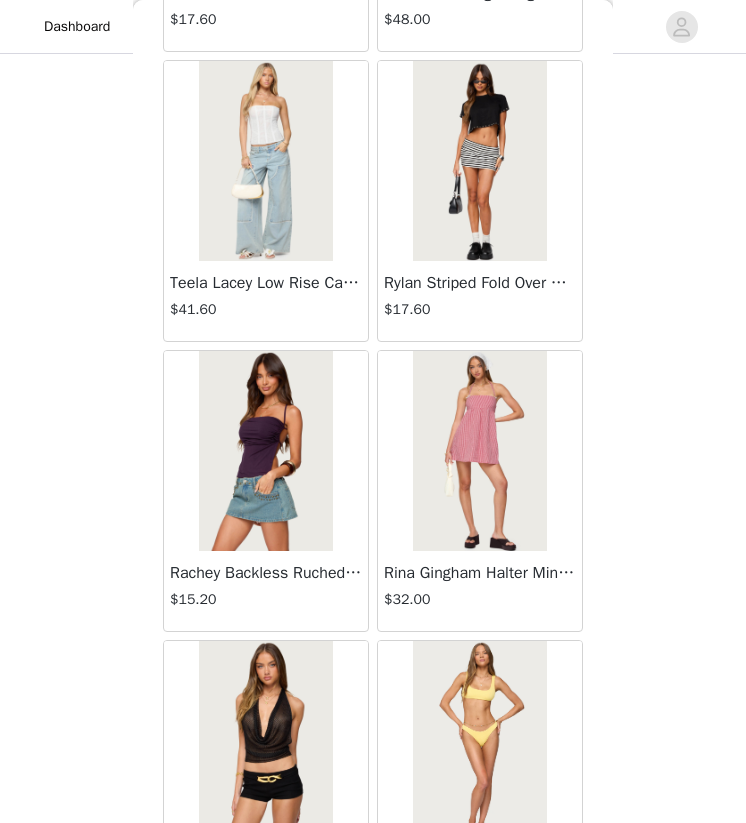 click at bounding box center [265, 161] 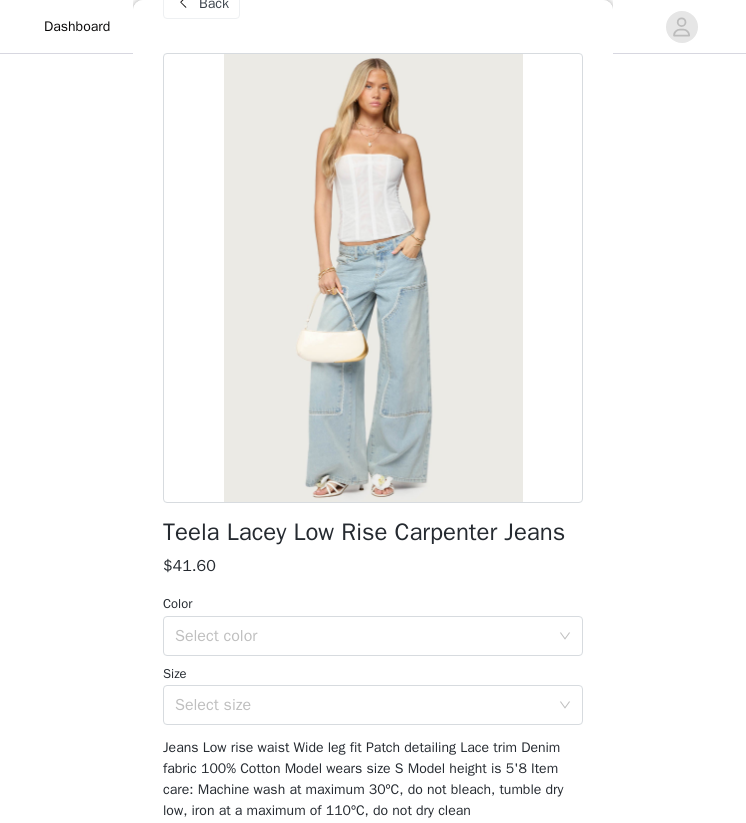 scroll, scrollTop: 0, scrollLeft: 0, axis: both 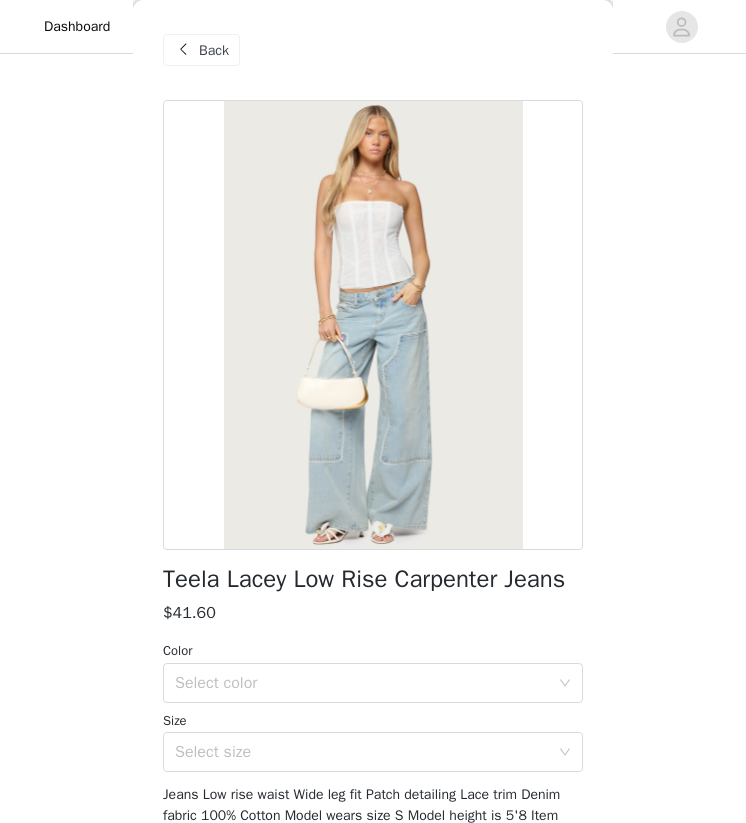 click at bounding box center (183, 50) 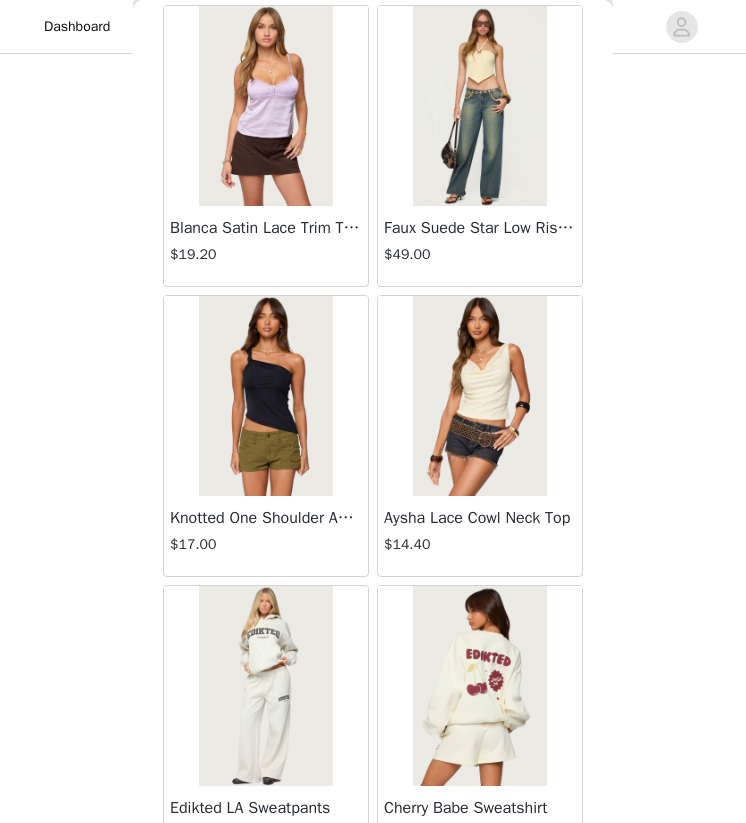 scroll, scrollTop: 5027, scrollLeft: 0, axis: vertical 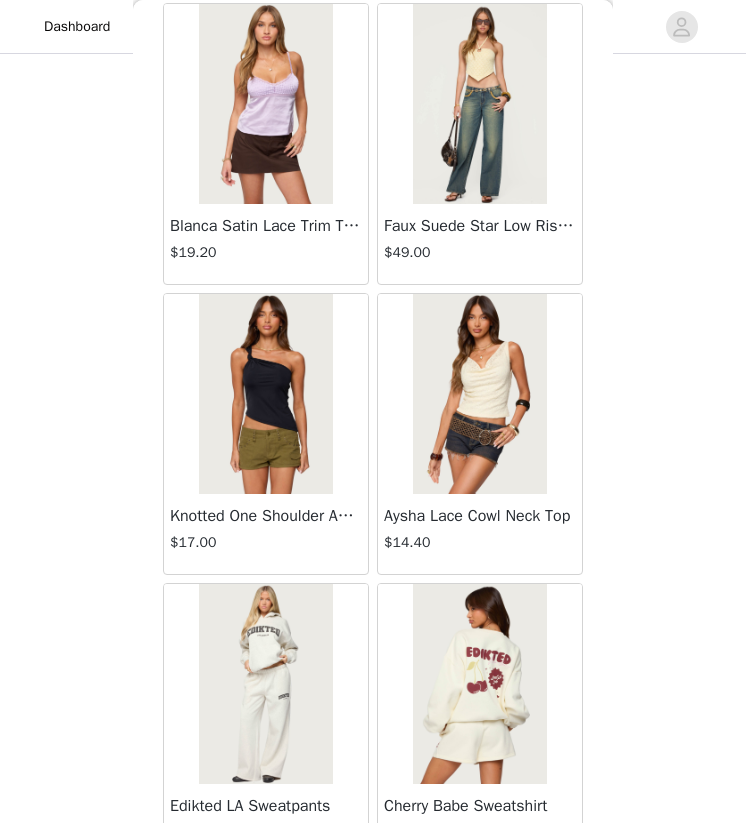 click at bounding box center [265, 394] 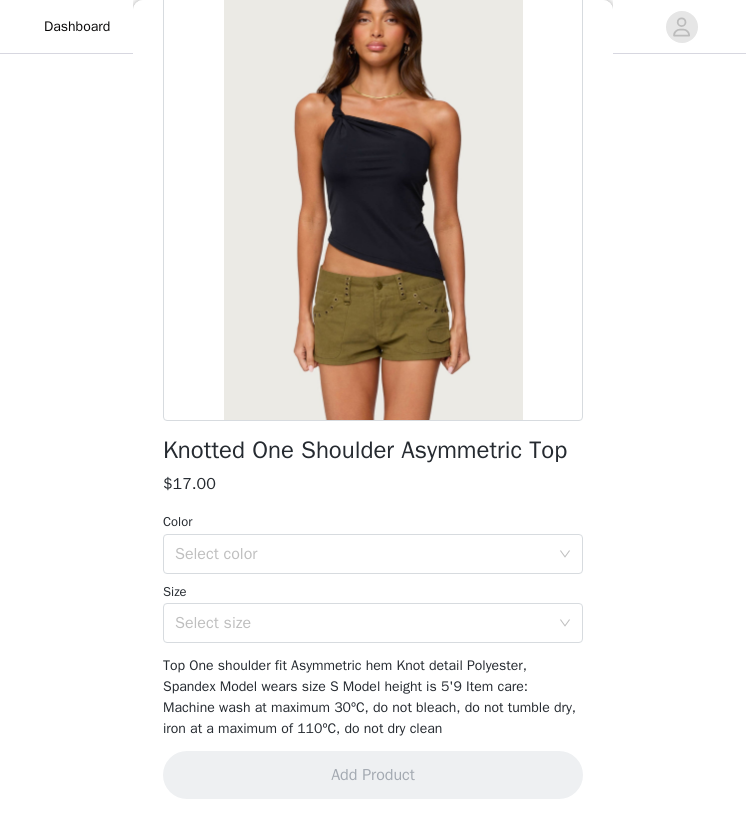 scroll, scrollTop: 156, scrollLeft: 0, axis: vertical 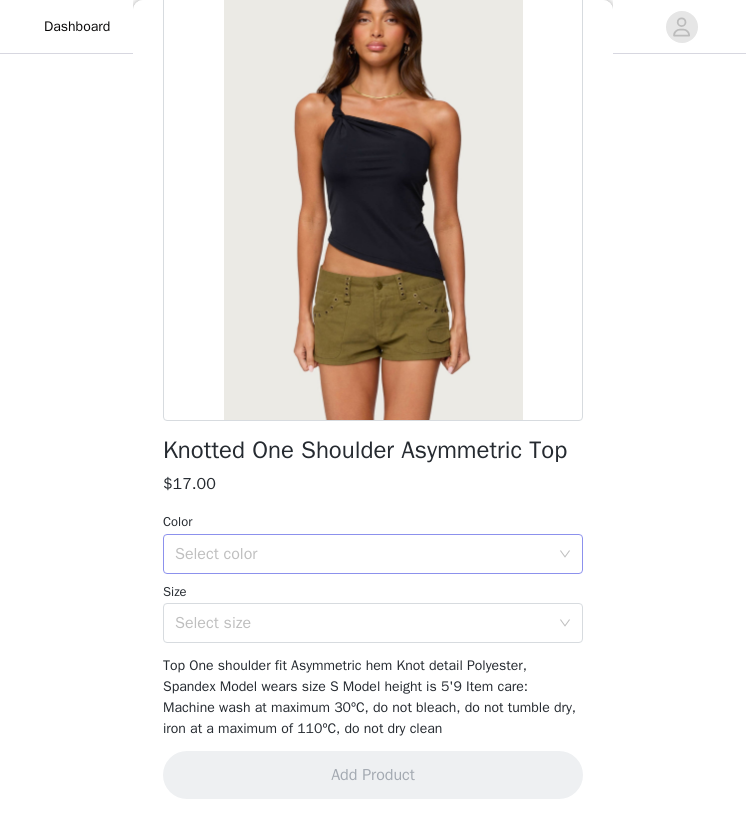 click on "Select color" at bounding box center (362, 554) 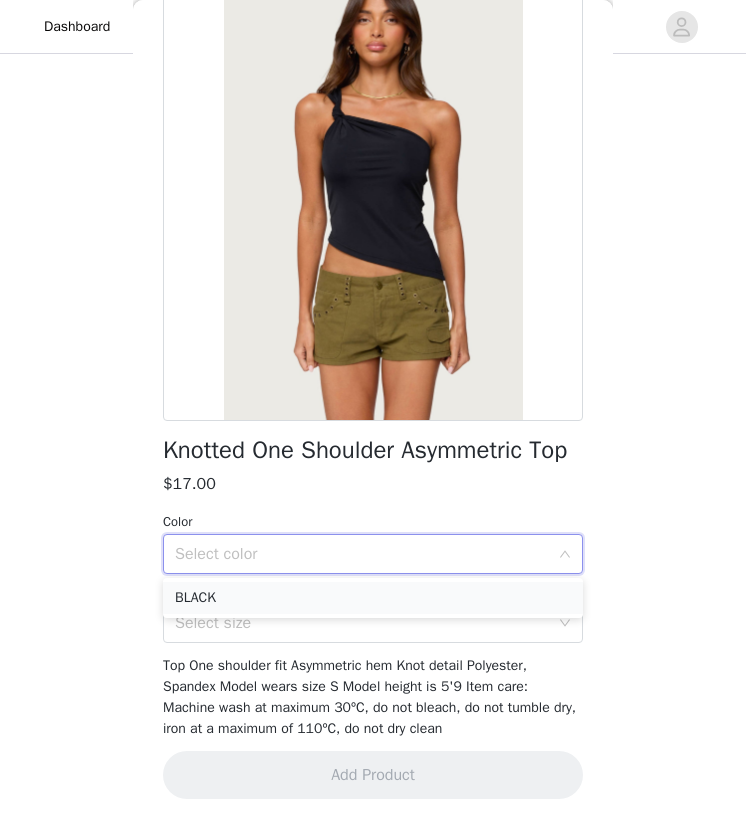 click on "BLACK" at bounding box center (373, 598) 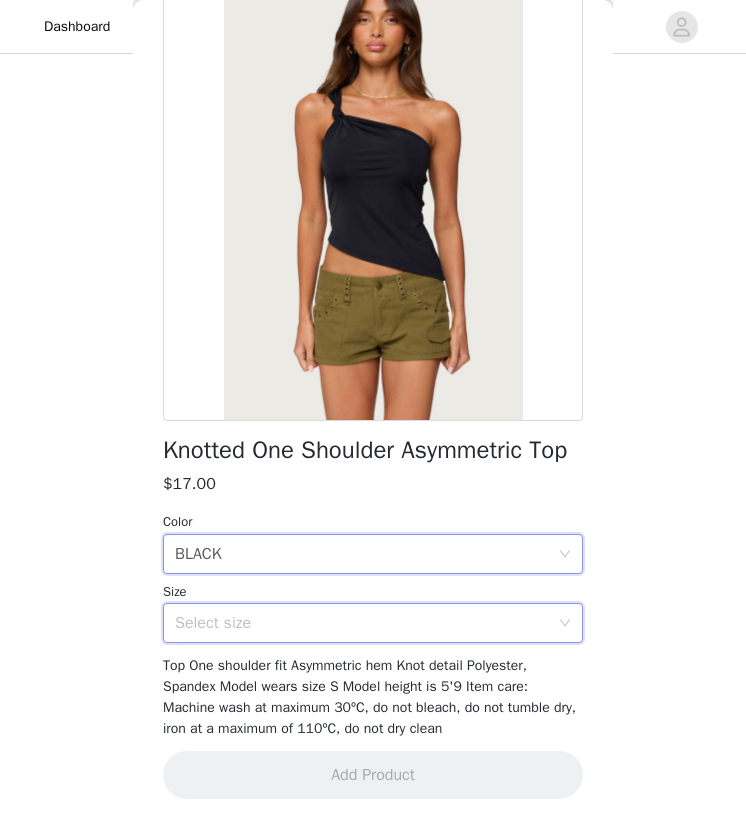 click on "Select size" at bounding box center [366, 623] 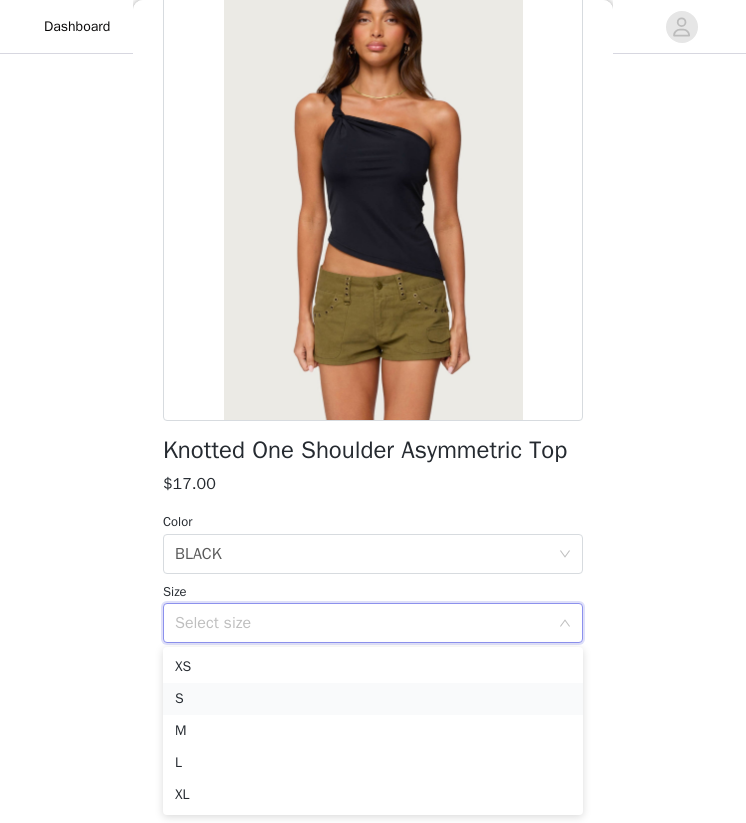click on "S" at bounding box center [373, 699] 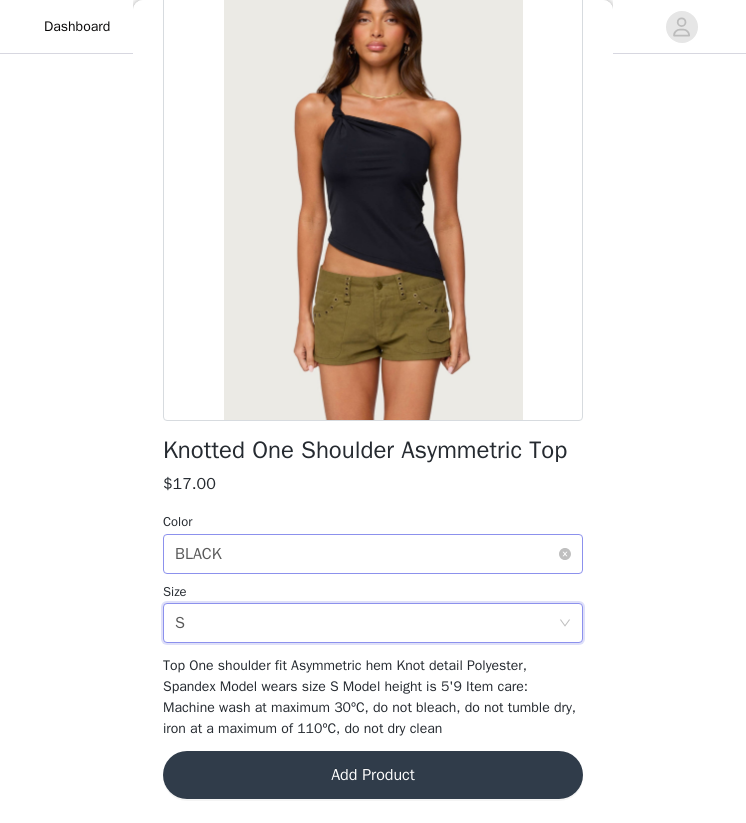 scroll, scrollTop: 140, scrollLeft: 0, axis: vertical 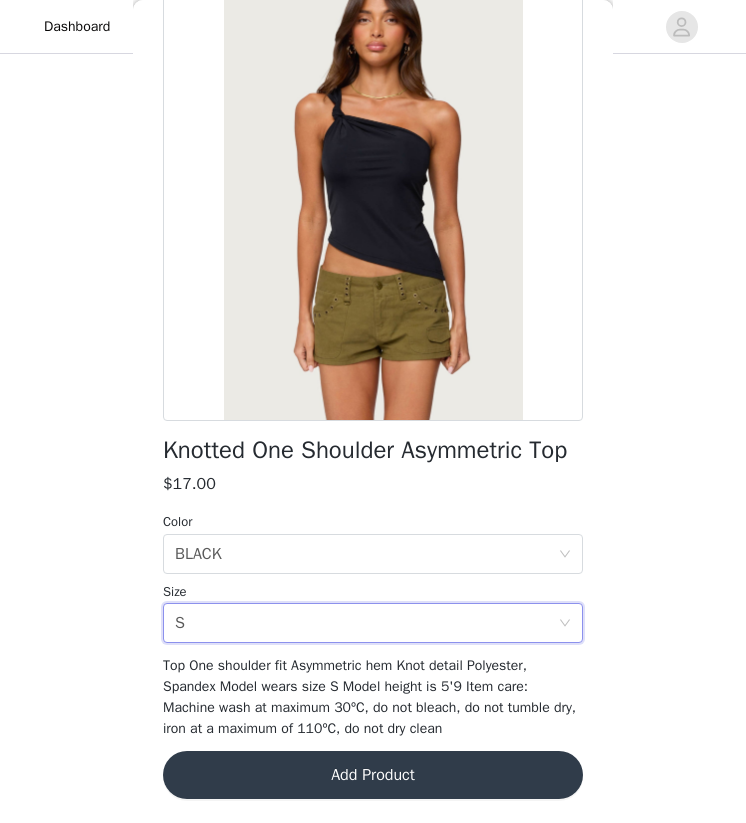 click on "Add Product" at bounding box center [373, 775] 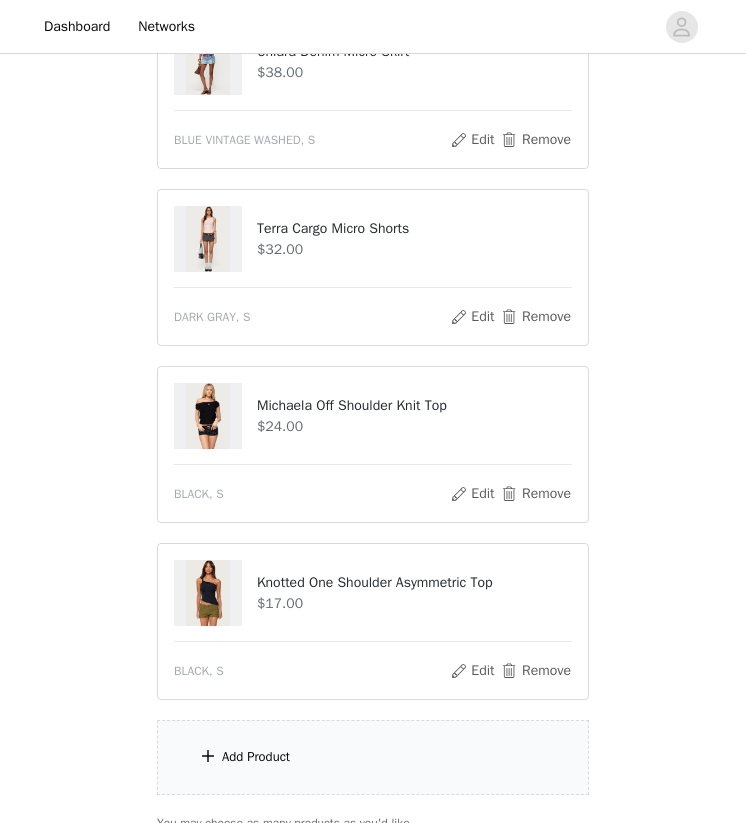click on "Add Product" at bounding box center (256, 757) 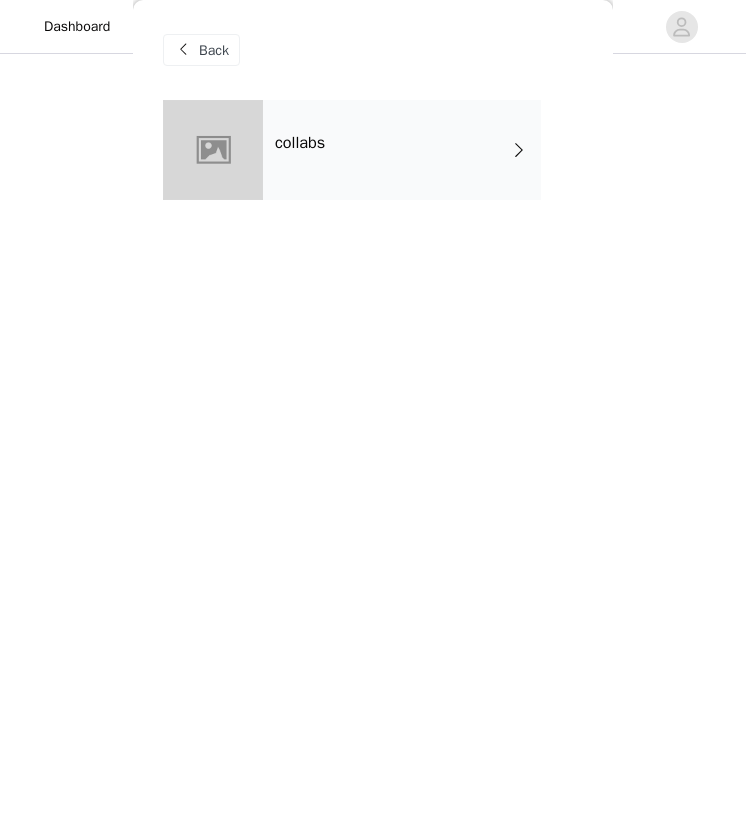 click on "Back" at bounding box center (201, 50) 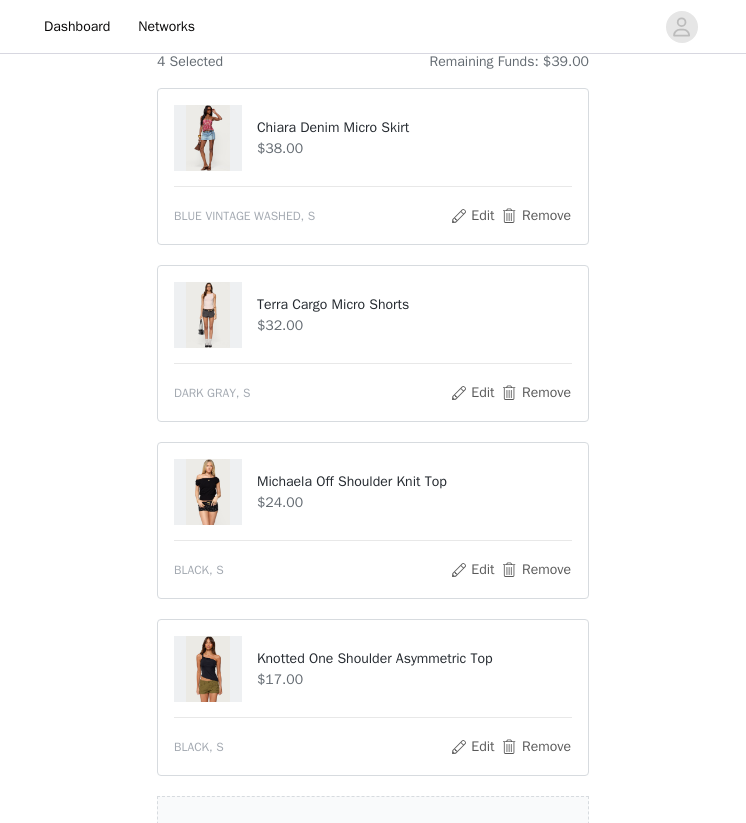 scroll, scrollTop: 441, scrollLeft: 0, axis: vertical 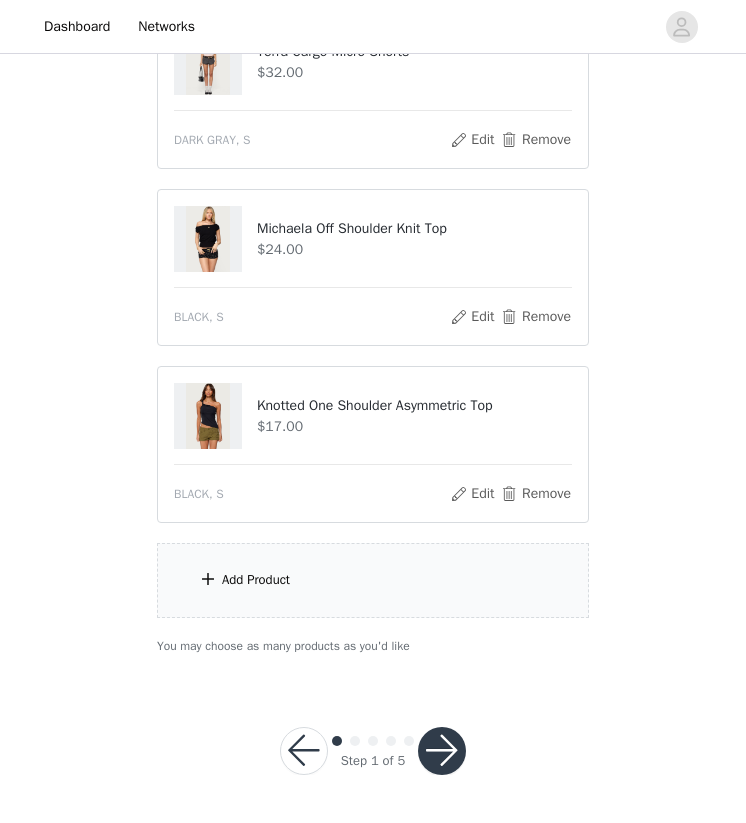 click on "Add Product" at bounding box center (373, 580) 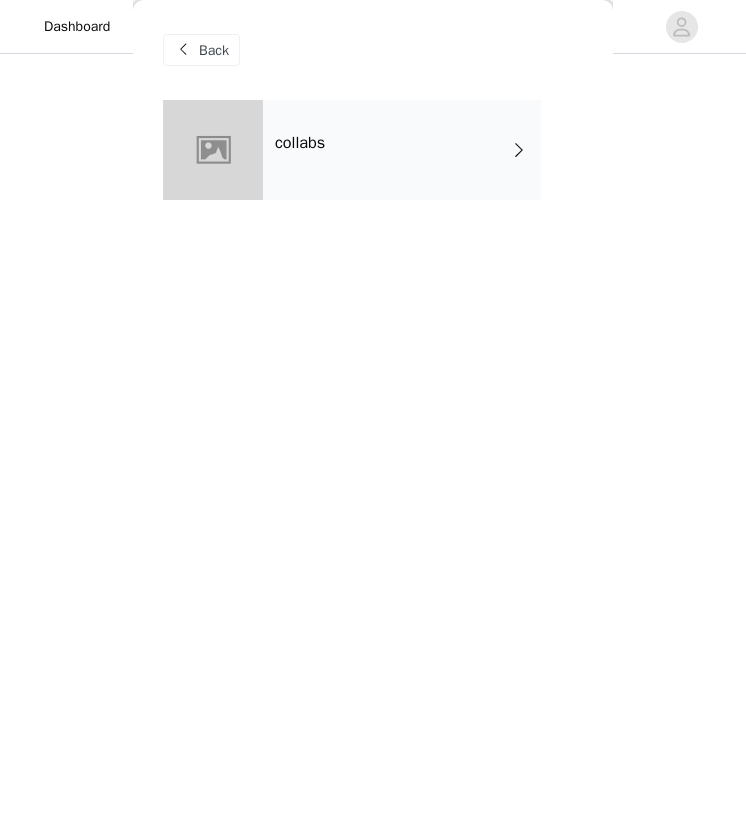click on "collabs" at bounding box center (402, 150) 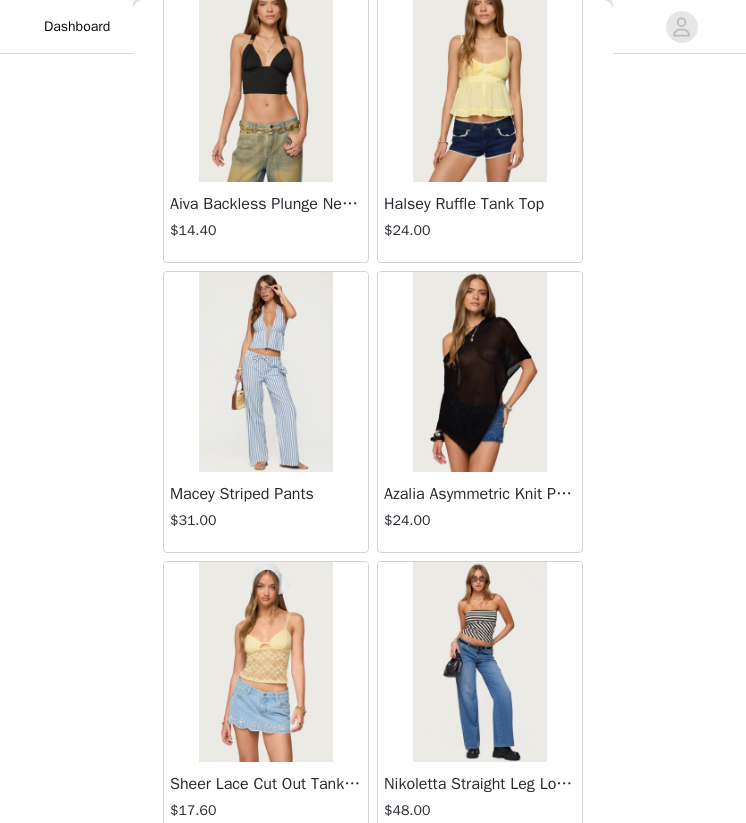 scroll, scrollTop: 2237, scrollLeft: 0, axis: vertical 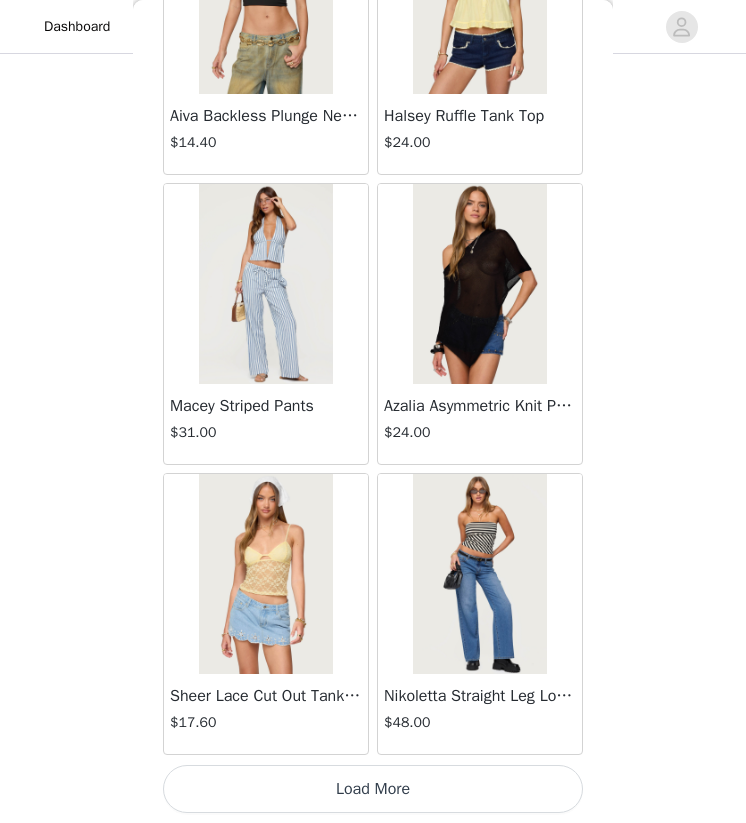 click on "Load More" at bounding box center [373, 789] 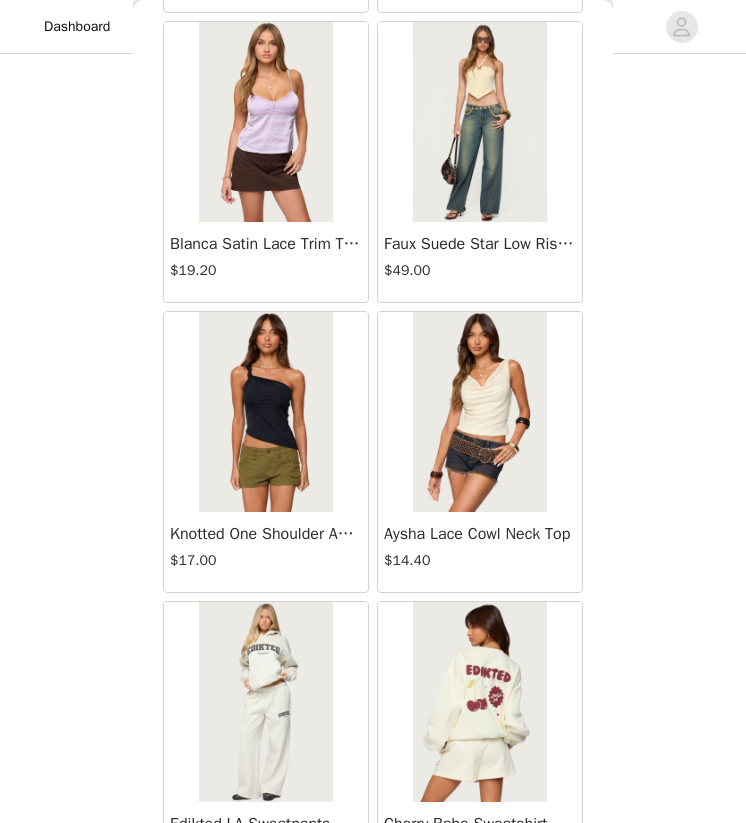scroll, scrollTop: 5137, scrollLeft: 0, axis: vertical 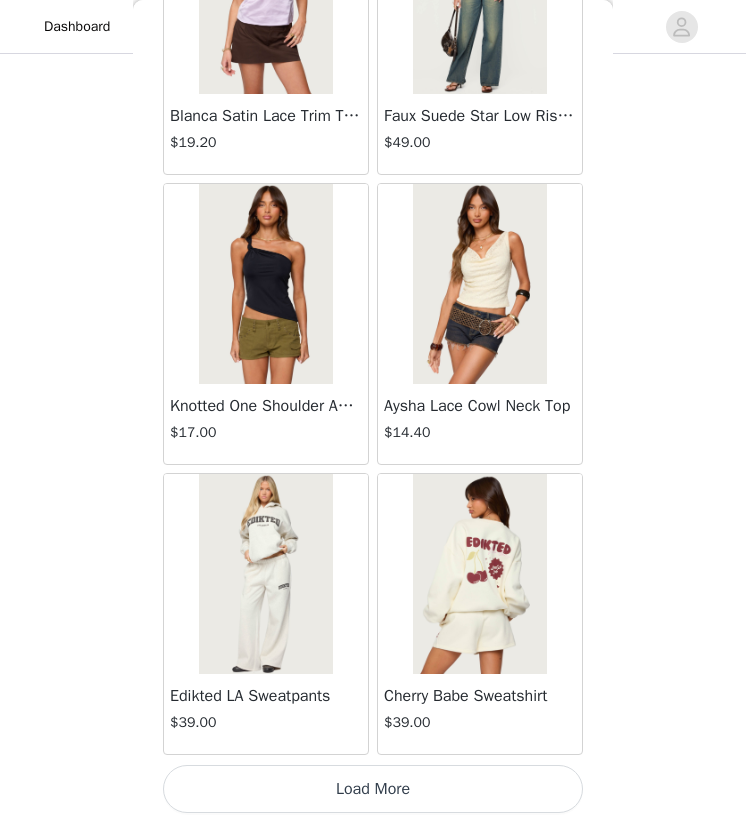 click on "Load More" at bounding box center (373, 789) 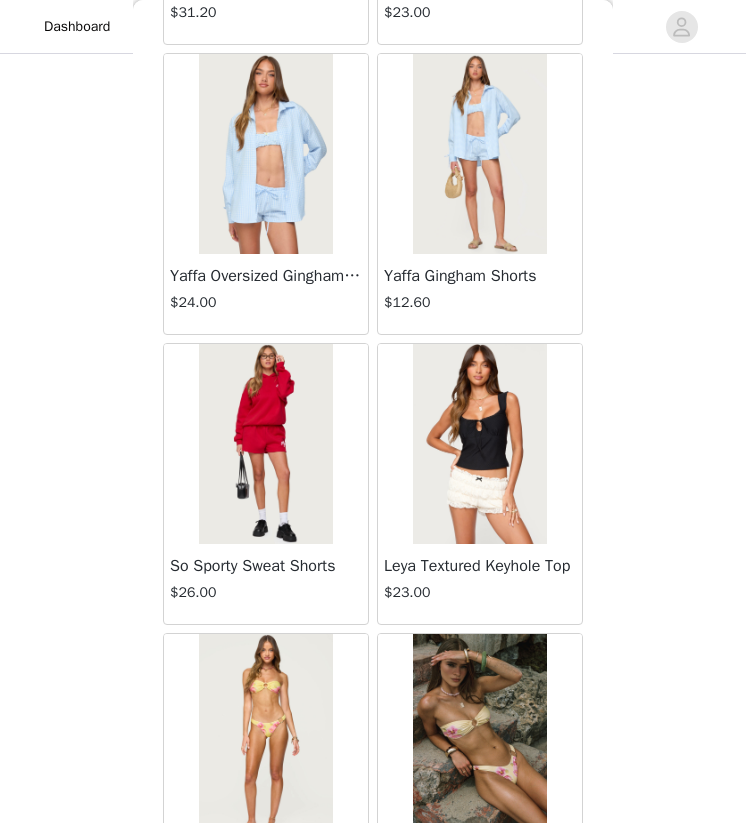 scroll, scrollTop: 8037, scrollLeft: 0, axis: vertical 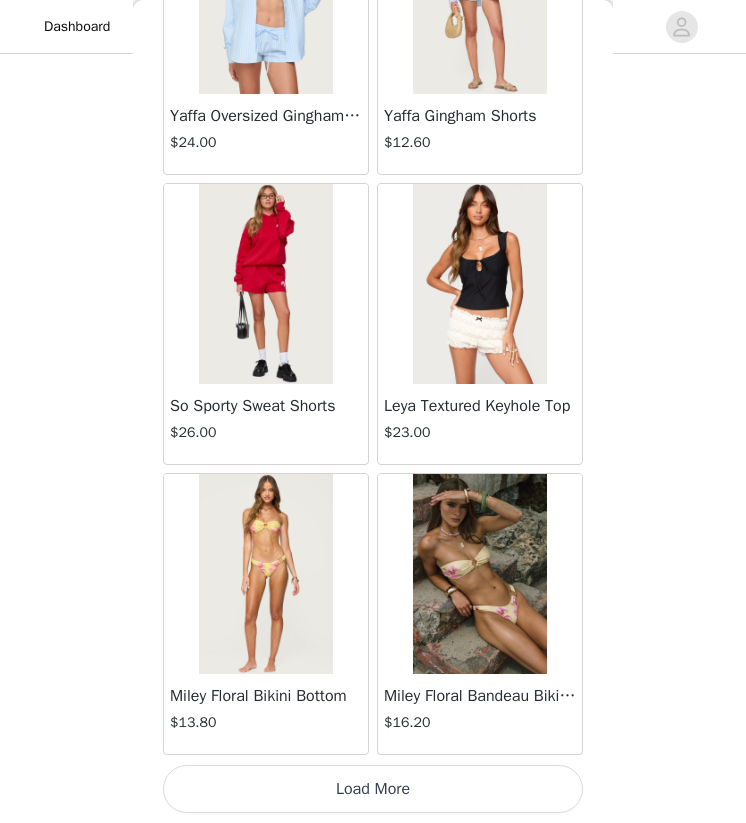 click on "Load More" at bounding box center (373, 789) 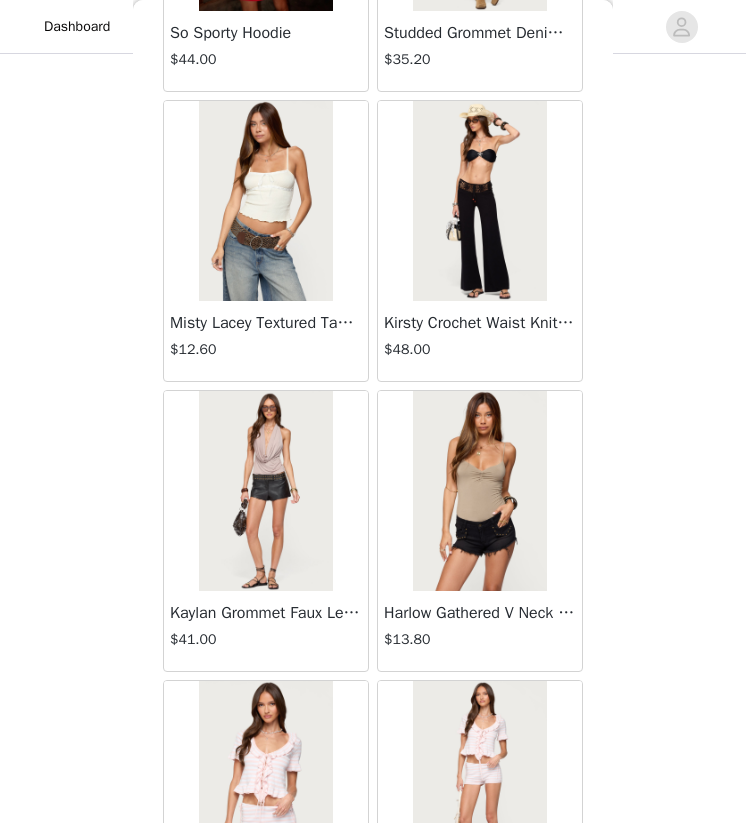 scroll, scrollTop: 10166, scrollLeft: 0, axis: vertical 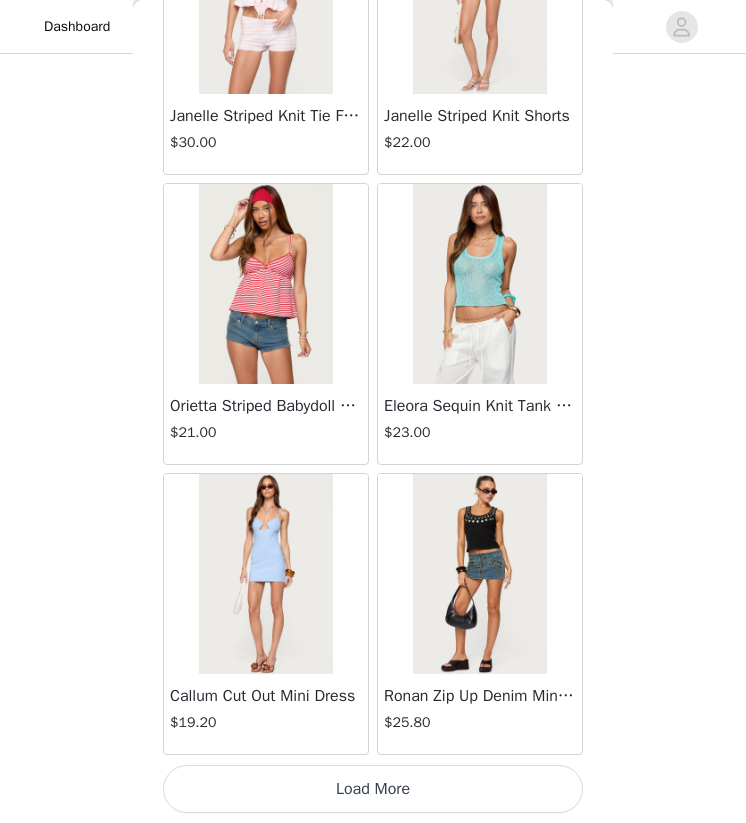 click on "Load More" at bounding box center [373, 789] 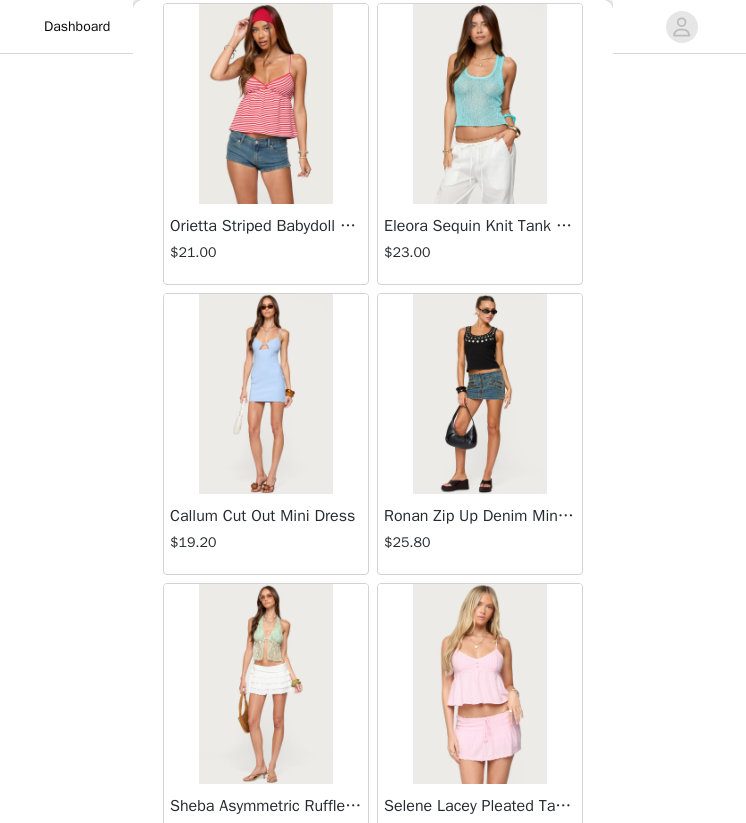 scroll, scrollTop: 11124, scrollLeft: 0, axis: vertical 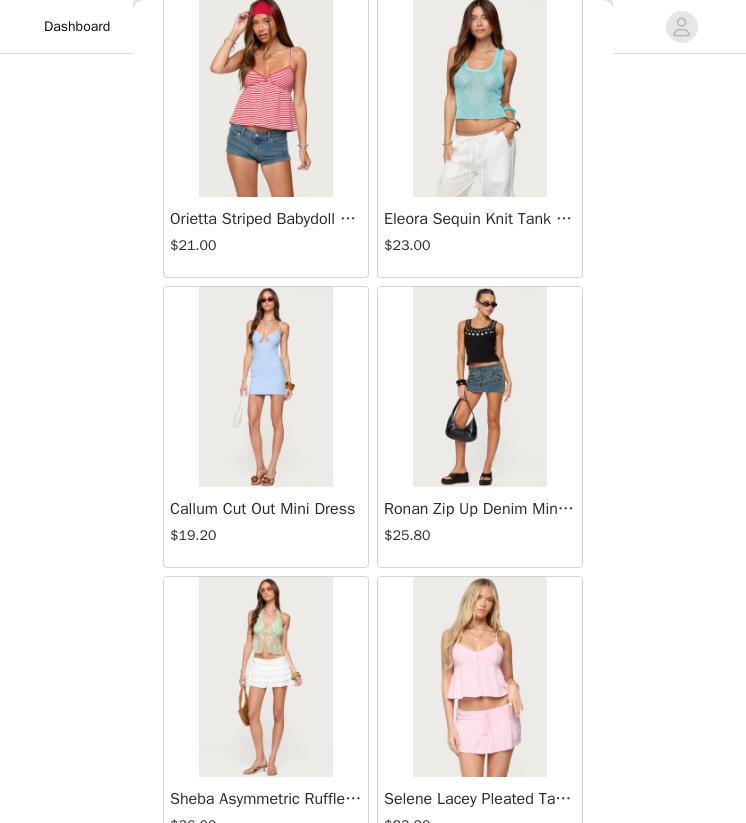 click at bounding box center [265, 387] 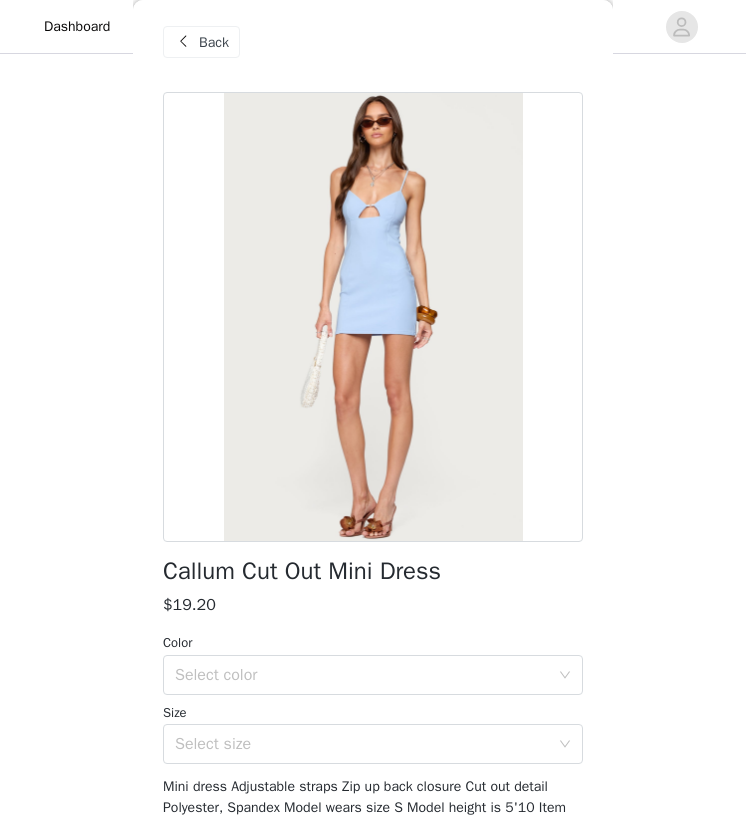 scroll, scrollTop: 0, scrollLeft: 0, axis: both 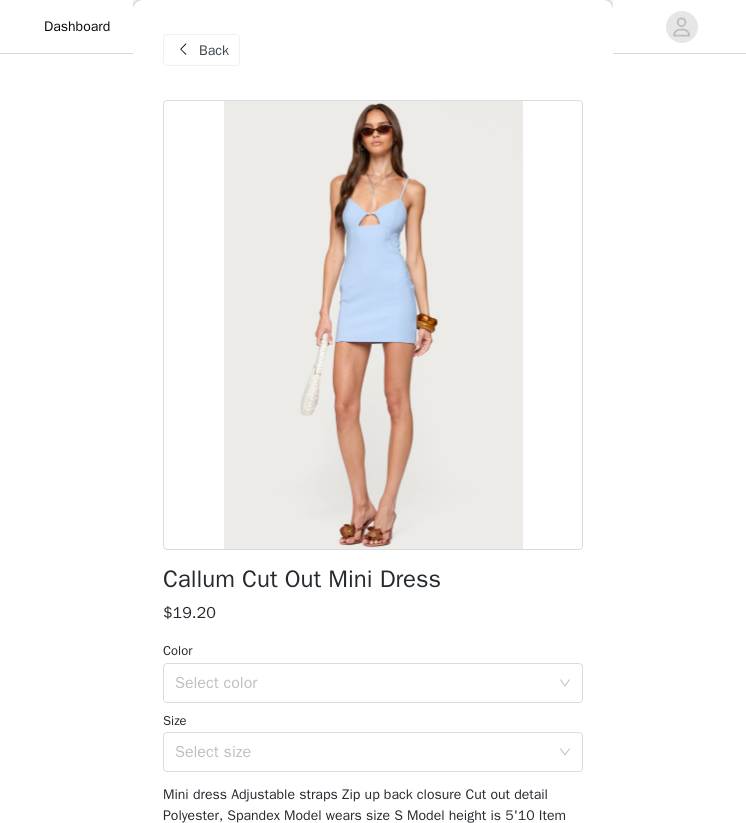click on "Back" at bounding box center [214, 50] 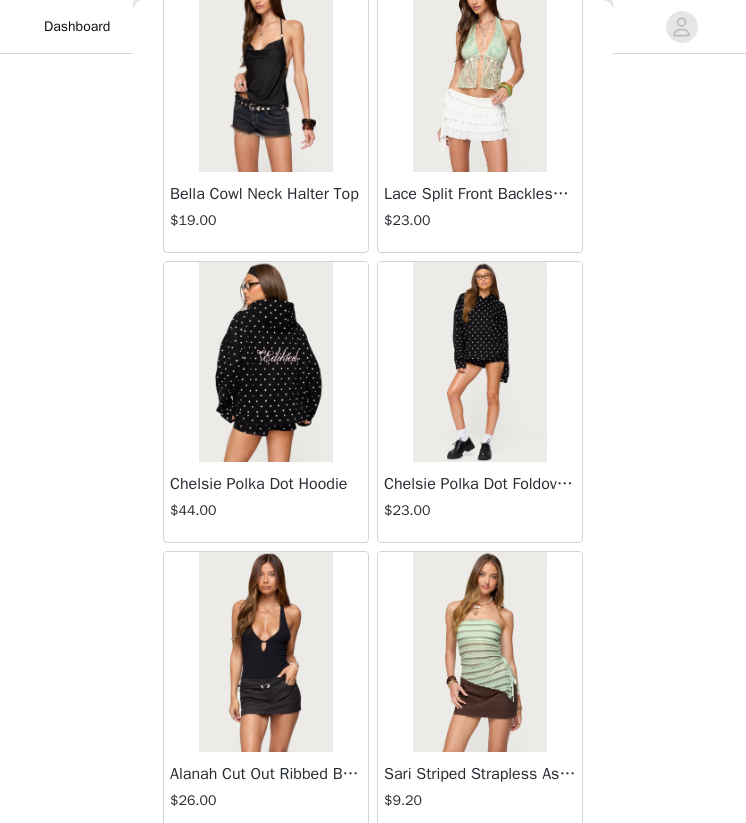 scroll, scrollTop: 13835, scrollLeft: 0, axis: vertical 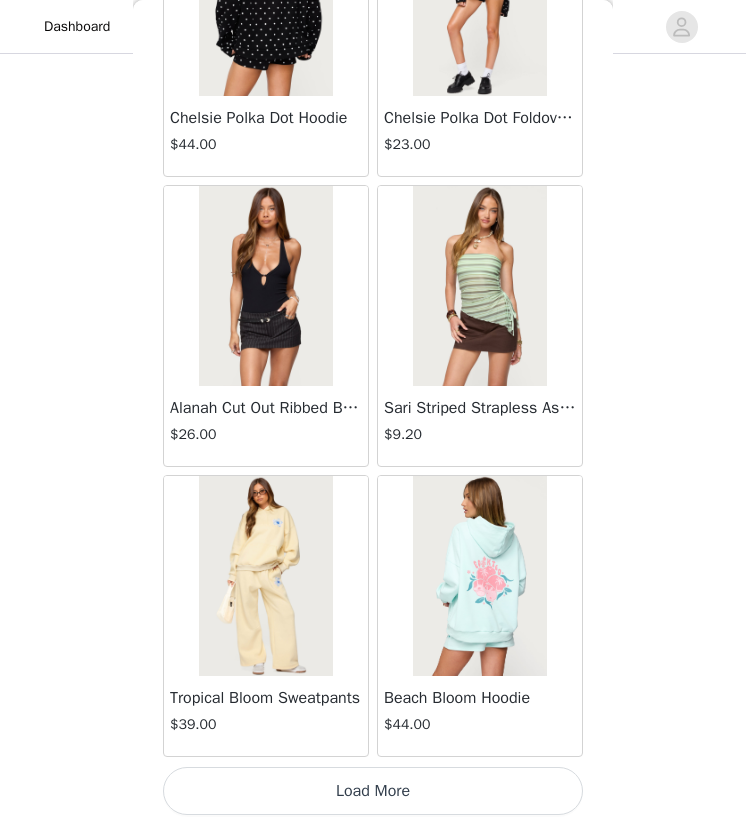 click on "Load More" at bounding box center (373, 791) 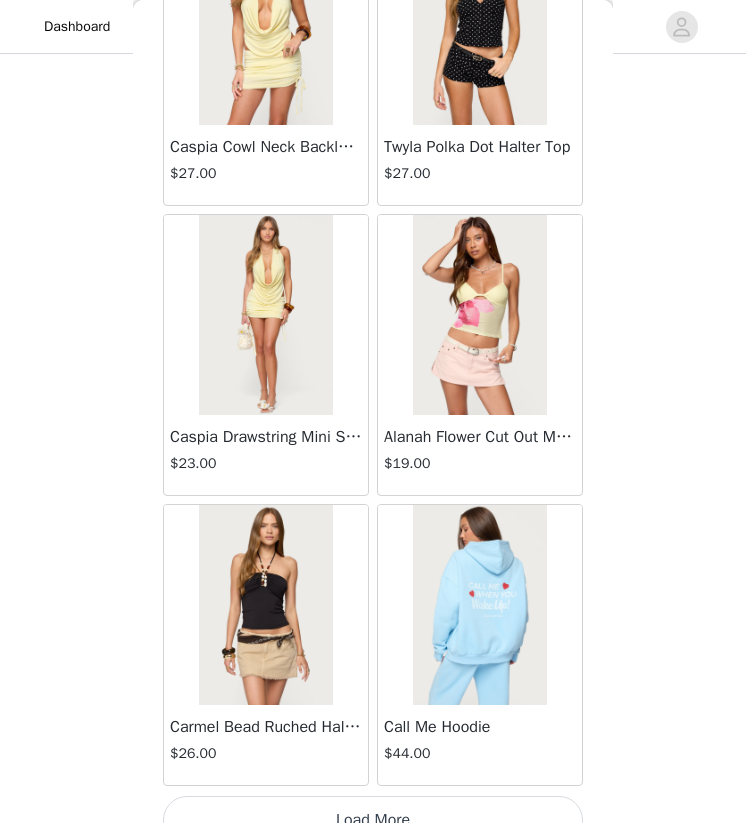 scroll, scrollTop: 16737, scrollLeft: 0, axis: vertical 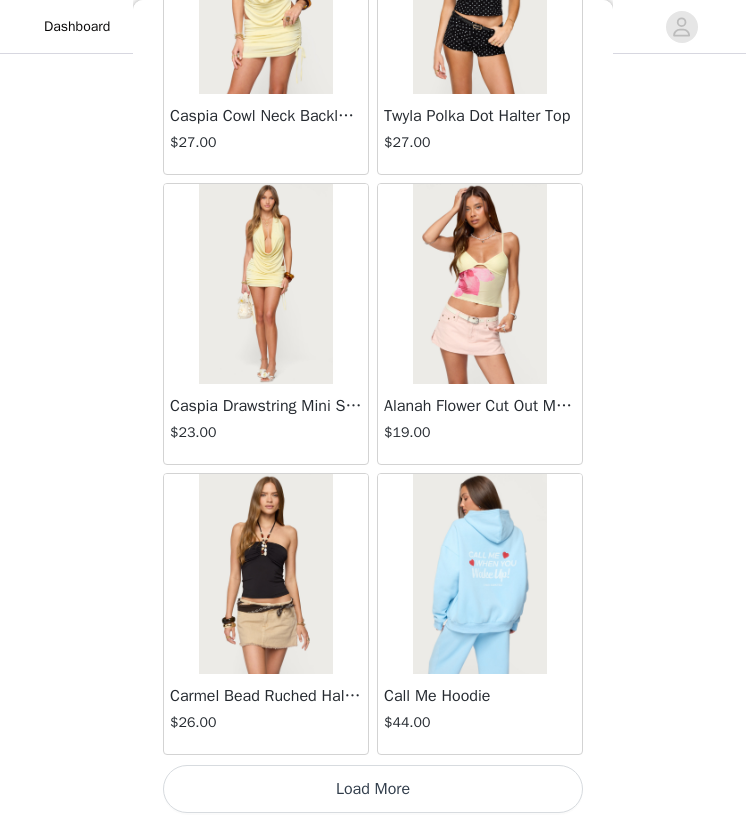 click on "Load More" at bounding box center [373, 789] 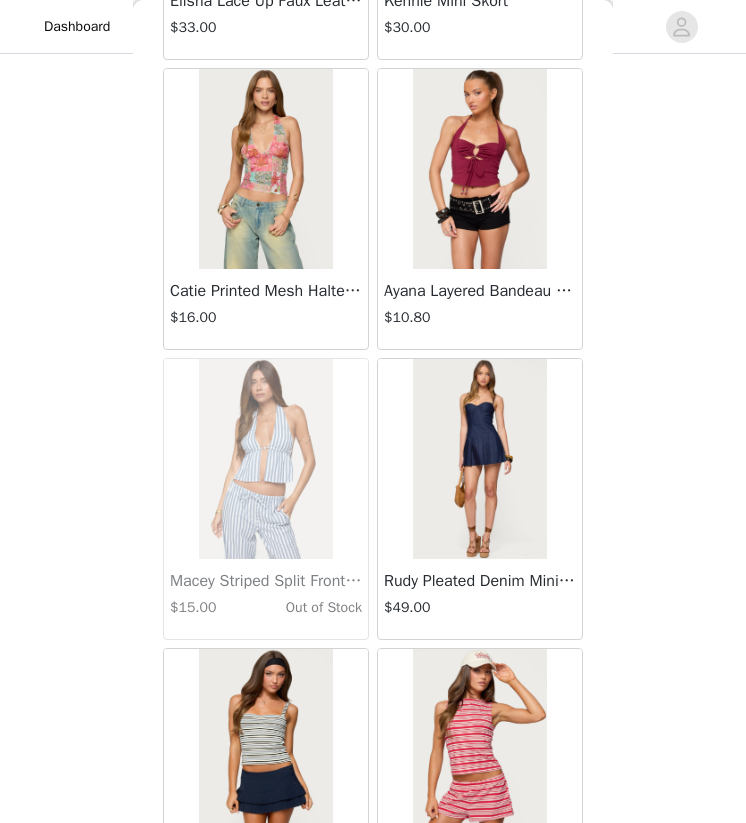 scroll, scrollTop: 19464, scrollLeft: 0, axis: vertical 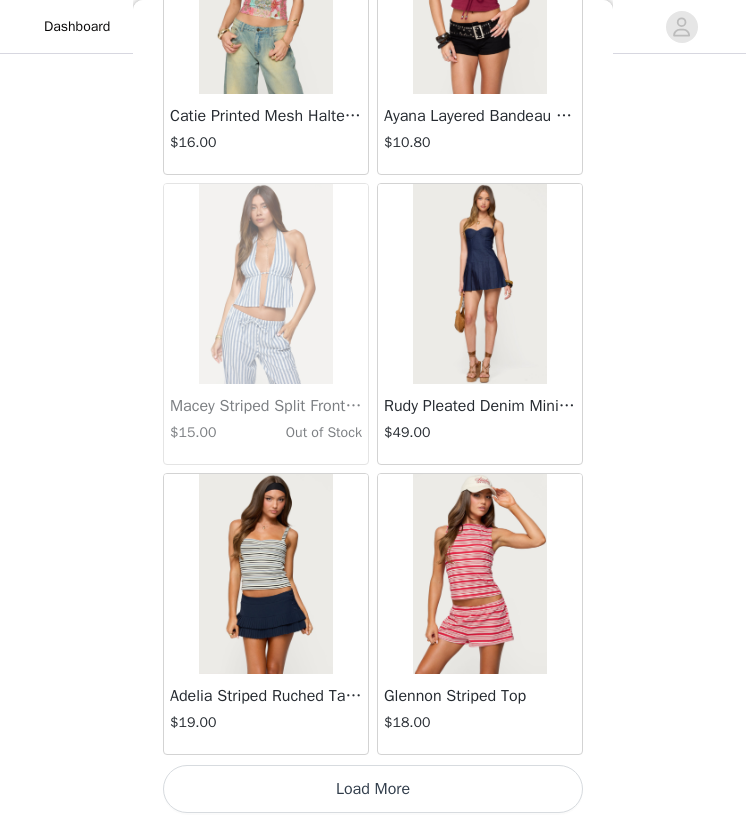 click on "Load More" at bounding box center (373, 789) 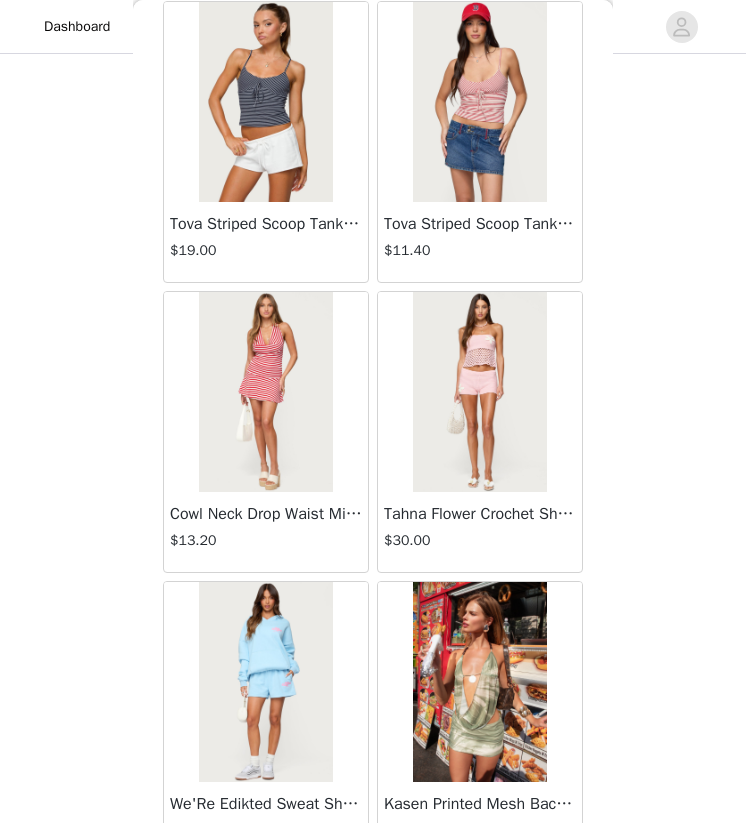 scroll, scrollTop: 22537, scrollLeft: 0, axis: vertical 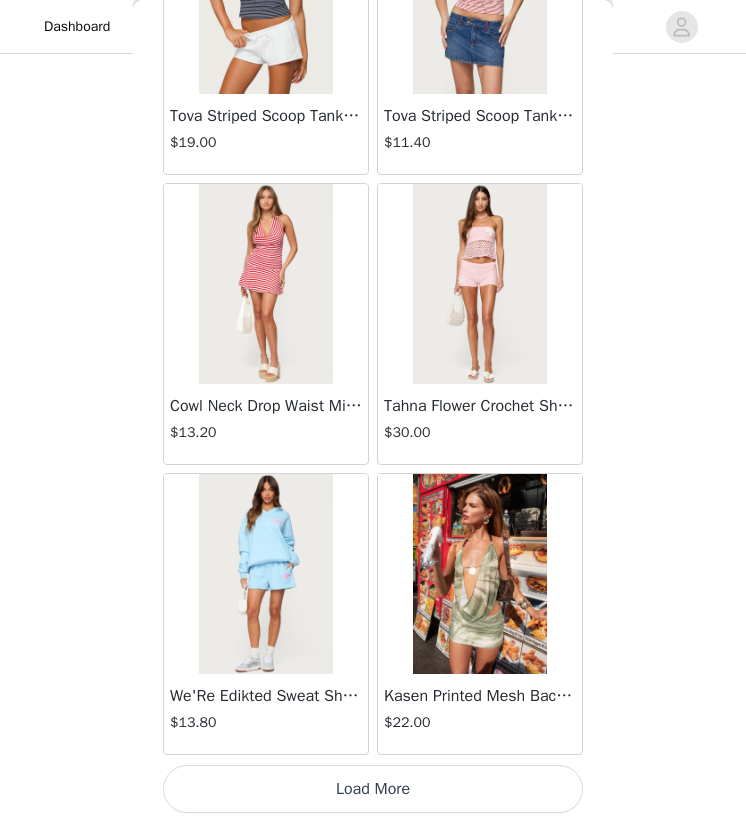 click on "Load More" at bounding box center (373, 789) 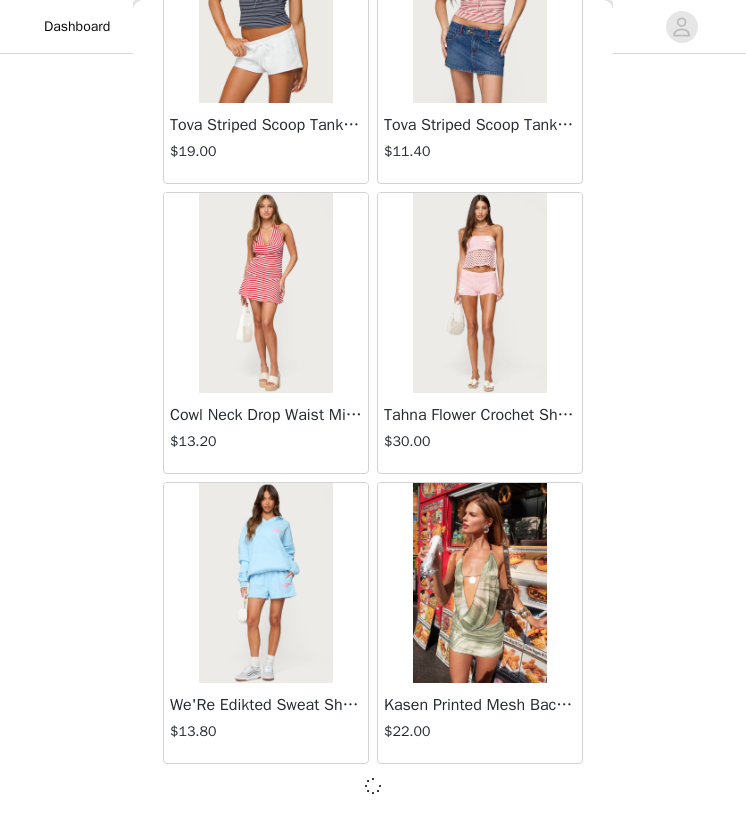 scroll, scrollTop: 441, scrollLeft: 0, axis: vertical 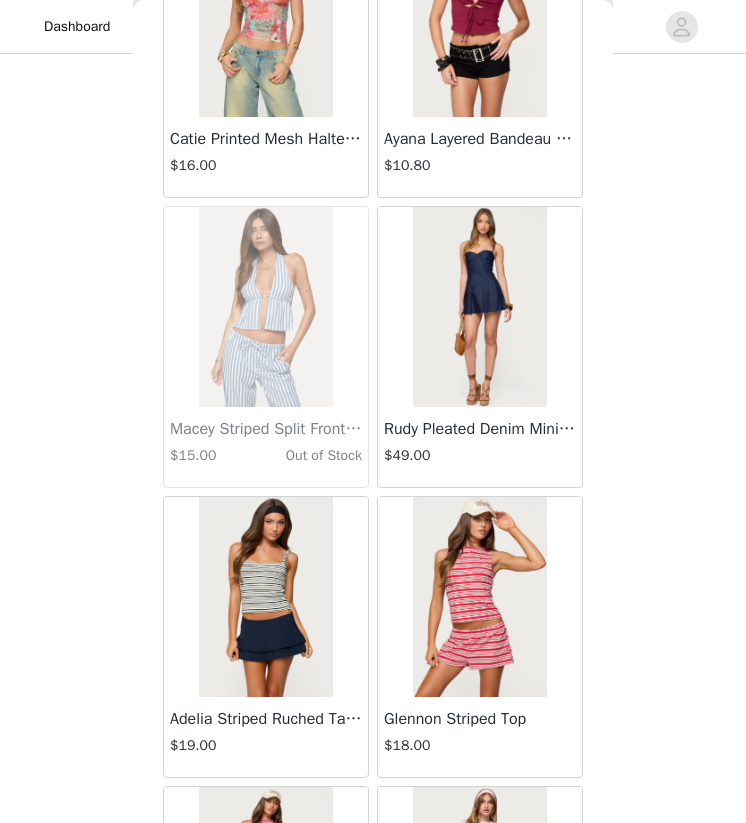 click at bounding box center [479, 307] 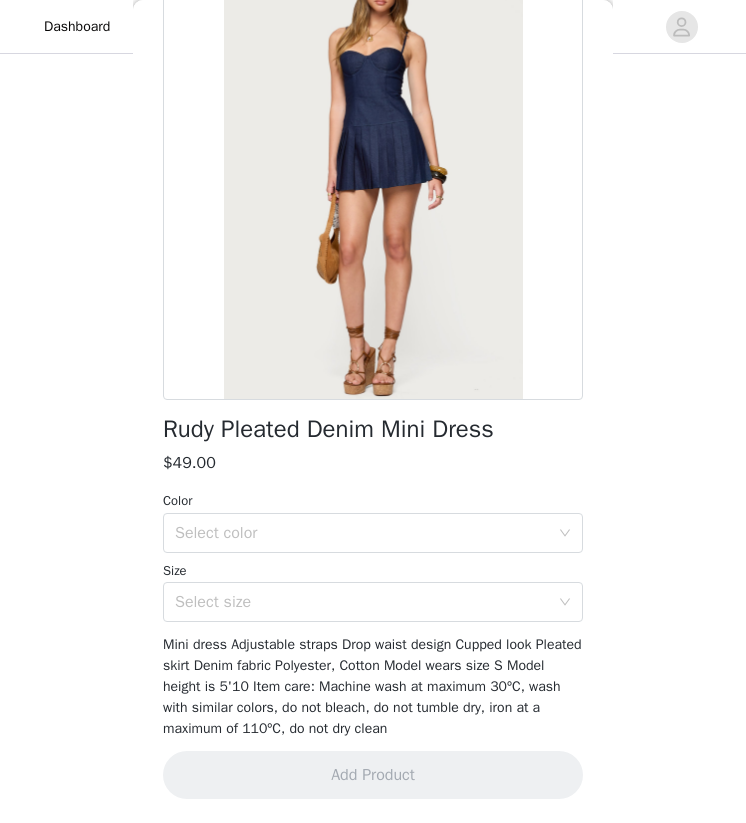 scroll, scrollTop: 0, scrollLeft: 0, axis: both 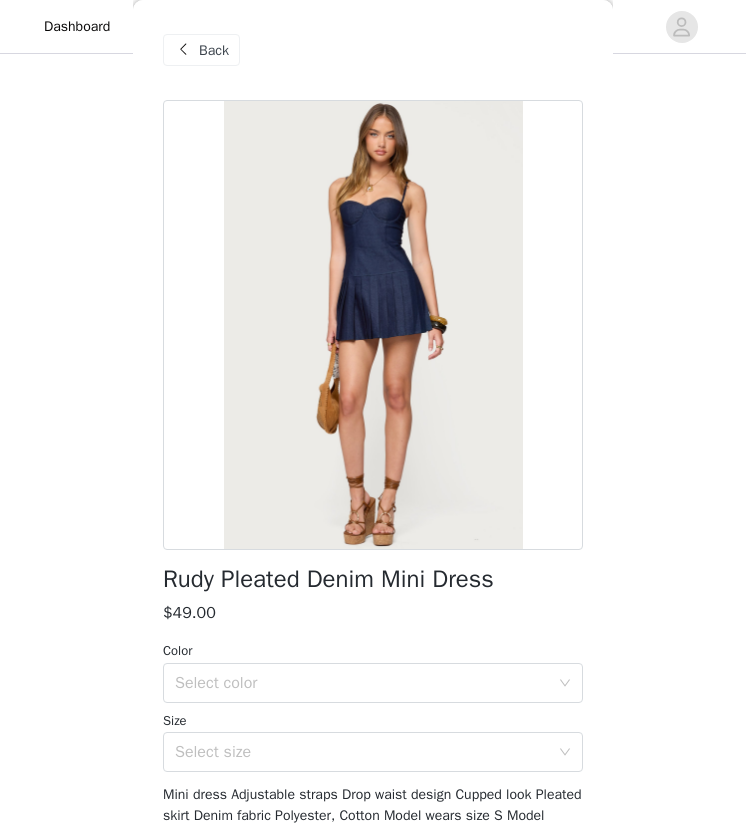 click on "Back" at bounding box center [201, 50] 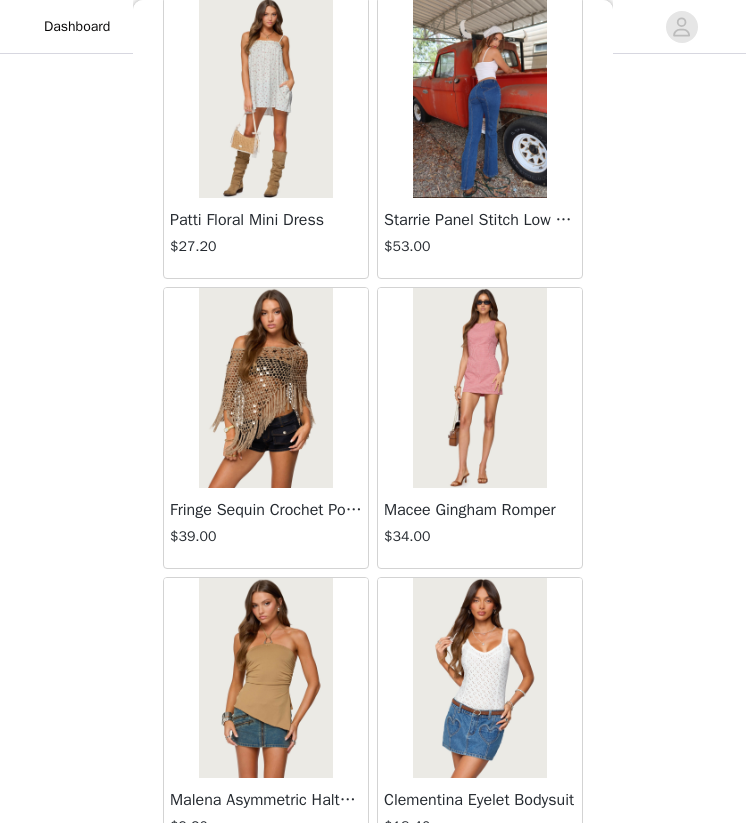 scroll, scrollTop: 0, scrollLeft: 0, axis: both 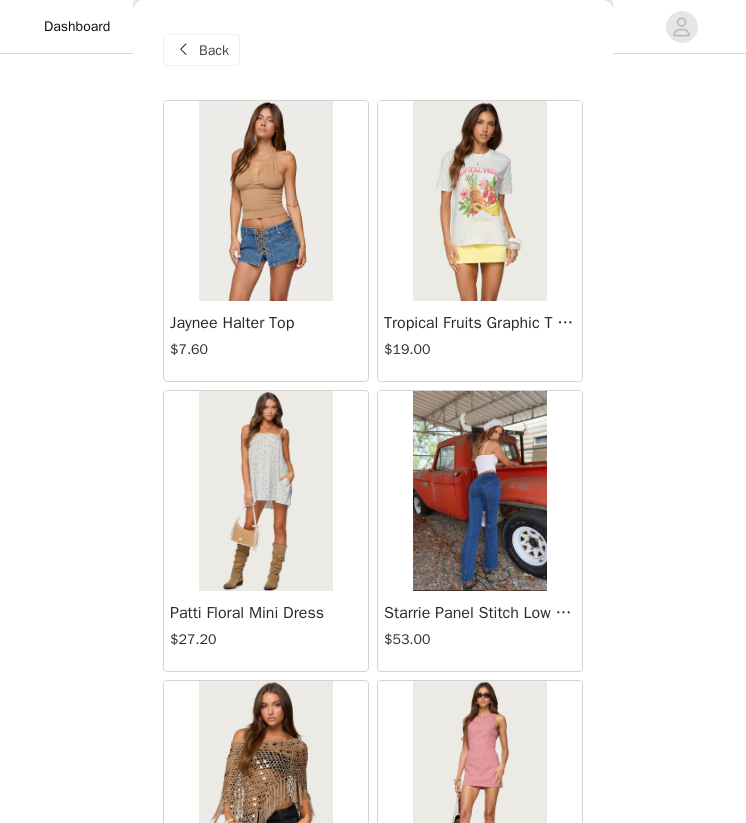 click at bounding box center (183, 50) 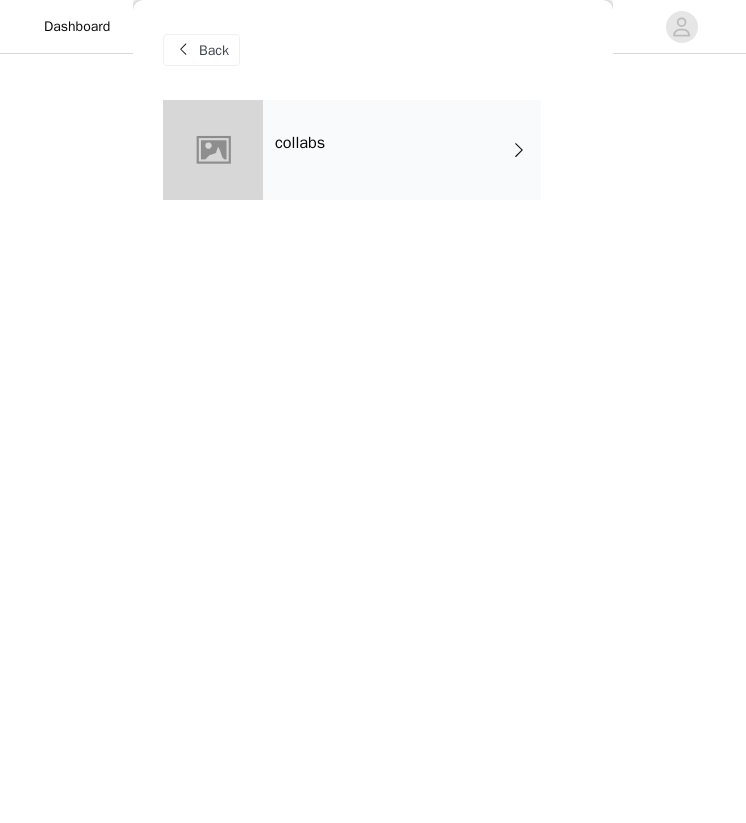 click at bounding box center [183, 50] 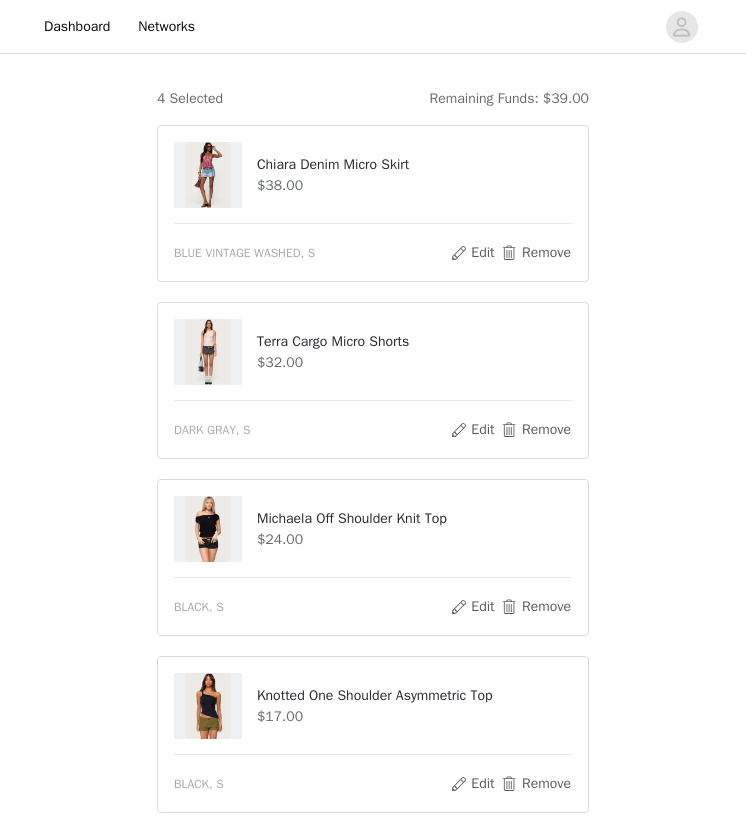 scroll, scrollTop: 172, scrollLeft: 0, axis: vertical 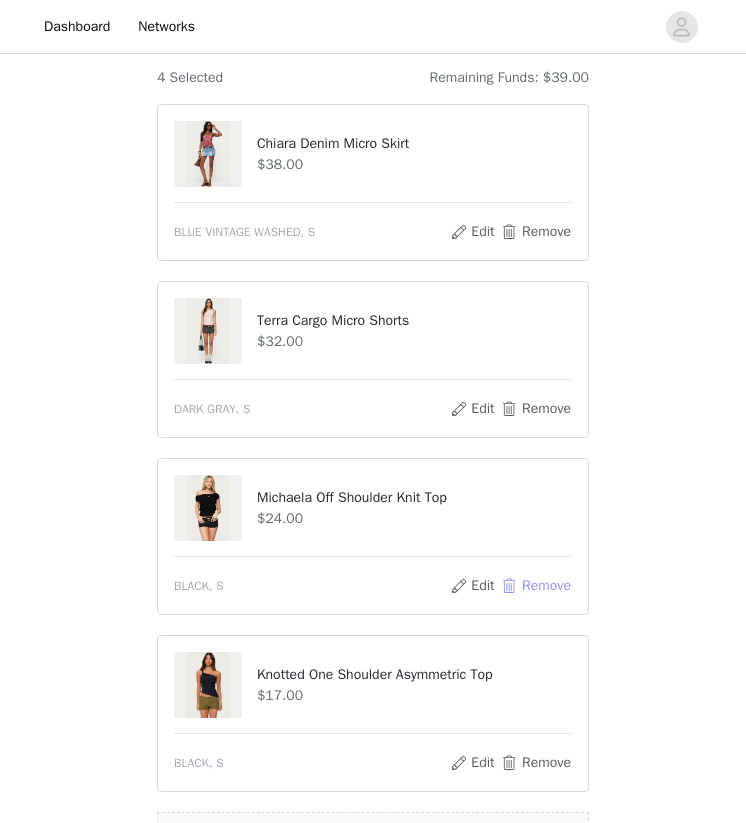 click on "Remove" at bounding box center [536, 586] 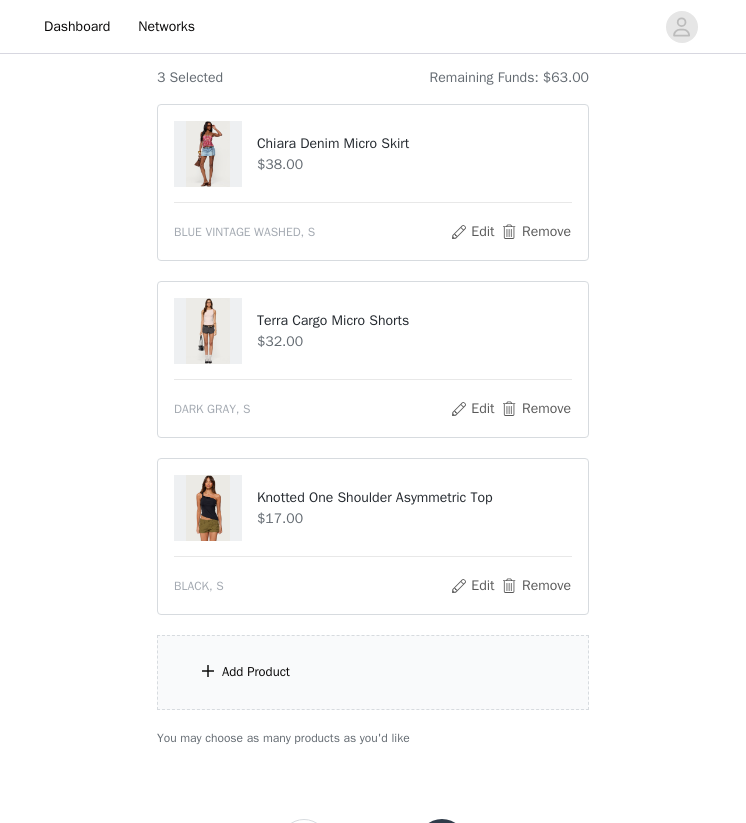 click on "Add Product" at bounding box center [373, 672] 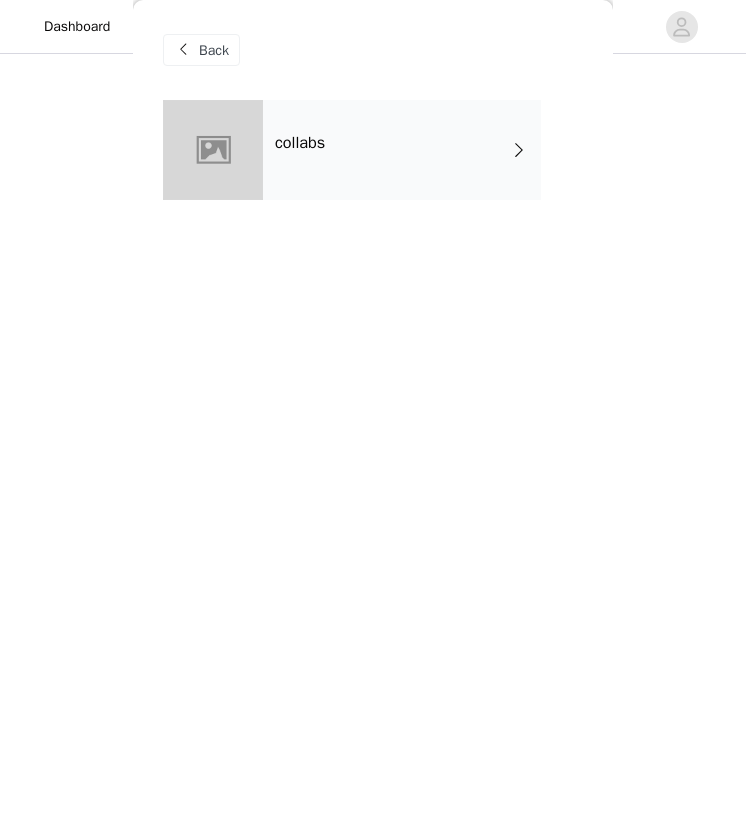 click on "collabs" at bounding box center [402, 150] 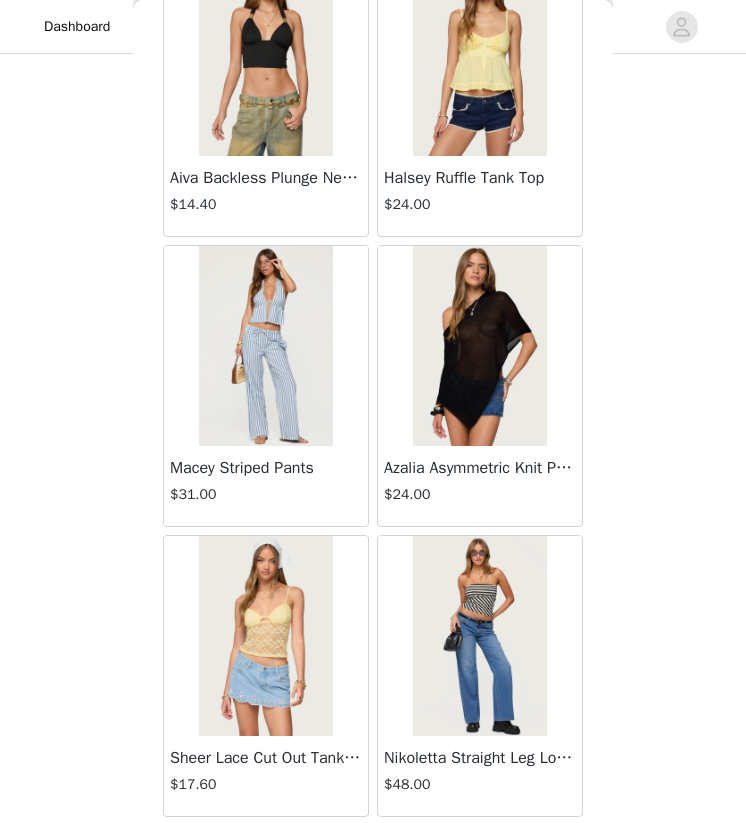 scroll, scrollTop: 2237, scrollLeft: 0, axis: vertical 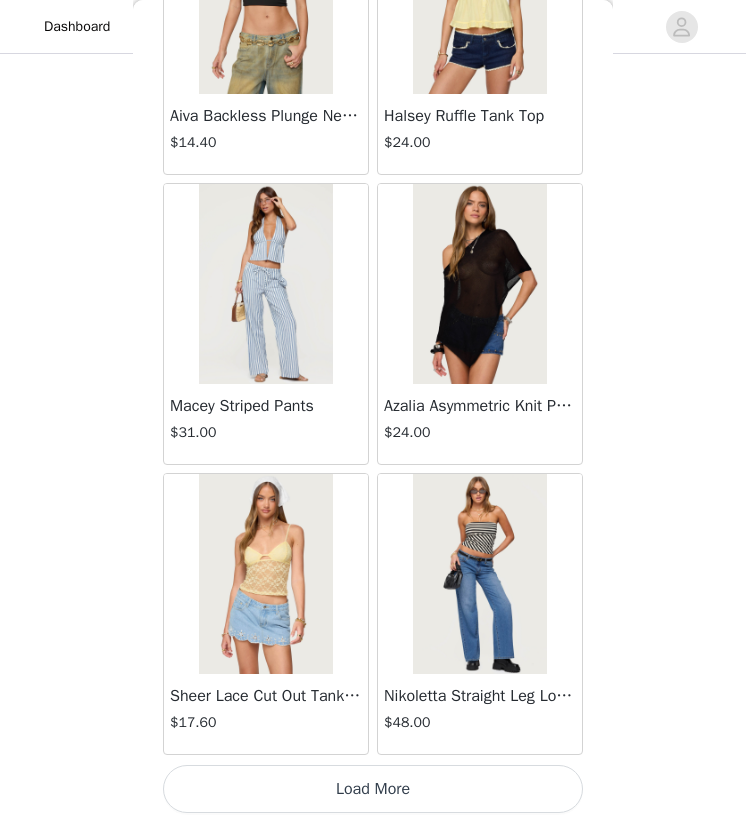 click on "Load More" at bounding box center [373, 789] 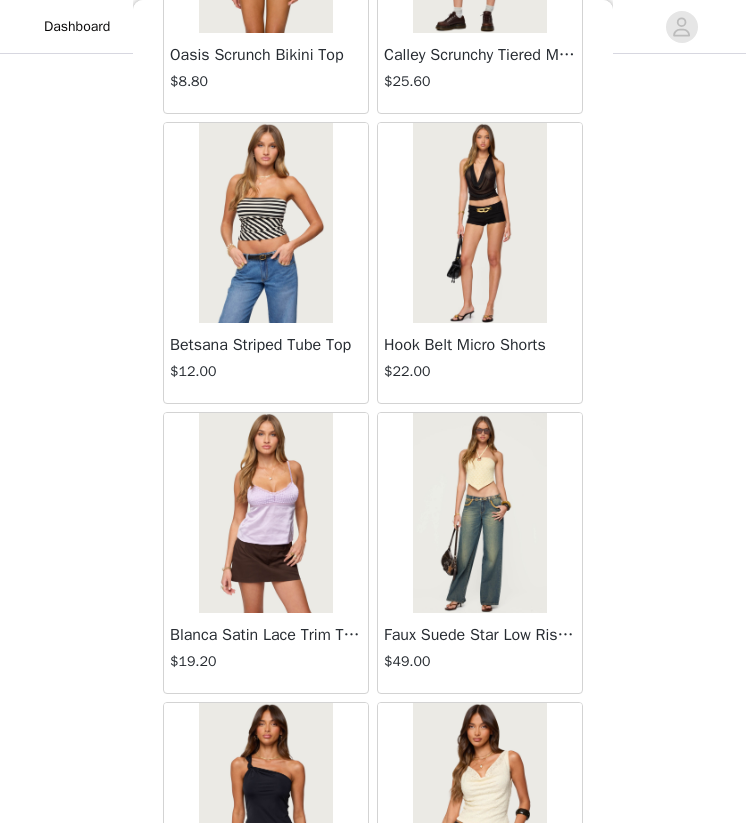 scroll, scrollTop: 5137, scrollLeft: 0, axis: vertical 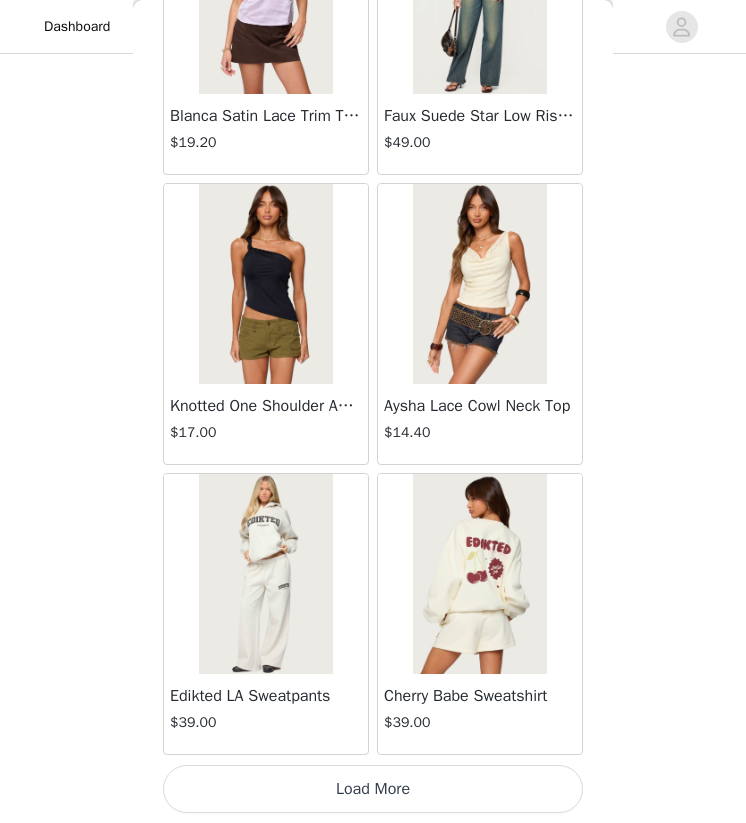 click on "Load More" at bounding box center [373, 789] 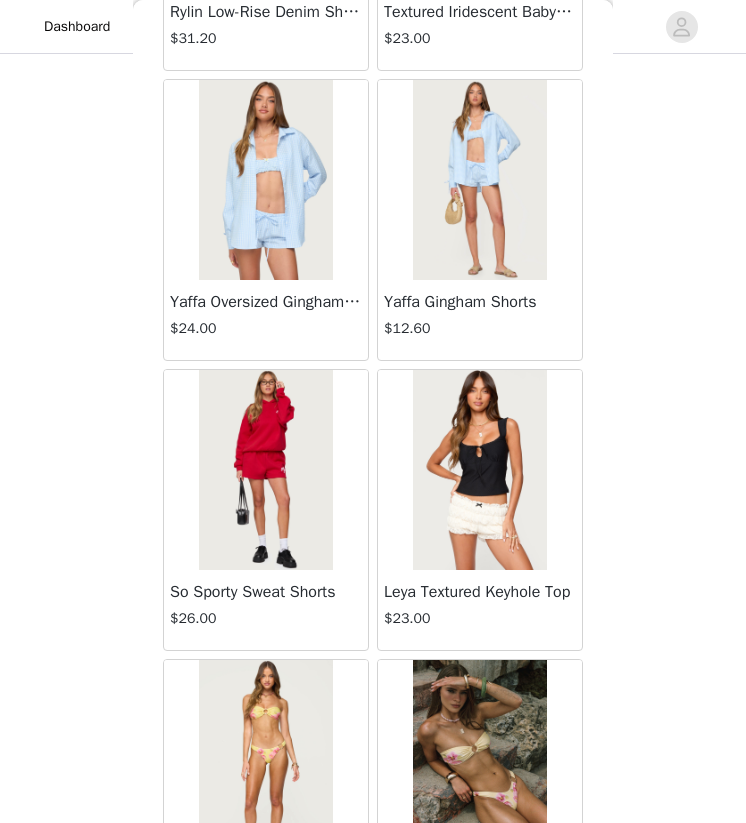 scroll, scrollTop: 8037, scrollLeft: 0, axis: vertical 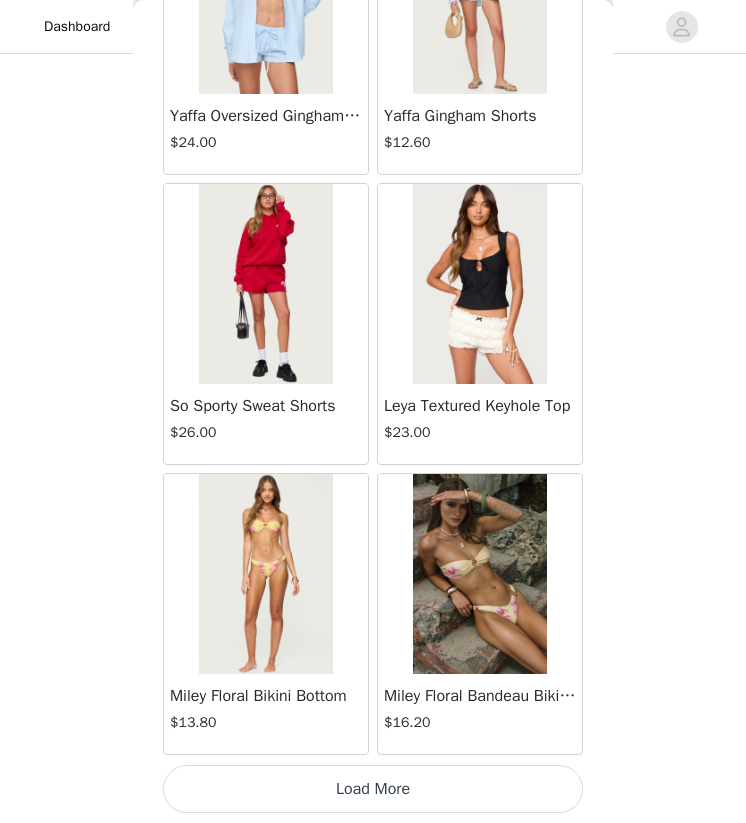 click on "Load More" at bounding box center (373, 789) 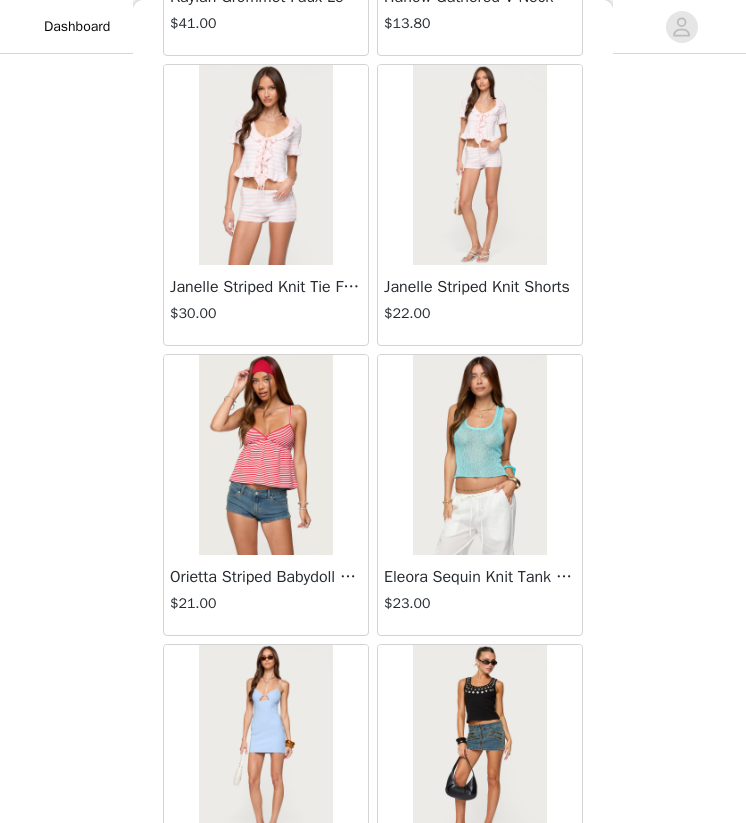 scroll, scrollTop: 10937, scrollLeft: 0, axis: vertical 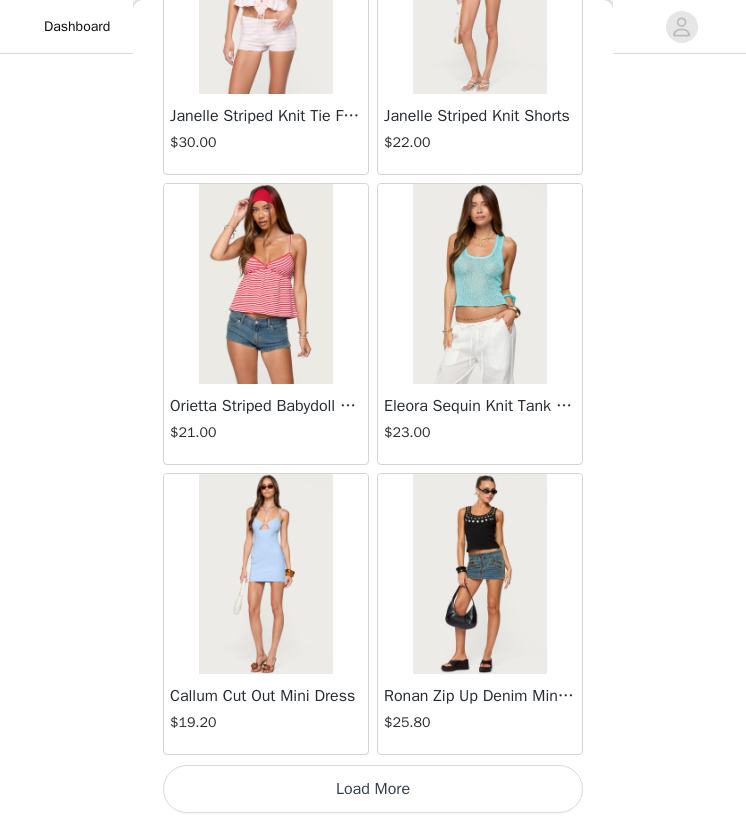 click on "Load More" at bounding box center (373, 789) 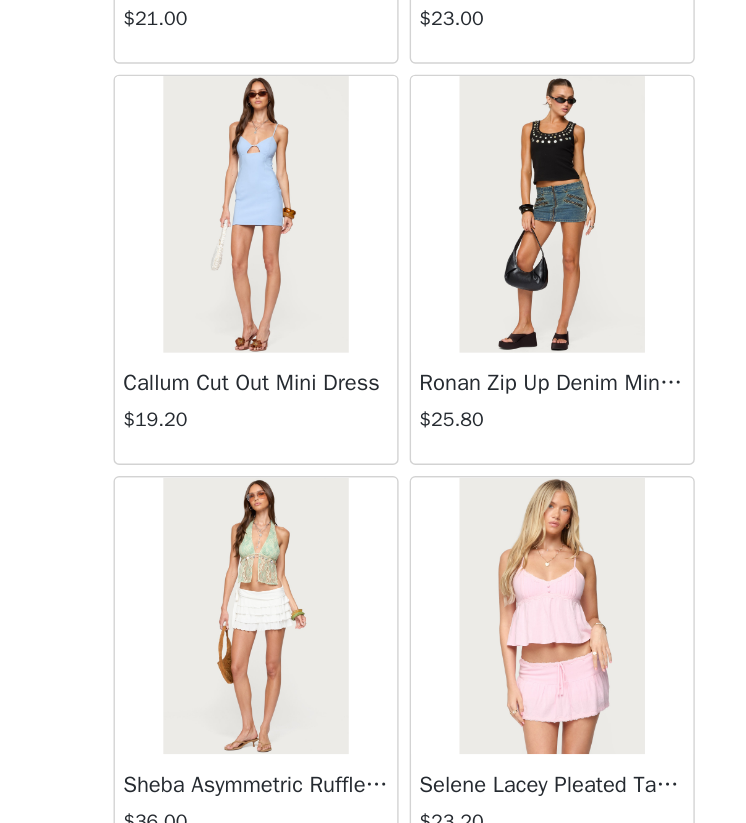 scroll, scrollTop: 11217, scrollLeft: 0, axis: vertical 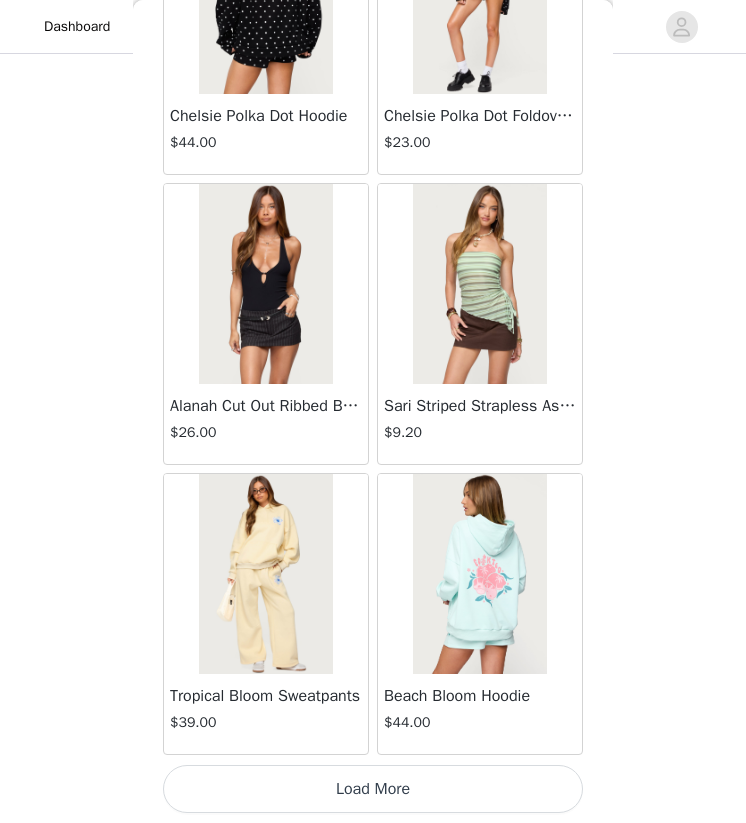 click on "Load More" at bounding box center [373, 789] 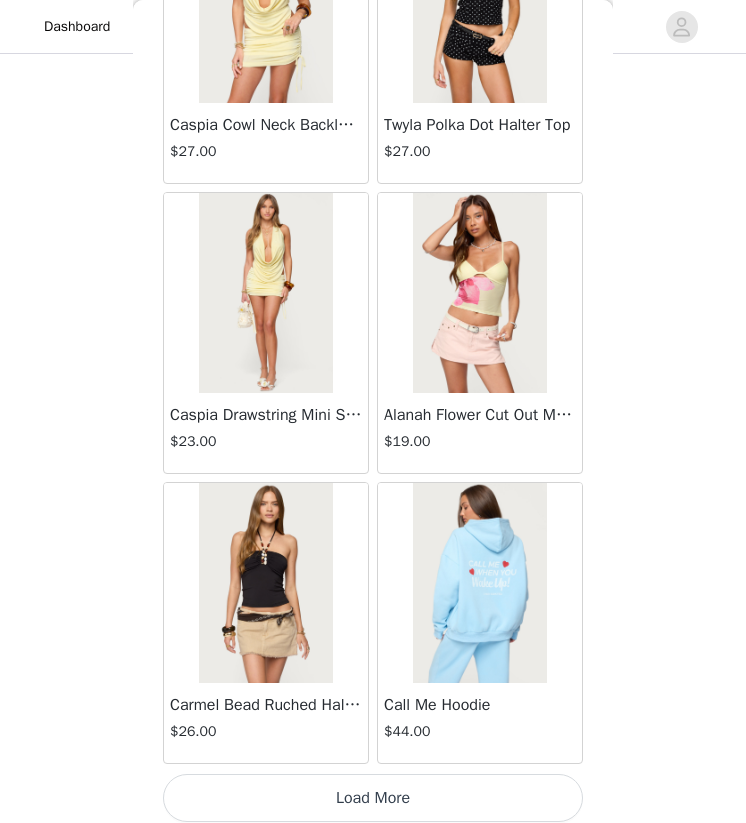scroll, scrollTop: 16737, scrollLeft: 0, axis: vertical 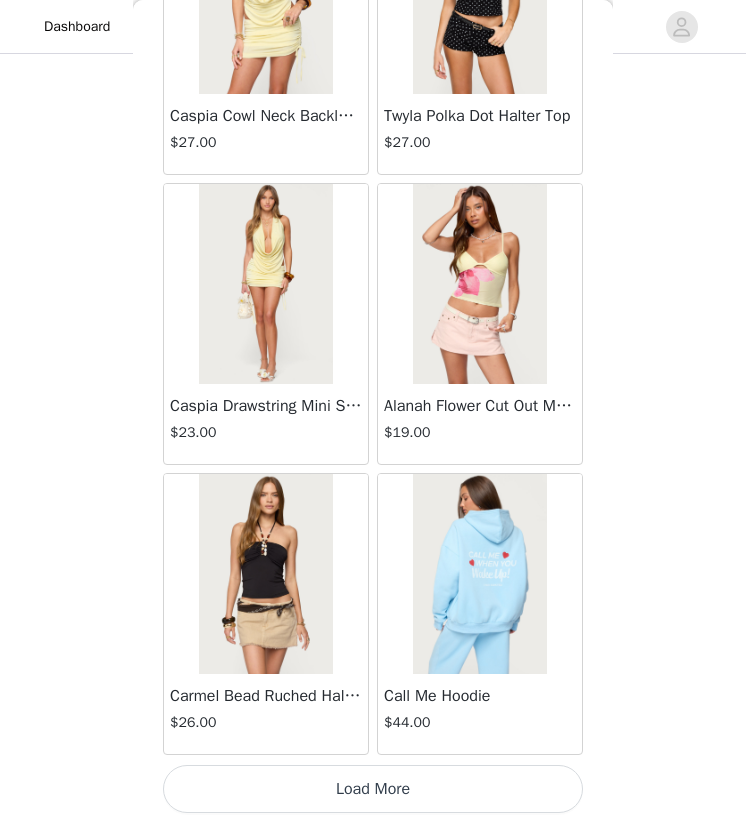 click on "Carmel Bead Ruched Halter Top   $26.00" at bounding box center [266, 614] 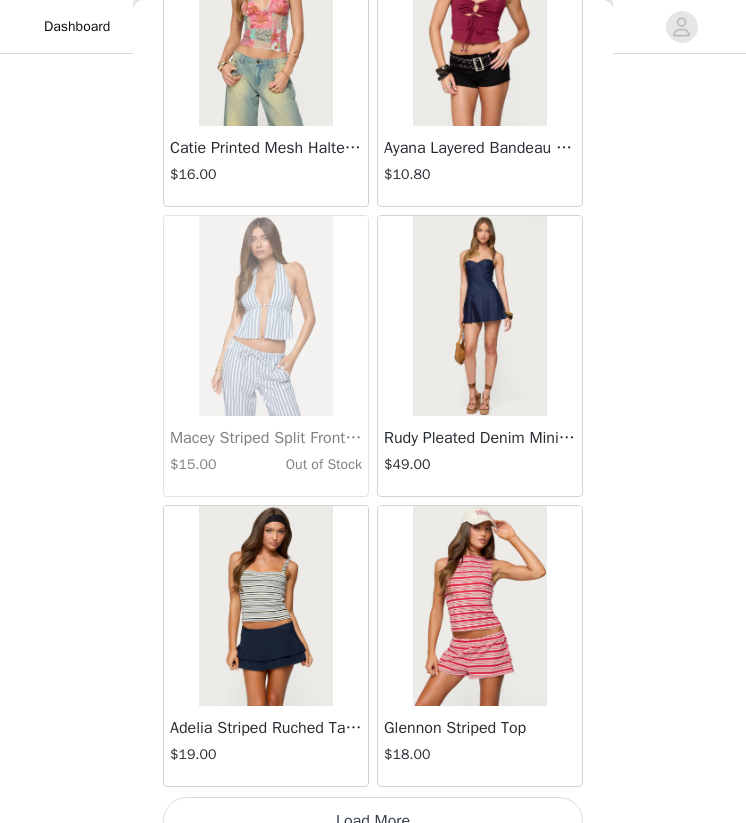 scroll, scrollTop: 19637, scrollLeft: 0, axis: vertical 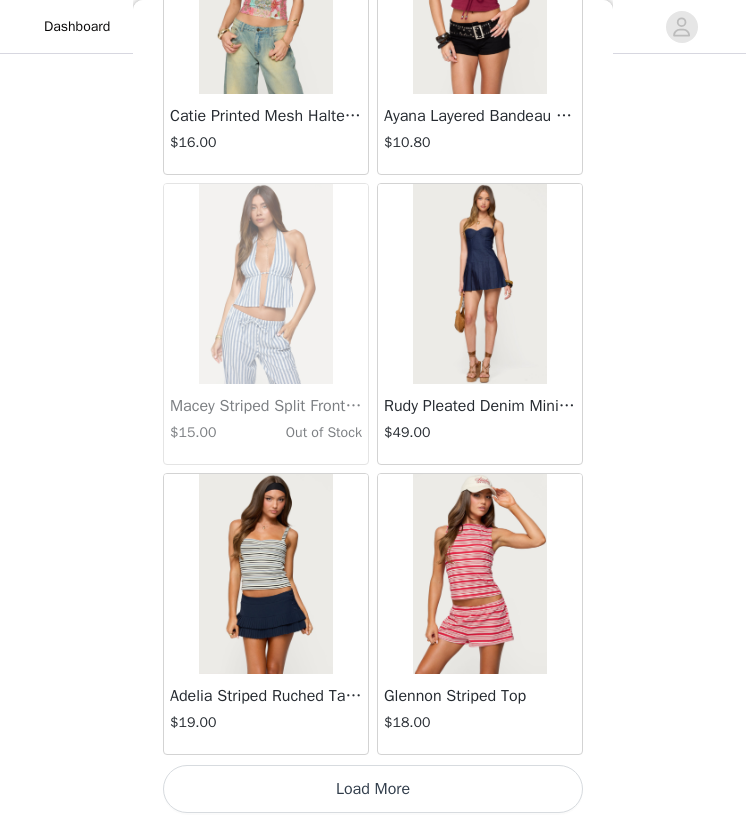 click on "Load More" at bounding box center (373, 789) 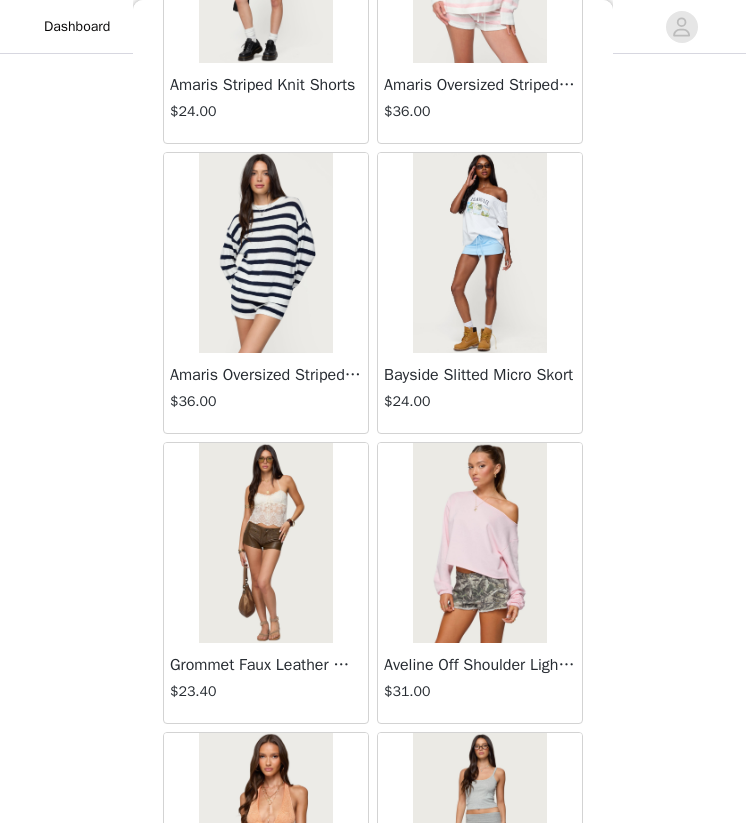 scroll, scrollTop: 20847, scrollLeft: 0, axis: vertical 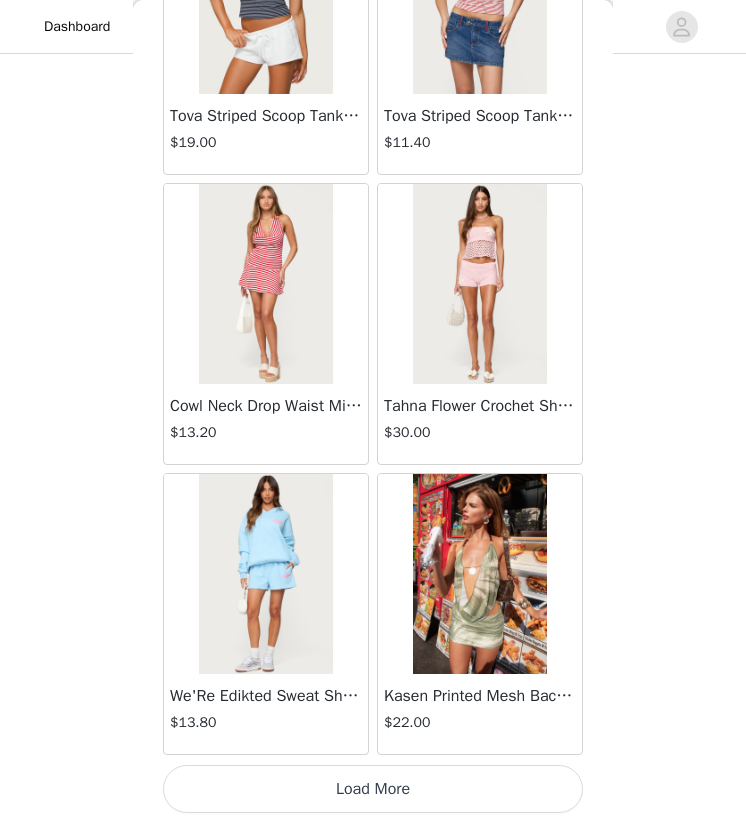 click on "Load More" at bounding box center (373, 789) 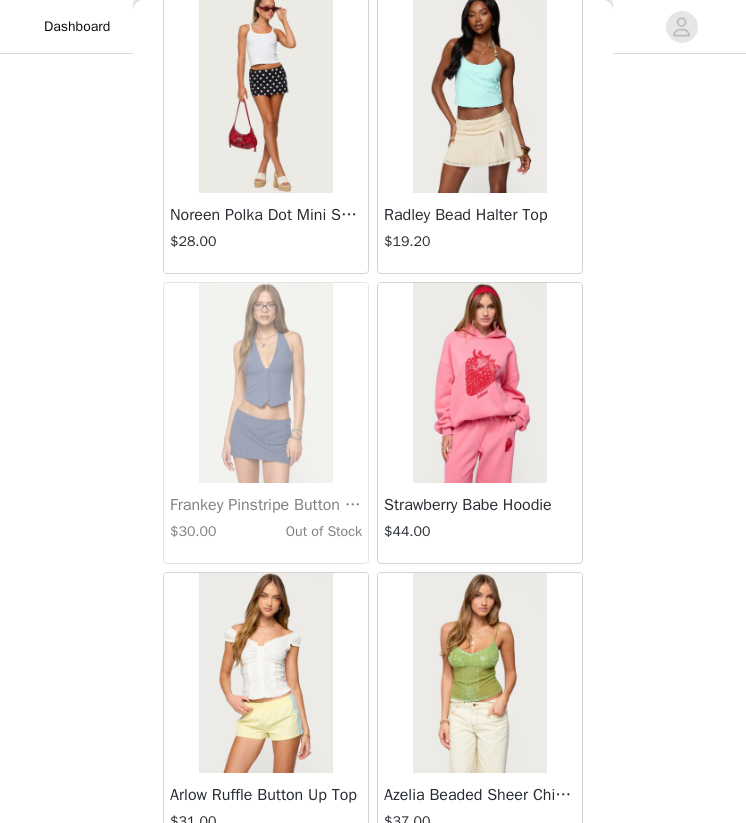 scroll, scrollTop: 25437, scrollLeft: 0, axis: vertical 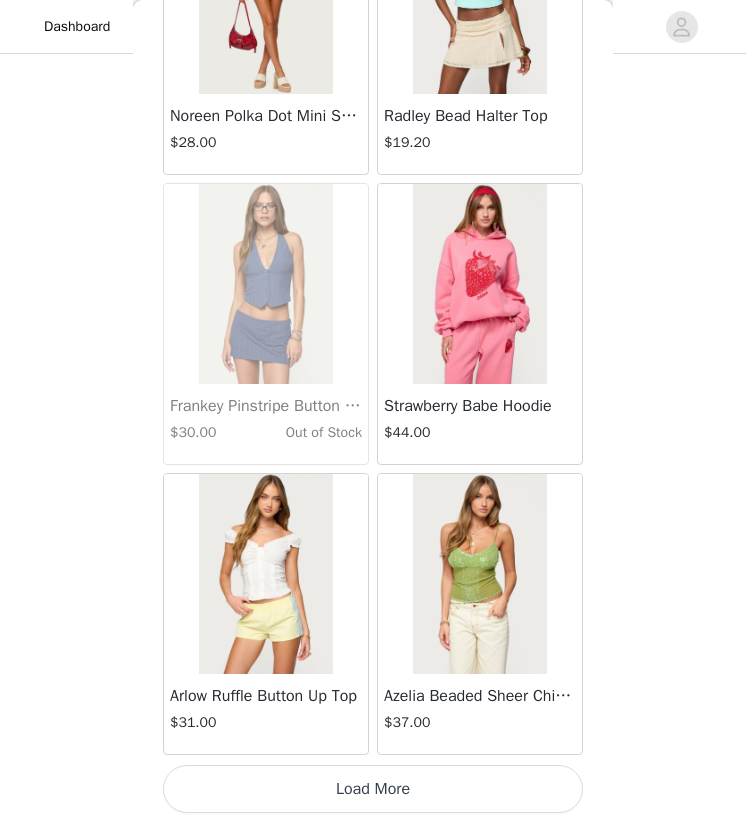 click on "Load More" at bounding box center (373, 789) 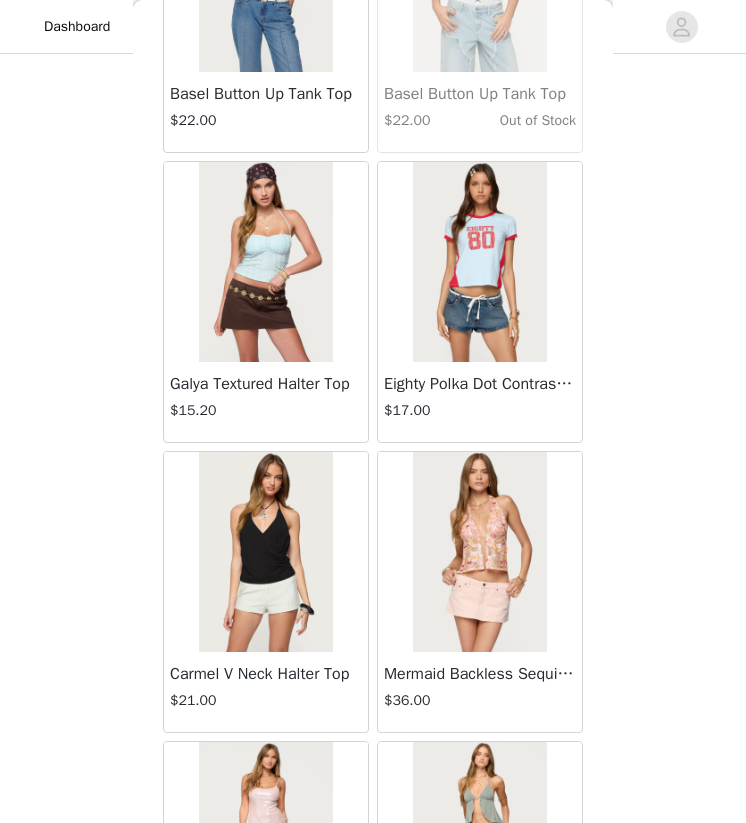 scroll, scrollTop: 27812, scrollLeft: 0, axis: vertical 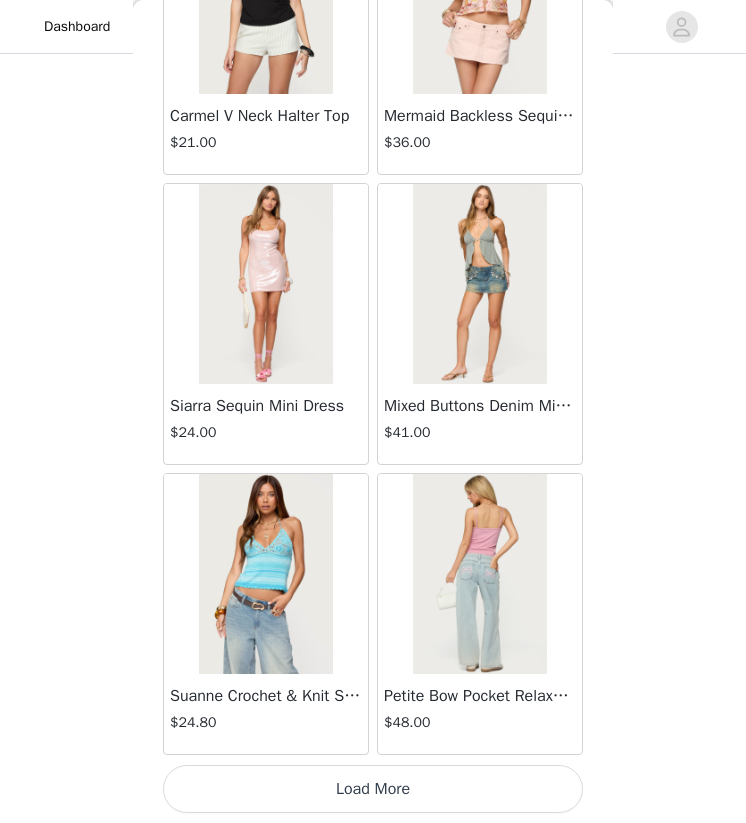 click on "Load More" at bounding box center [373, 789] 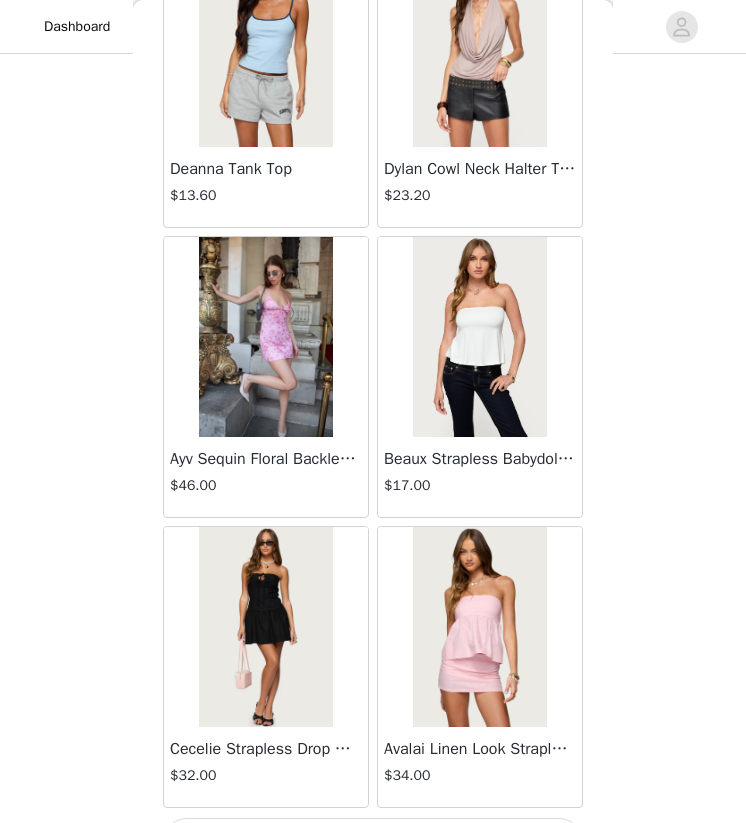 scroll, scrollTop: 31237, scrollLeft: 0, axis: vertical 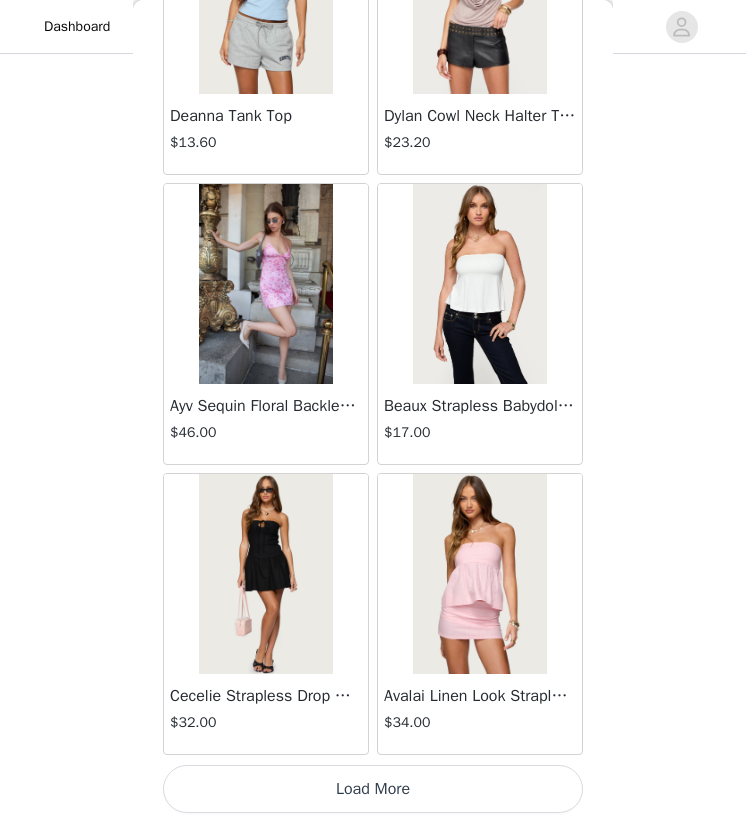 click on "Load More" at bounding box center (373, 789) 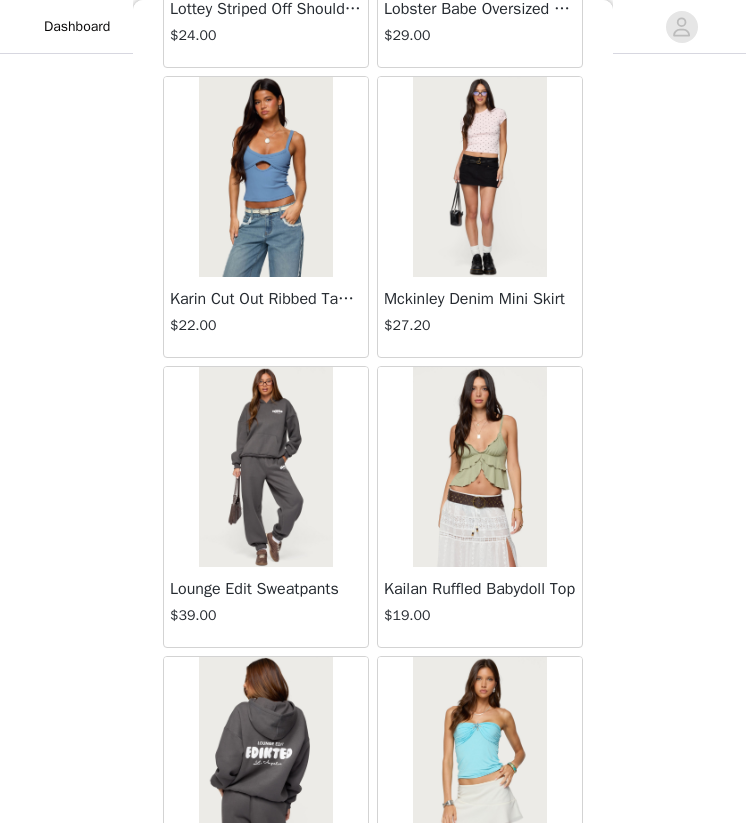 scroll, scrollTop: 34137, scrollLeft: 0, axis: vertical 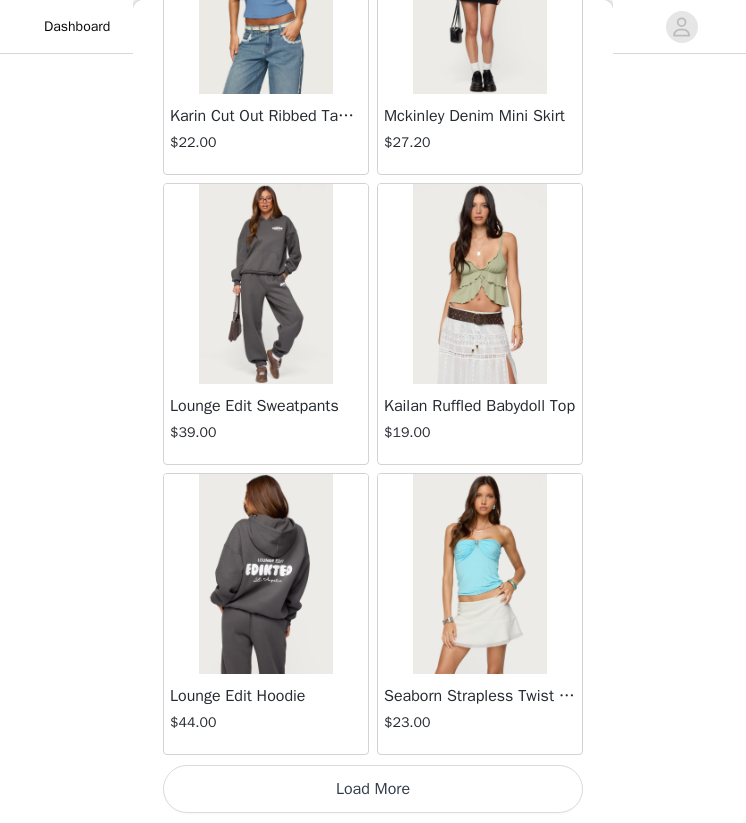 click on "Load More" at bounding box center [373, 789] 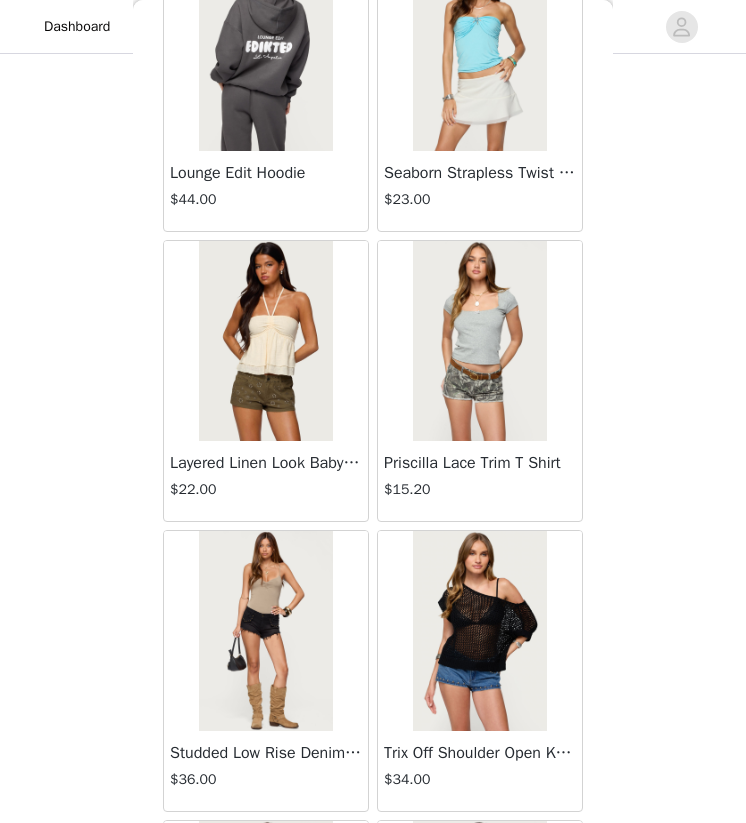 scroll, scrollTop: 34478, scrollLeft: 0, axis: vertical 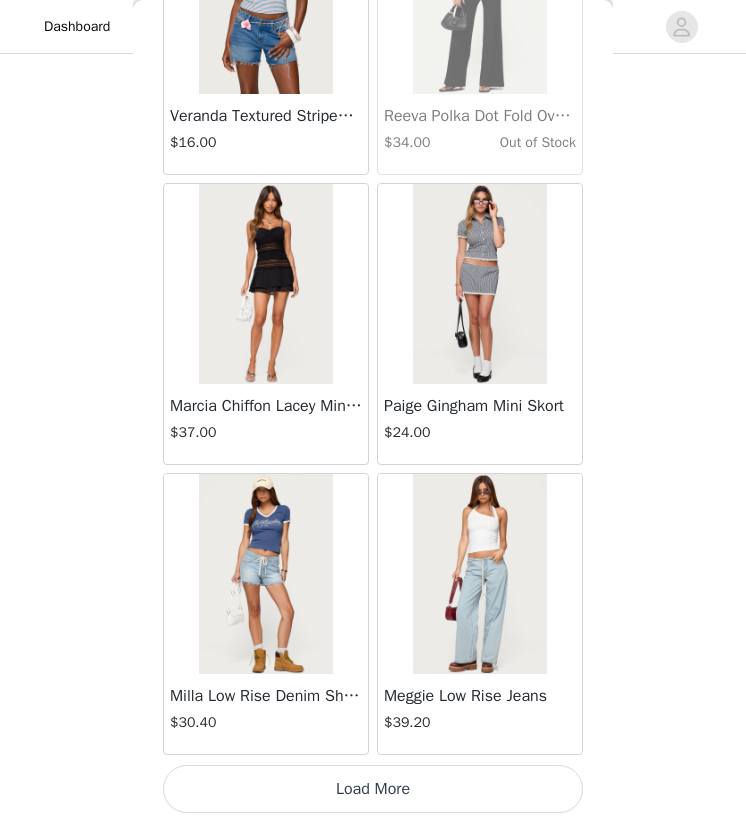 click on "Load More" at bounding box center [373, 789] 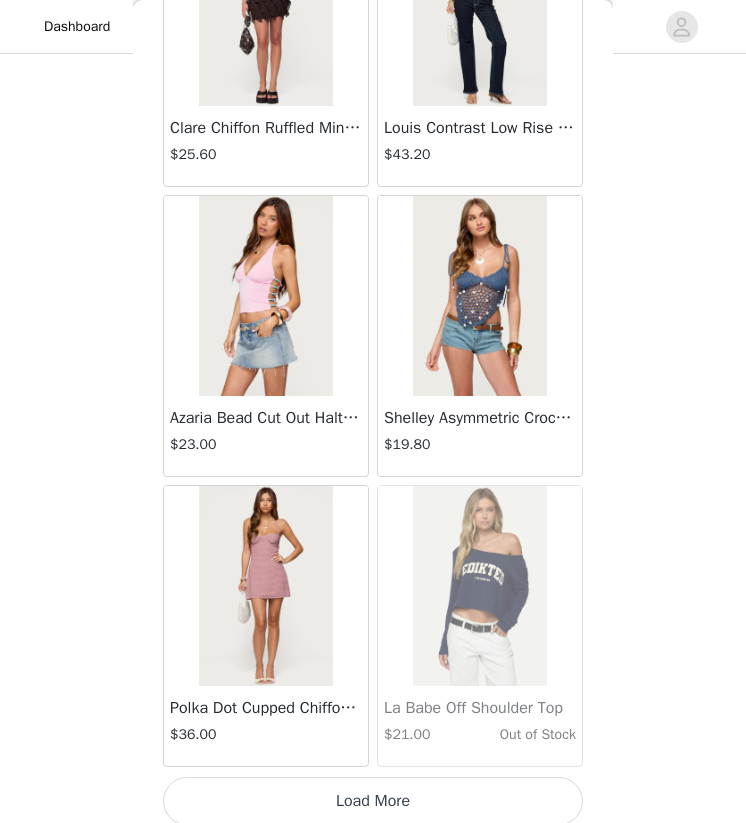 scroll, scrollTop: 39937, scrollLeft: 0, axis: vertical 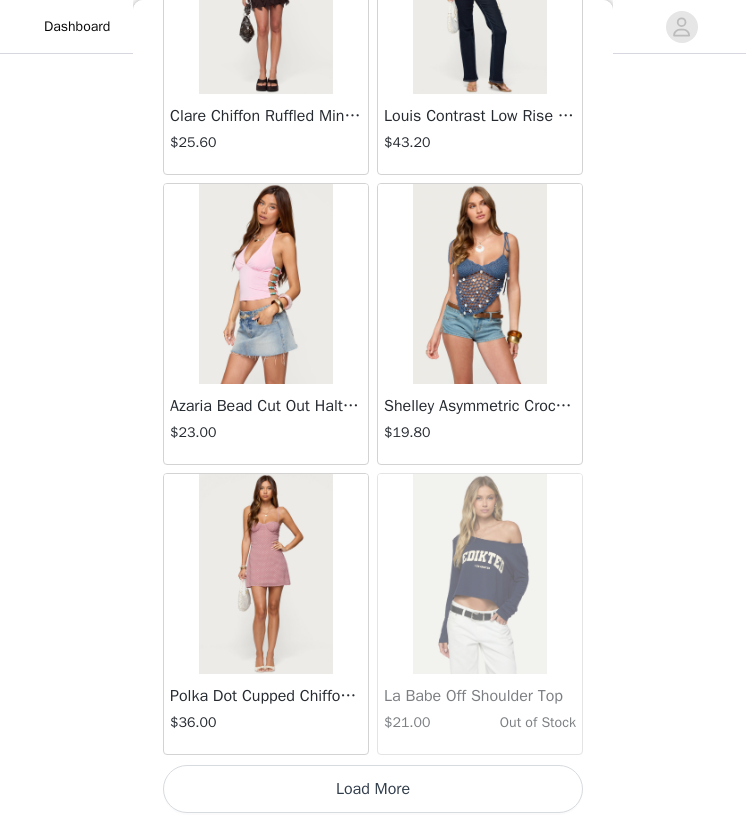 click on "Load More" at bounding box center [373, 789] 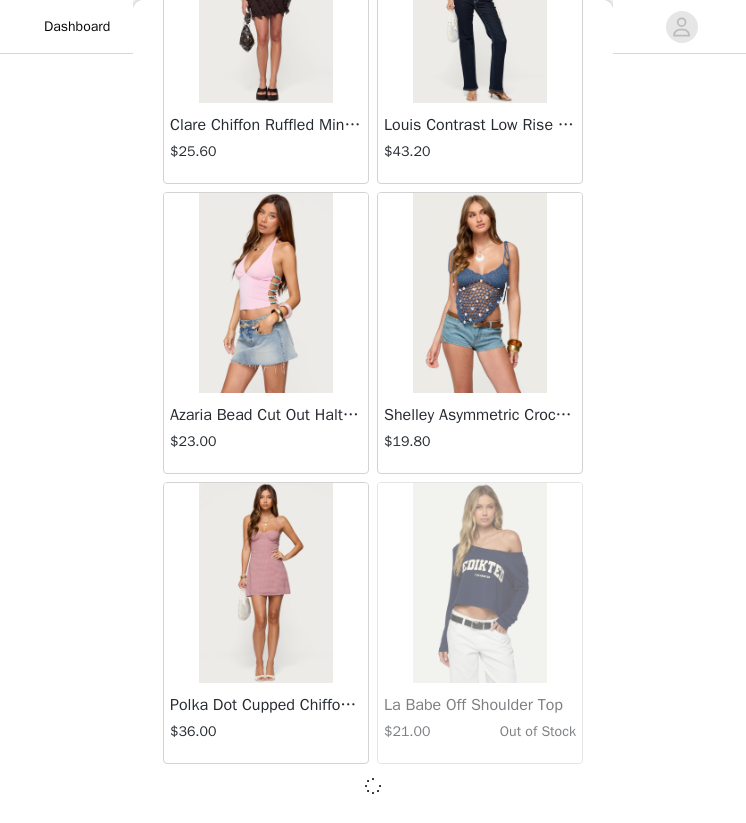 scroll, scrollTop: 264, scrollLeft: 0, axis: vertical 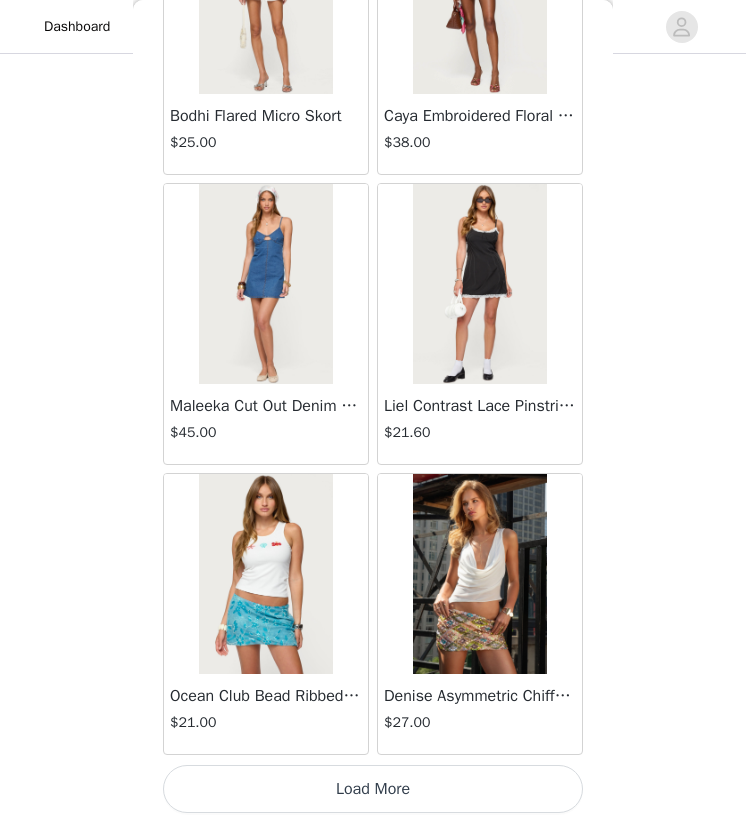 click on "Load More" at bounding box center (373, 789) 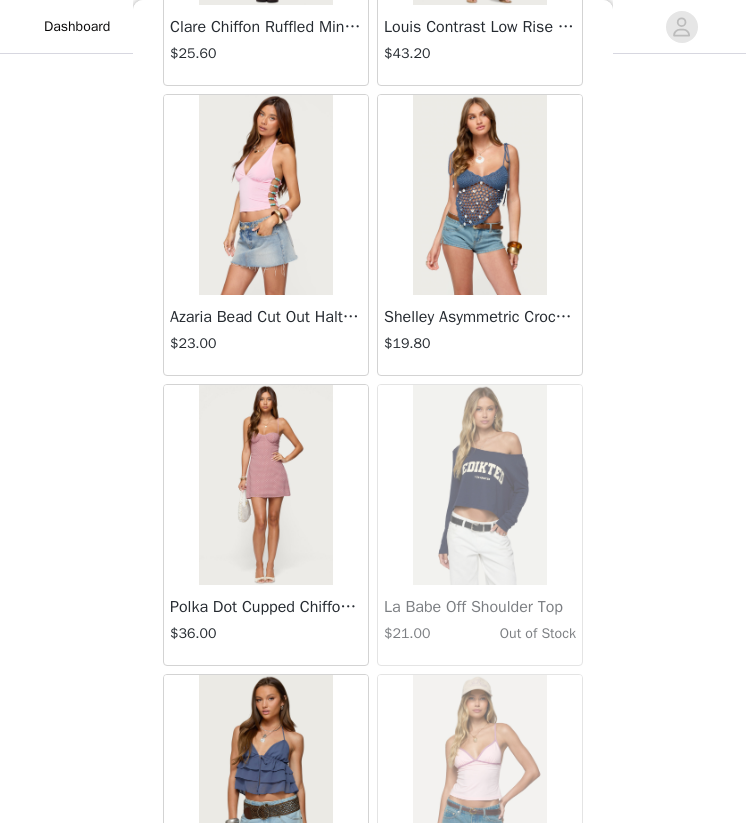 scroll, scrollTop: 40011, scrollLeft: 0, axis: vertical 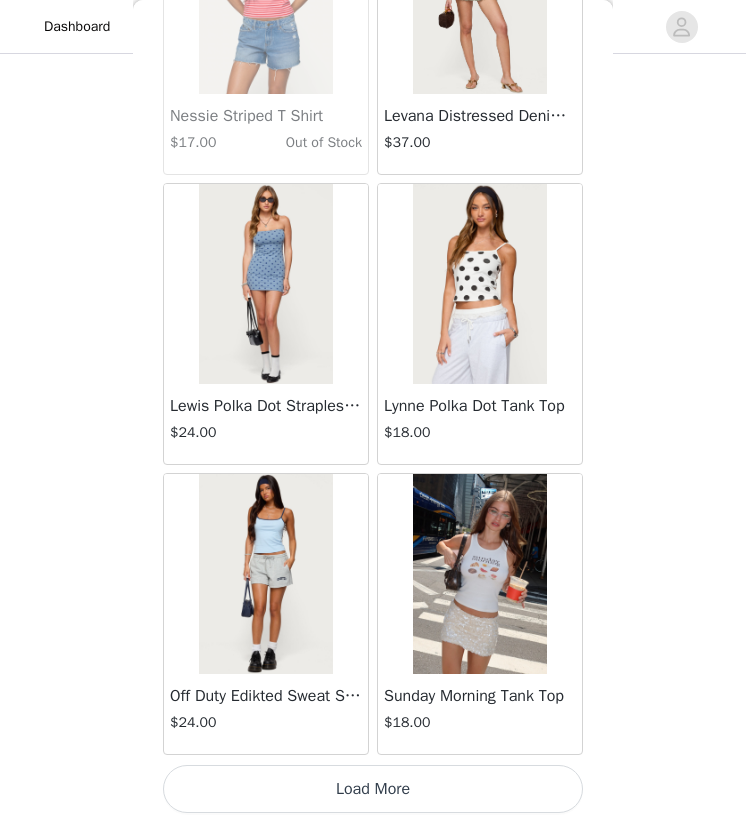 click on "Load More" at bounding box center (373, 789) 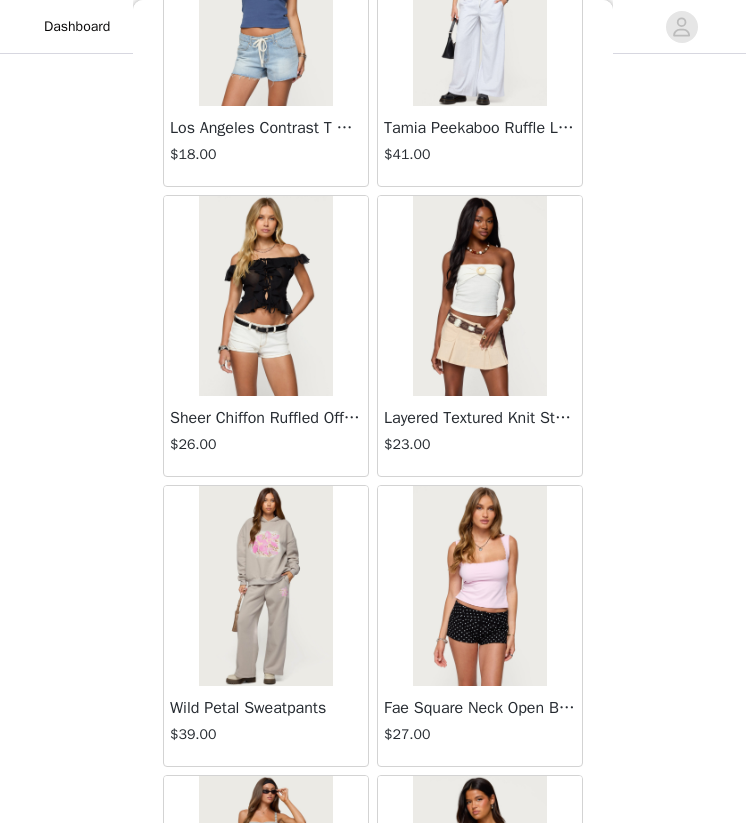 scroll, scrollTop: 48406, scrollLeft: 0, axis: vertical 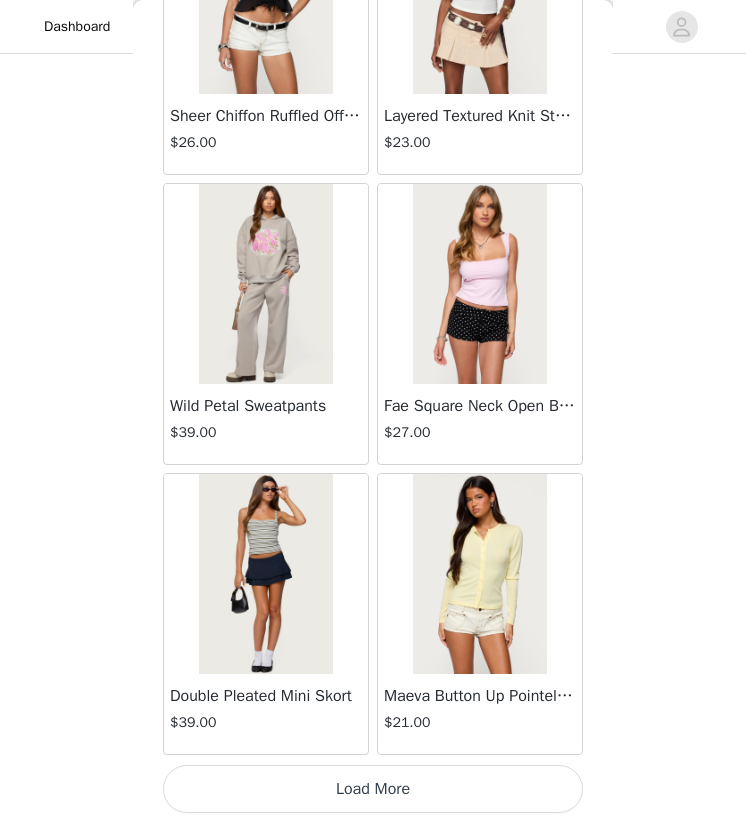 click on "Load More" at bounding box center [373, 789] 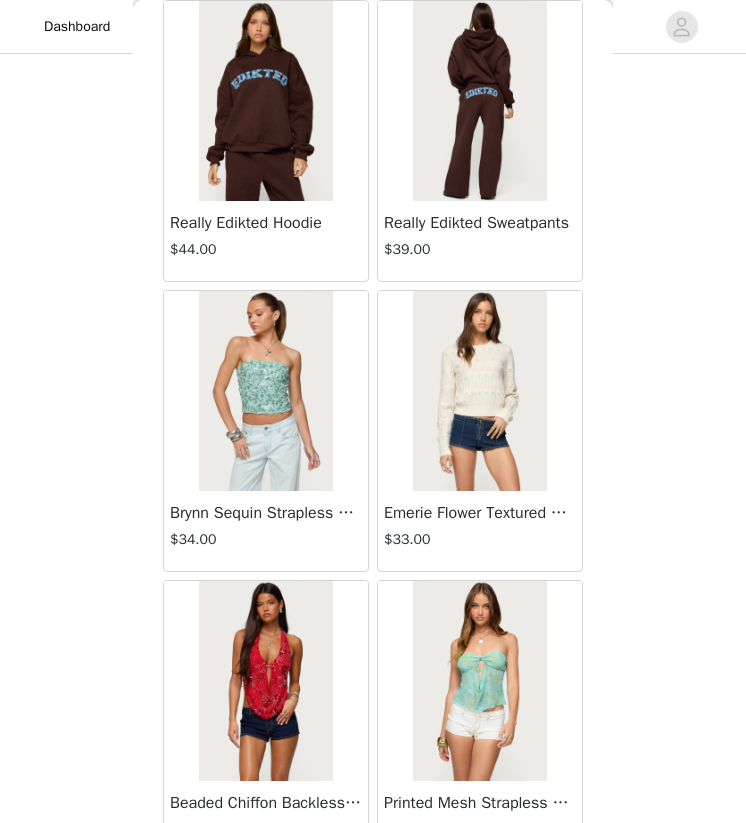 scroll, scrollTop: 51537, scrollLeft: 0, axis: vertical 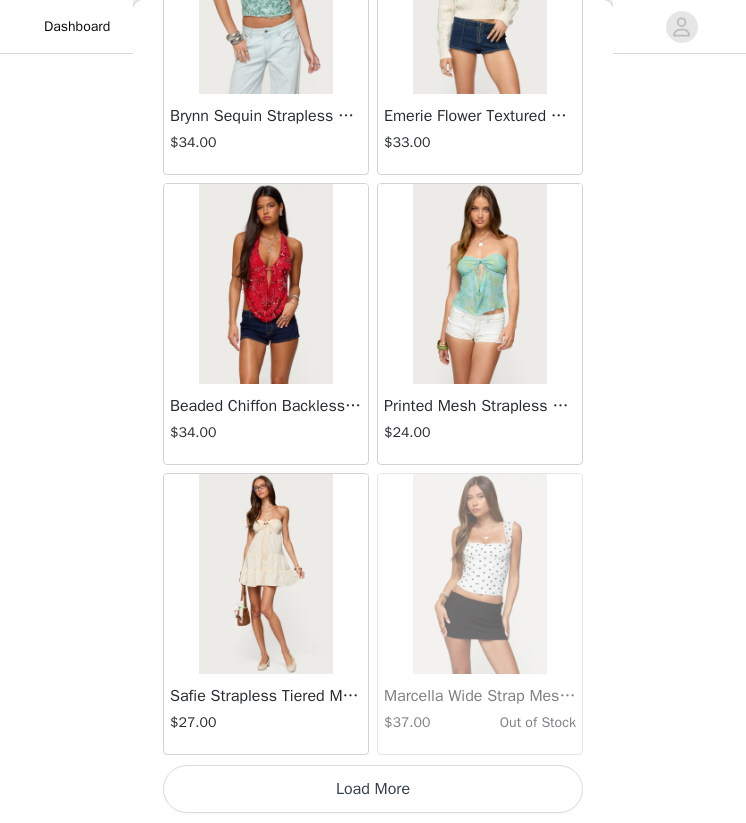 click on "Load More" at bounding box center (373, 789) 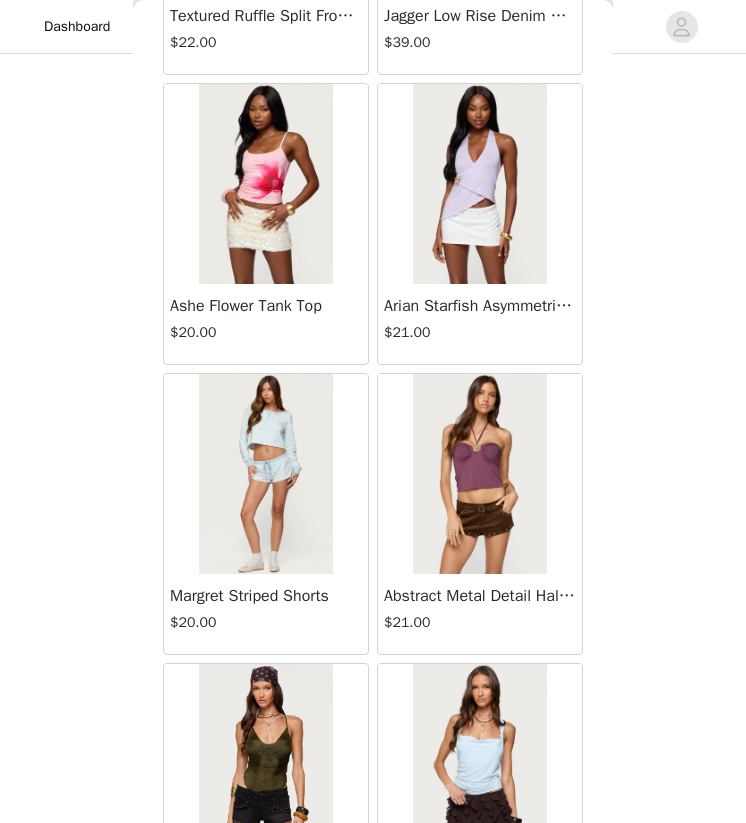 scroll, scrollTop: 54437, scrollLeft: 0, axis: vertical 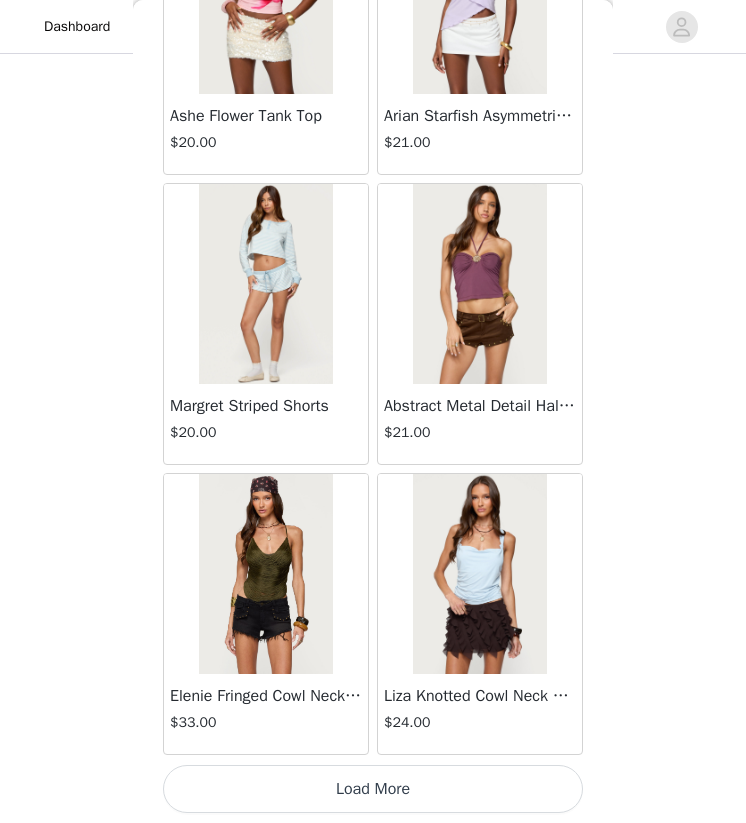 click on "Load More" at bounding box center (373, 789) 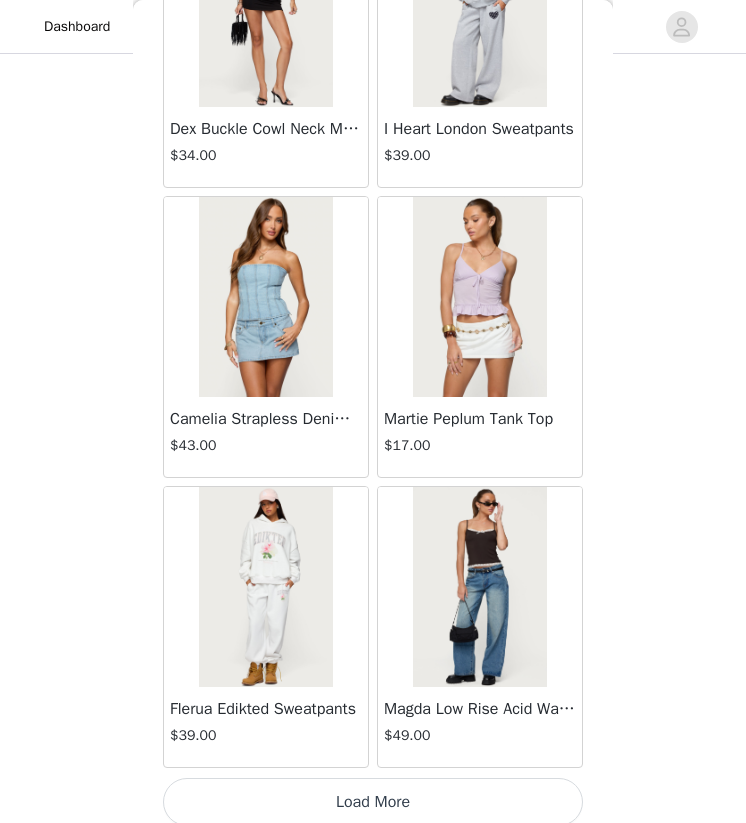 scroll, scrollTop: 57337, scrollLeft: 0, axis: vertical 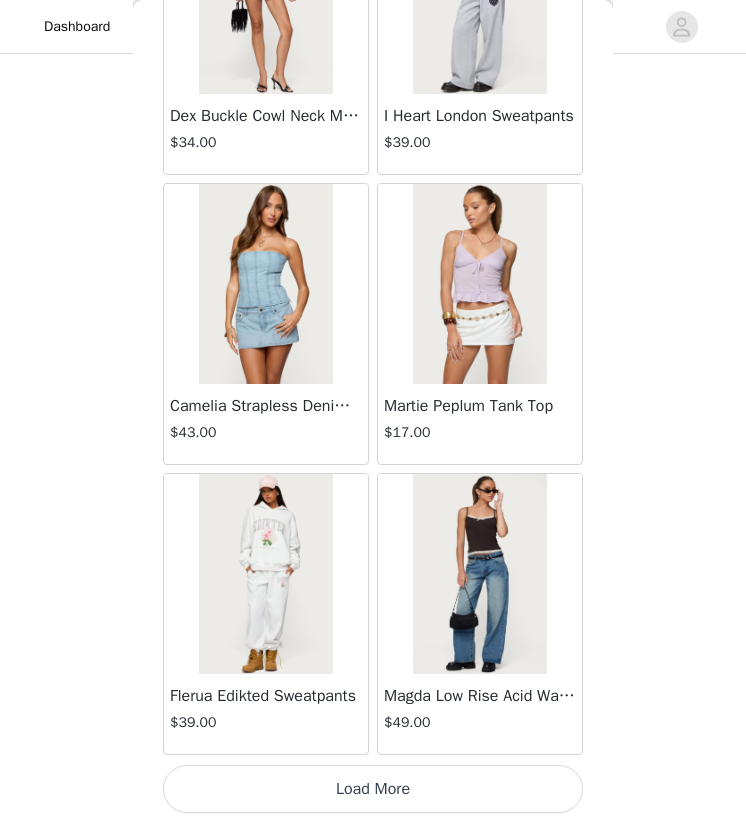 click on "Load More" at bounding box center [373, 789] 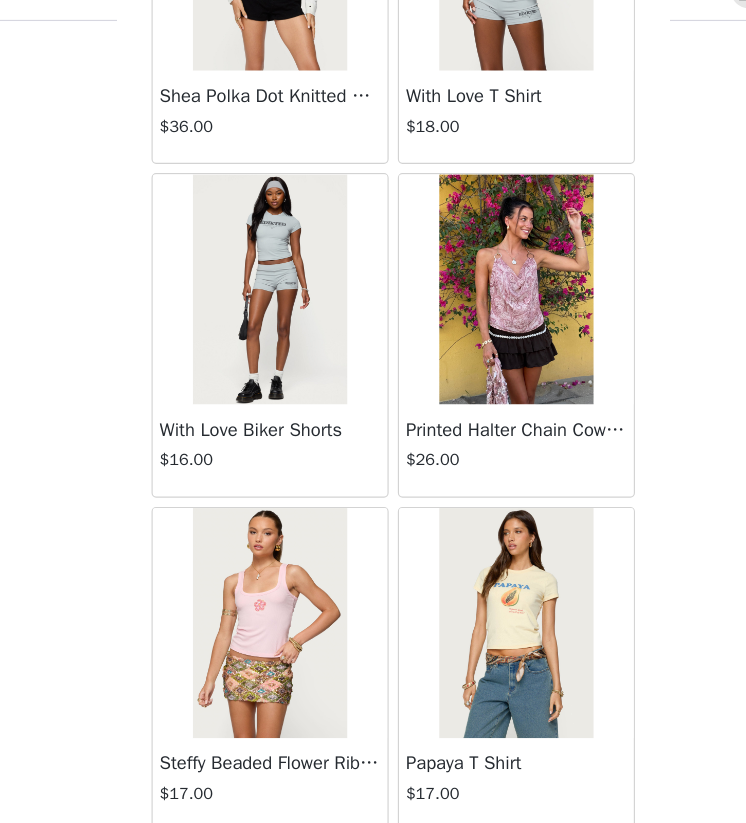 scroll, scrollTop: 60237, scrollLeft: 0, axis: vertical 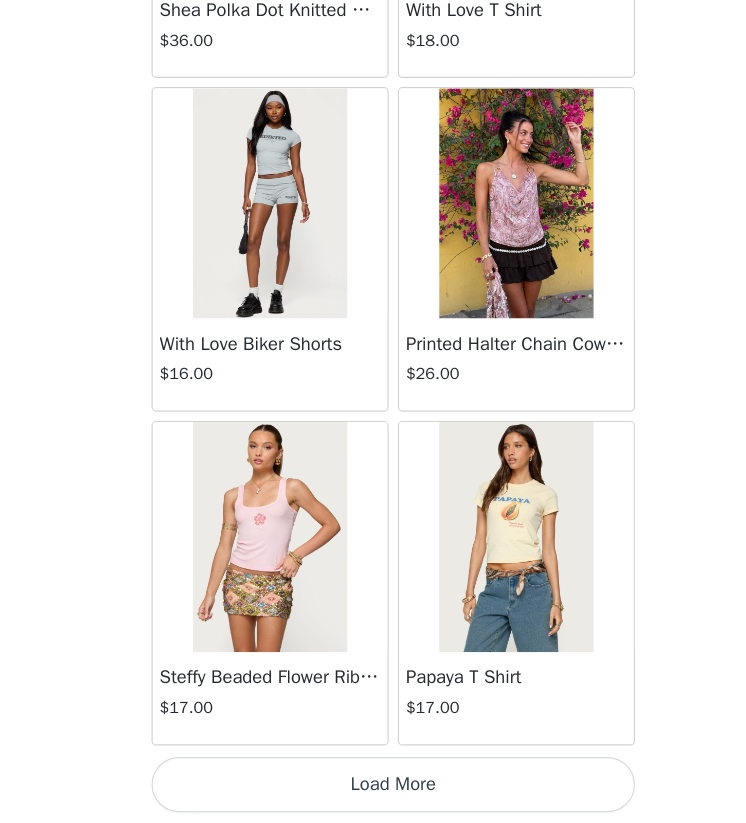 click on "Load More" at bounding box center [373, 789] 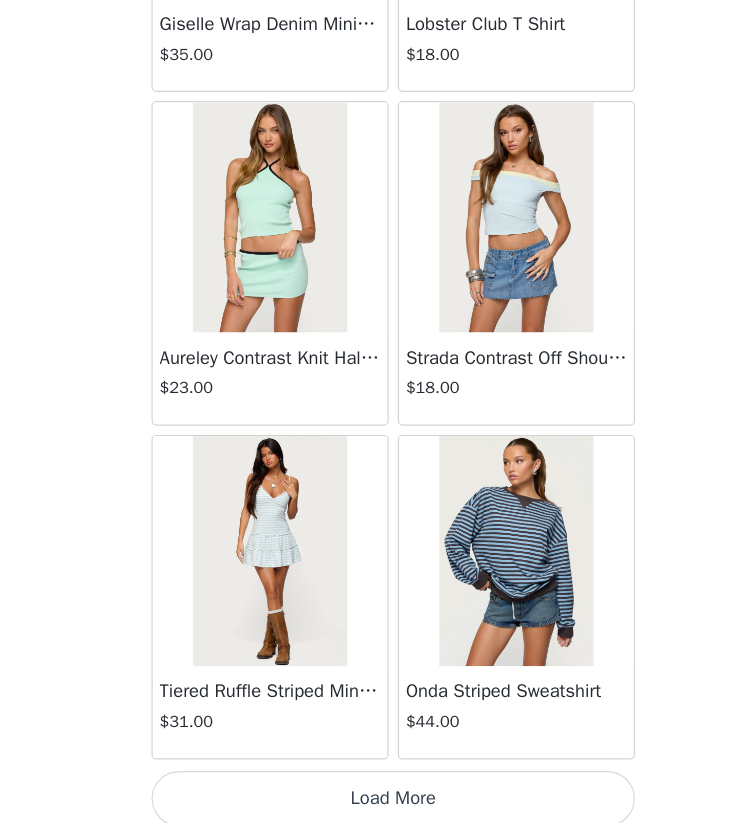 scroll, scrollTop: 63137, scrollLeft: 0, axis: vertical 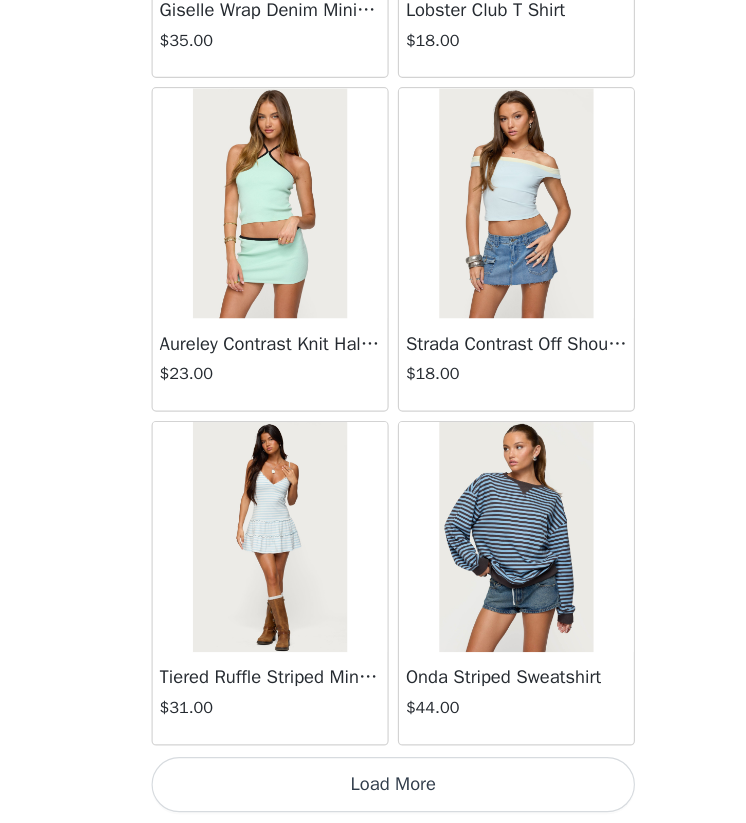 click on "Load More" at bounding box center (373, 789) 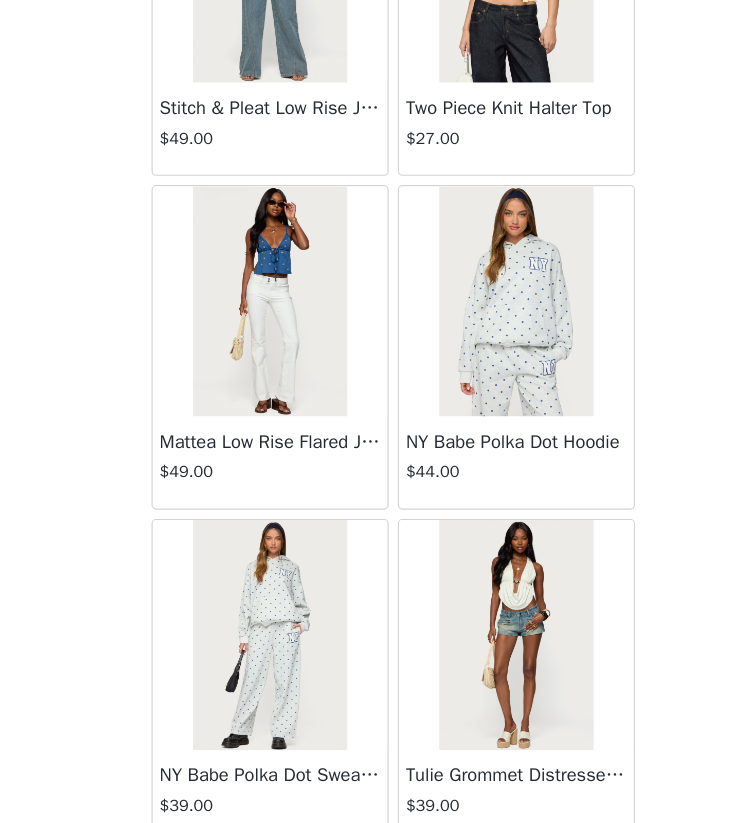 scroll, scrollTop: 66037, scrollLeft: 0, axis: vertical 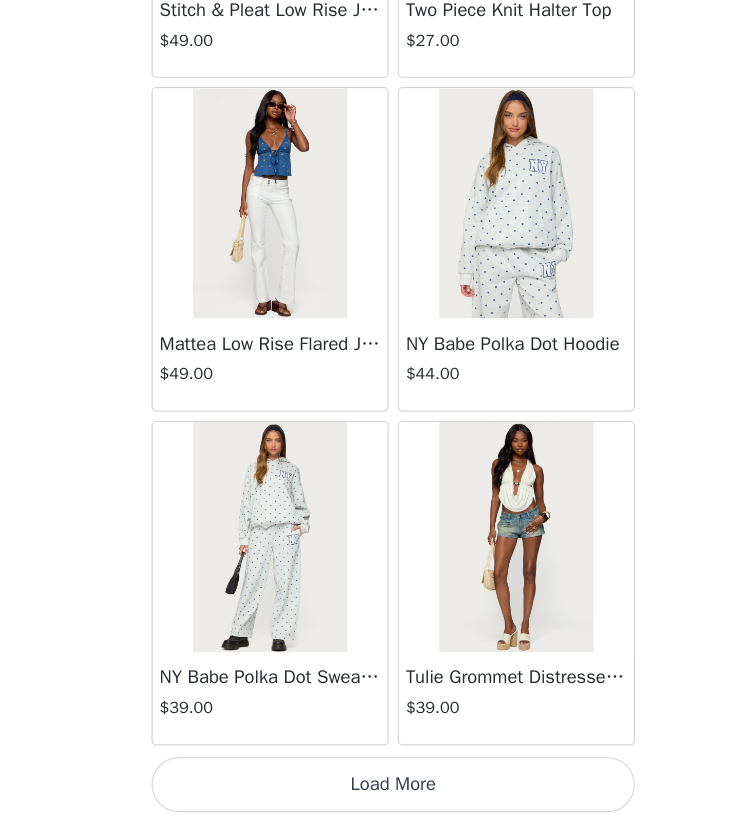 click on "Load More" at bounding box center [373, 789] 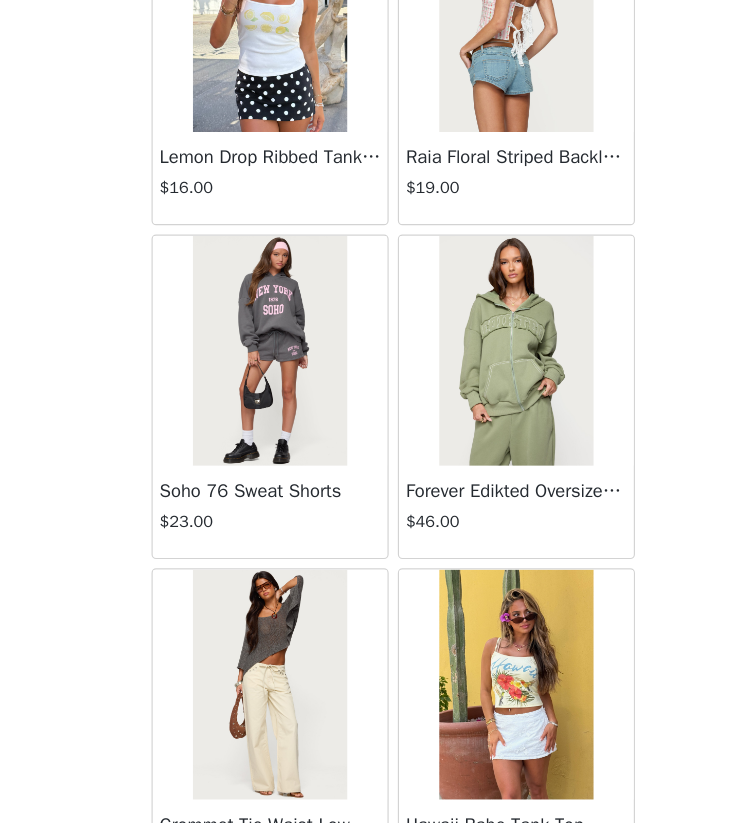 scroll, scrollTop: 66764, scrollLeft: 0, axis: vertical 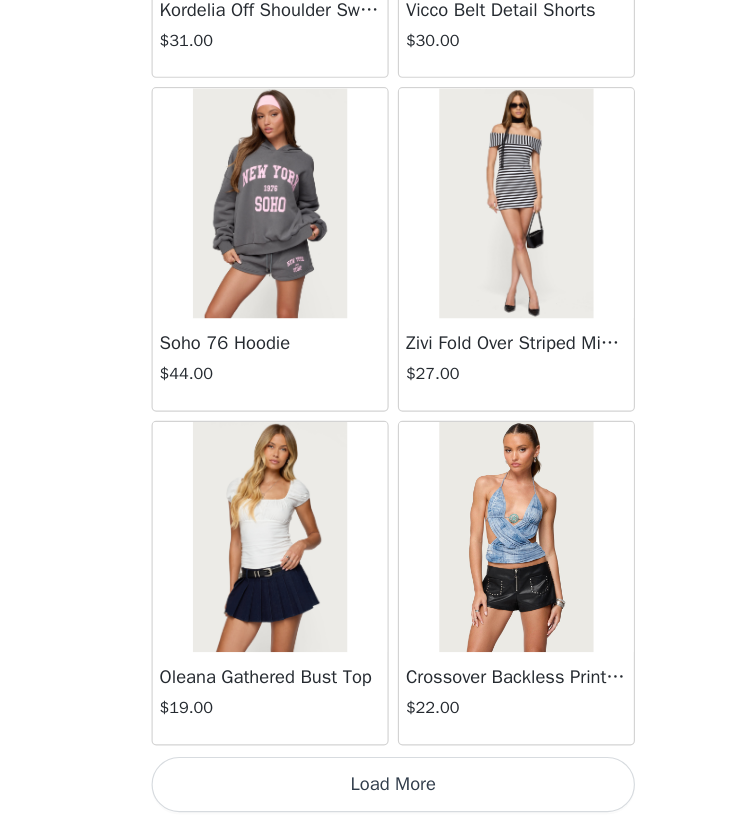 click on "Load More" at bounding box center (373, 789) 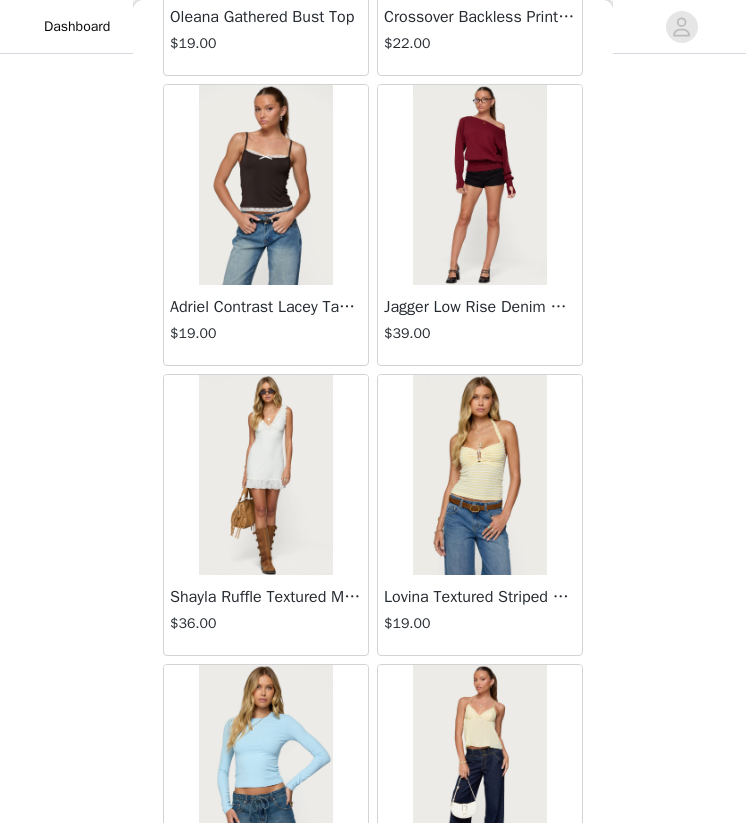 scroll, scrollTop: 69743, scrollLeft: 0, axis: vertical 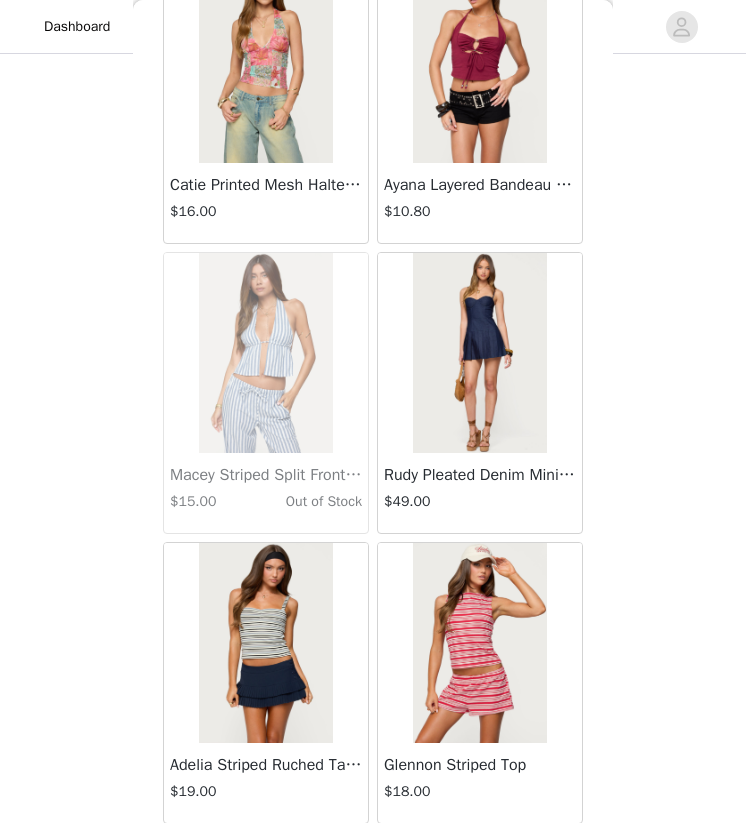 click at bounding box center (479, 353) 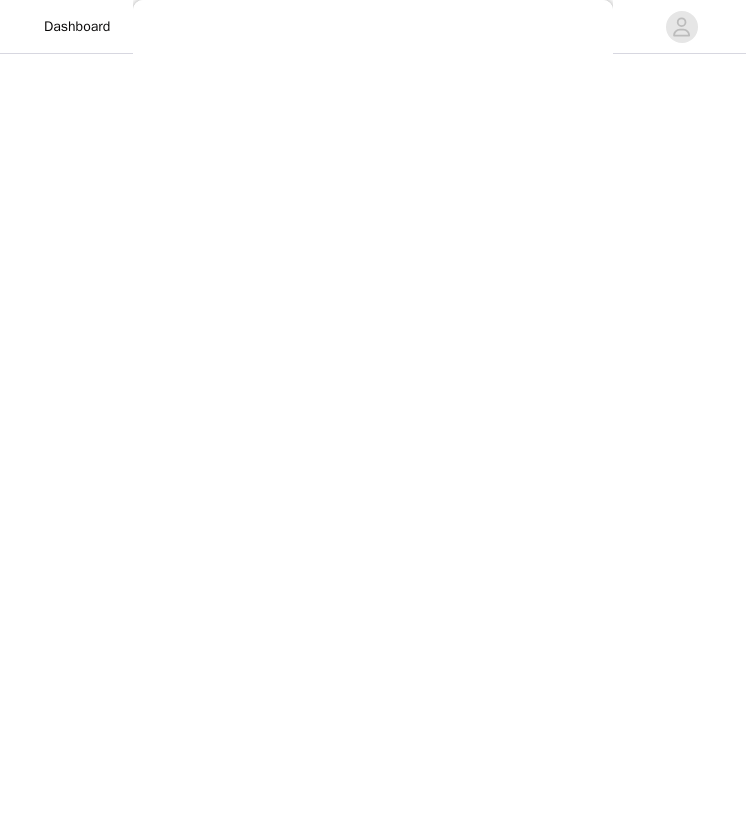 scroll, scrollTop: 150, scrollLeft: 0, axis: vertical 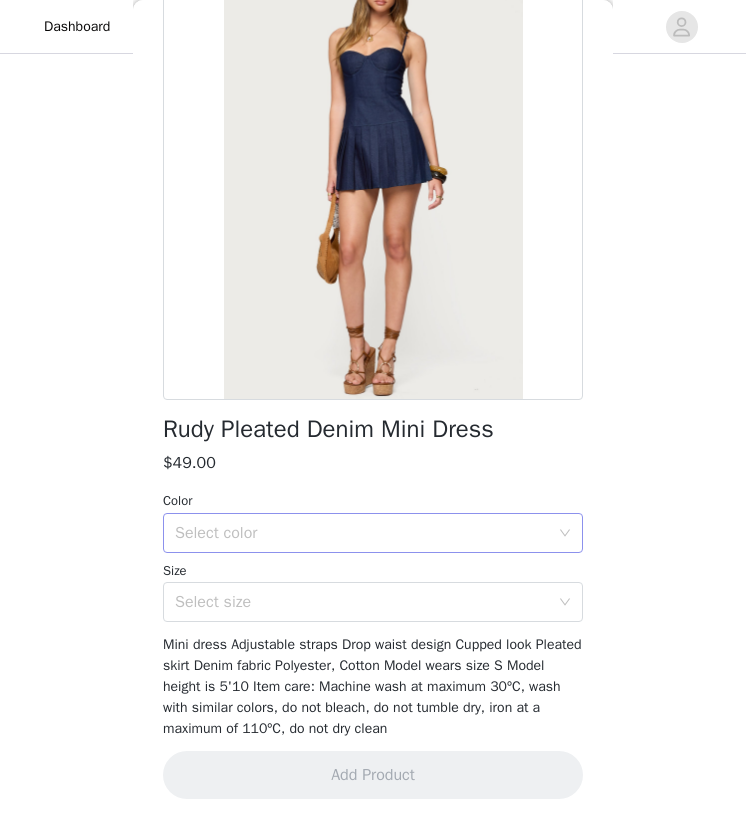 click on "Select color" at bounding box center [362, 533] 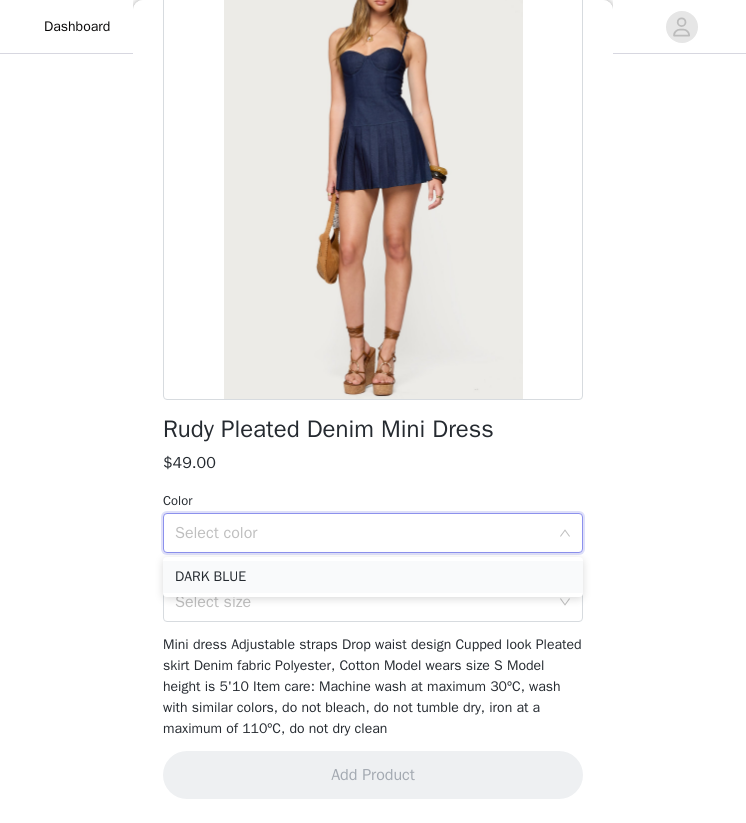 click on "DARK BLUE" at bounding box center [373, 577] 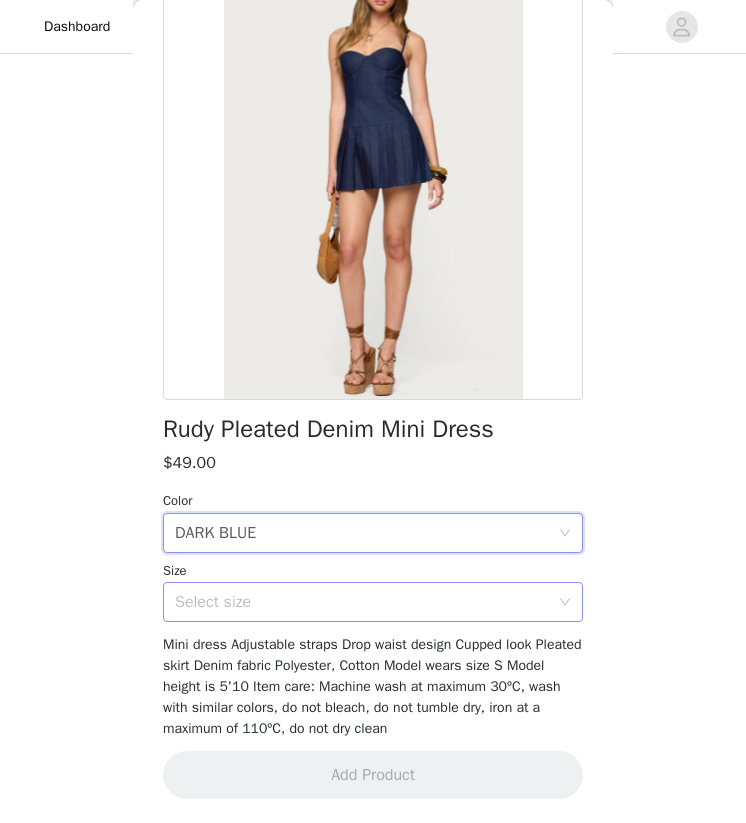 click on "Select size" at bounding box center [362, 602] 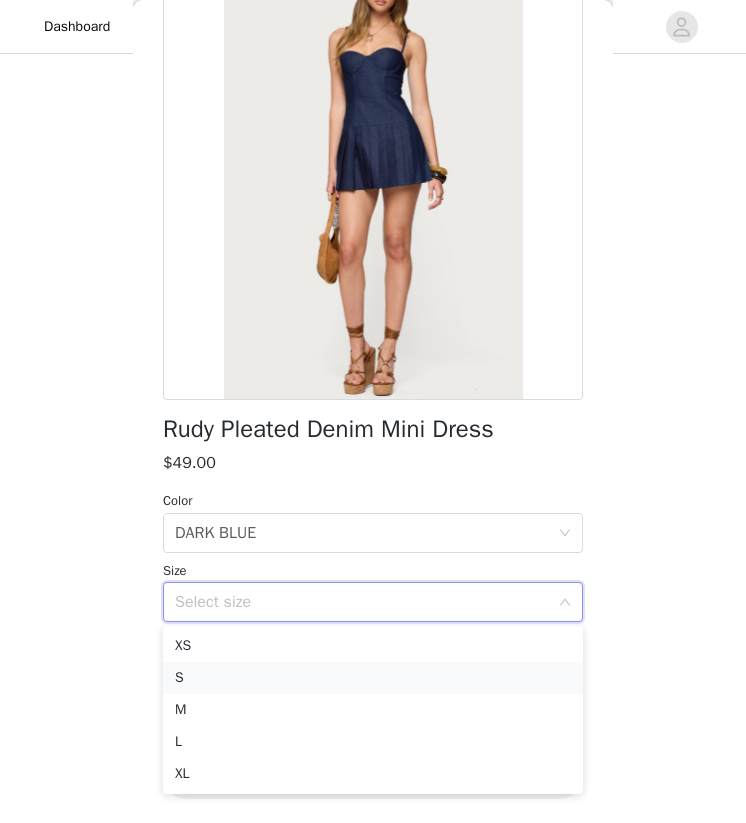 click on "S" at bounding box center [373, 678] 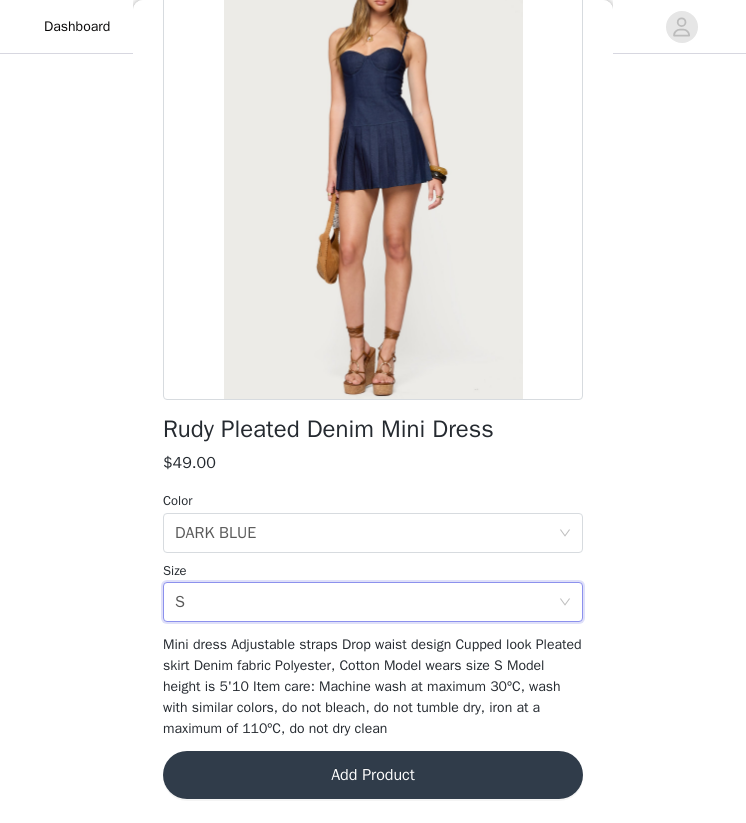 click on "Add Product" at bounding box center [373, 775] 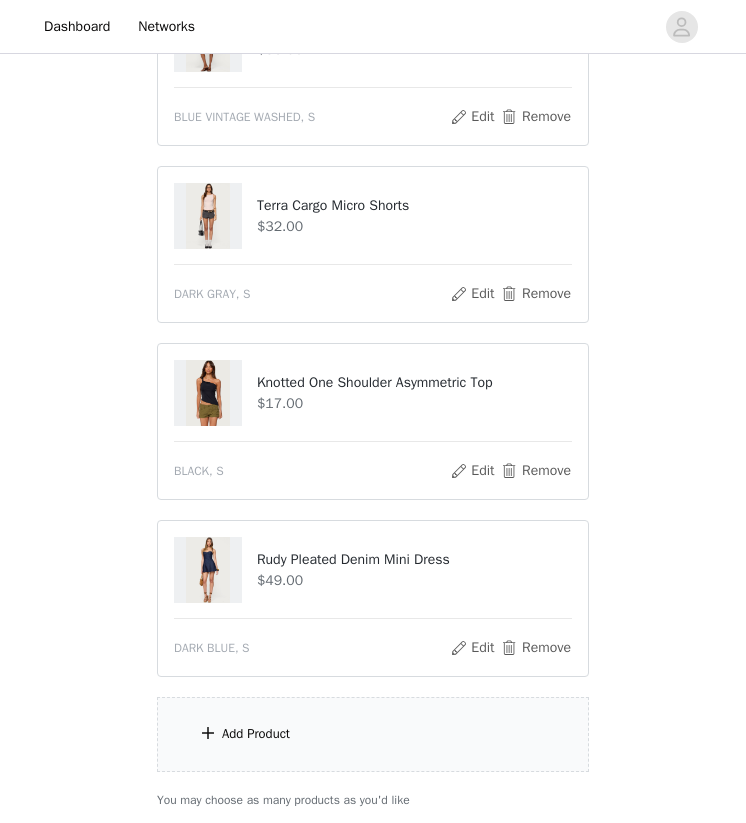 scroll, scrollTop: 441, scrollLeft: 0, axis: vertical 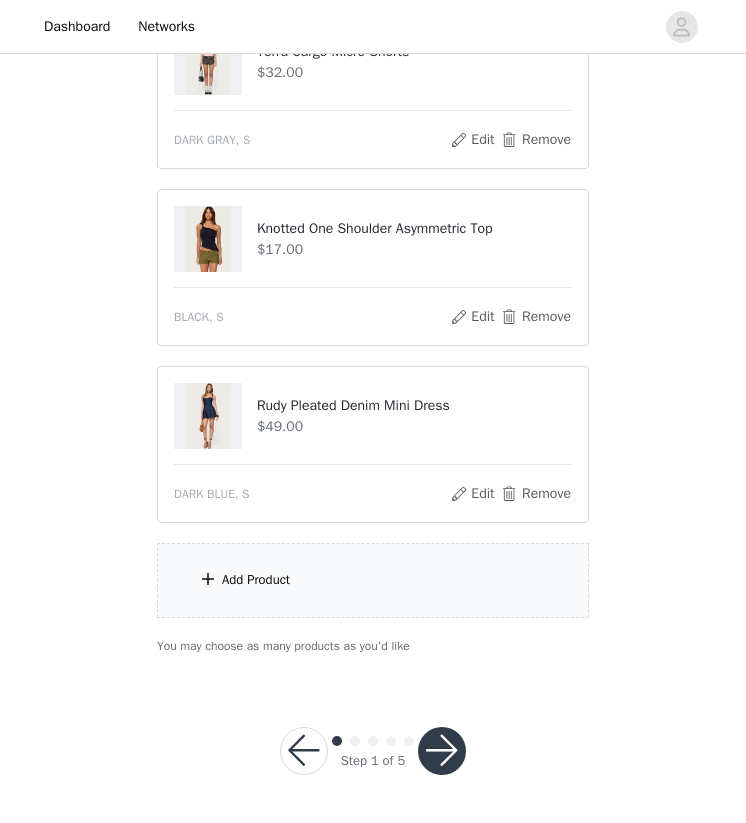 click on "Add Product" at bounding box center (373, 580) 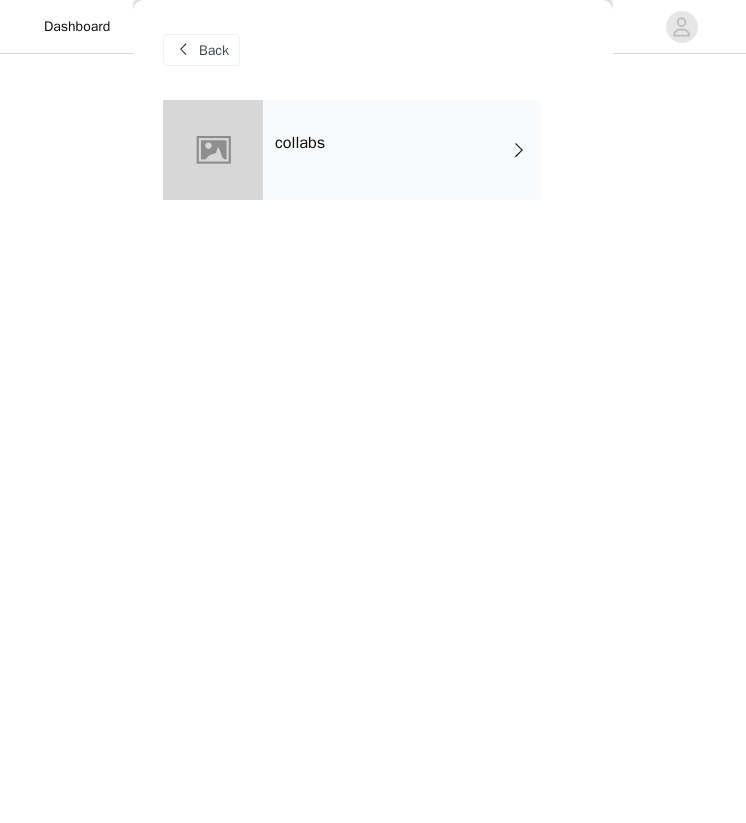click on "Back" at bounding box center [201, 50] 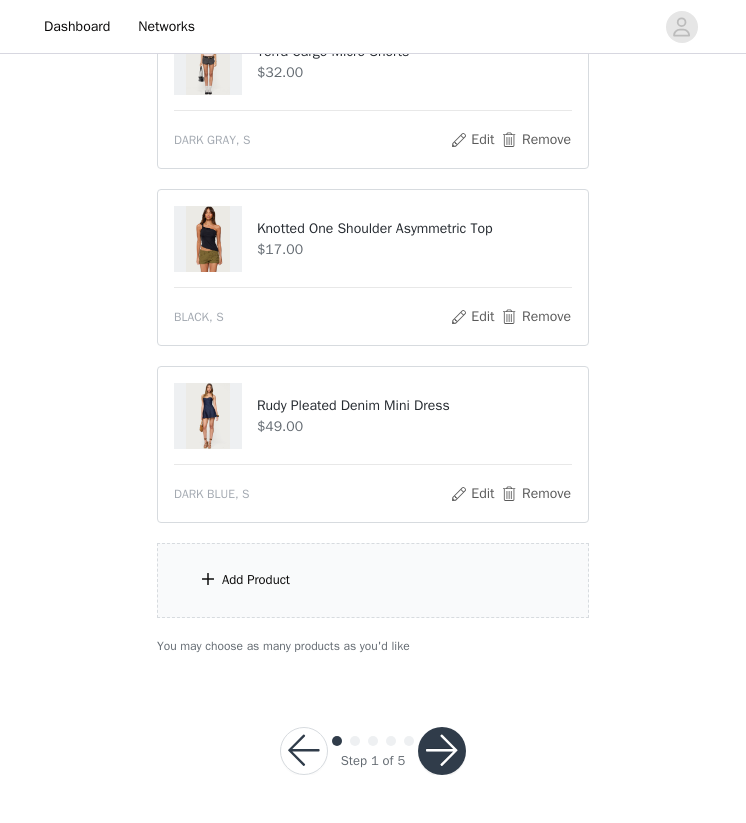 click on "Add Product" at bounding box center [373, 580] 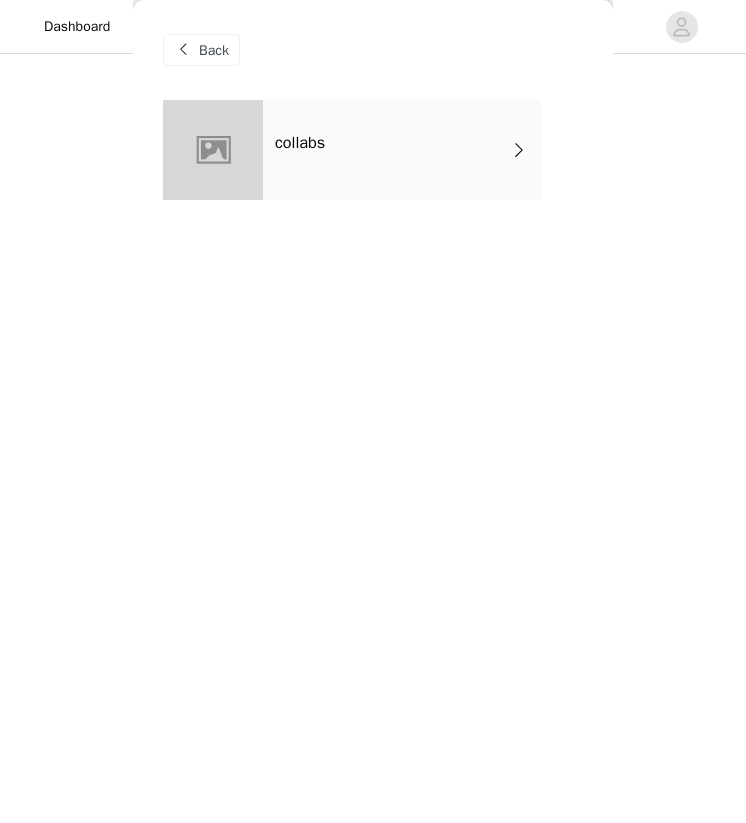 click on "collabs" at bounding box center [300, 143] 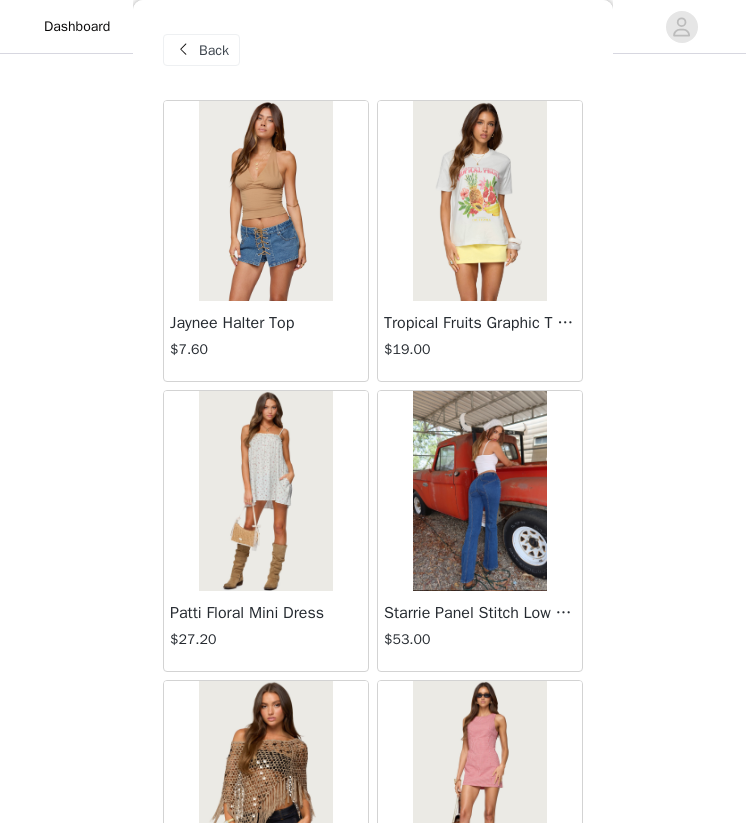 click on "Back" at bounding box center (201, 50) 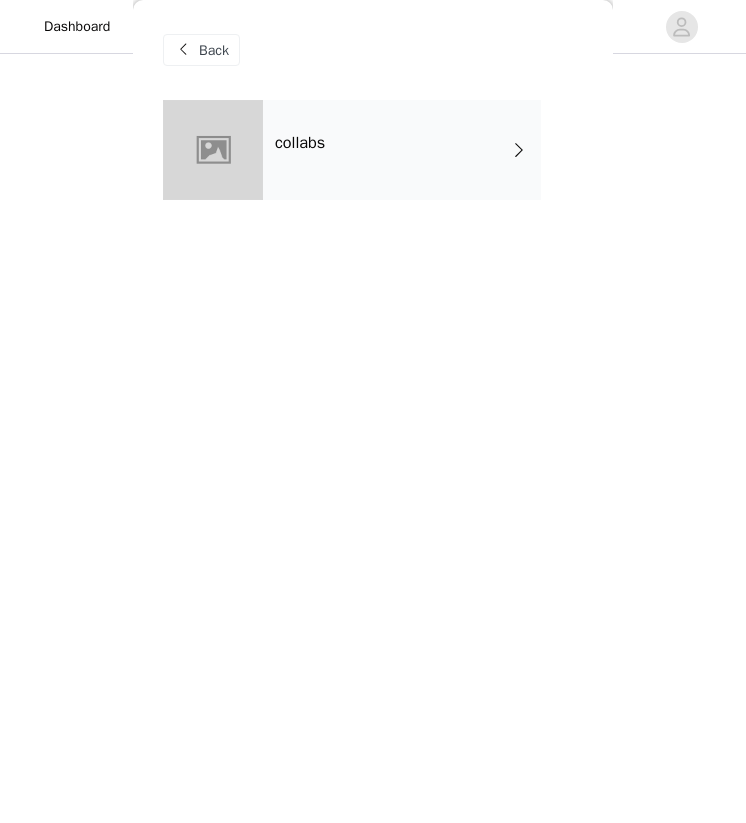 click on "STEP 1 OF 5
Products
Choose as many products as you'd like, up to $150.00.       4 Selected   Remaining Funds: $14.00         Chiara Denim Micro Skirt     $38.00       BLUE VINTAGE WASHED, S       Edit   Remove     Terra Cargo Micro Shorts     $32.00       DARK GRAY, S       Edit   Remove     Knotted One Shoulder Asymmetric Top     $17.00       BLACK, S       Edit   Remove     Rudy Pleated Denim Mini Dress     $49.00       DARK BLUE, S       Edit   Remove     Add Product     You may choose as many products as you'd like     Back     collabs" at bounding box center [373, 148] 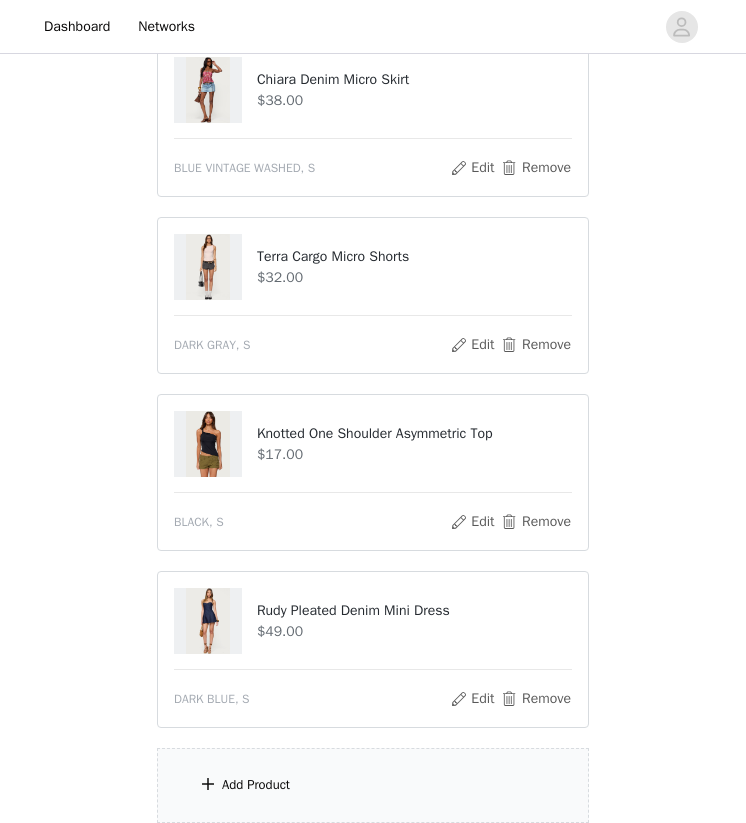 scroll, scrollTop: 238, scrollLeft: 0, axis: vertical 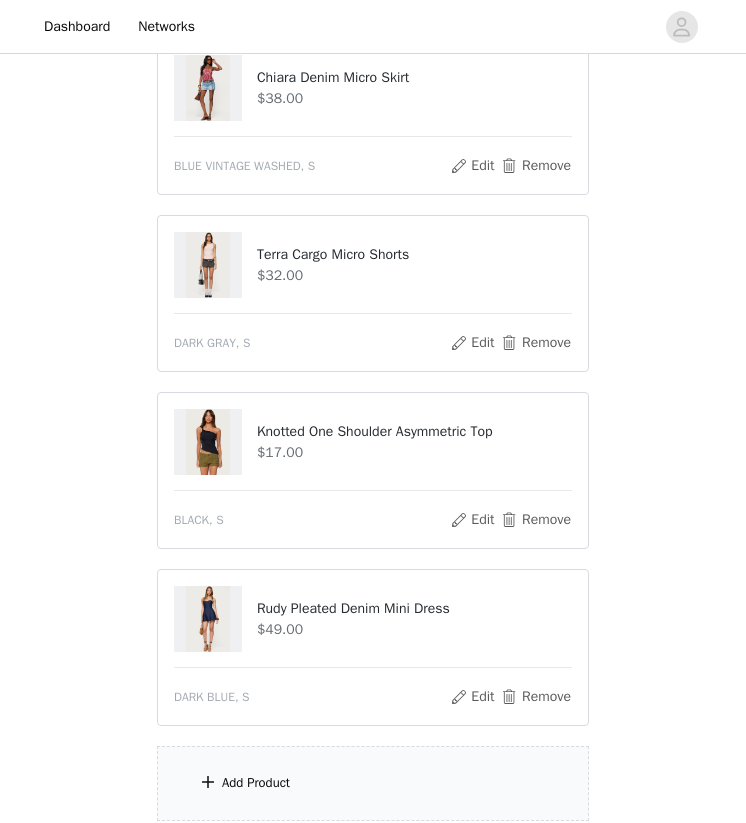 click on "Add Product" at bounding box center [256, 783] 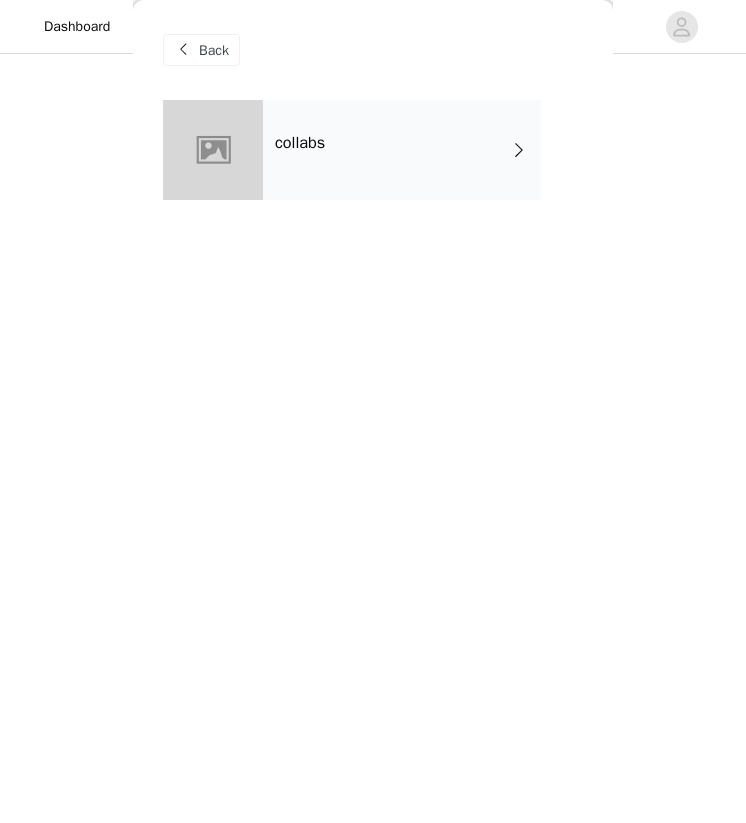 click on "collabs" at bounding box center (402, 150) 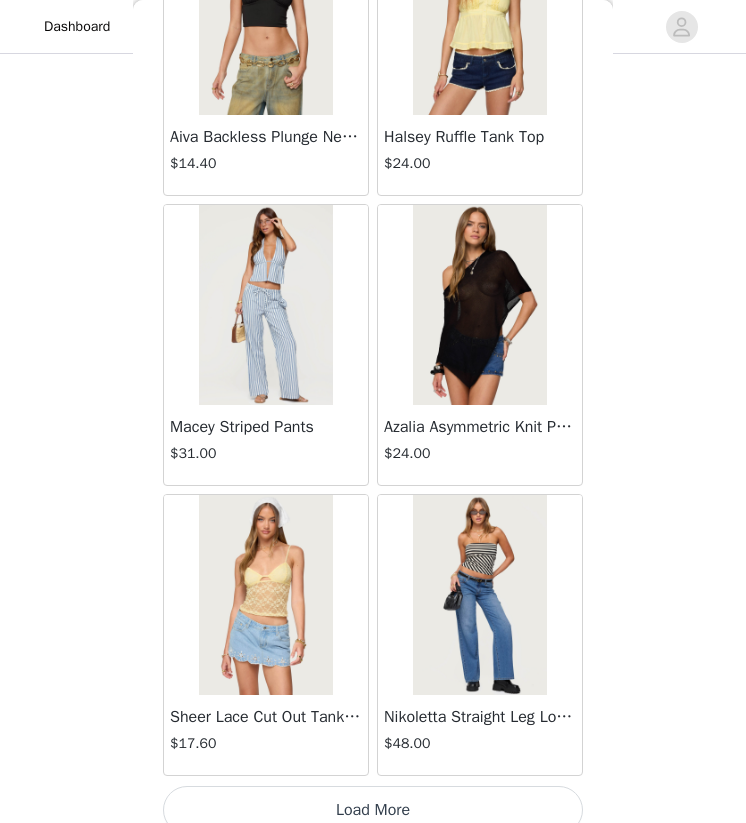 scroll, scrollTop: 2237, scrollLeft: 0, axis: vertical 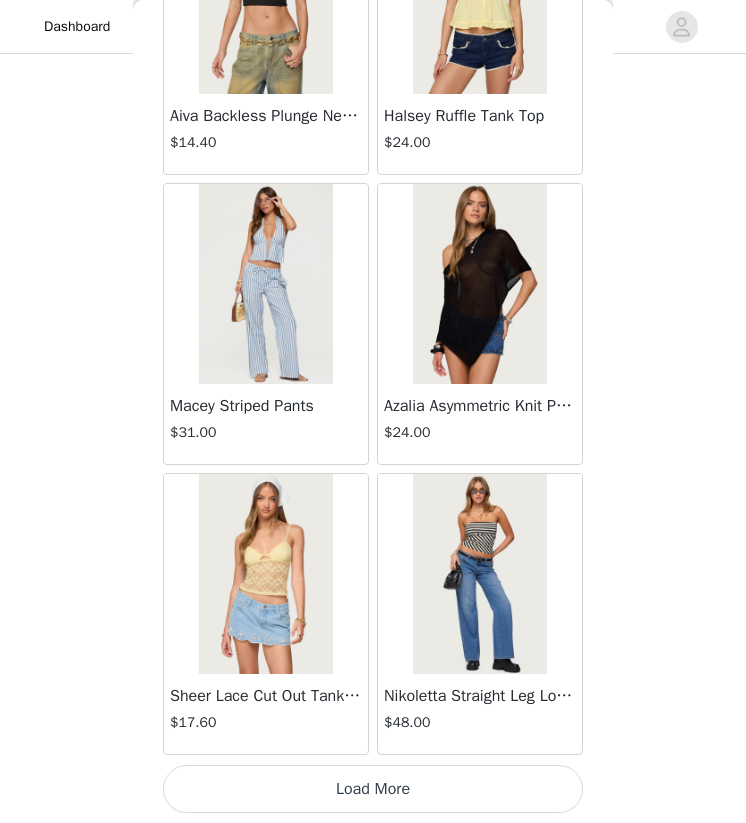 click on "Load More" at bounding box center [373, 789] 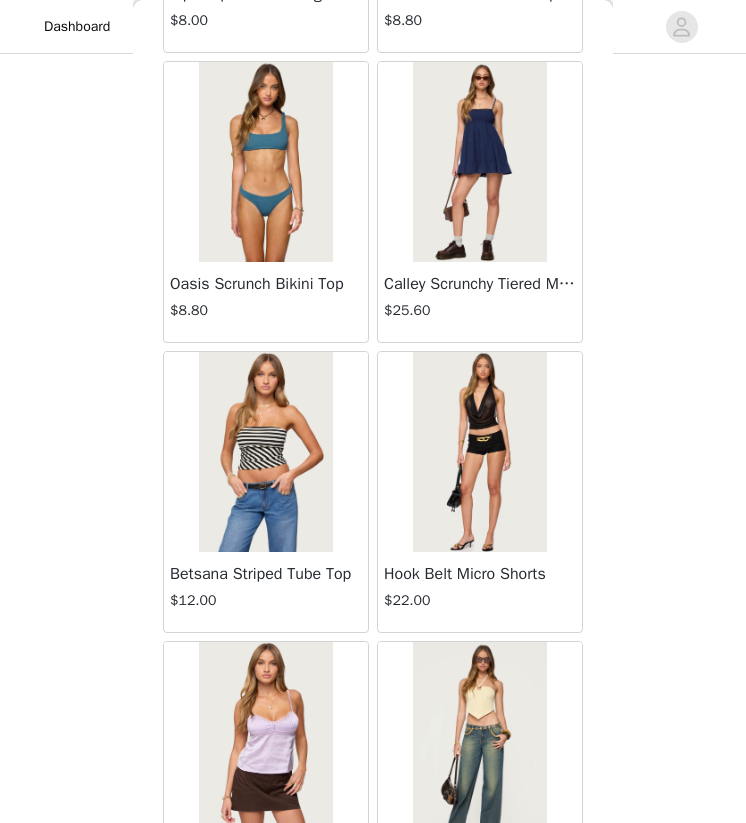 scroll, scrollTop: 4395, scrollLeft: 0, axis: vertical 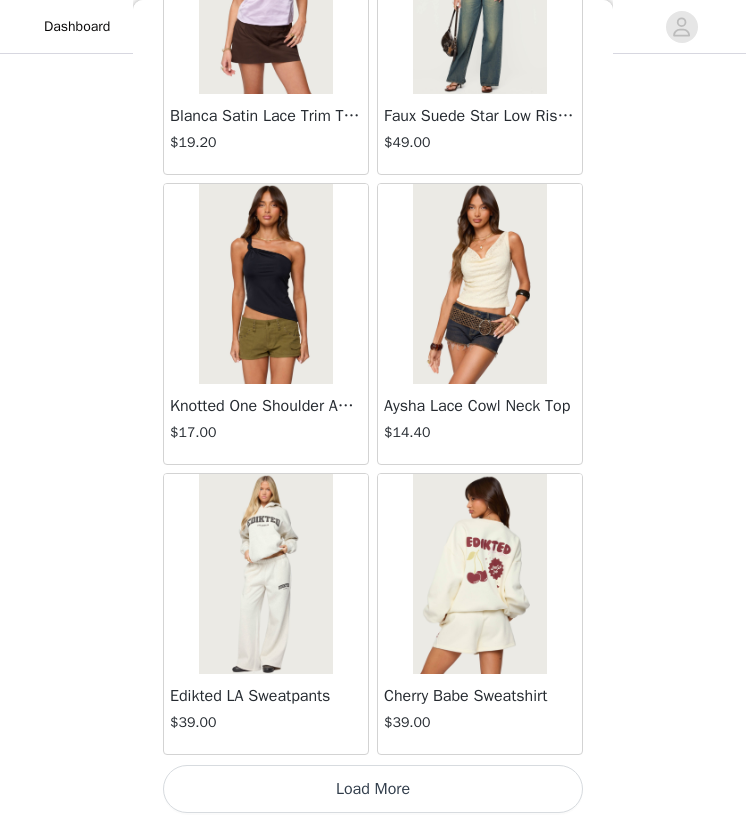 click on "Load More" at bounding box center [373, 789] 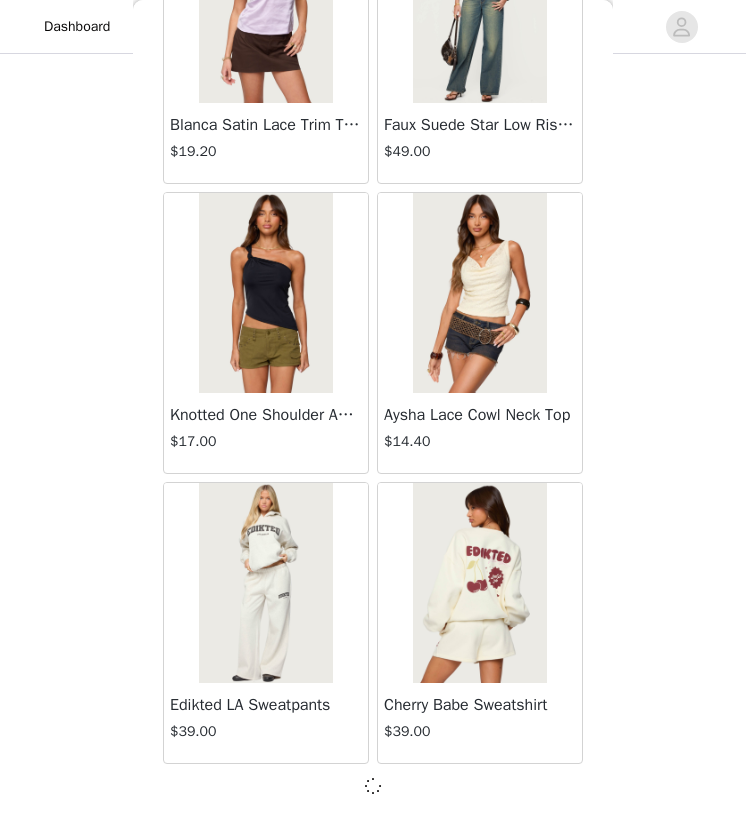 scroll, scrollTop: 441, scrollLeft: 0, axis: vertical 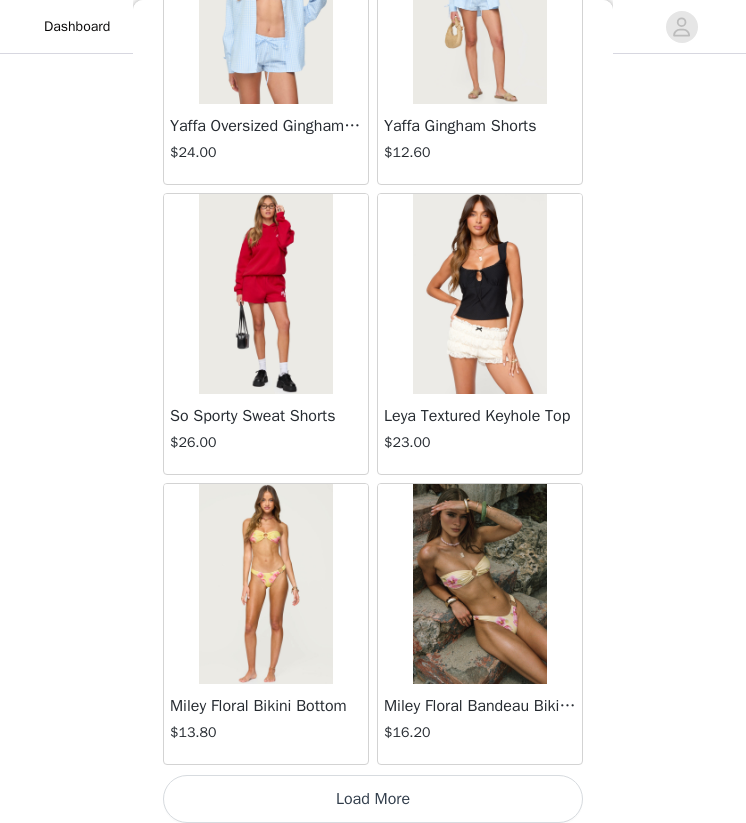 click on "Load More" at bounding box center [373, 799] 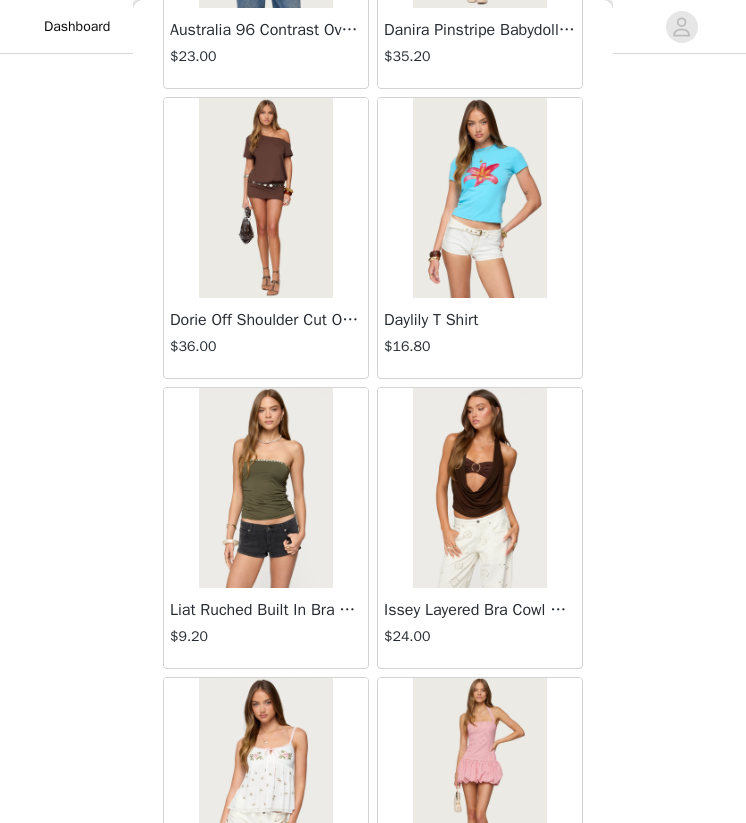 scroll, scrollTop: 8997, scrollLeft: 0, axis: vertical 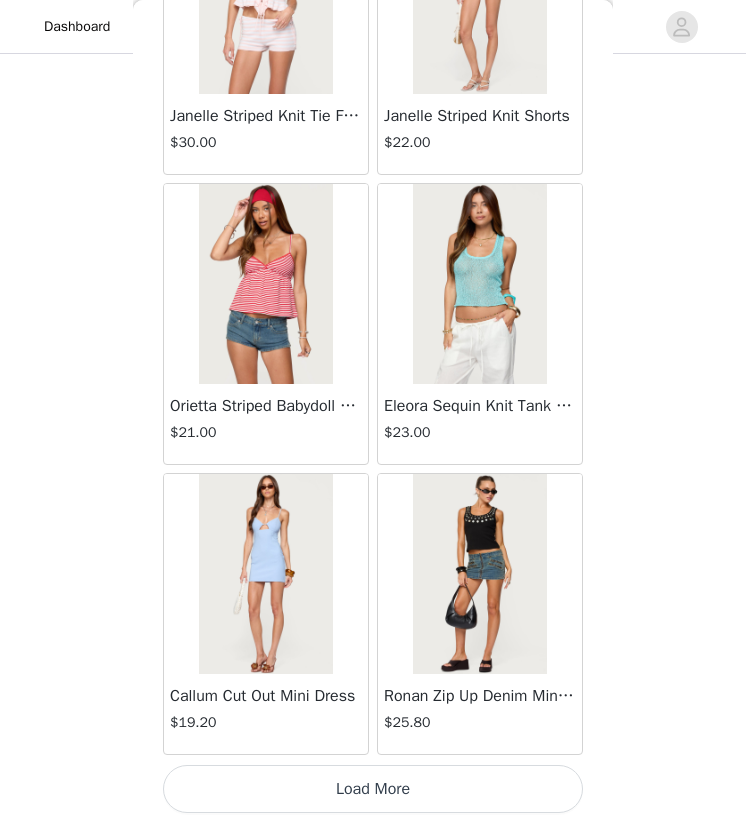 click on "Load More" at bounding box center (373, 789) 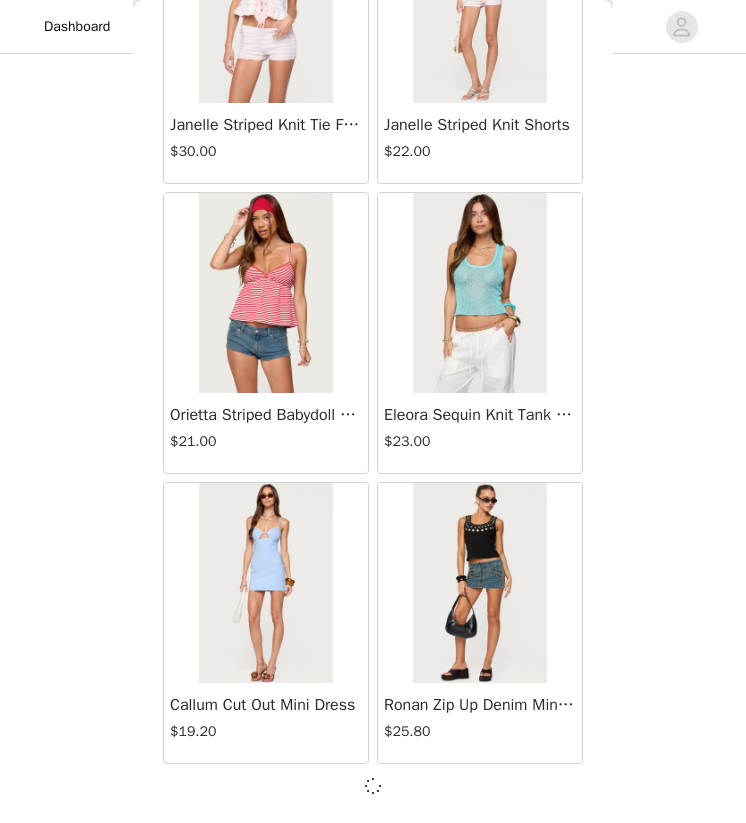 scroll, scrollTop: 10928, scrollLeft: 0, axis: vertical 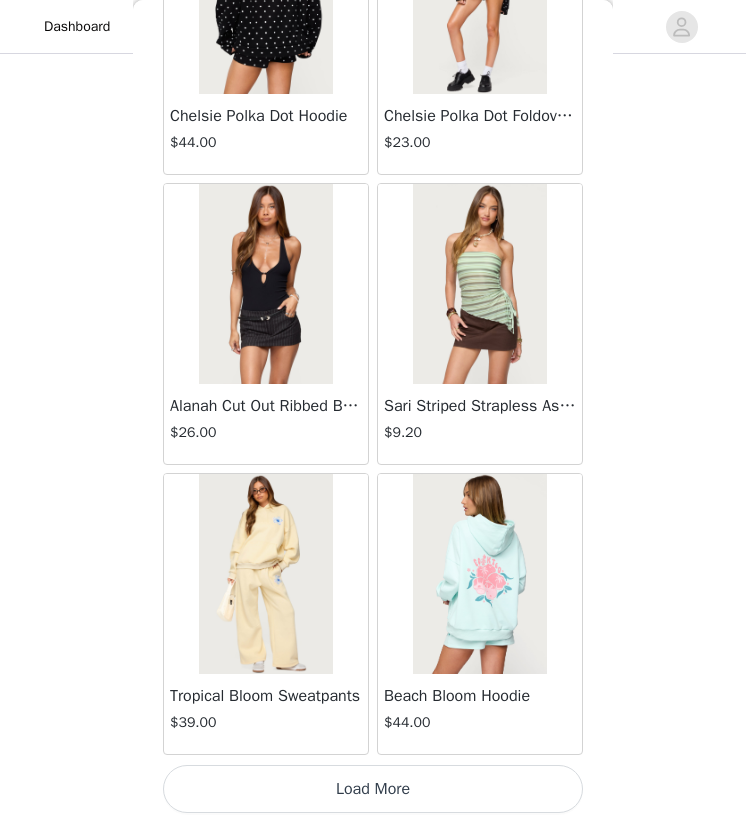 click on "Load More" at bounding box center [373, 789] 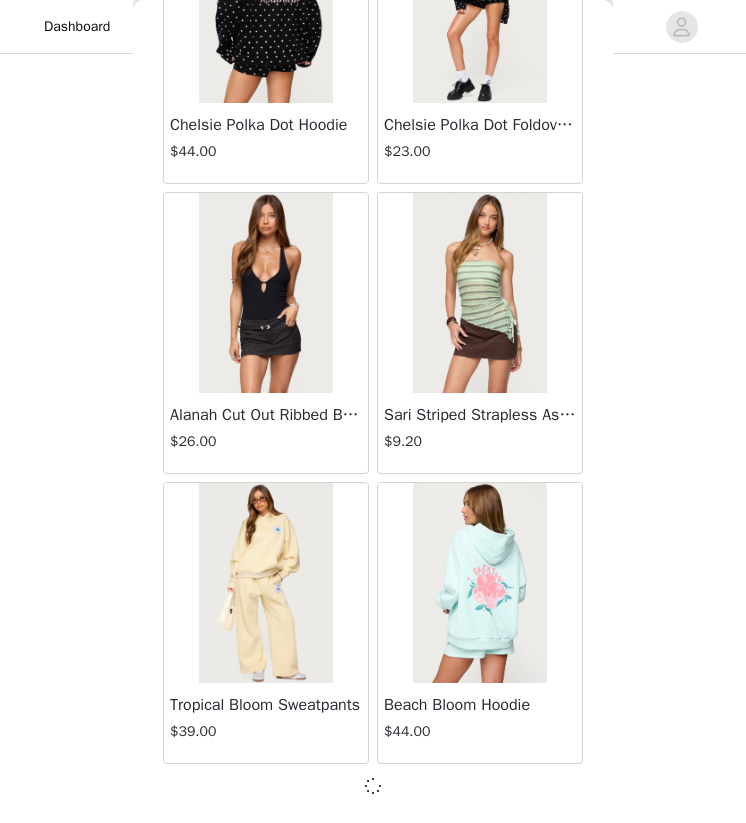 scroll, scrollTop: 441, scrollLeft: 0, axis: vertical 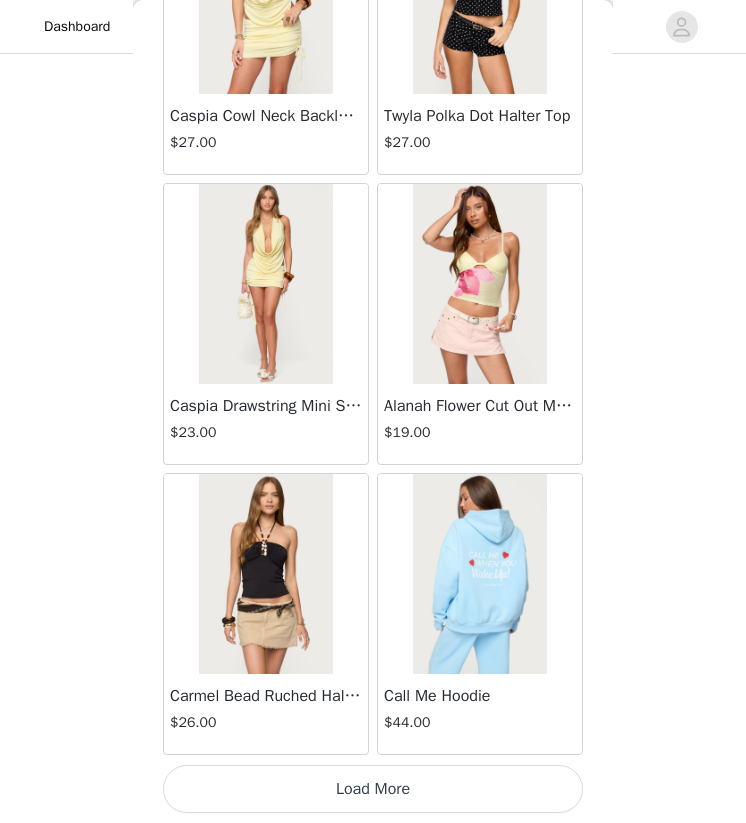 click on "Load More" at bounding box center [373, 789] 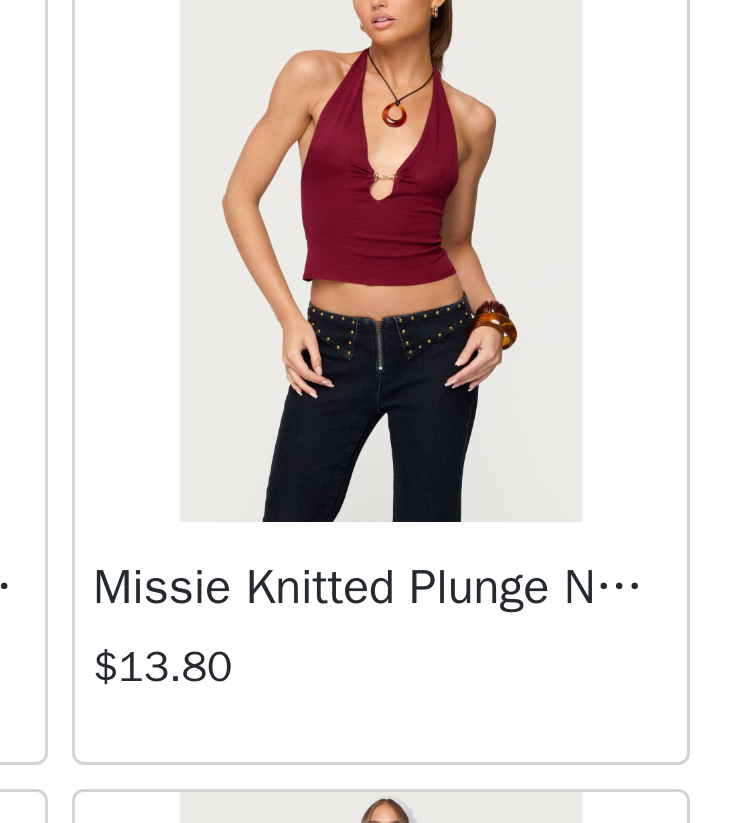 scroll, scrollTop: 18603, scrollLeft: 0, axis: vertical 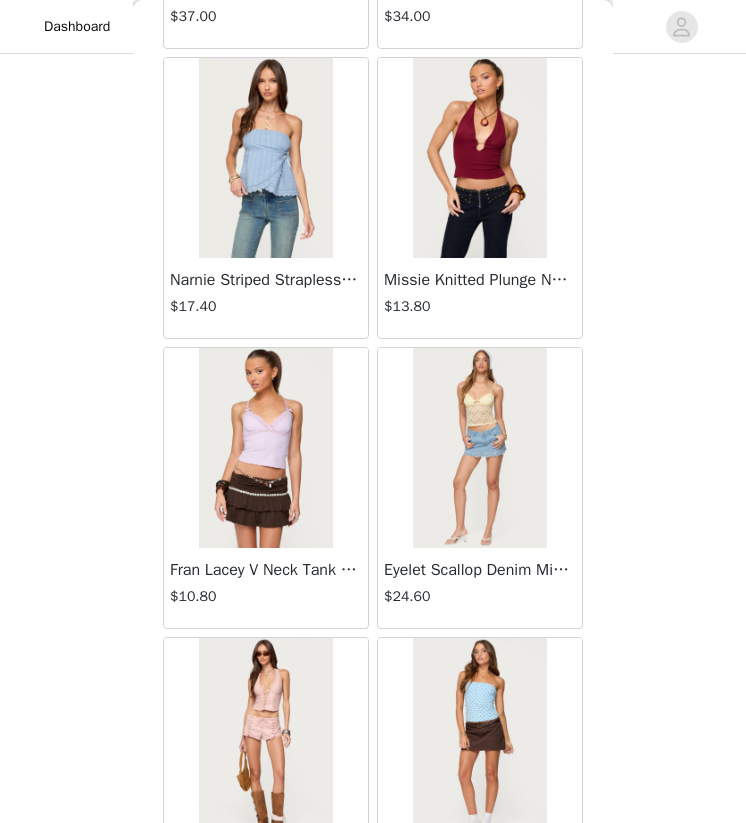 click on "Missie Knitted Plunge Neck Halter Top" at bounding box center [480, 280] 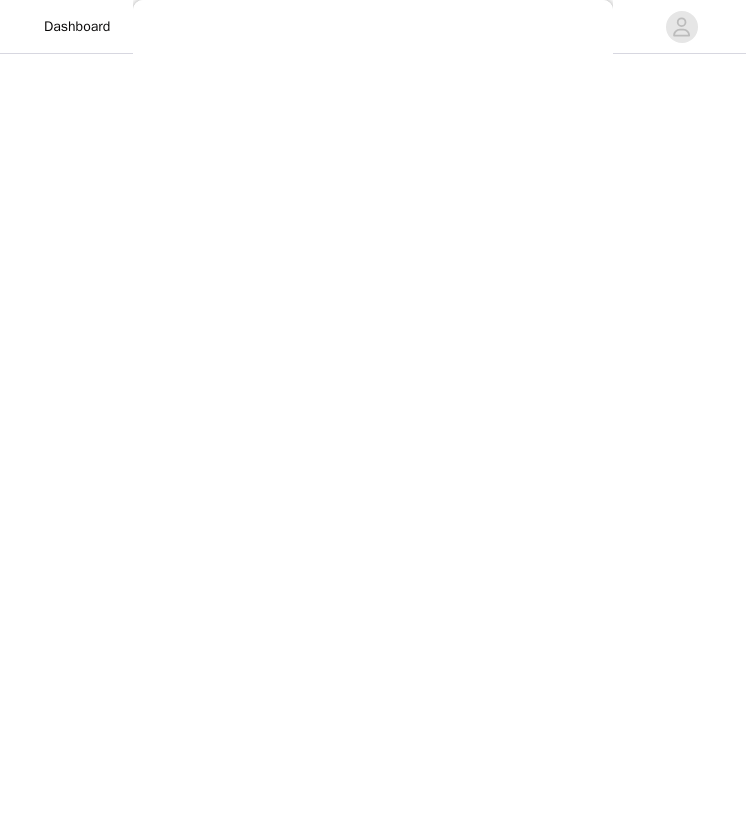 scroll, scrollTop: 129, scrollLeft: 0, axis: vertical 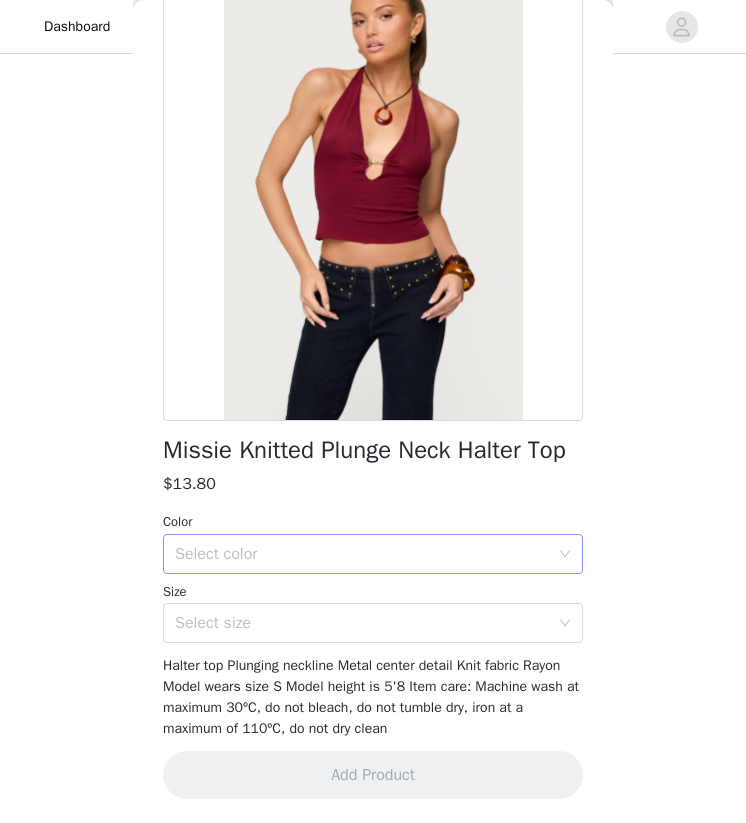 click on "Select color" at bounding box center (362, 554) 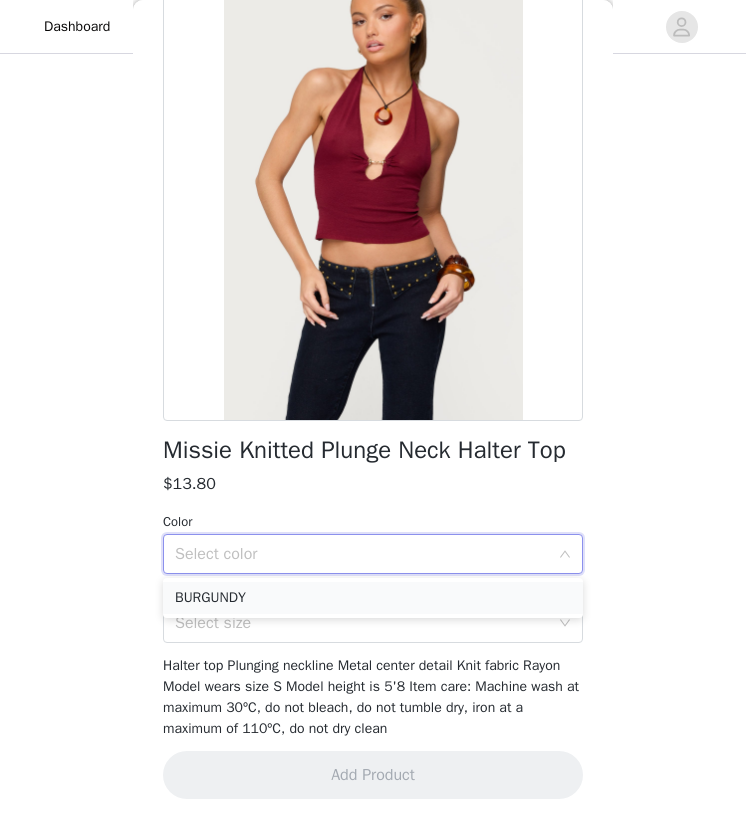 click on "BURGUNDY" at bounding box center [373, 598] 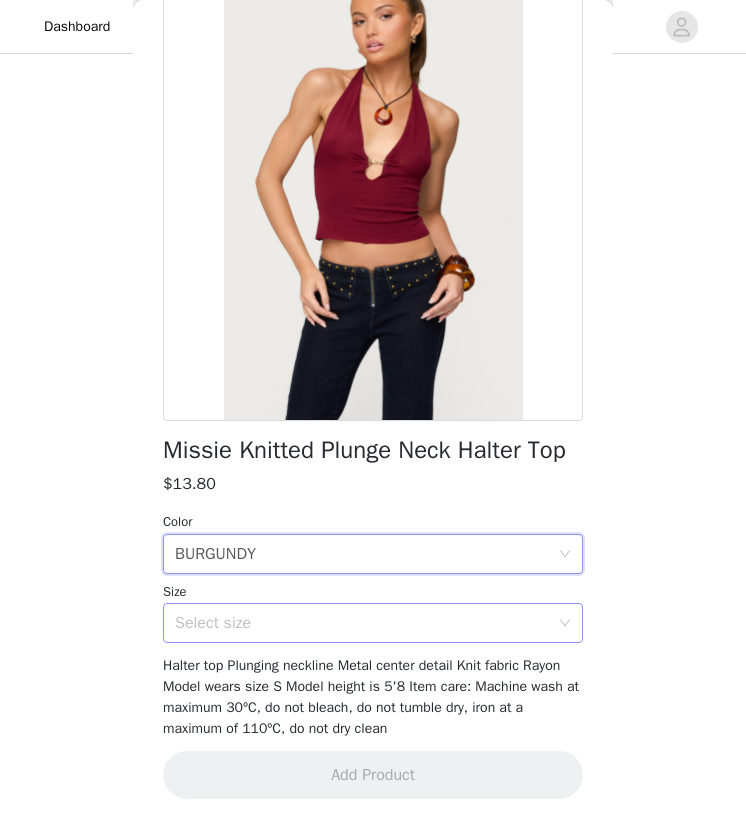 click on "Select size" at bounding box center (362, 623) 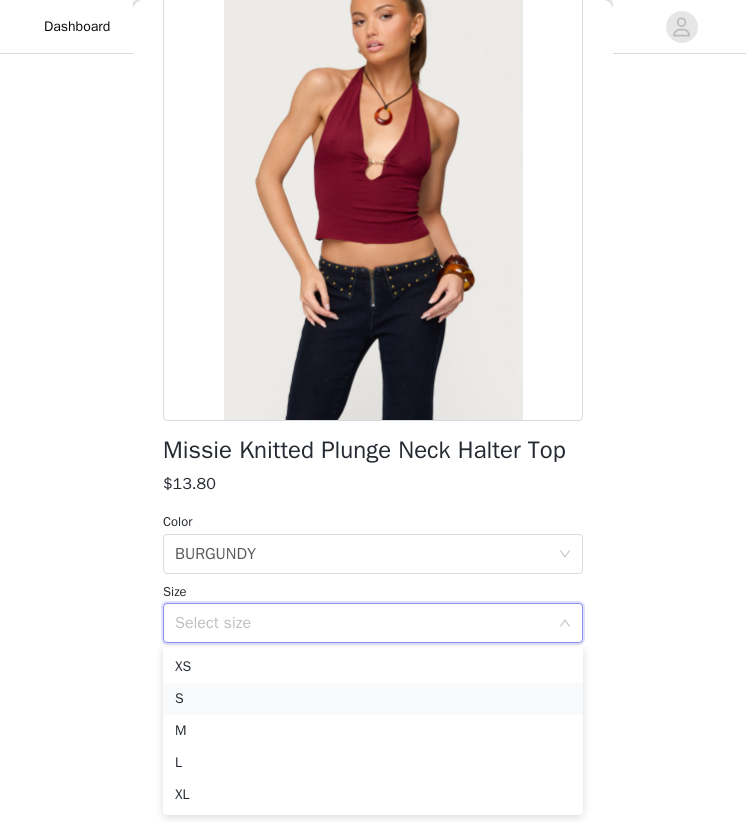 click on "S" at bounding box center (373, 699) 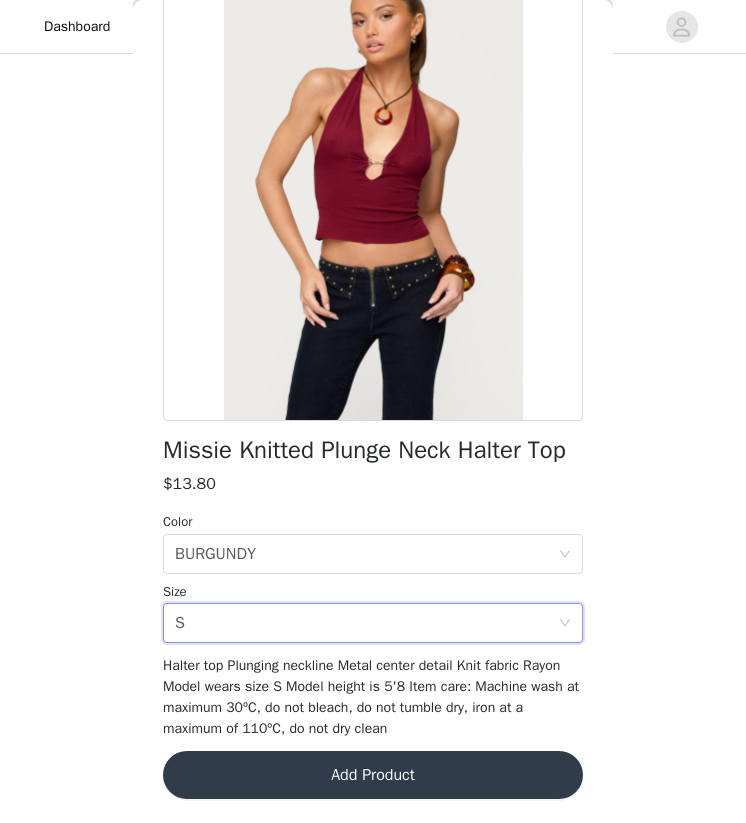 click on "Add Product" at bounding box center (373, 775) 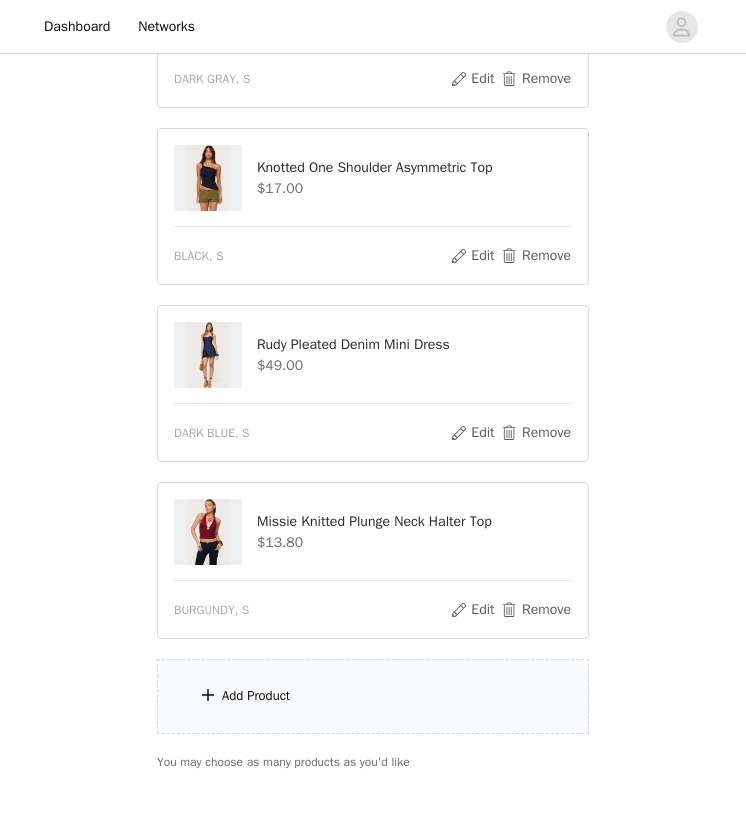 scroll, scrollTop: 618, scrollLeft: 0, axis: vertical 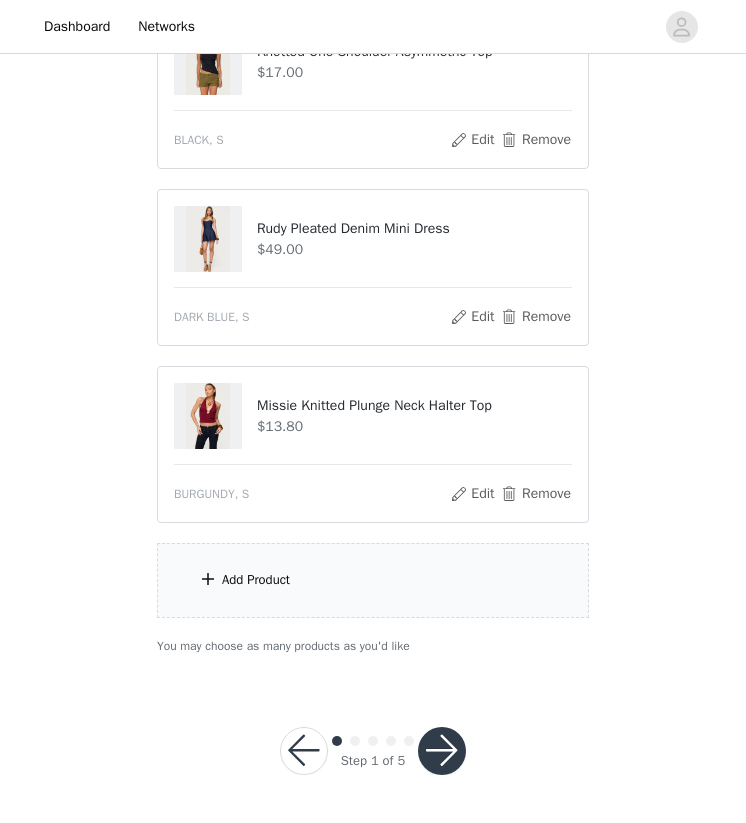 click at bounding box center (442, 751) 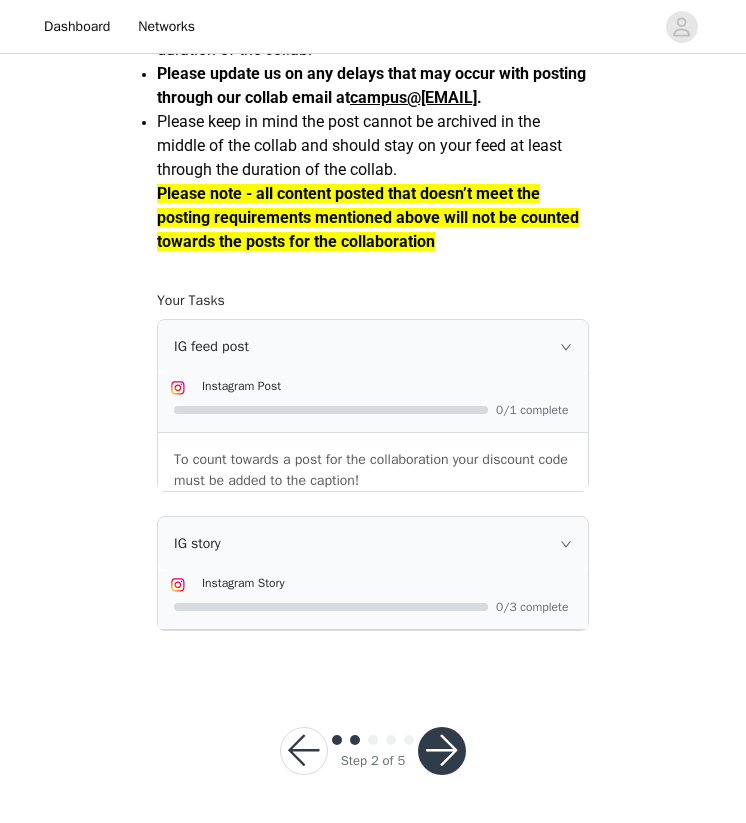 scroll, scrollTop: 1716, scrollLeft: 0, axis: vertical 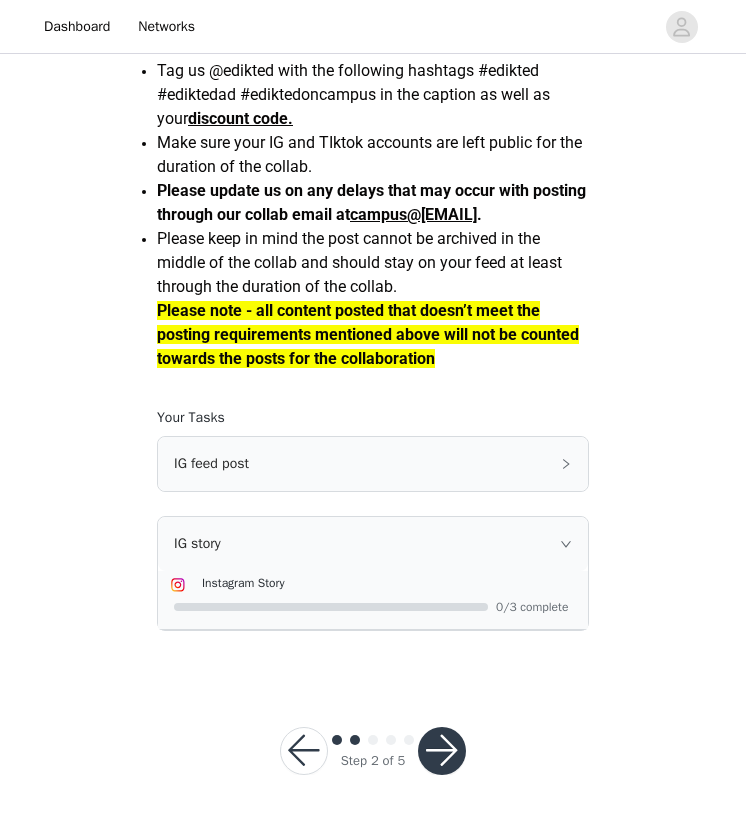 click on "IG feed post" at bounding box center [373, 464] 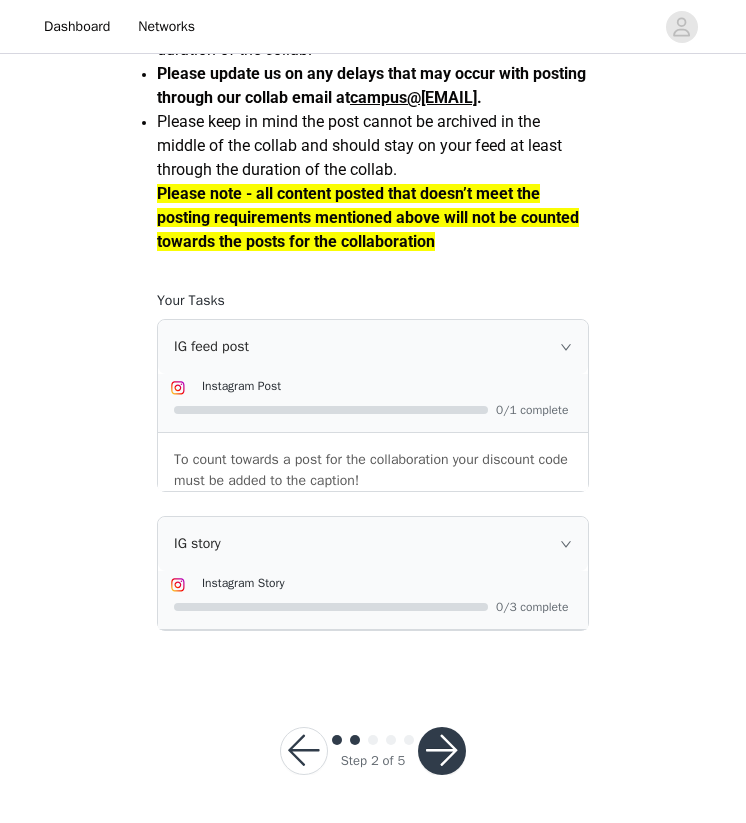 scroll, scrollTop: 1695, scrollLeft: 0, axis: vertical 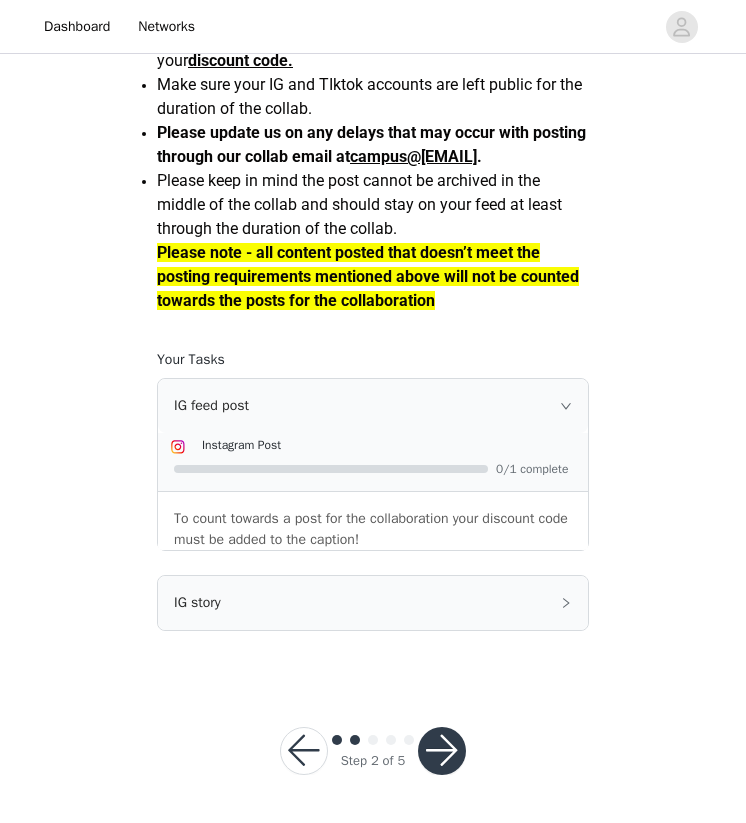 click on "IG story" at bounding box center [373, 603] 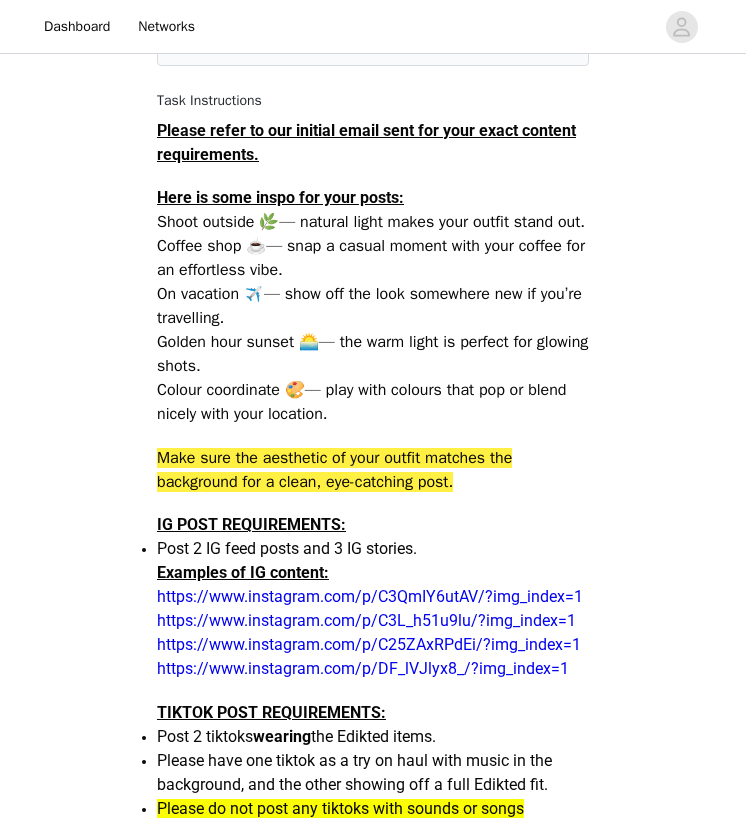 scroll, scrollTop: 294, scrollLeft: 0, axis: vertical 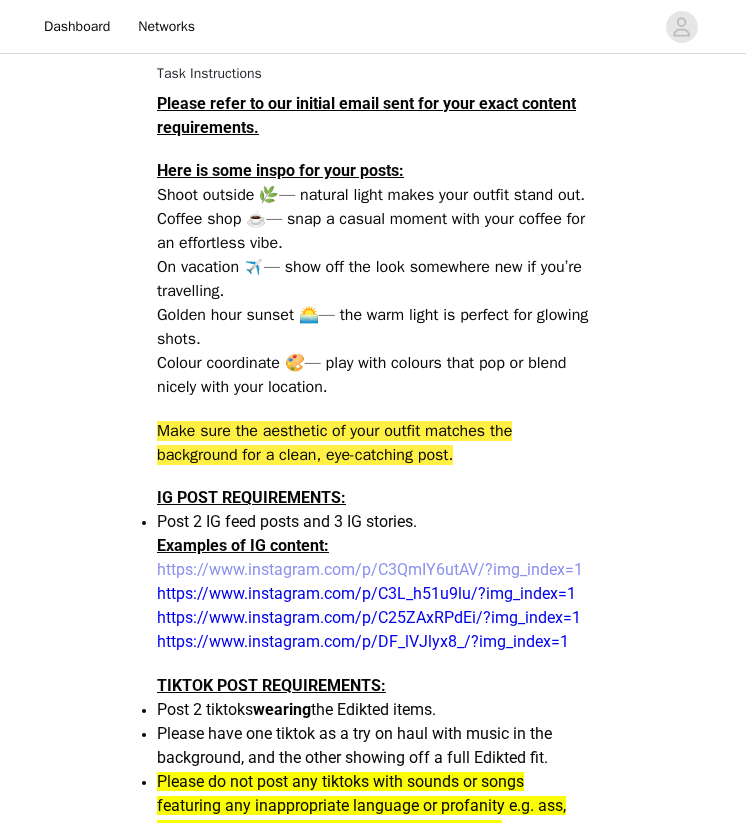 click on "https://www.instagram.com/p/C3QmIY6utAV/?img_index=1" at bounding box center [370, 569] 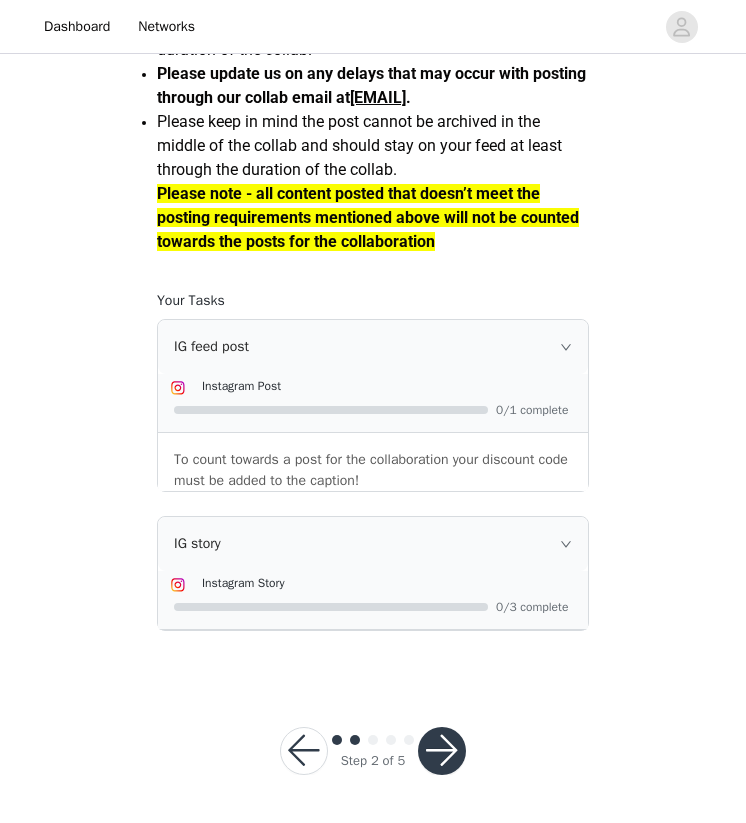 scroll, scrollTop: 1716, scrollLeft: 0, axis: vertical 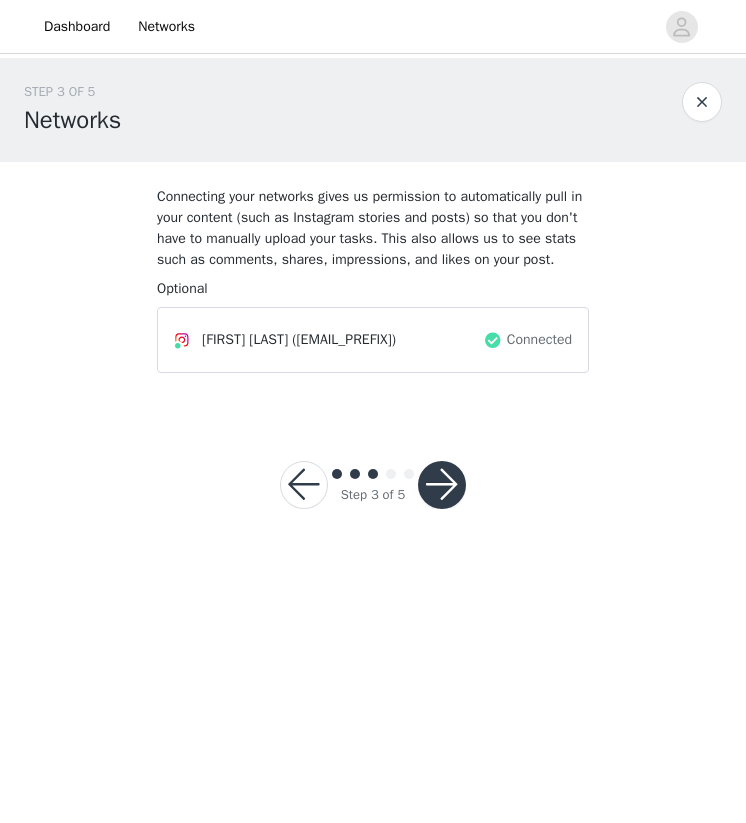 click at bounding box center (442, 485) 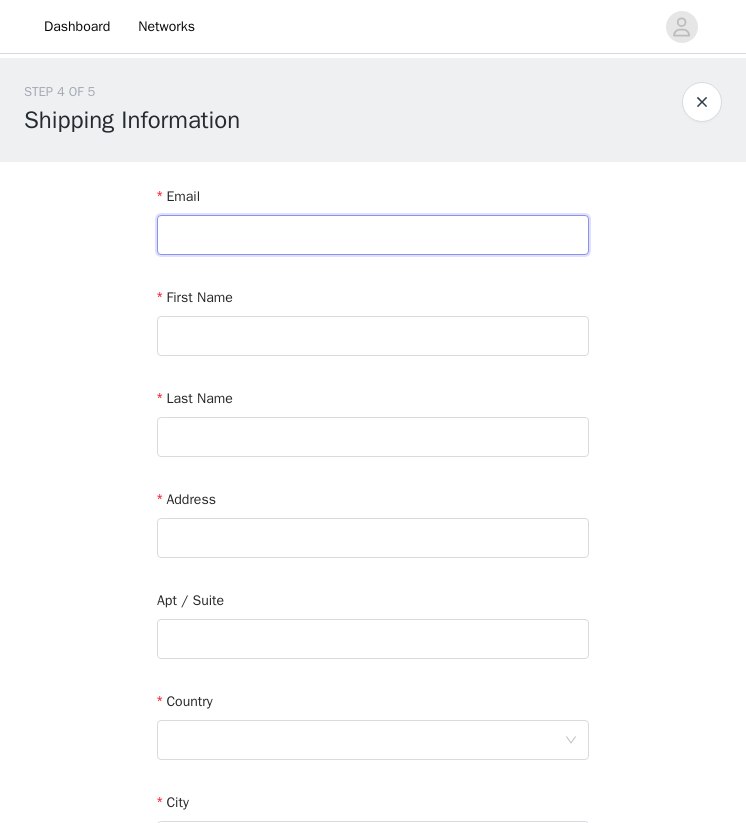 click at bounding box center (373, 235) 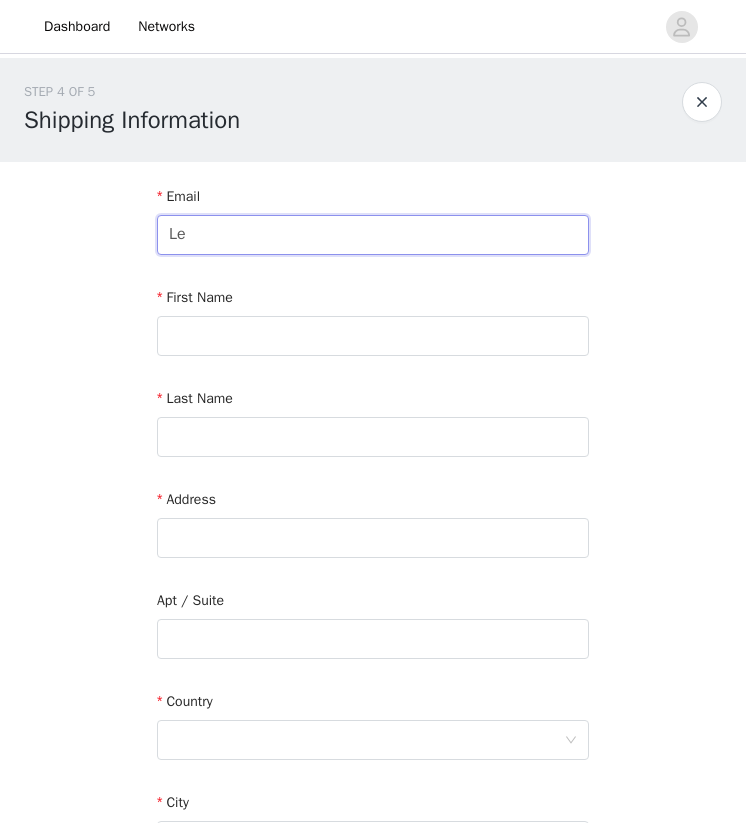 type on "L" 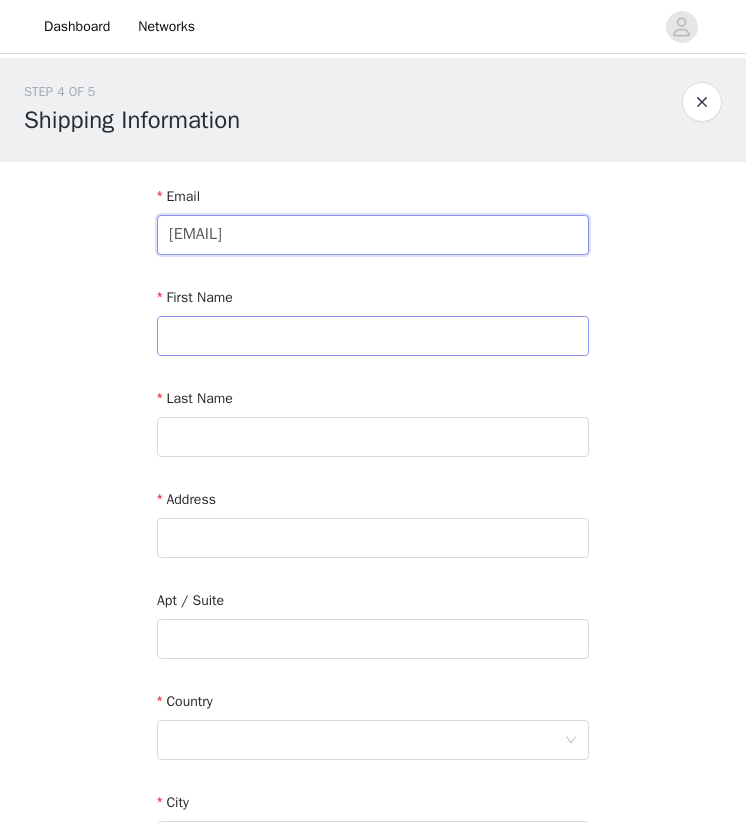 type on "leahyuriwang@gmail.com" 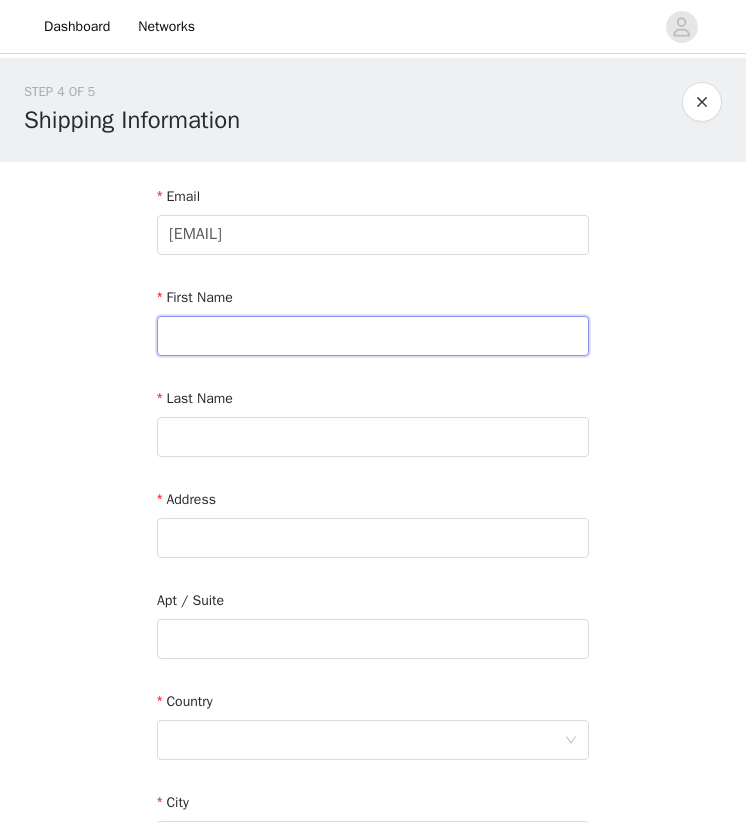click at bounding box center (373, 336) 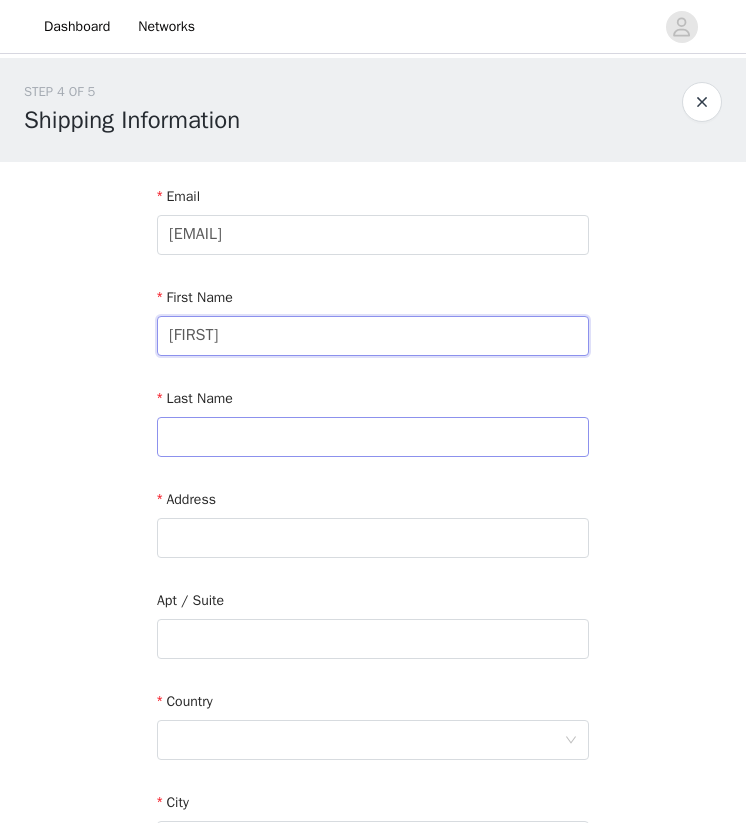 type on "Leah" 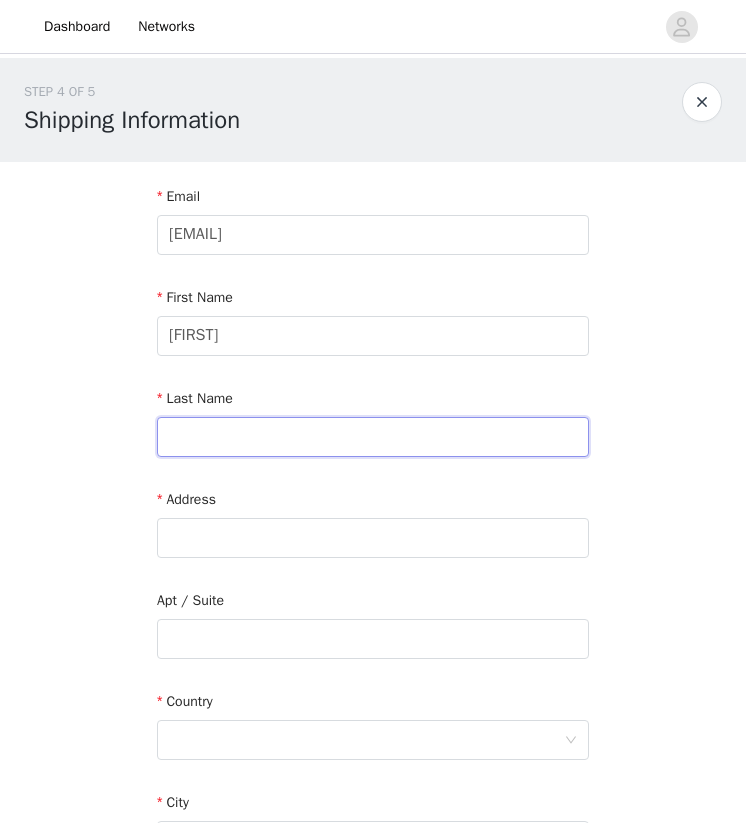 click at bounding box center [373, 437] 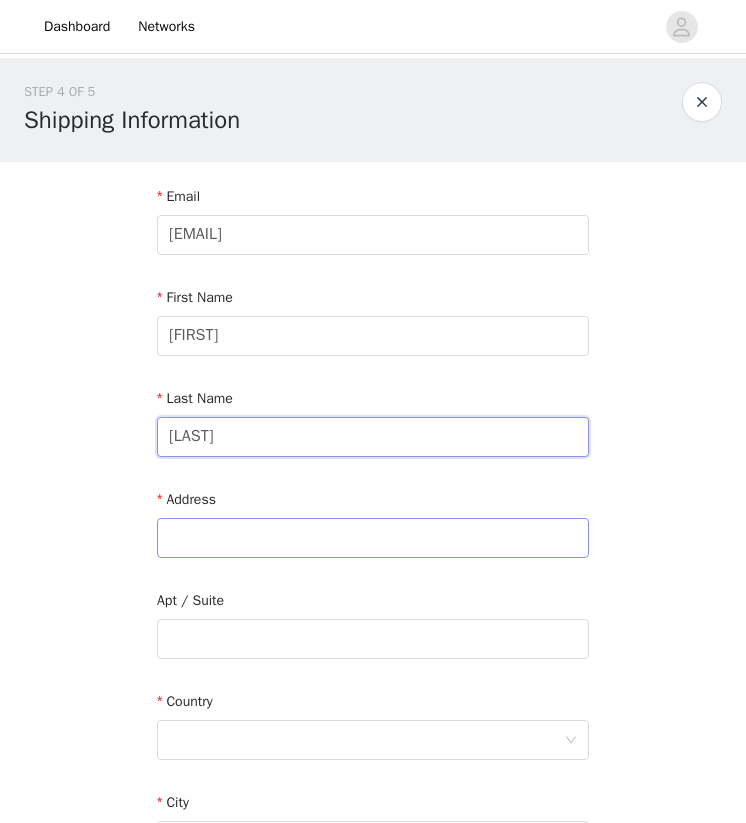 type on "Wang" 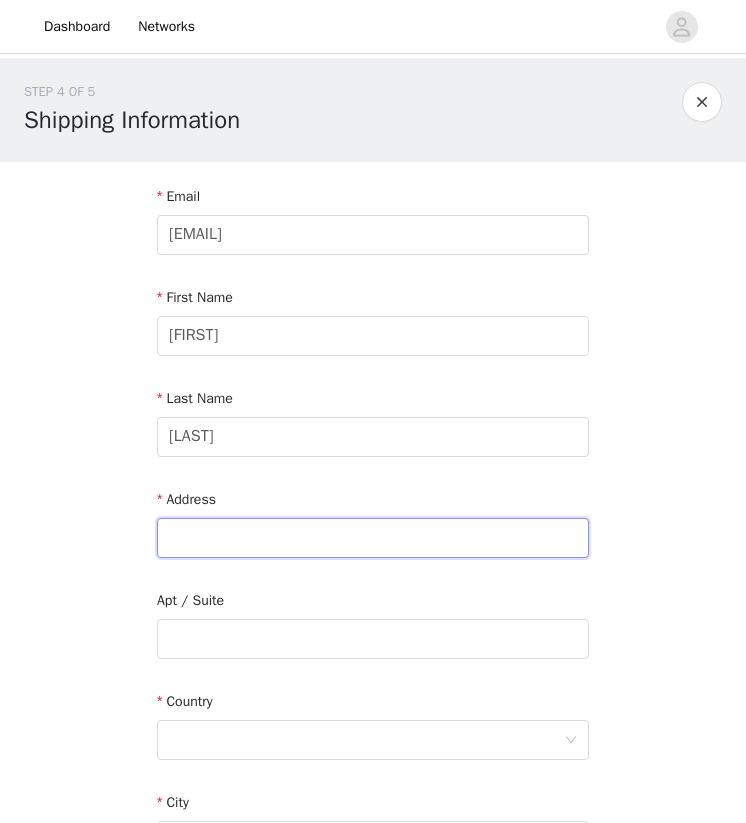 click at bounding box center [373, 538] 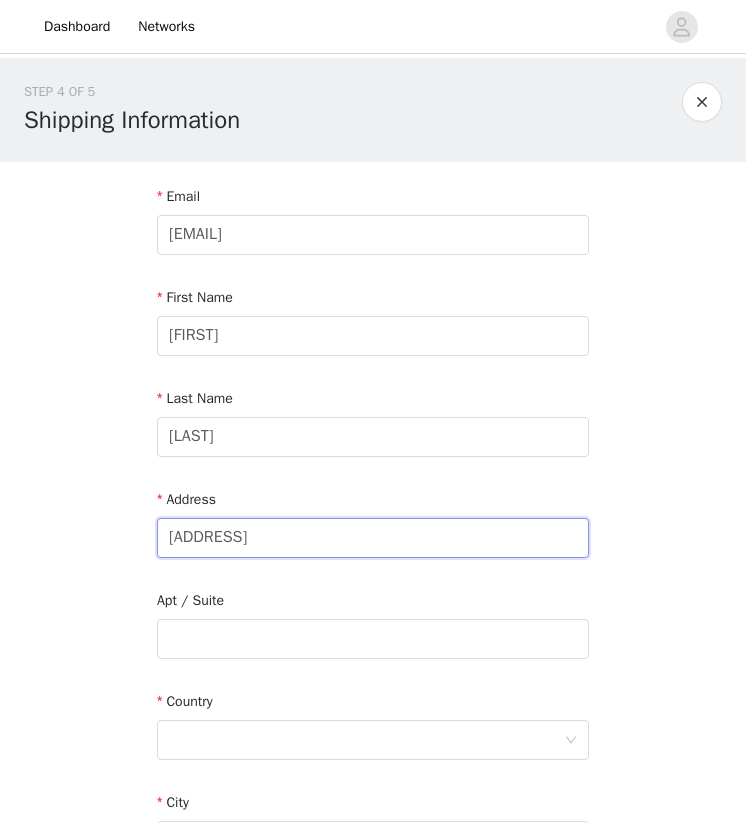 type on "91 Blake St" 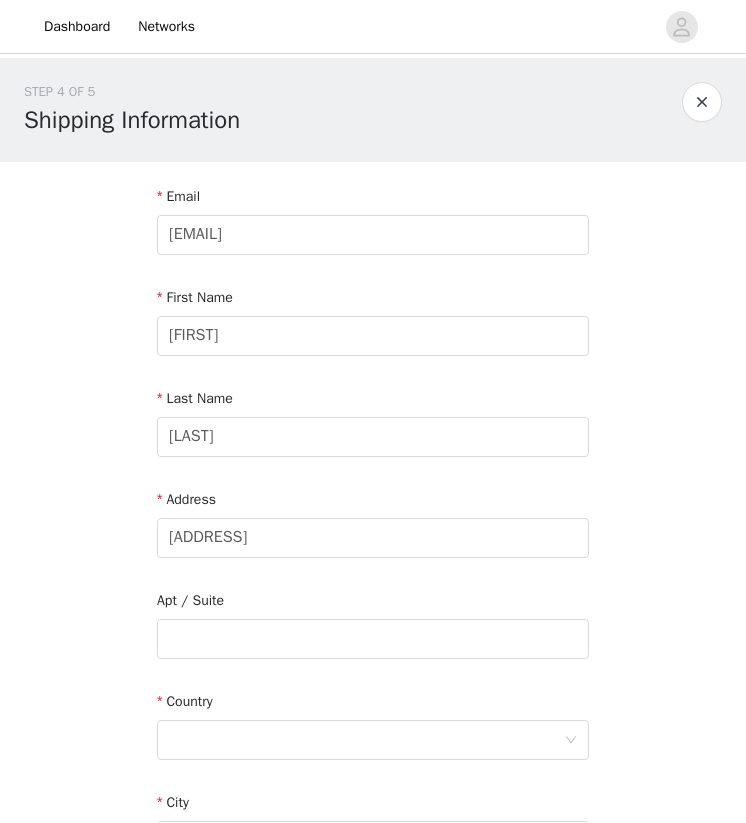 click on "STEP 4 OF 5
Shipping Information
Email leahyuriwang@gmail.com   First Name Leah   Last Name Wang   Address 91 Blake St   Apt / Suite   Country     City     Postcode   Phone Number" at bounding box center (373, 588) 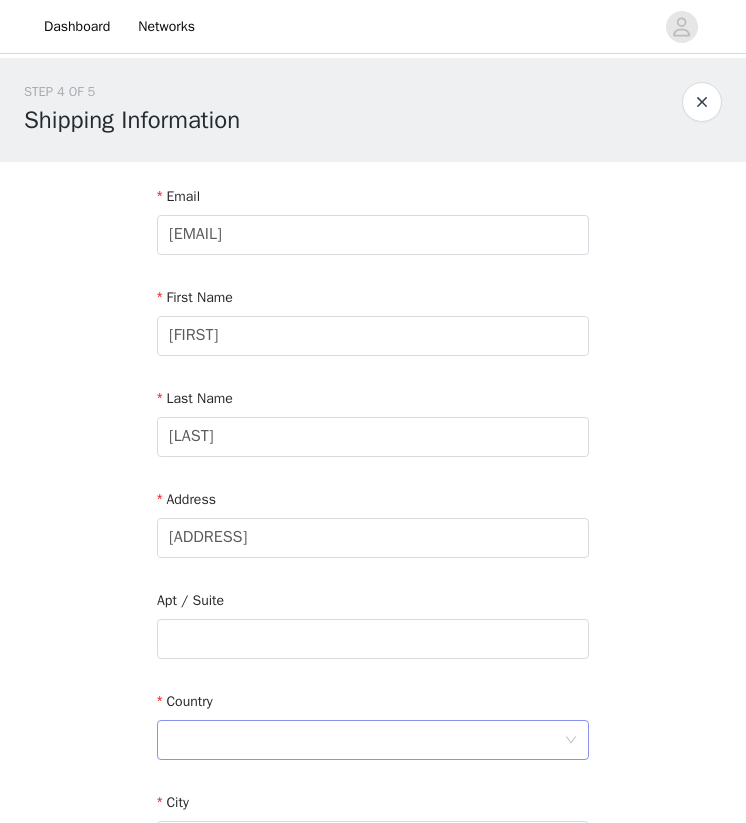 click at bounding box center [366, 740] 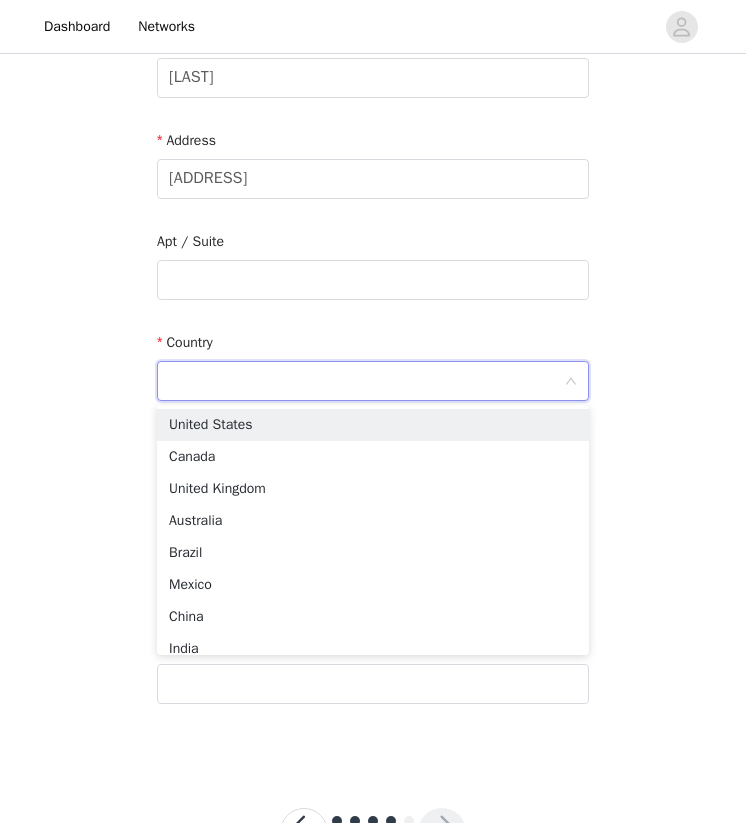 scroll, scrollTop: 410, scrollLeft: 0, axis: vertical 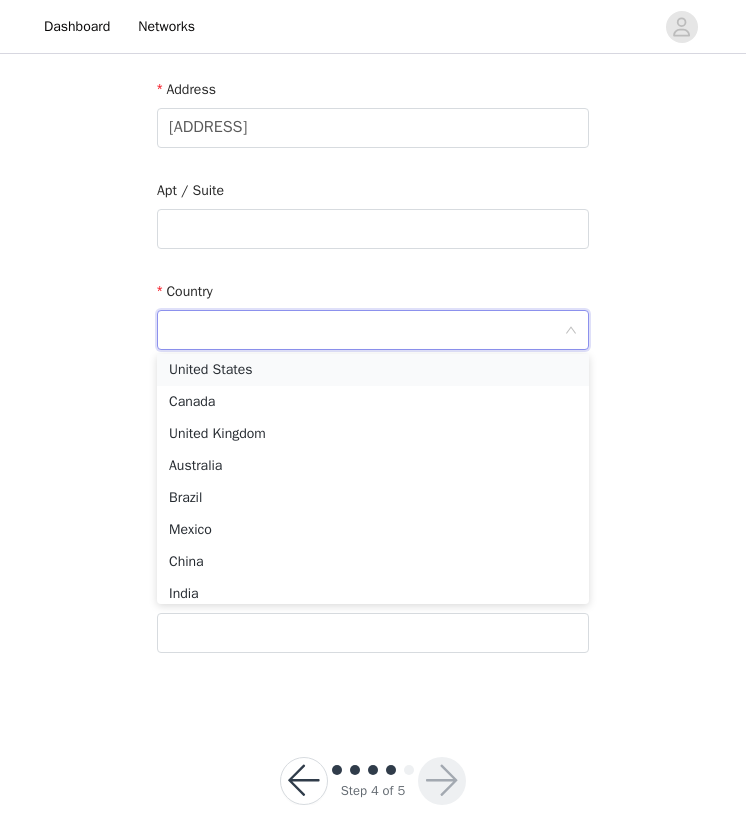 click on "United States" at bounding box center [373, 370] 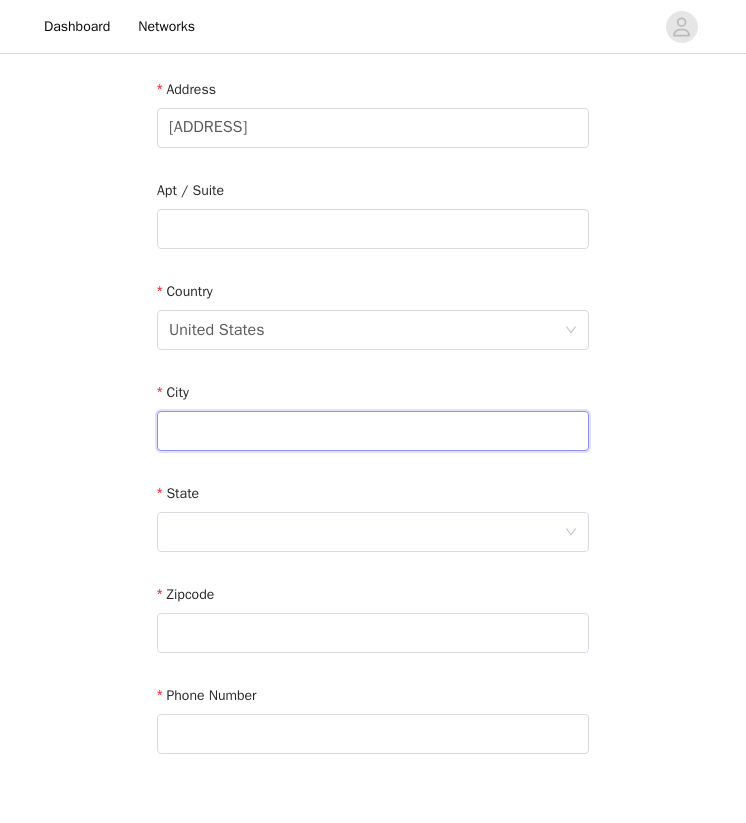 click at bounding box center (373, 431) 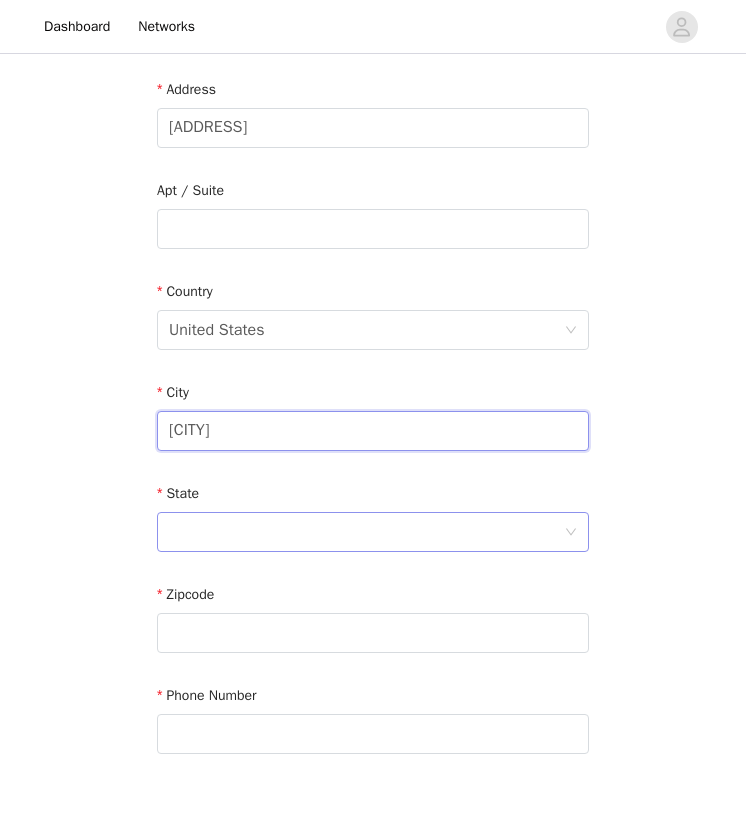 type on "Needham" 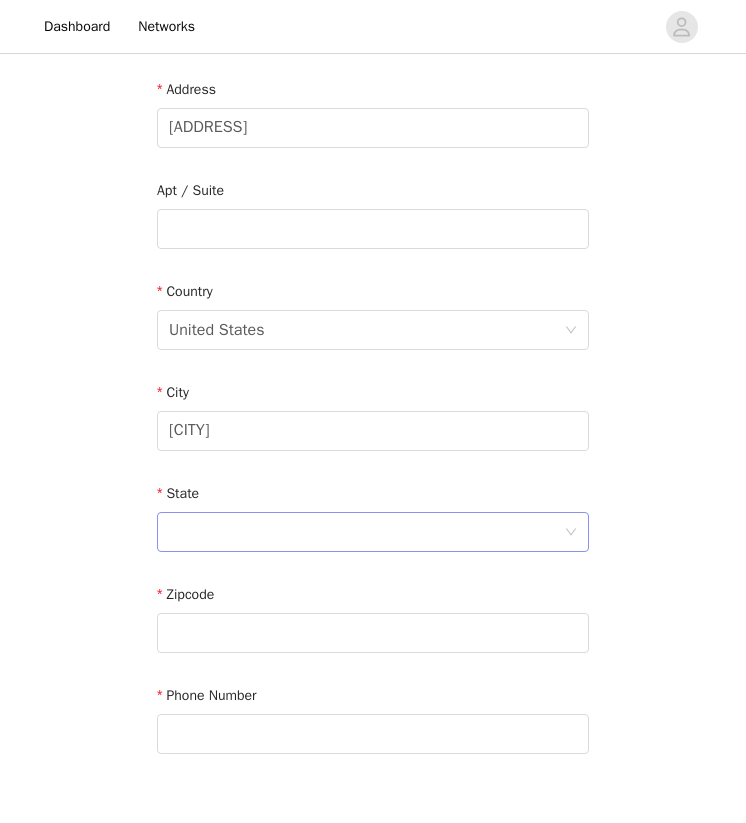 click at bounding box center (366, 532) 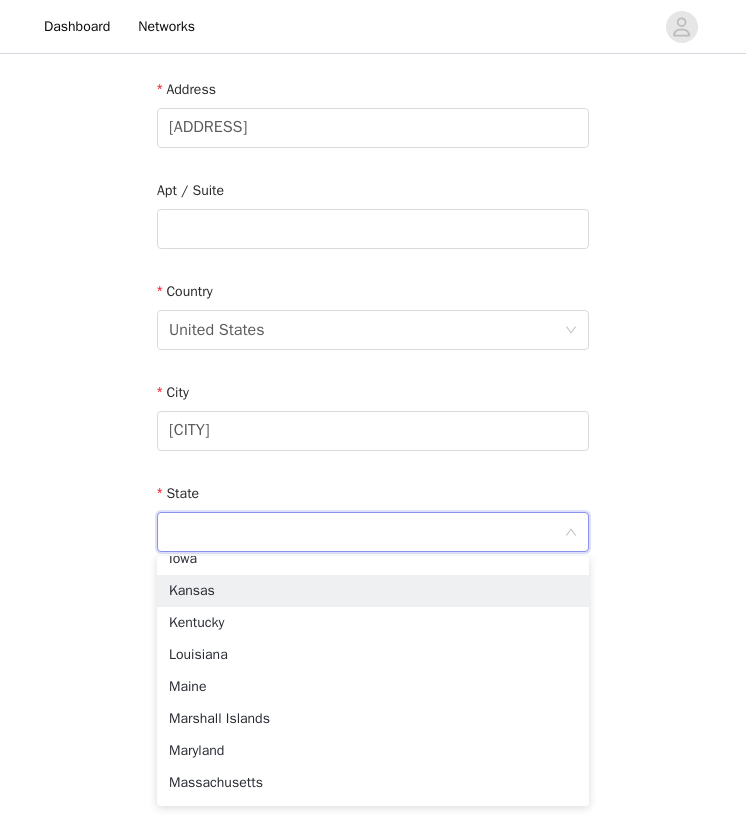 scroll, scrollTop: 751, scrollLeft: 0, axis: vertical 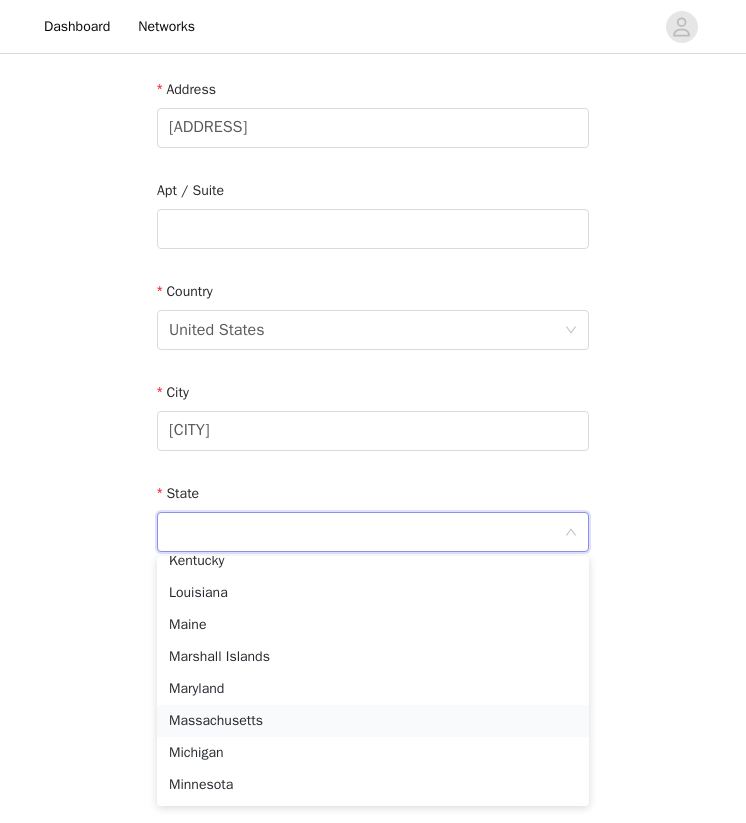 click on "Massachusetts" at bounding box center [373, 721] 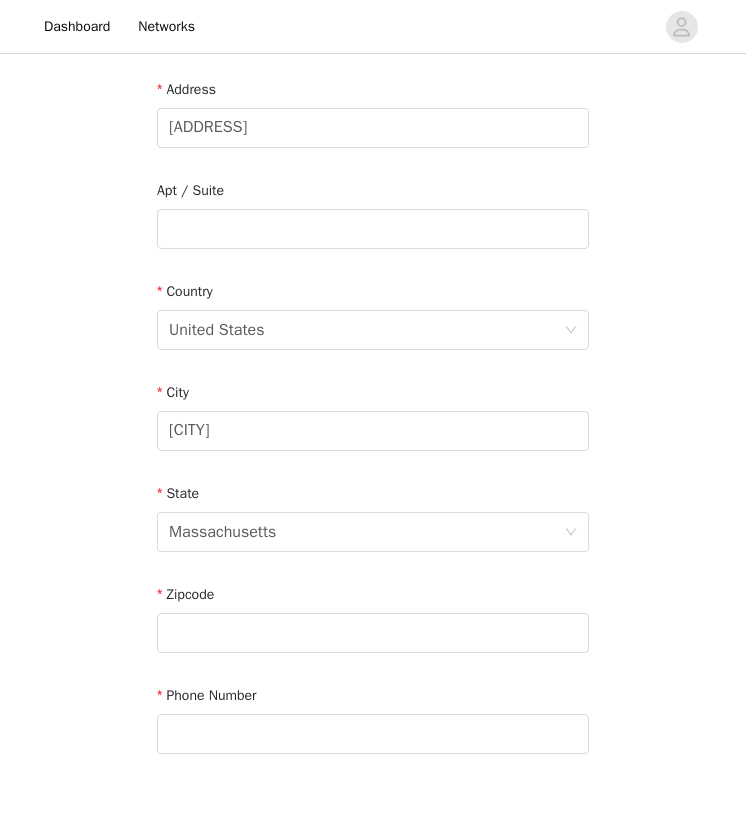 click on "Email leahyuriwang@gmail.com   First Name Leah   Last Name Wang   Address 91 Blake St   Apt / Suite   Country
United States
City Needham   State
Massachusetts
Zipcode   Phone Number" at bounding box center (373, 281) 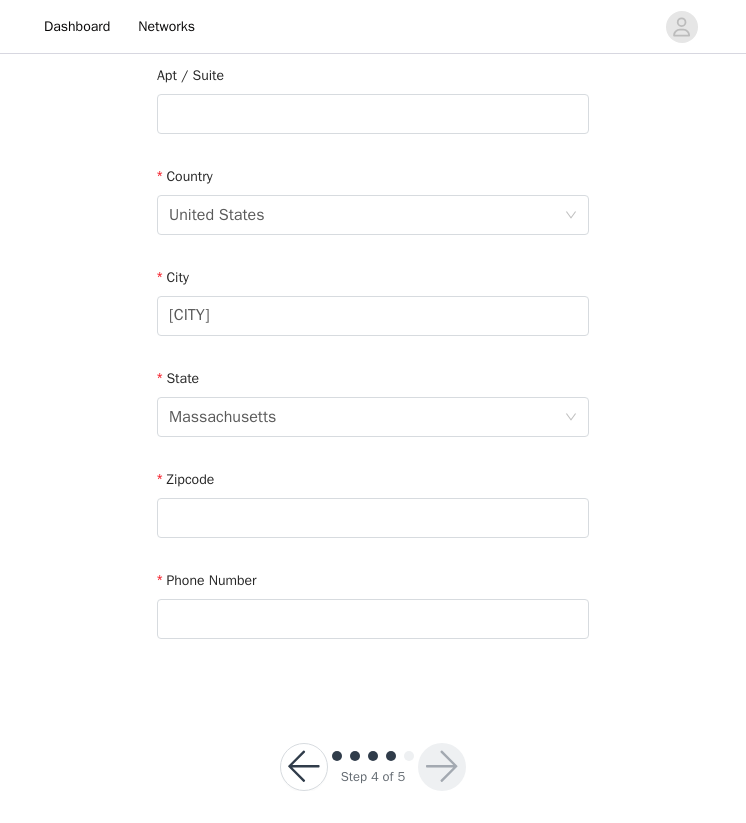 scroll, scrollTop: 540, scrollLeft: 0, axis: vertical 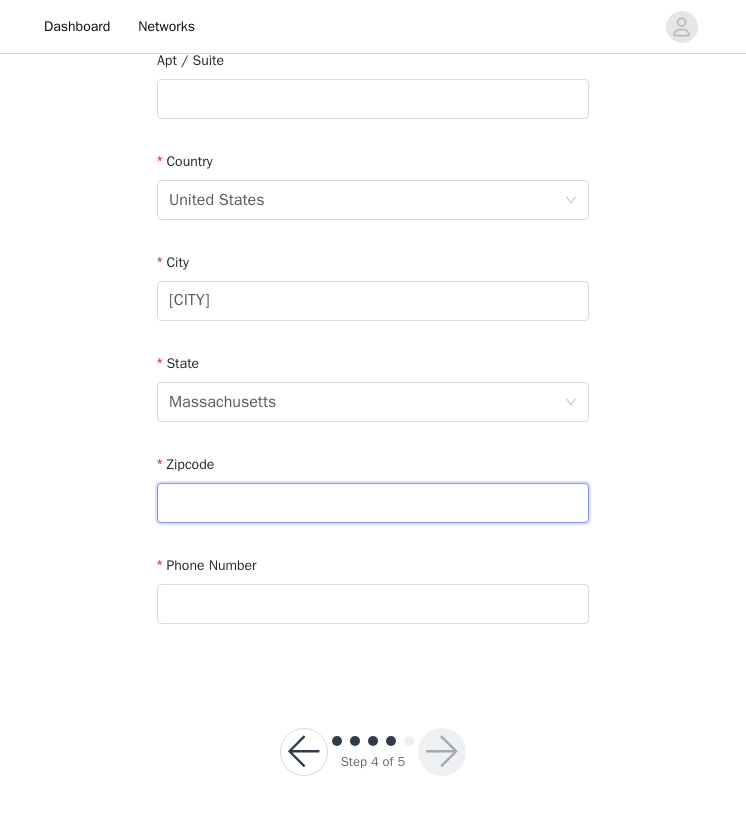 click at bounding box center [373, 503] 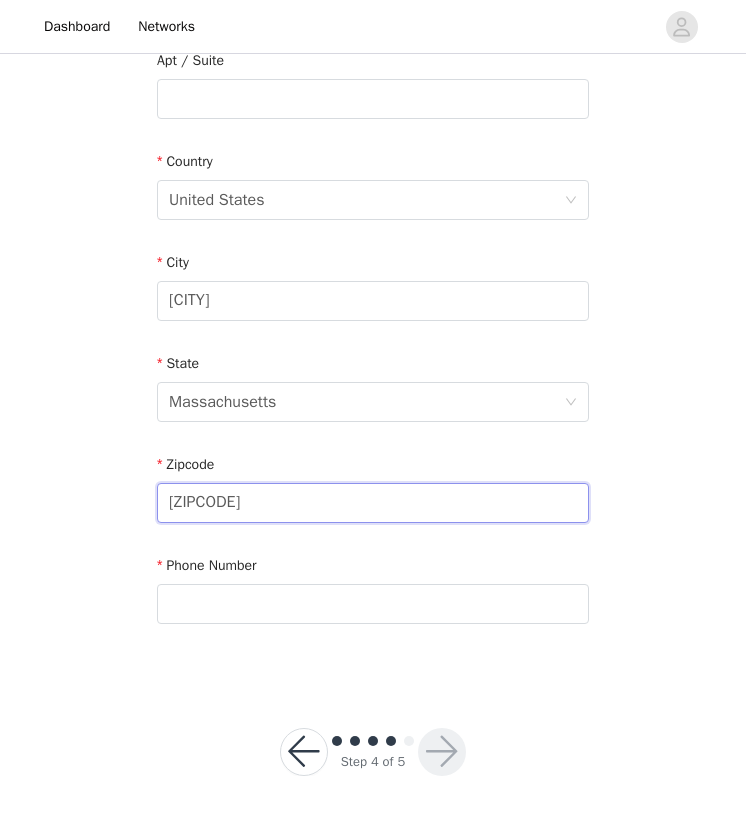type on "02492" 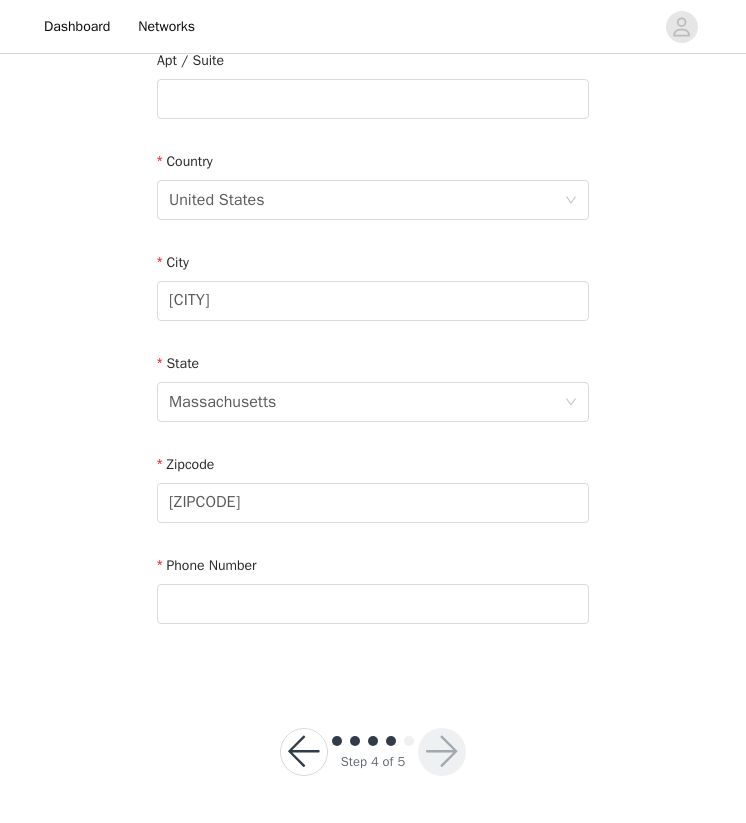 click on "STEP 4 OF 5
Shipping Information
Email leahyuriwang@gmail.com   First Name Leah   Last Name Wang   Address 91 Blake St   Apt / Suite   Country
United States
City Needham   State
Massachusetts
Zipcode 02492   Phone Number" at bounding box center (373, 99) 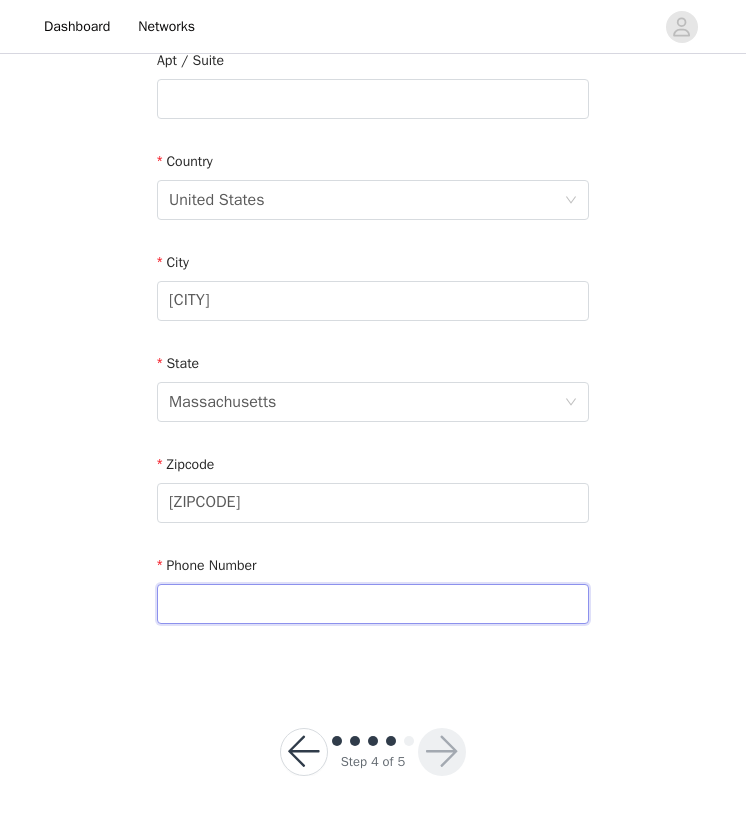 click at bounding box center [373, 604] 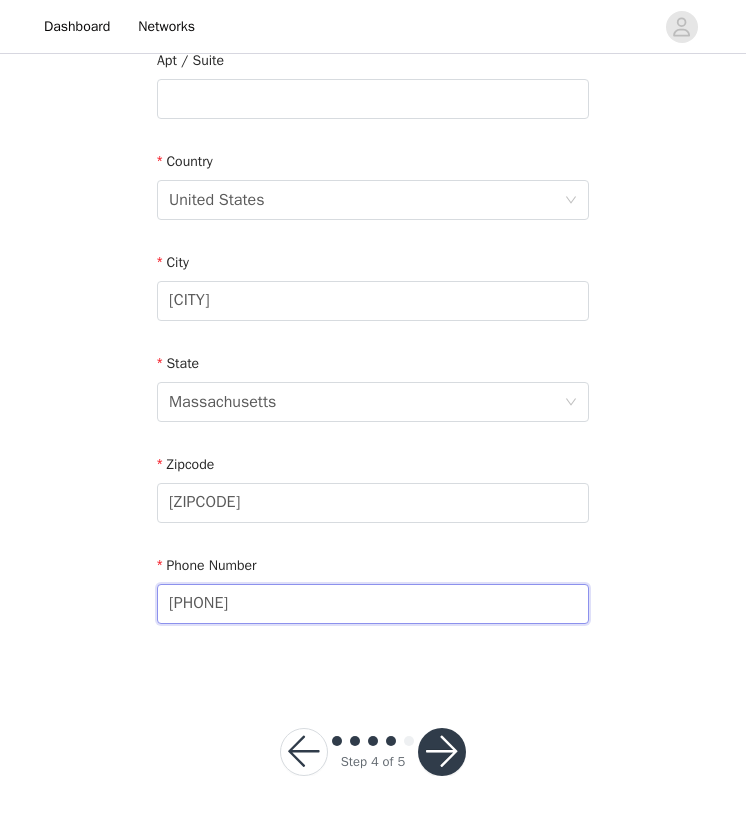 type on "6177753951" 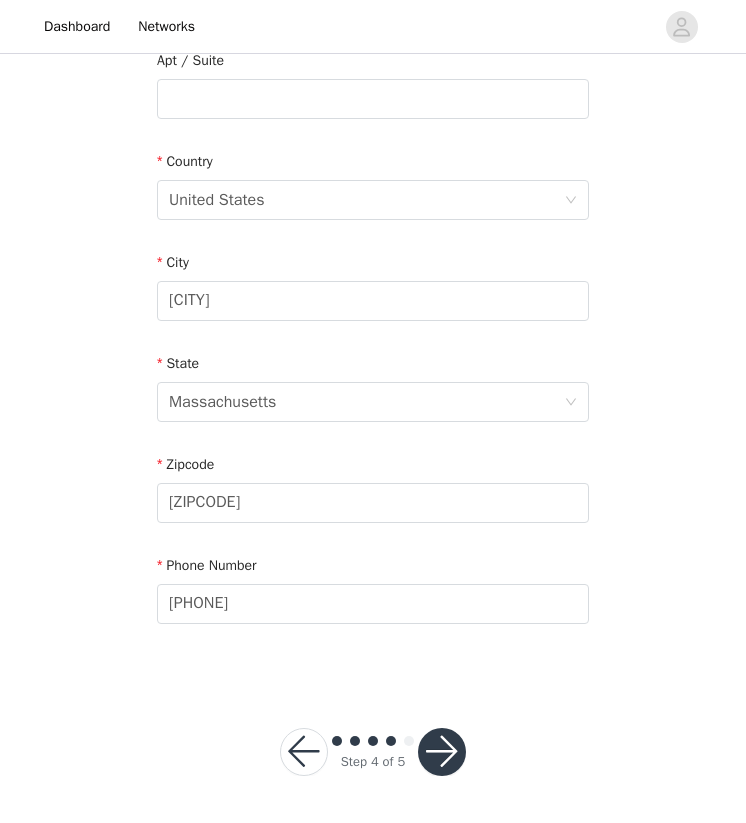 click on "STEP 4 OF 5
Shipping Information
Email leahyuriwang@gmail.com   First Name Leah   Last Name Wang   Address 91 Blake St   Apt / Suite   Country
United States
City Needham   State
Massachusetts
Zipcode 02492   Phone Number 6177753951" at bounding box center [373, 99] 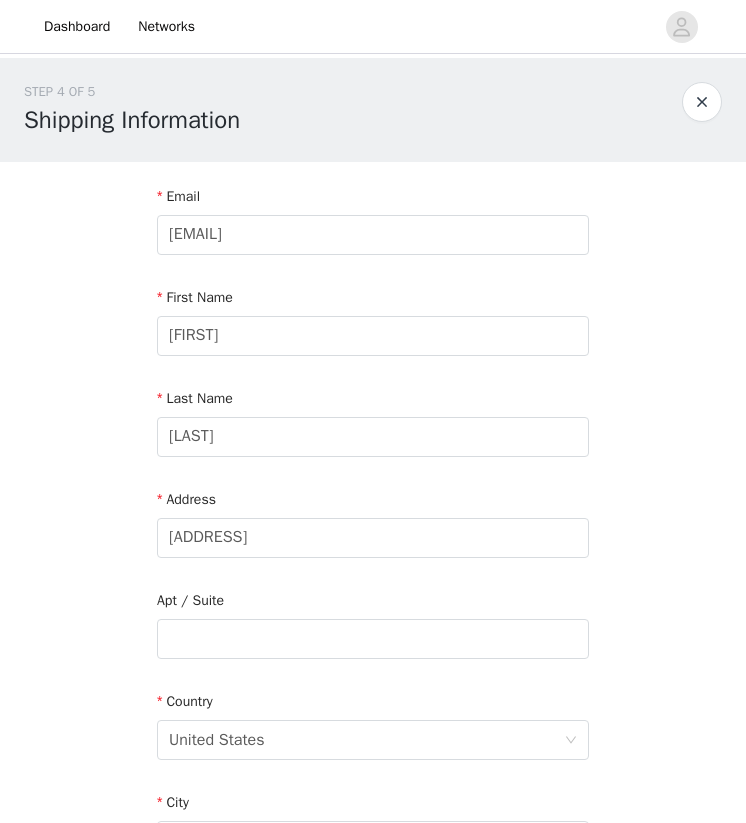 scroll, scrollTop: 540, scrollLeft: 0, axis: vertical 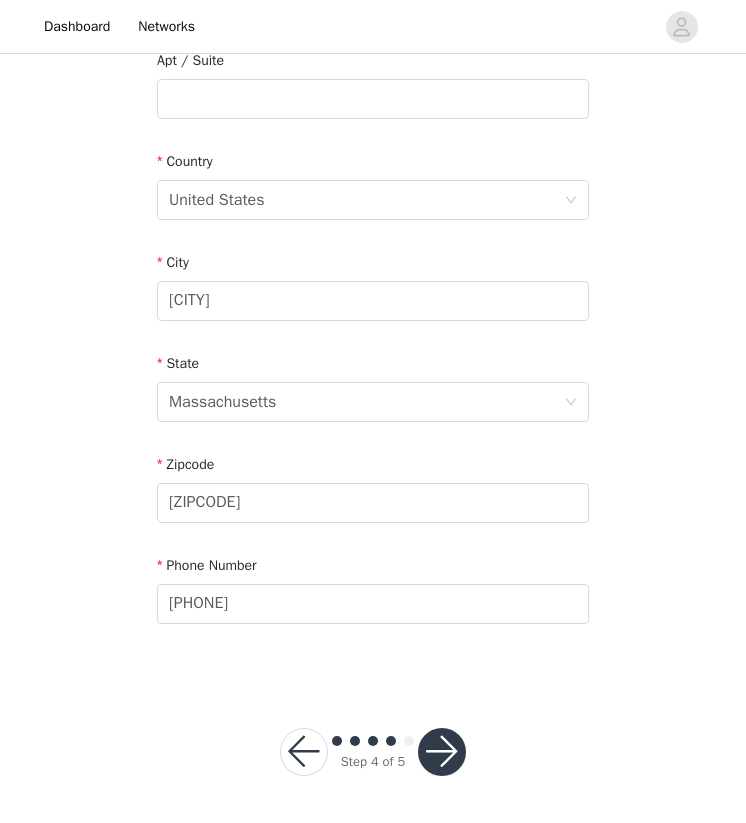 click at bounding box center (442, 752) 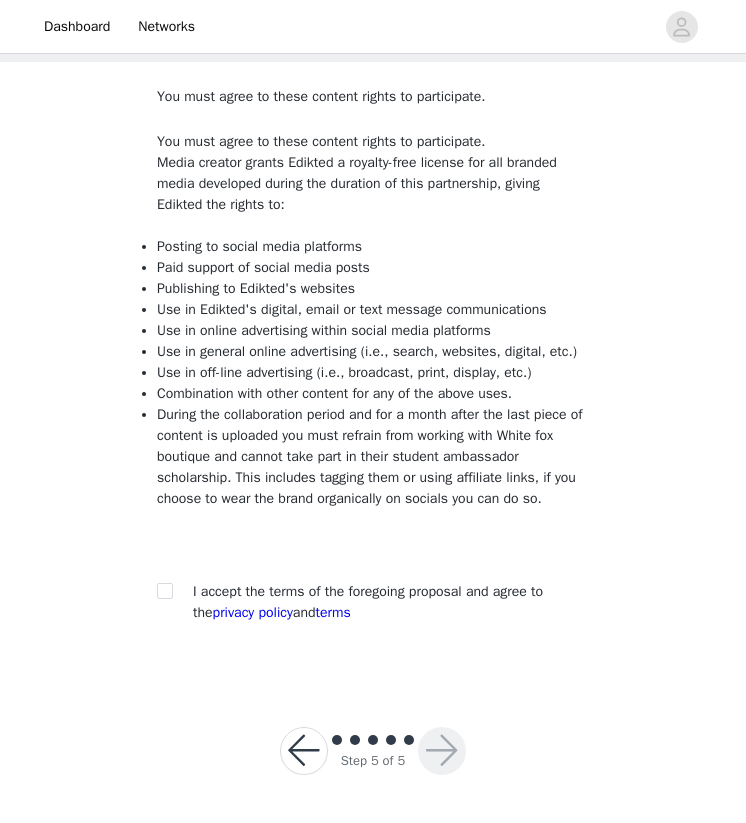 scroll, scrollTop: 84, scrollLeft: 0, axis: vertical 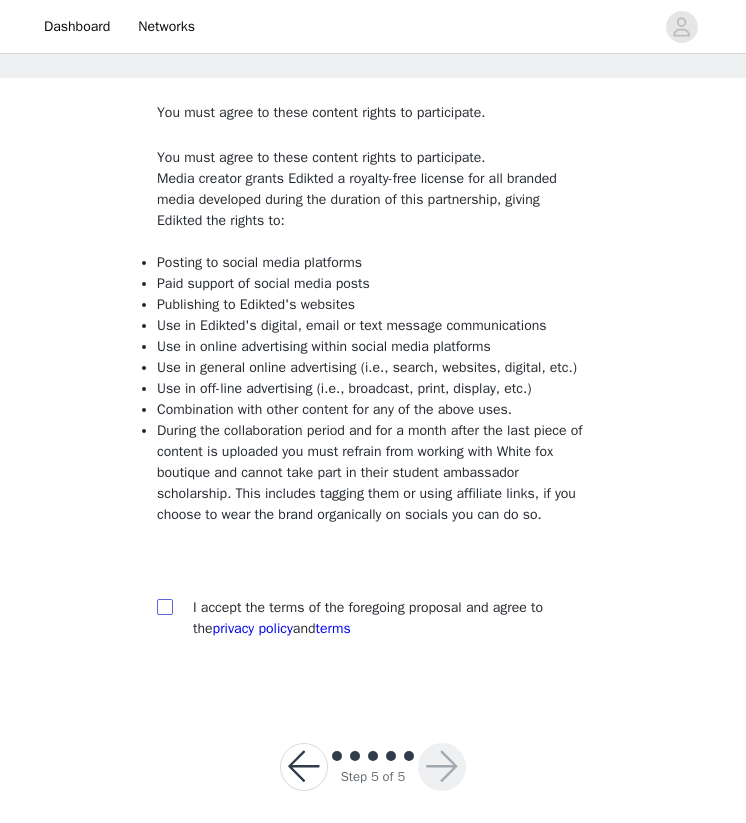 click at bounding box center (164, 606) 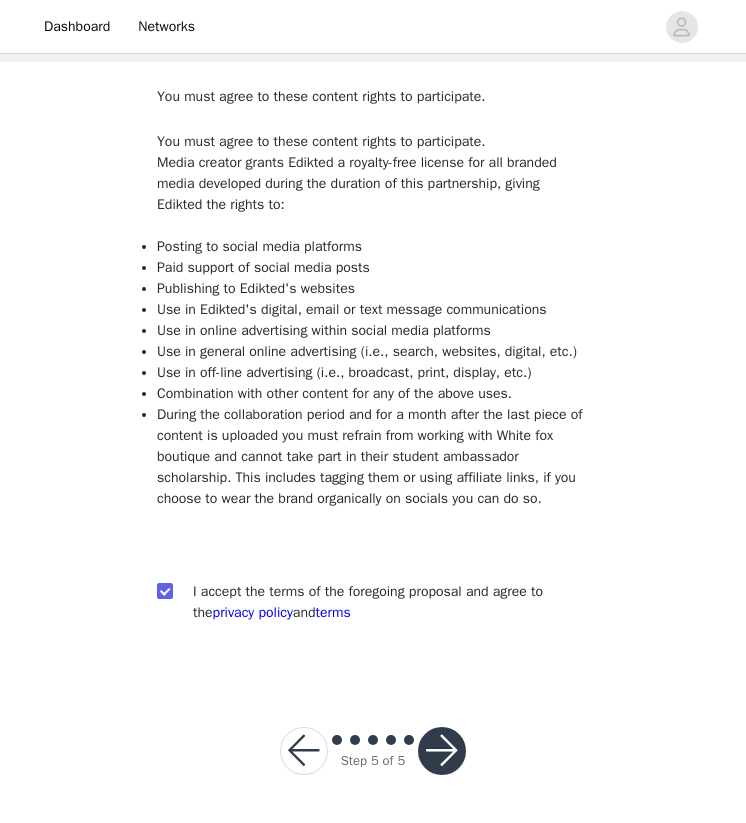 scroll, scrollTop: 141, scrollLeft: 0, axis: vertical 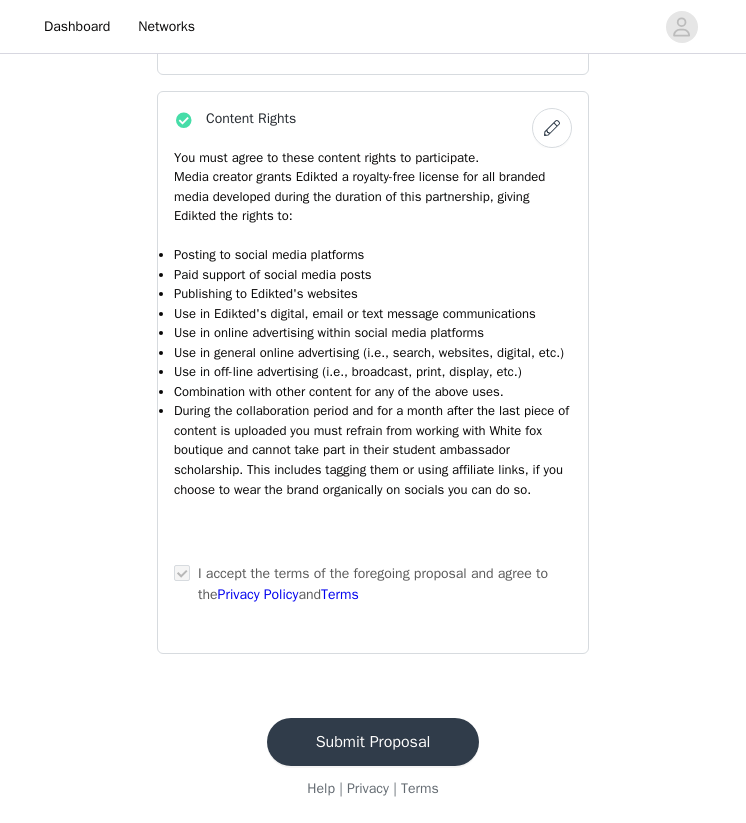 click on "Submit Proposal" at bounding box center (373, 742) 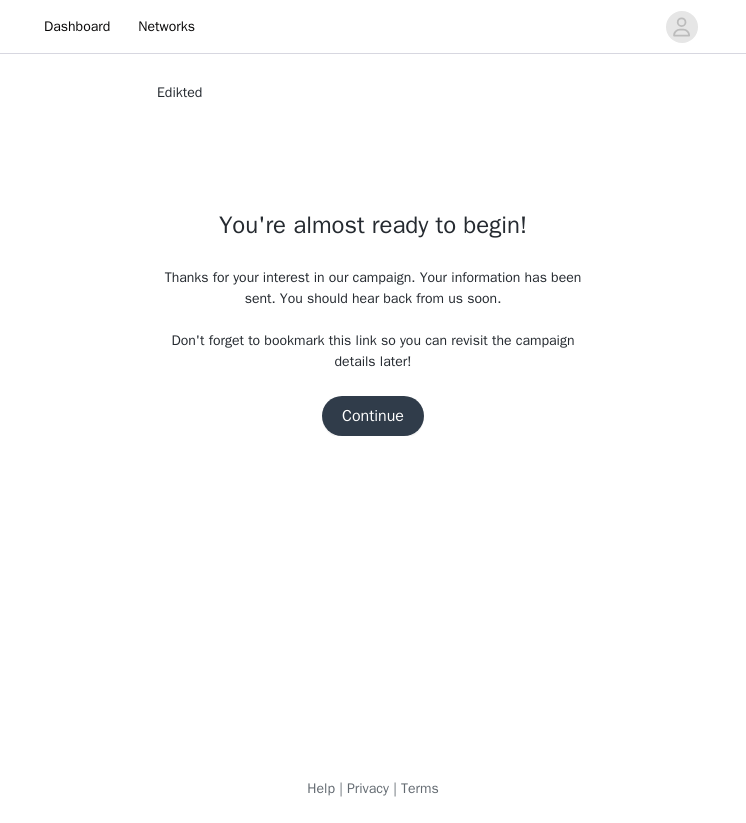 click on "Continue" at bounding box center [373, 416] 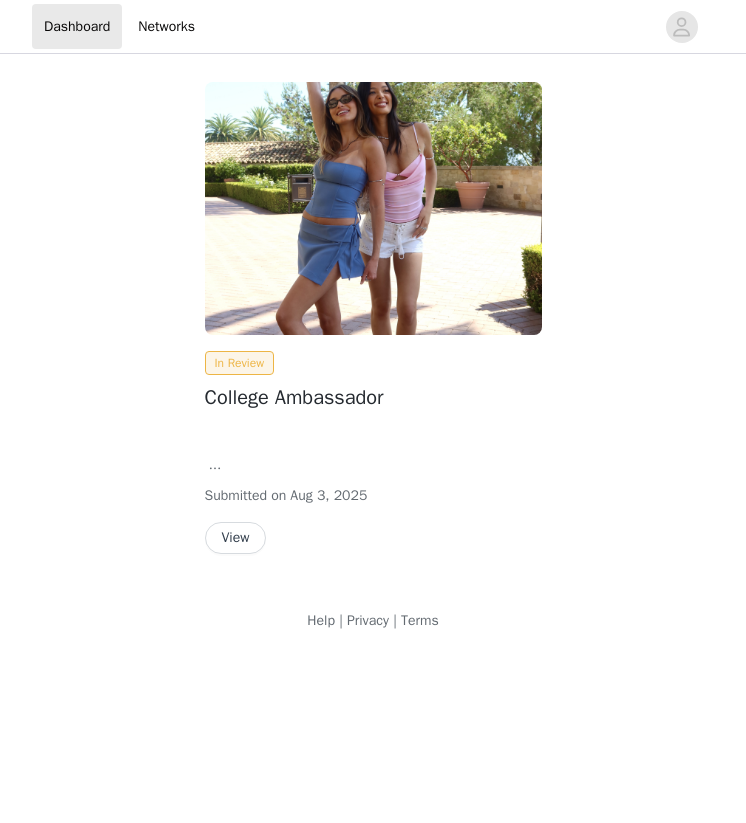 scroll, scrollTop: 0, scrollLeft: 0, axis: both 